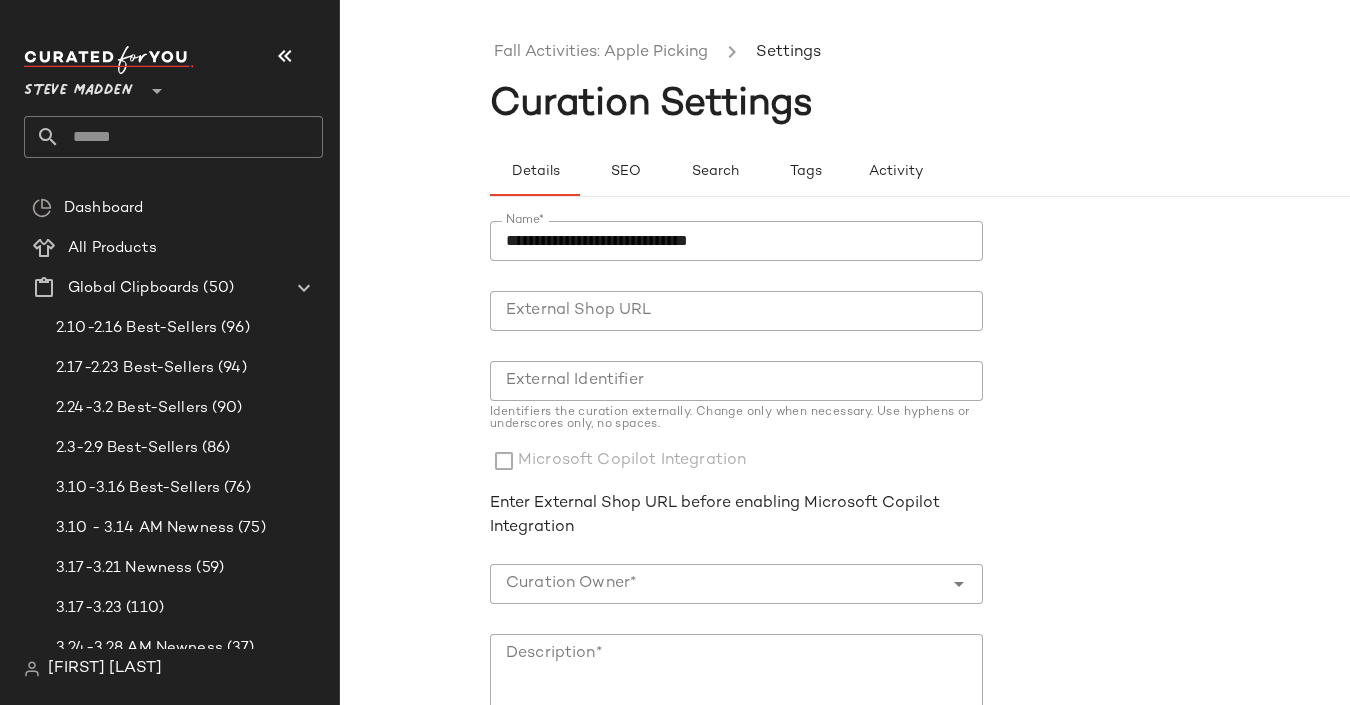 scroll, scrollTop: 0, scrollLeft: 0, axis: both 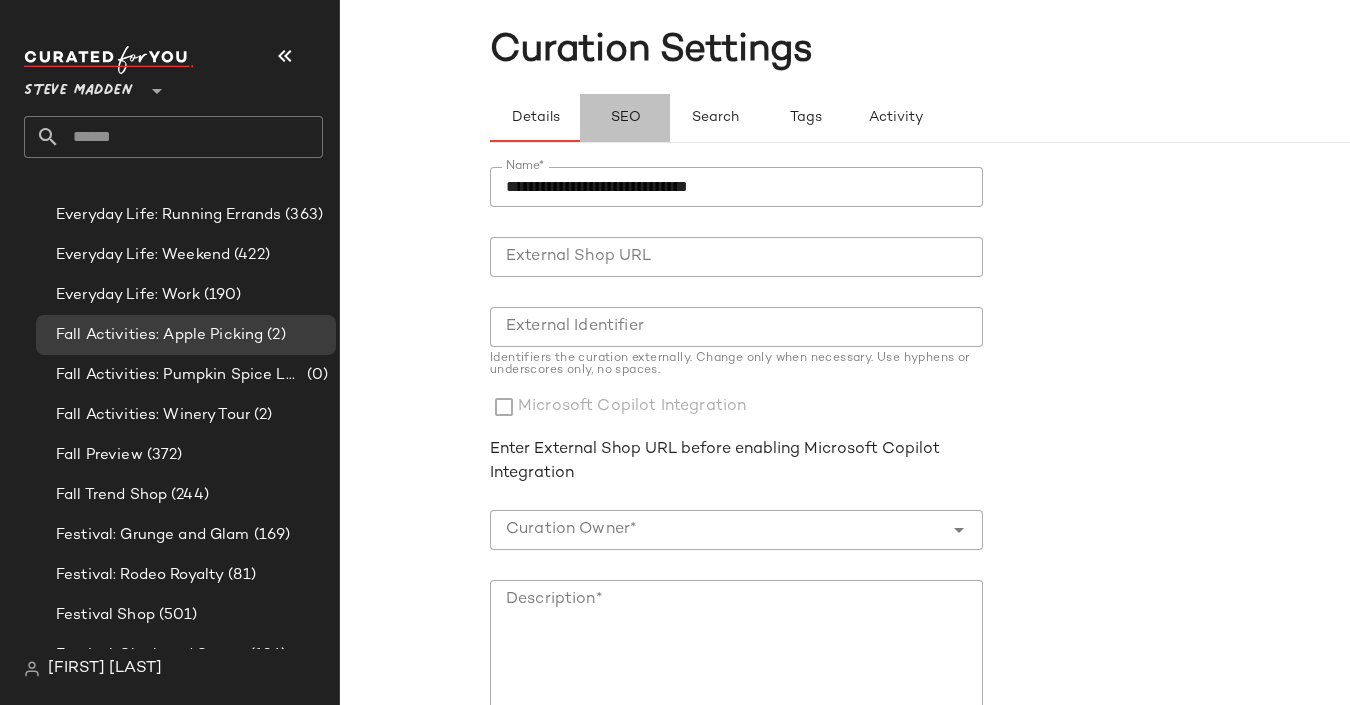 click on "SEO" 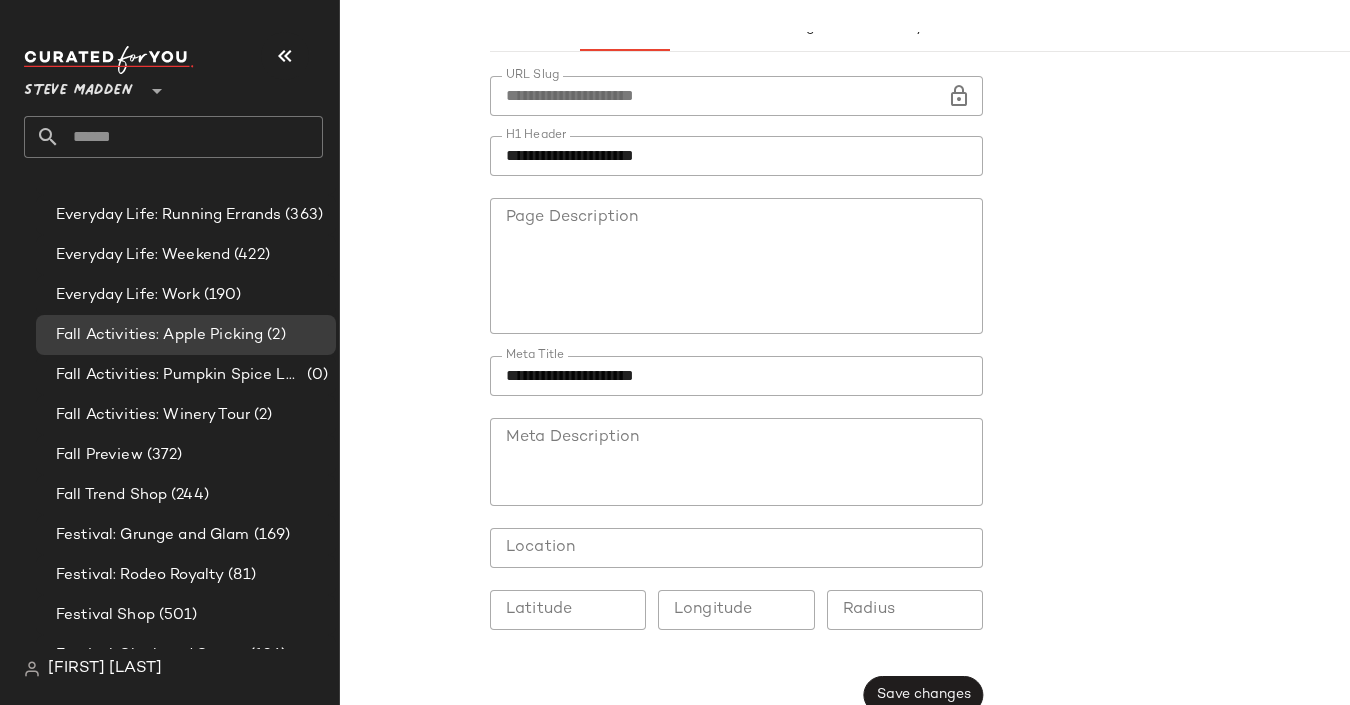 scroll, scrollTop: 149, scrollLeft: 0, axis: vertical 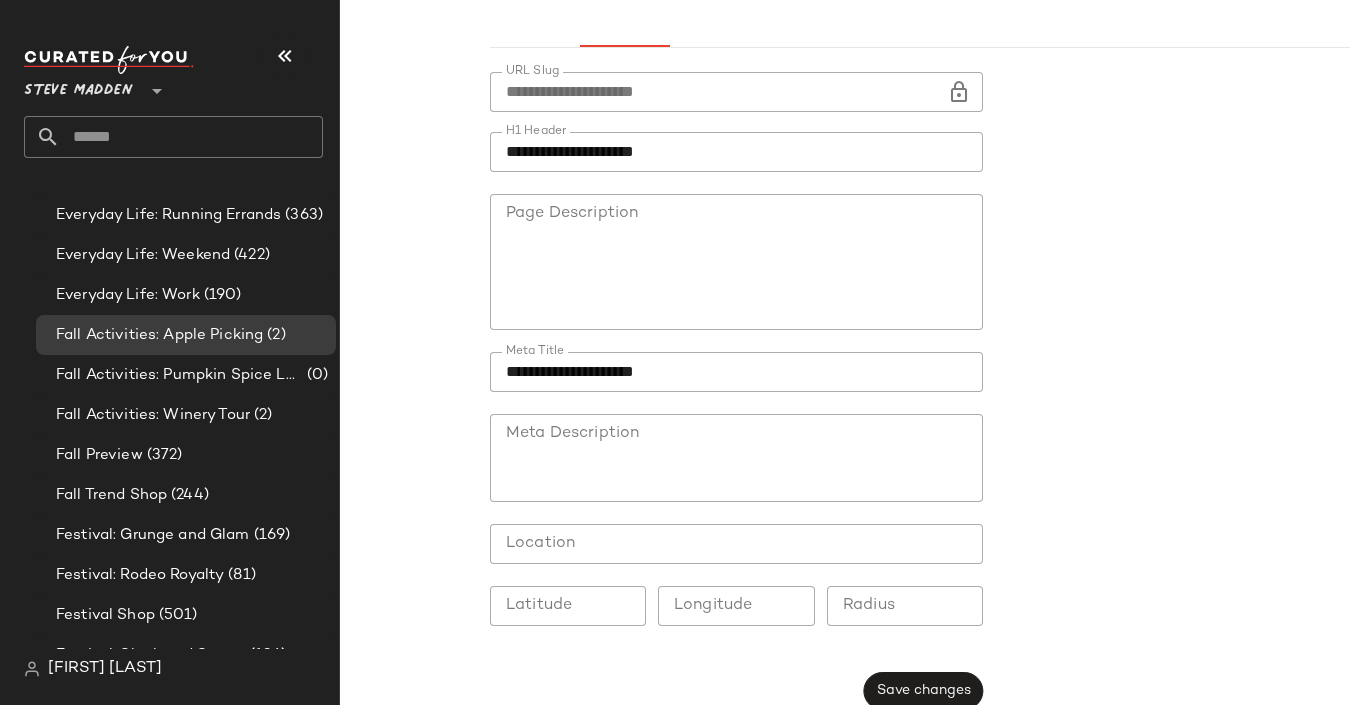 click on "**********" 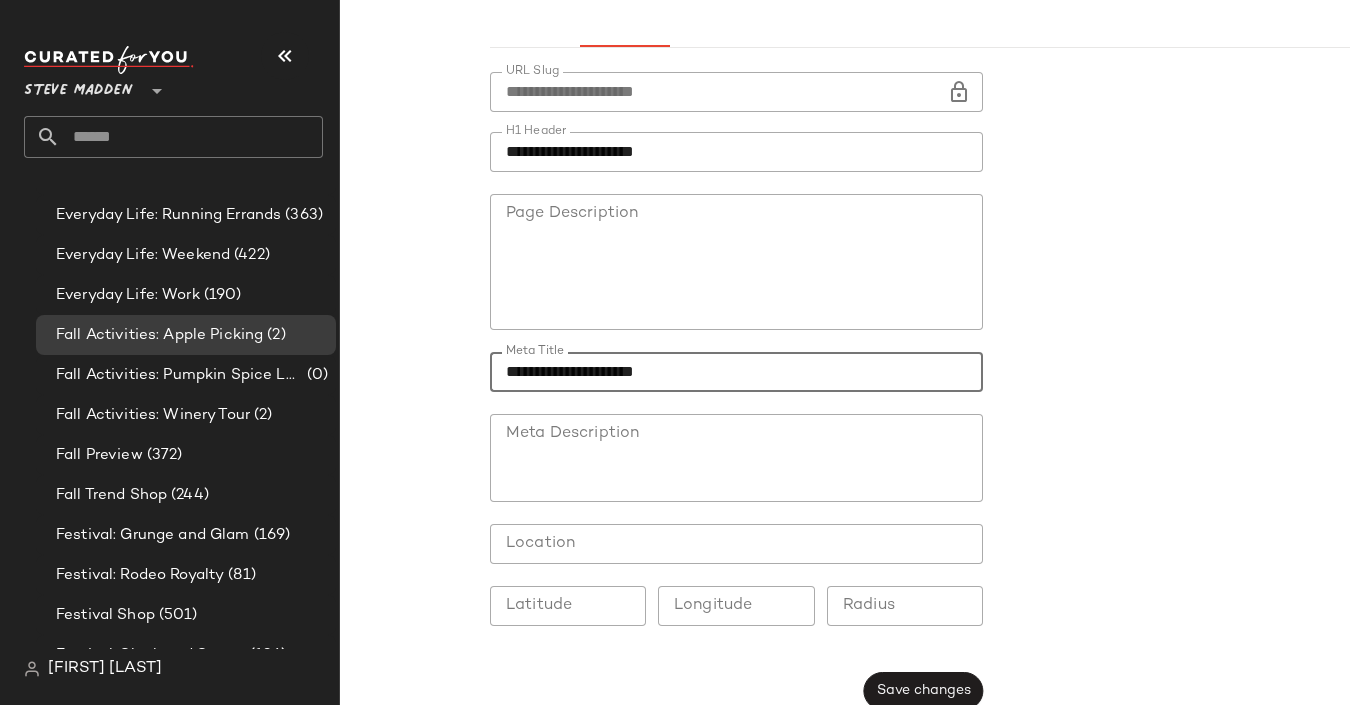 click on "**********" 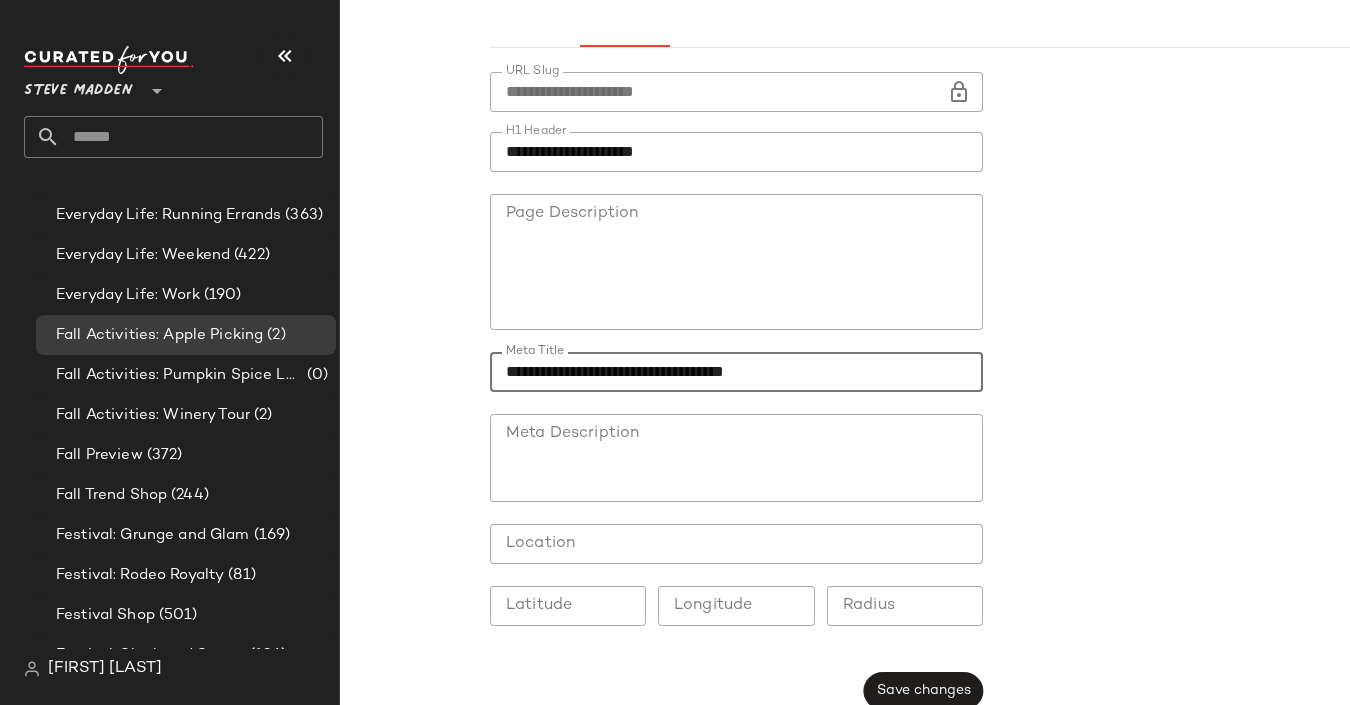 type on "**********" 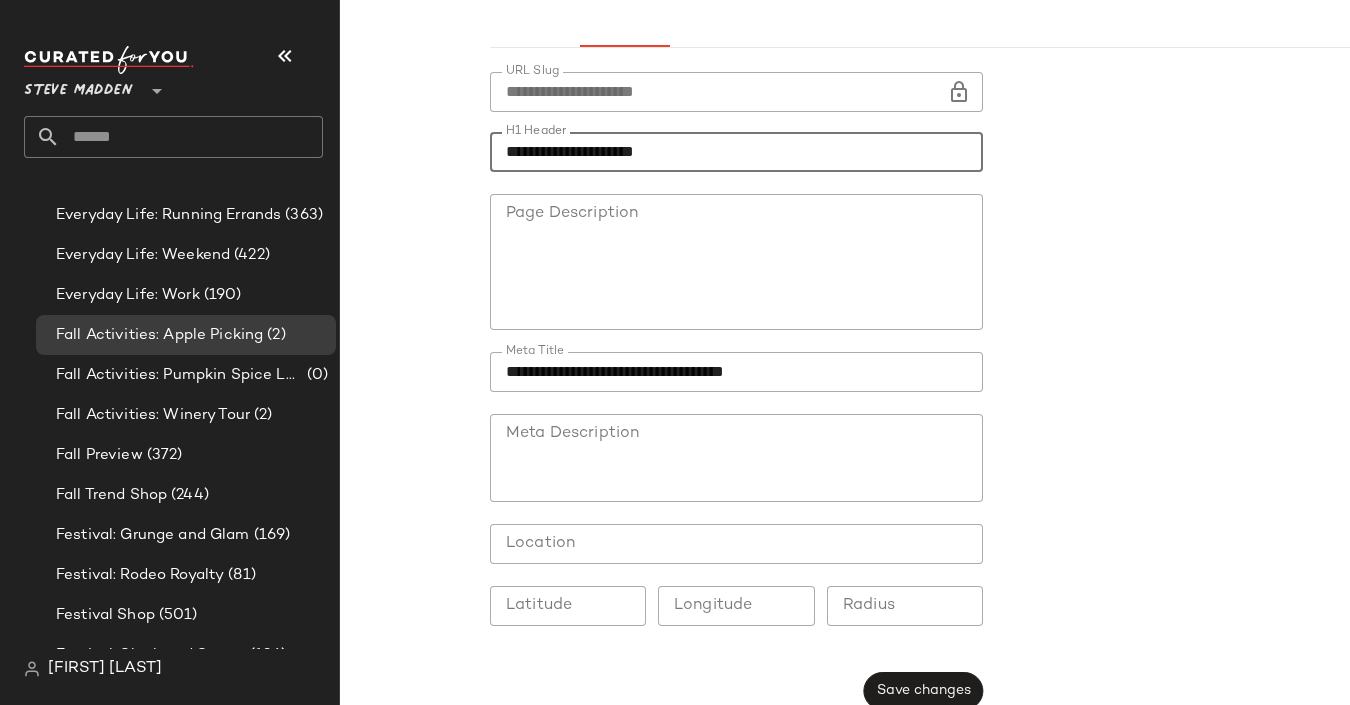 click on "**********" 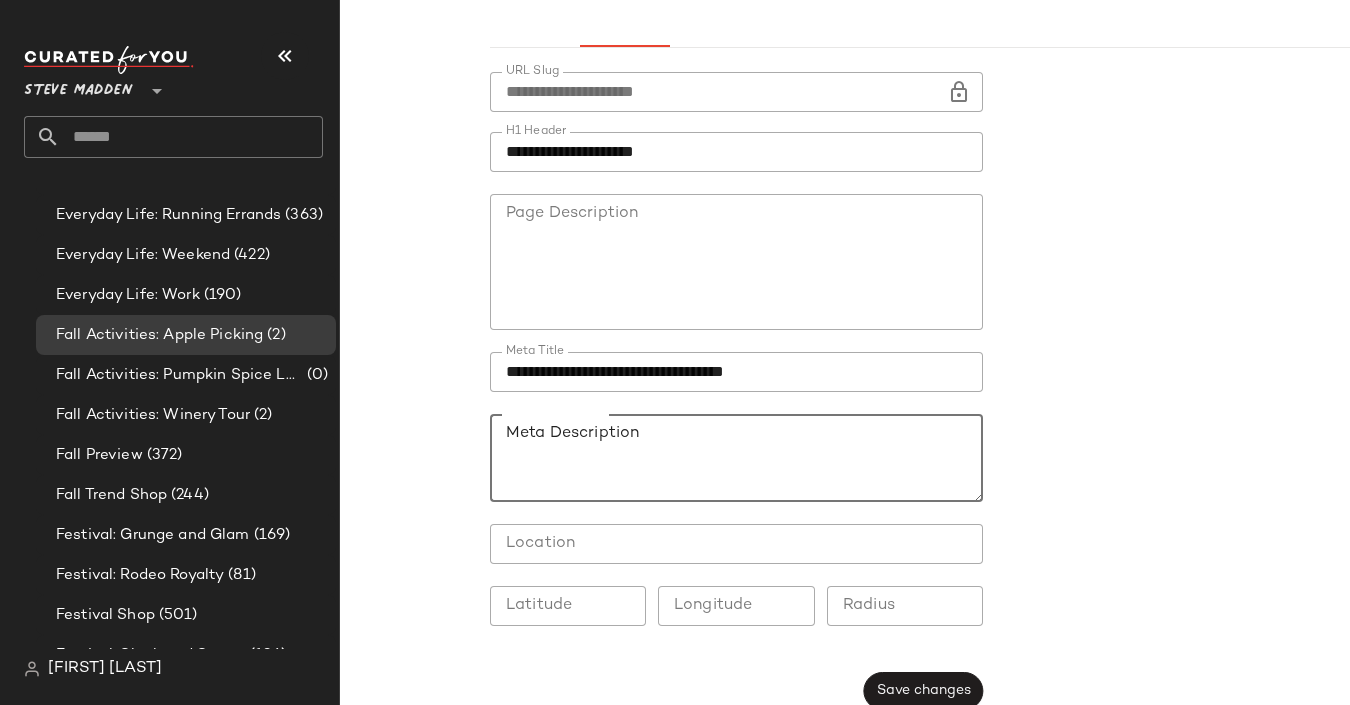 paste on "**********" 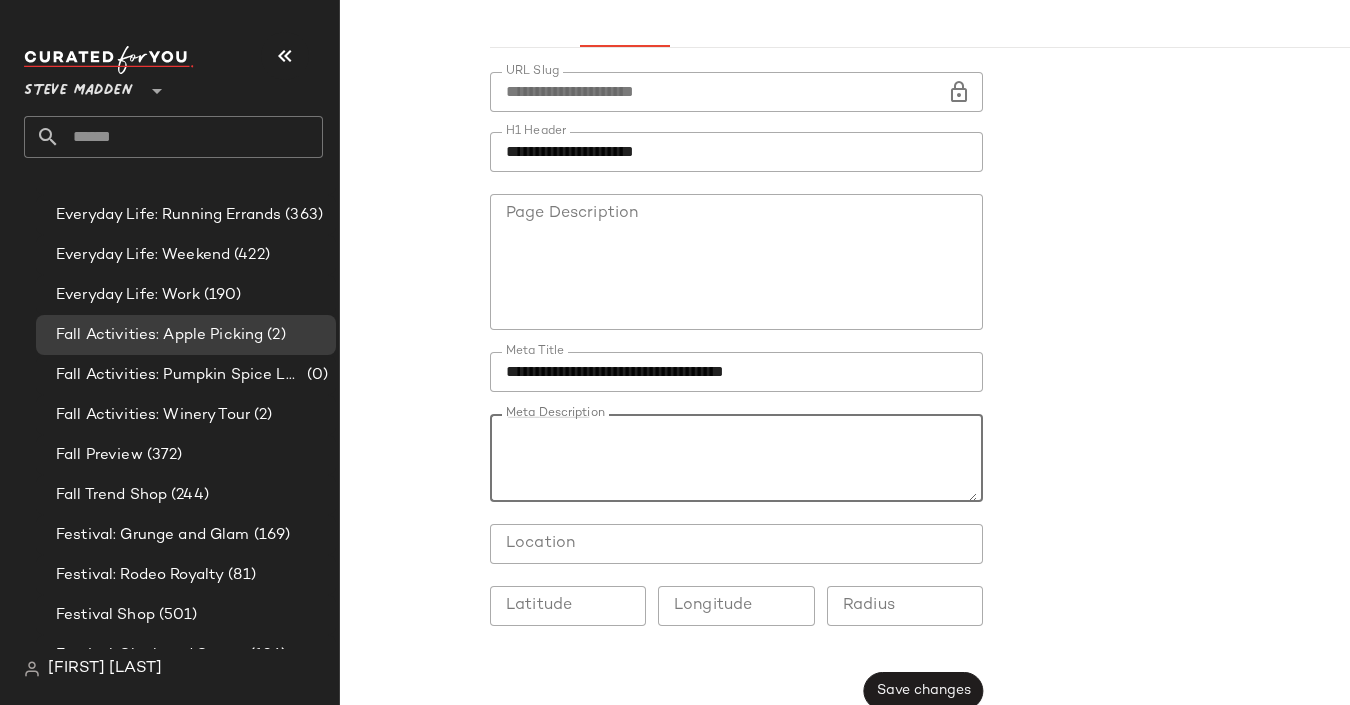 scroll, scrollTop: 0, scrollLeft: 0, axis: both 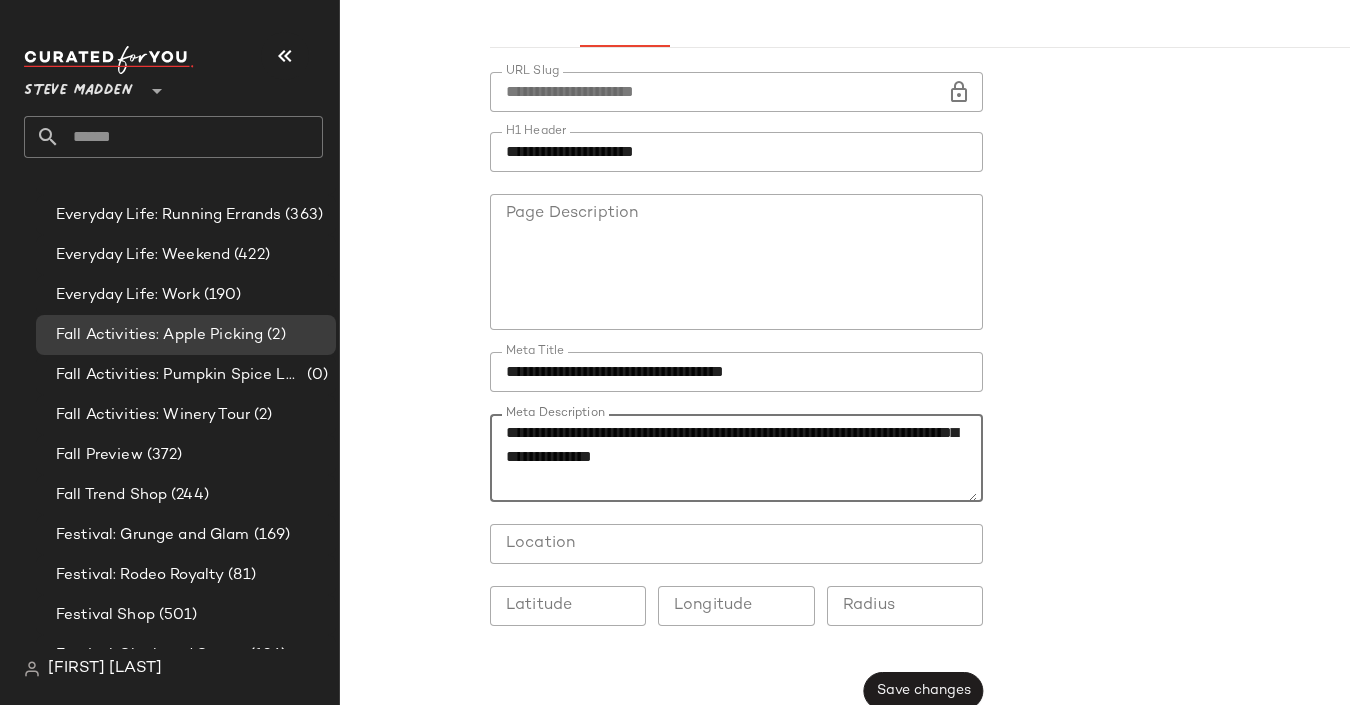 drag, startPoint x: 675, startPoint y: 483, endPoint x: 927, endPoint y: 422, distance: 259.27783 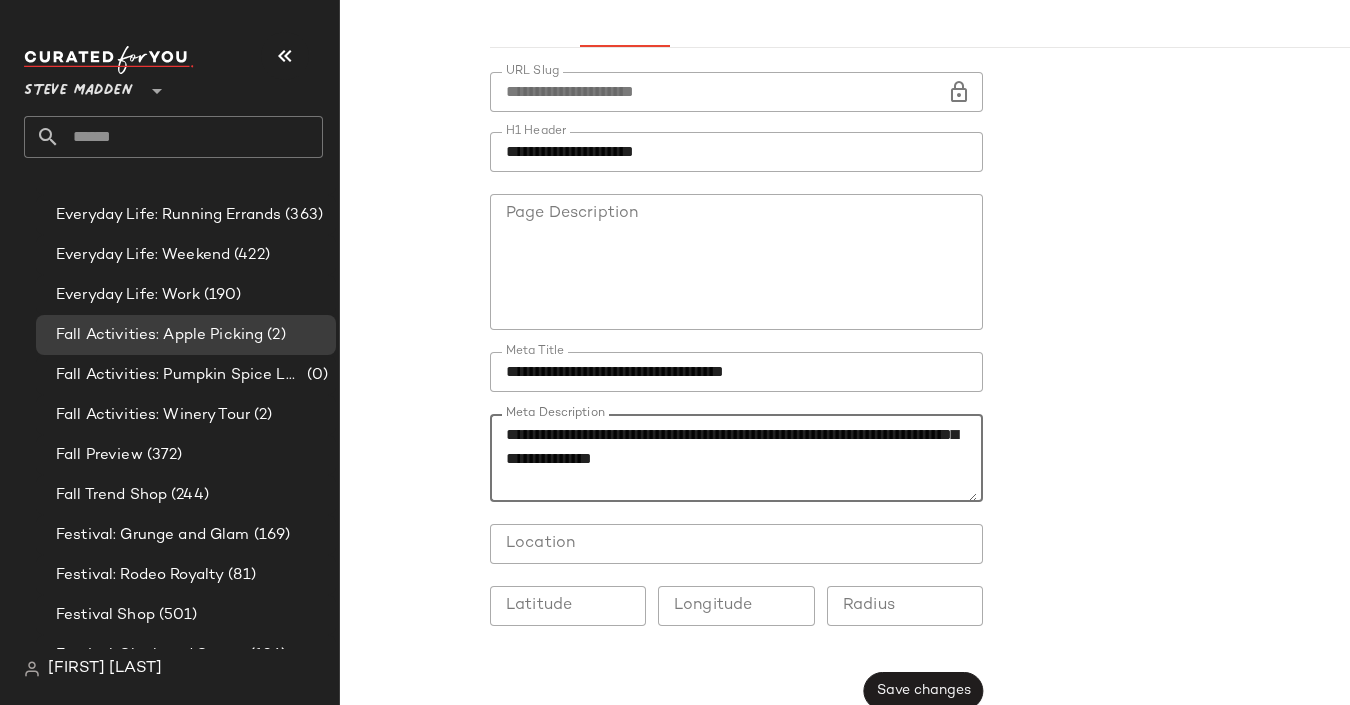 click on "**********" 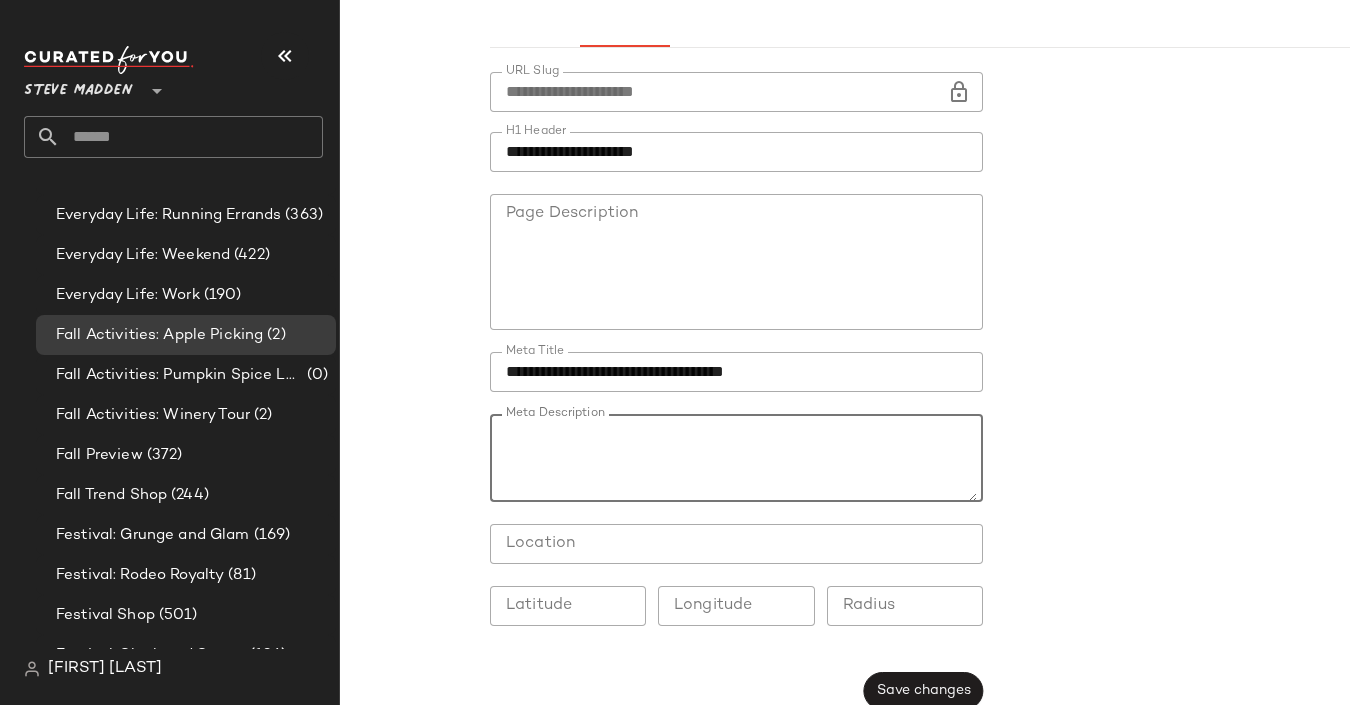 scroll, scrollTop: 264, scrollLeft: 0, axis: vertical 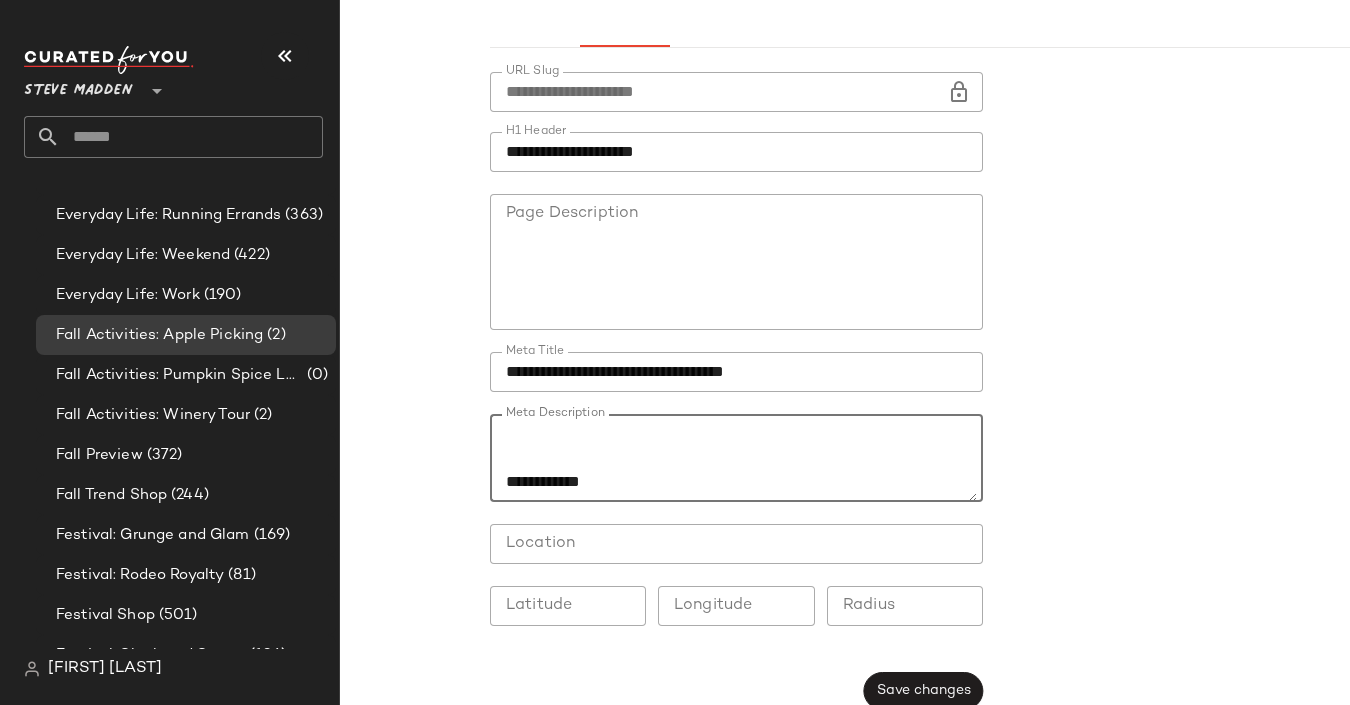 drag, startPoint x: 928, startPoint y: 457, endPoint x: 974, endPoint y: 532, distance: 87.982956 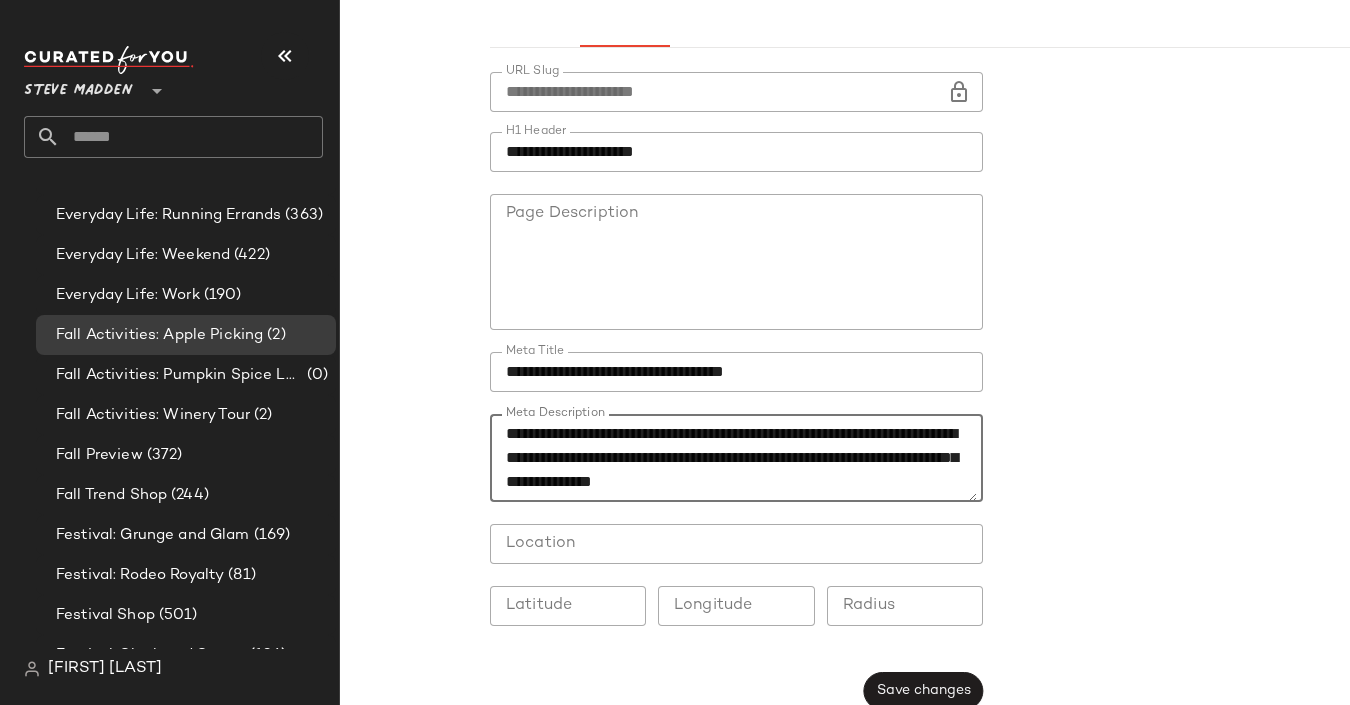 scroll, scrollTop: 0, scrollLeft: 0, axis: both 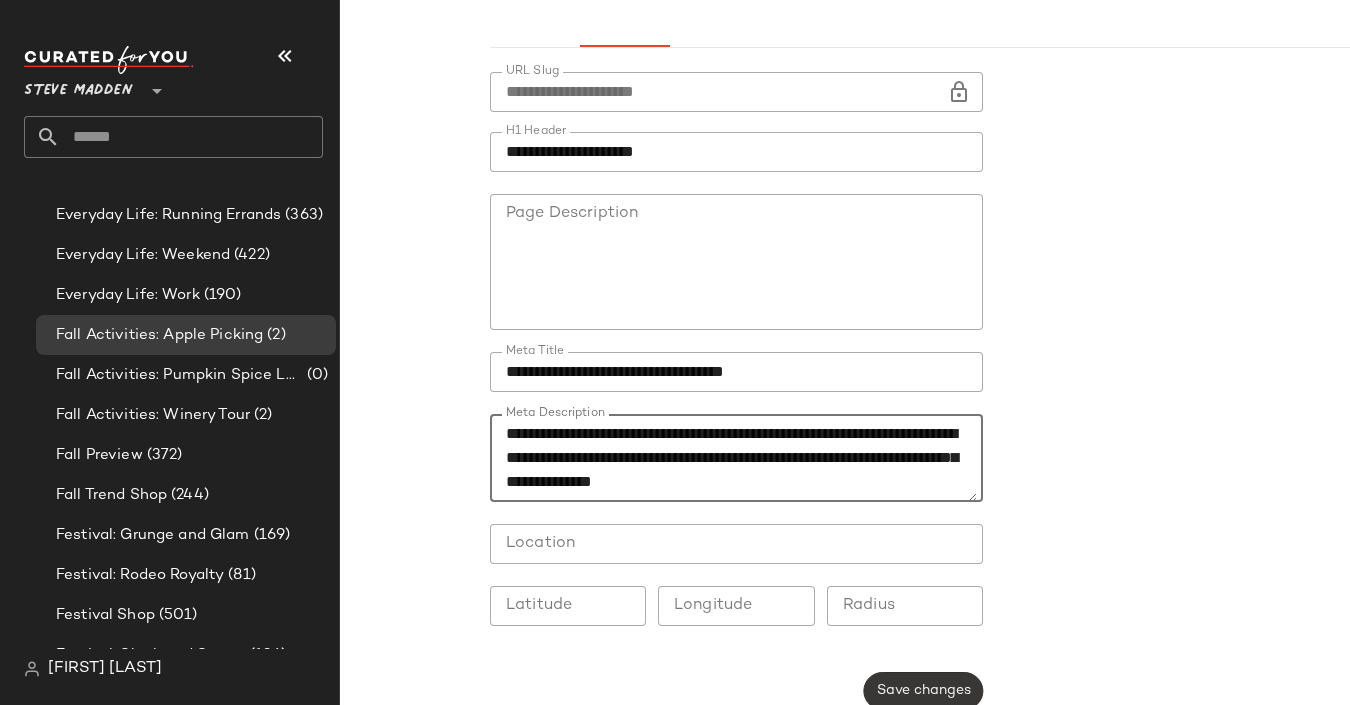 type on "**********" 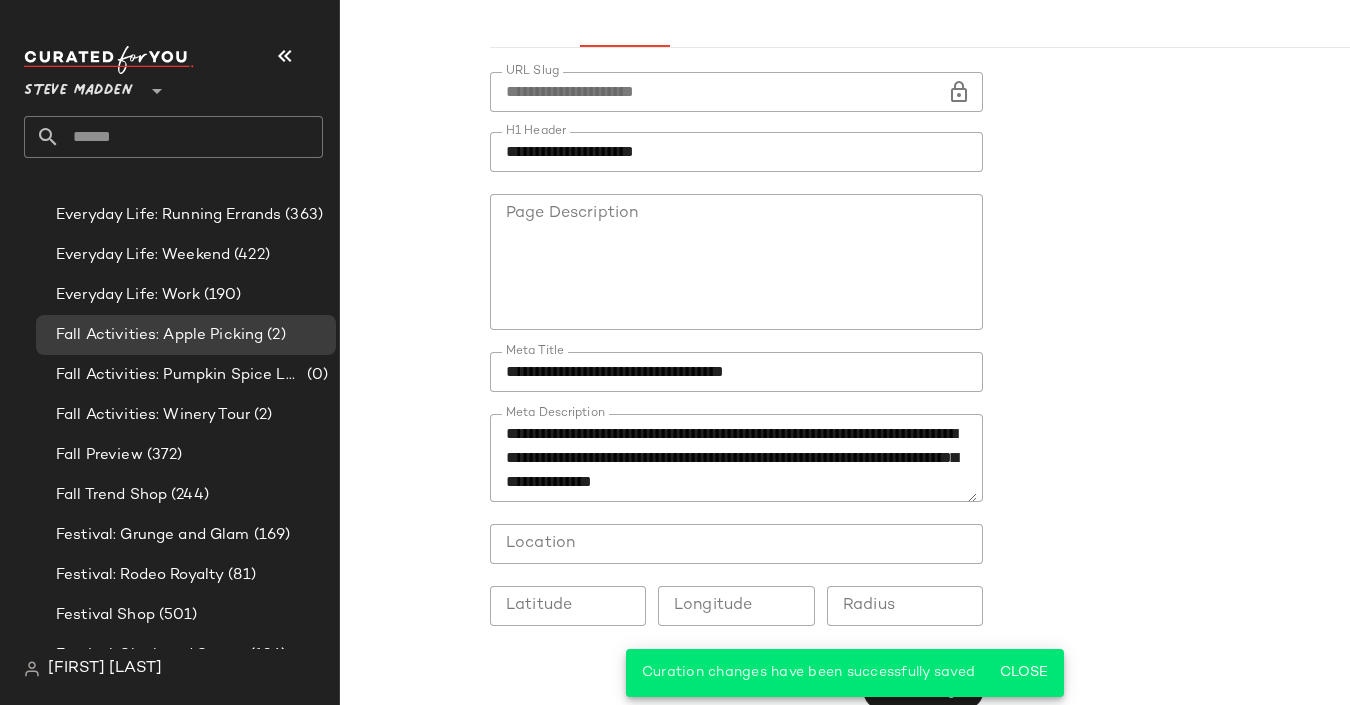 scroll, scrollTop: 0, scrollLeft: 0, axis: both 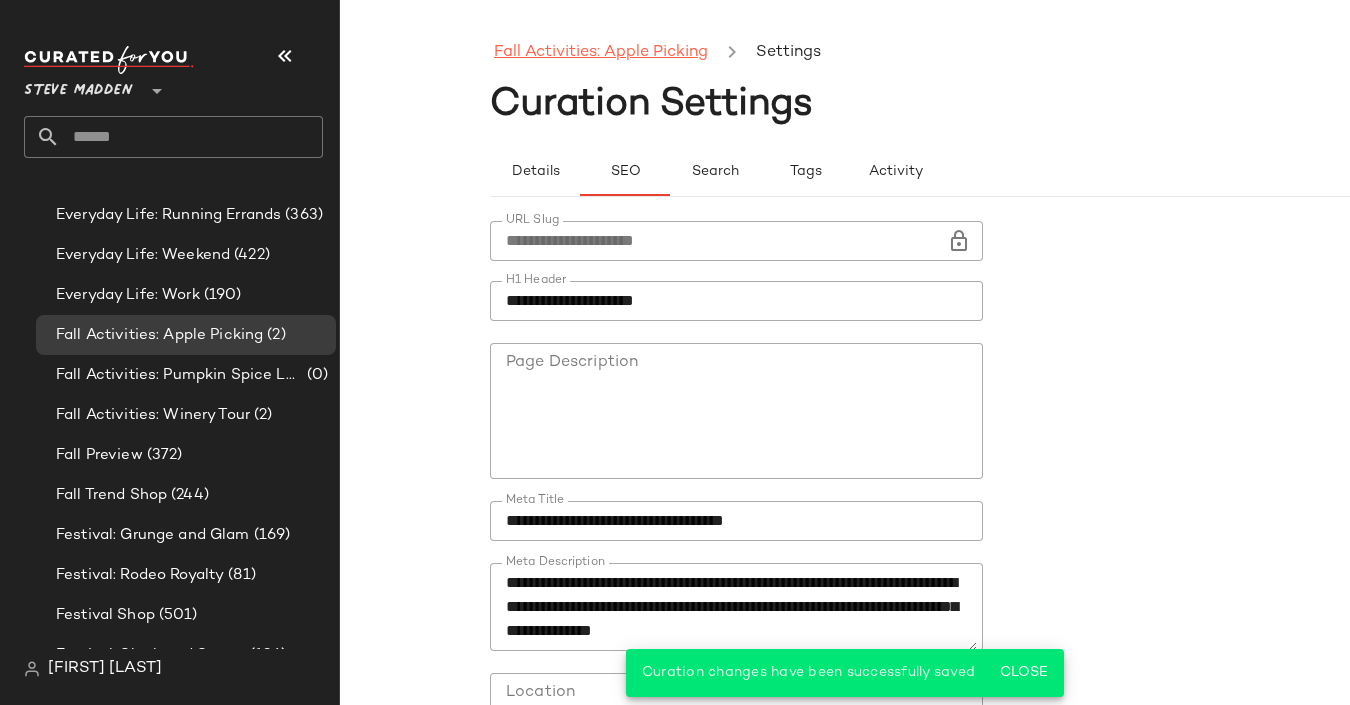 click on "Fall Activities: Apple Picking" at bounding box center [601, 53] 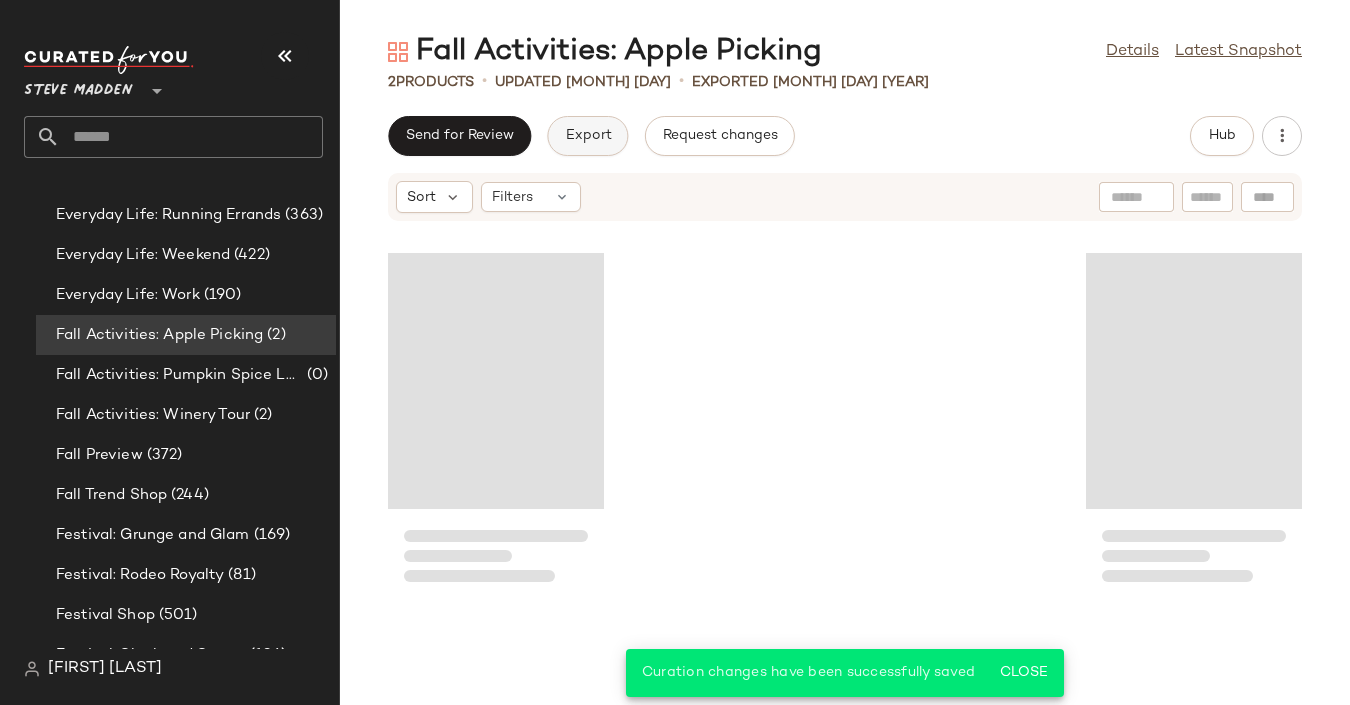 click on "Export" 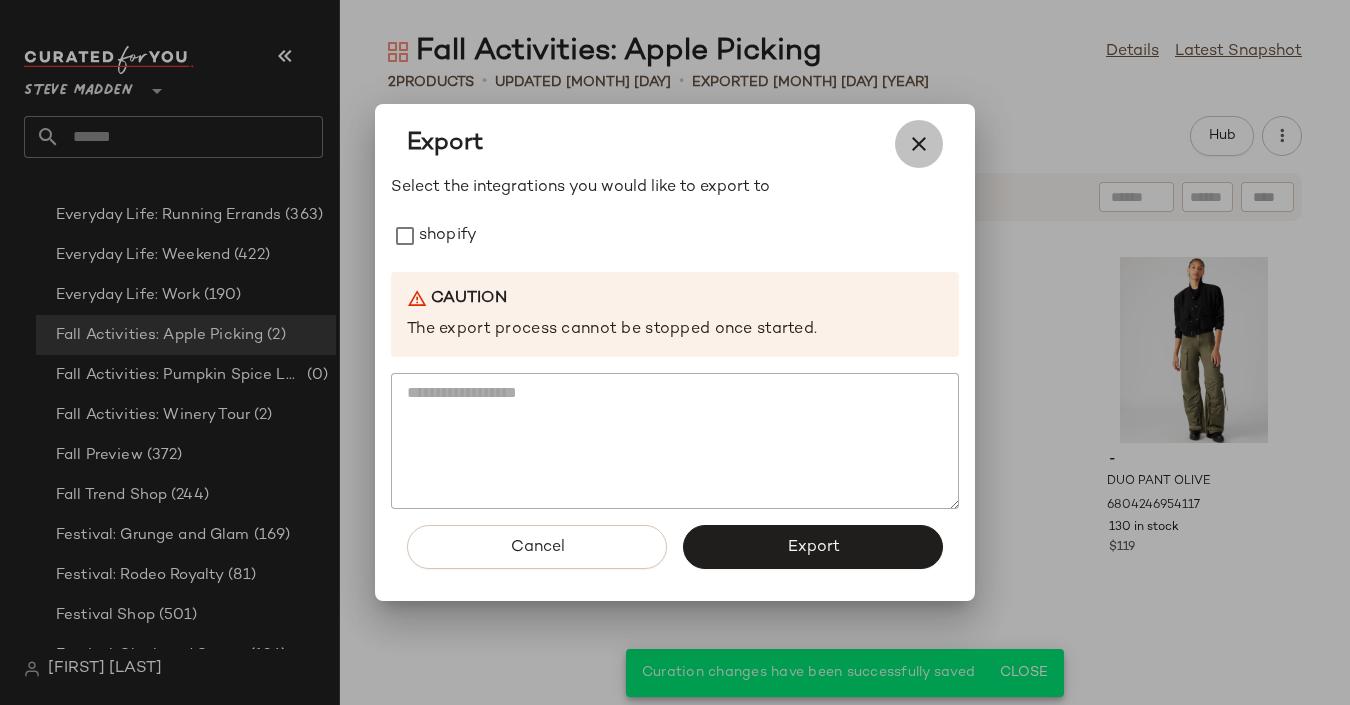 click at bounding box center (919, 144) 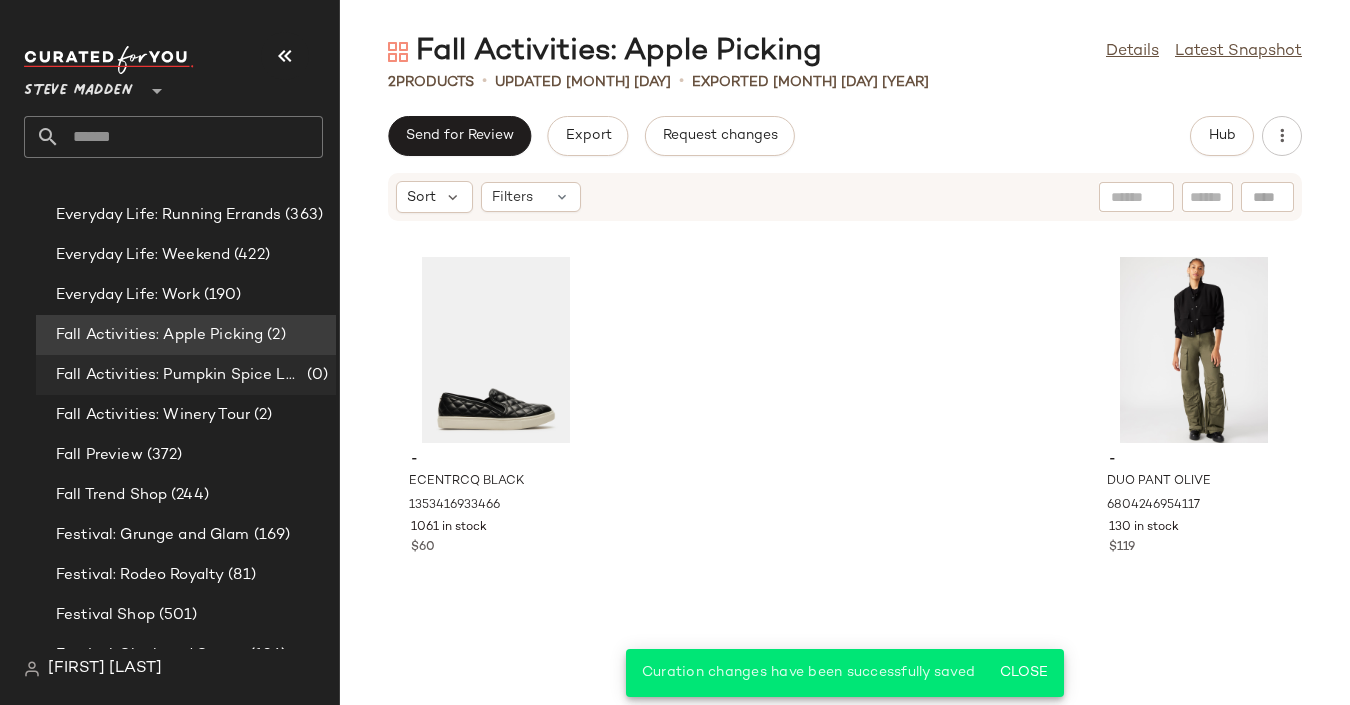 click on "Fall Activities: Pumpkin Spice Latte Girl" at bounding box center (179, 375) 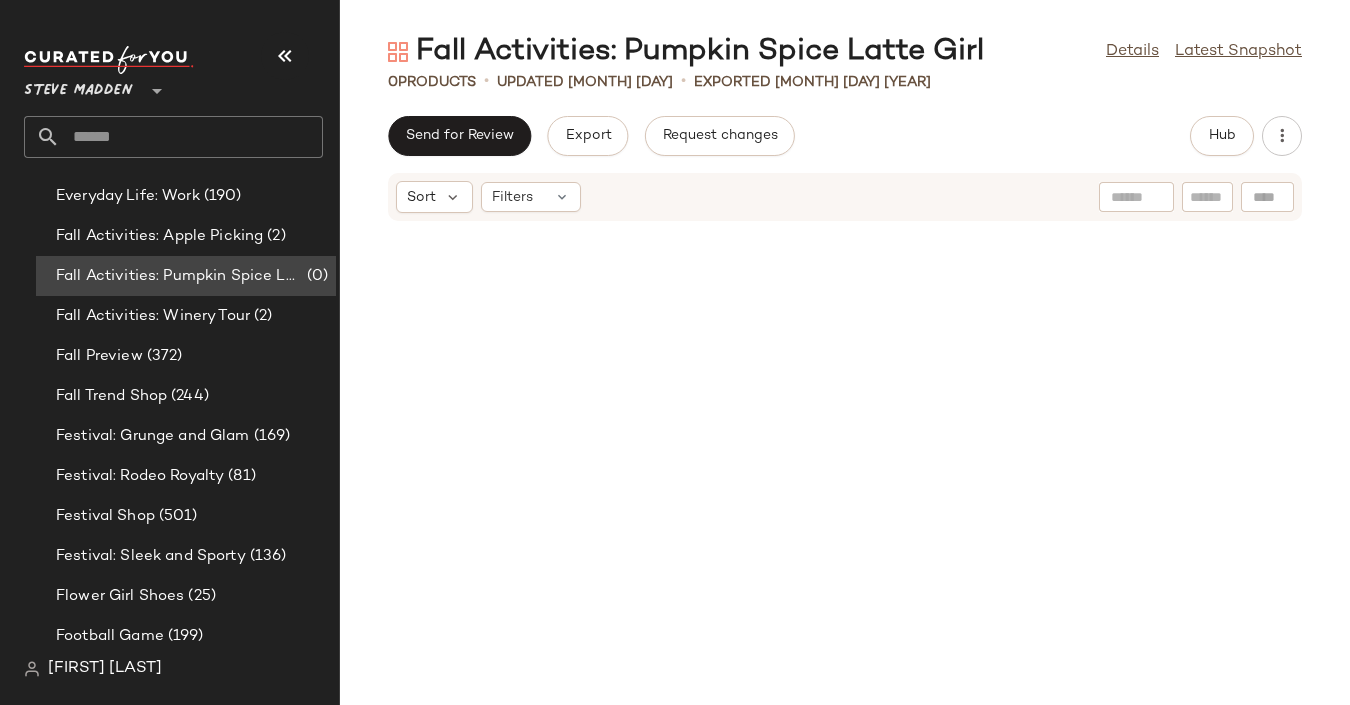 scroll, scrollTop: 4253, scrollLeft: 0, axis: vertical 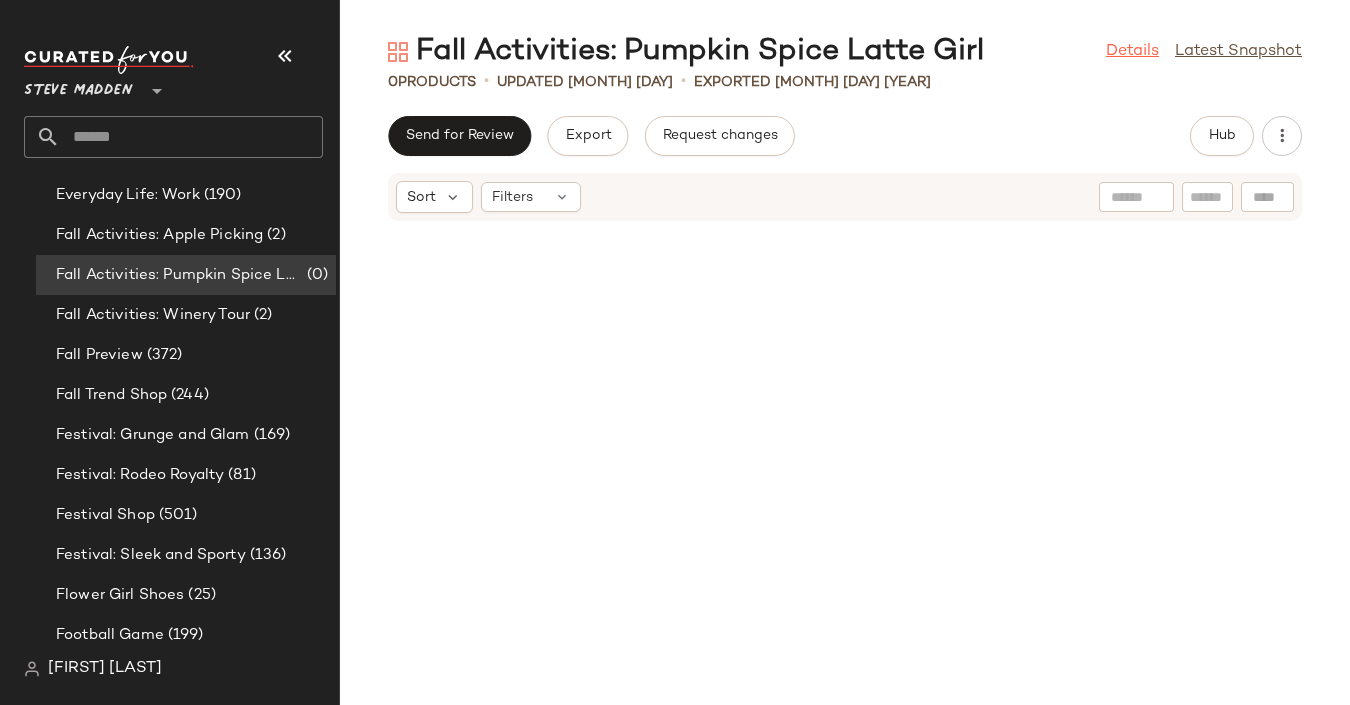 click on "Details" at bounding box center [1132, 52] 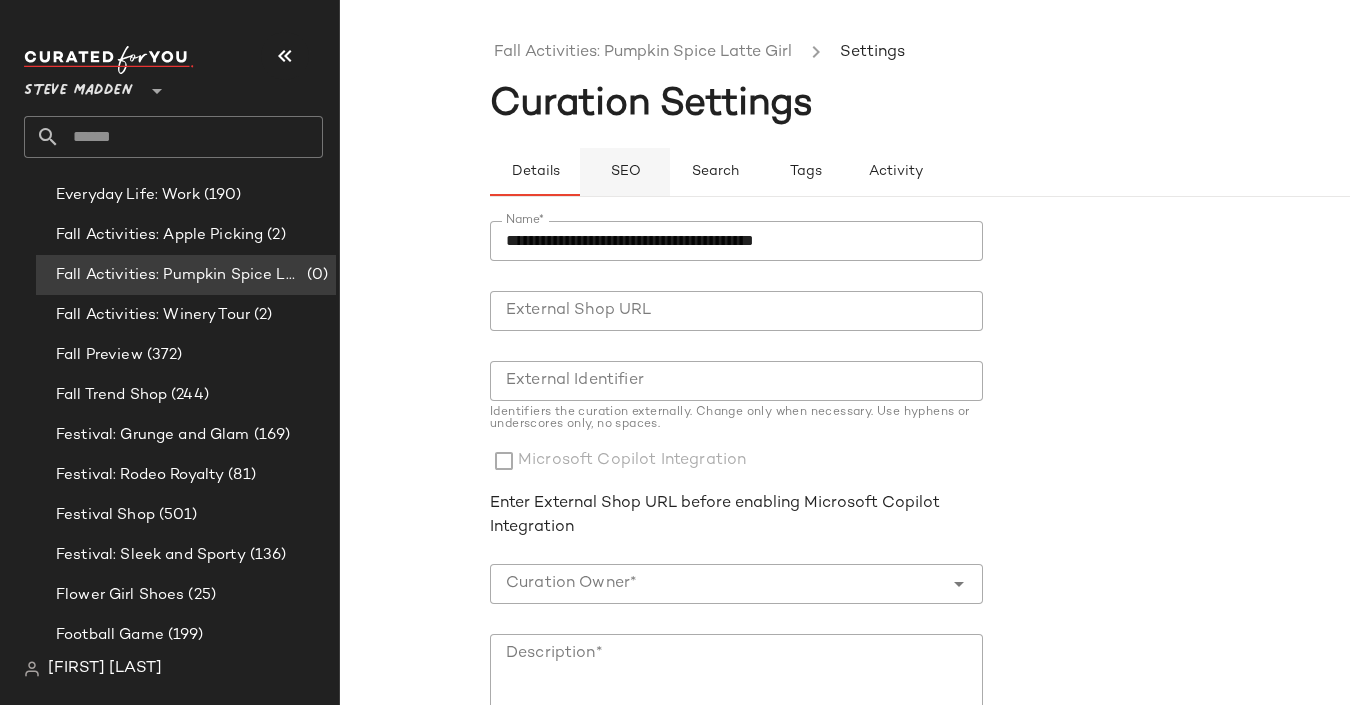 click on "SEO" 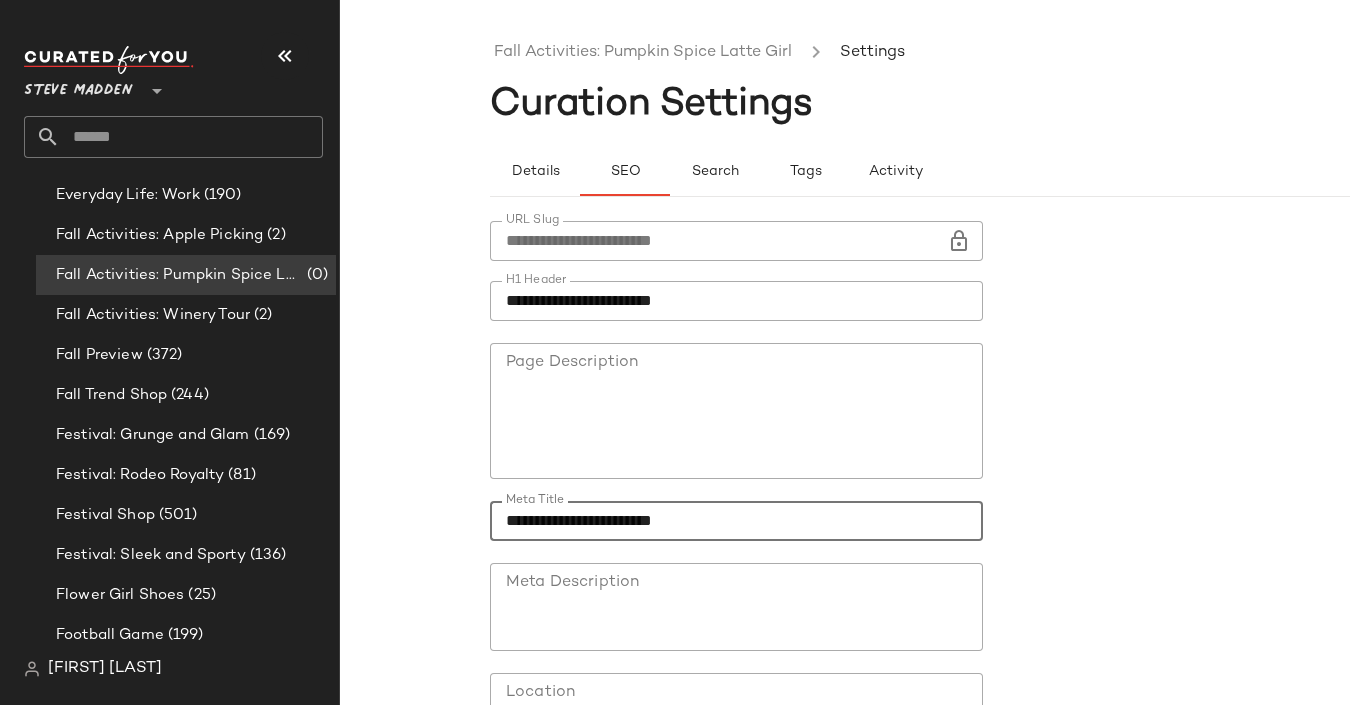 click on "**********" 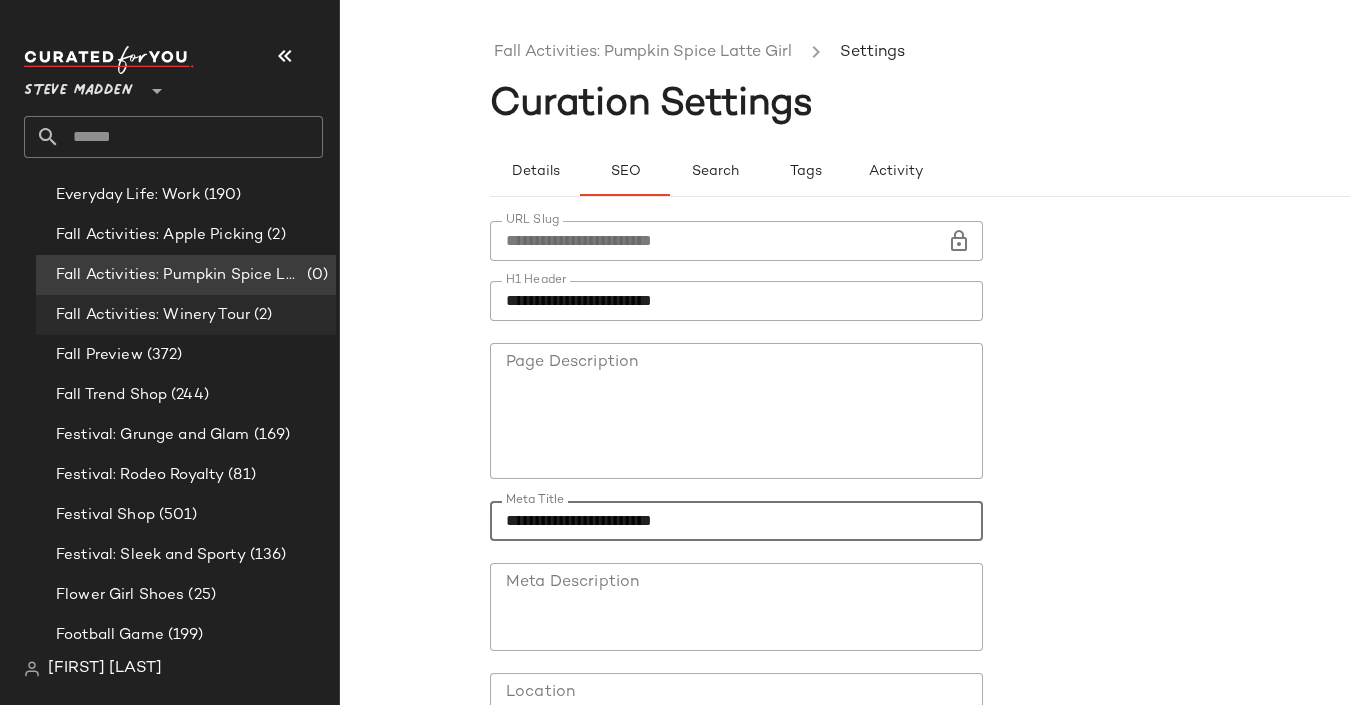 click on "(2)" at bounding box center [261, 315] 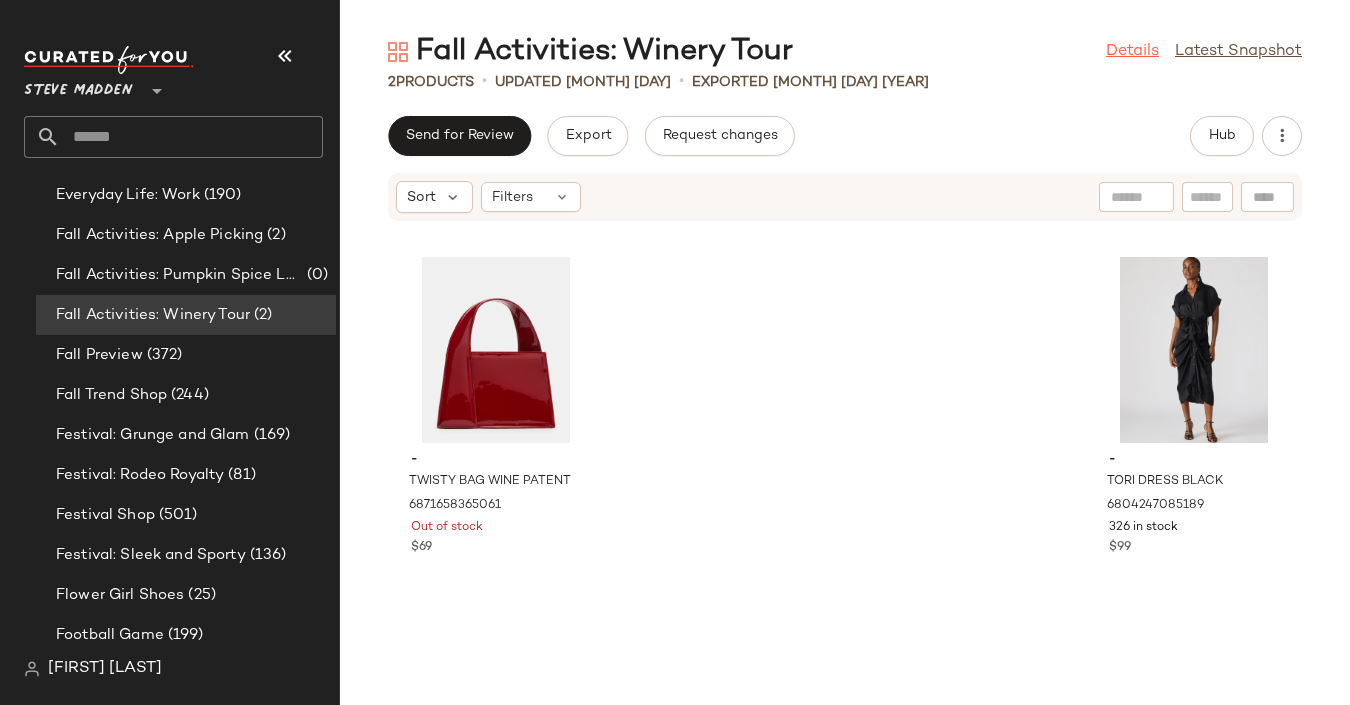 click on "Details" at bounding box center [1132, 52] 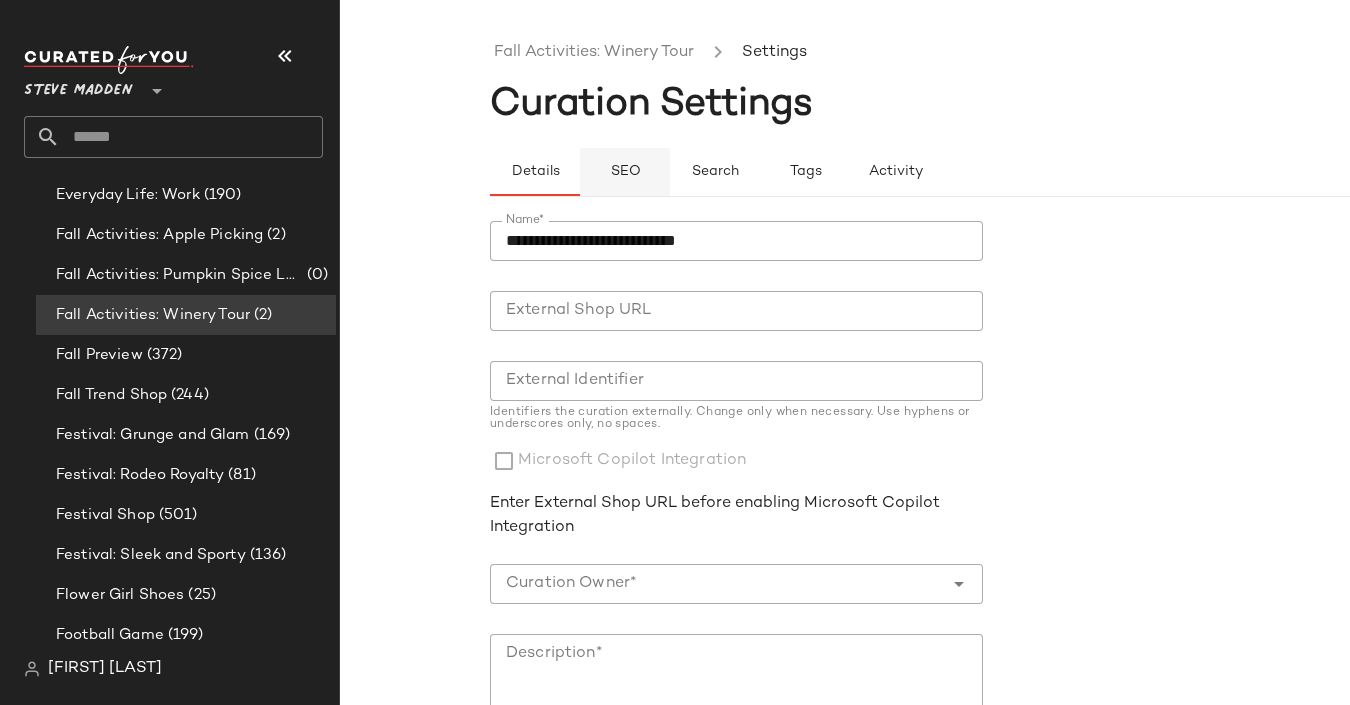 click on "SEO" 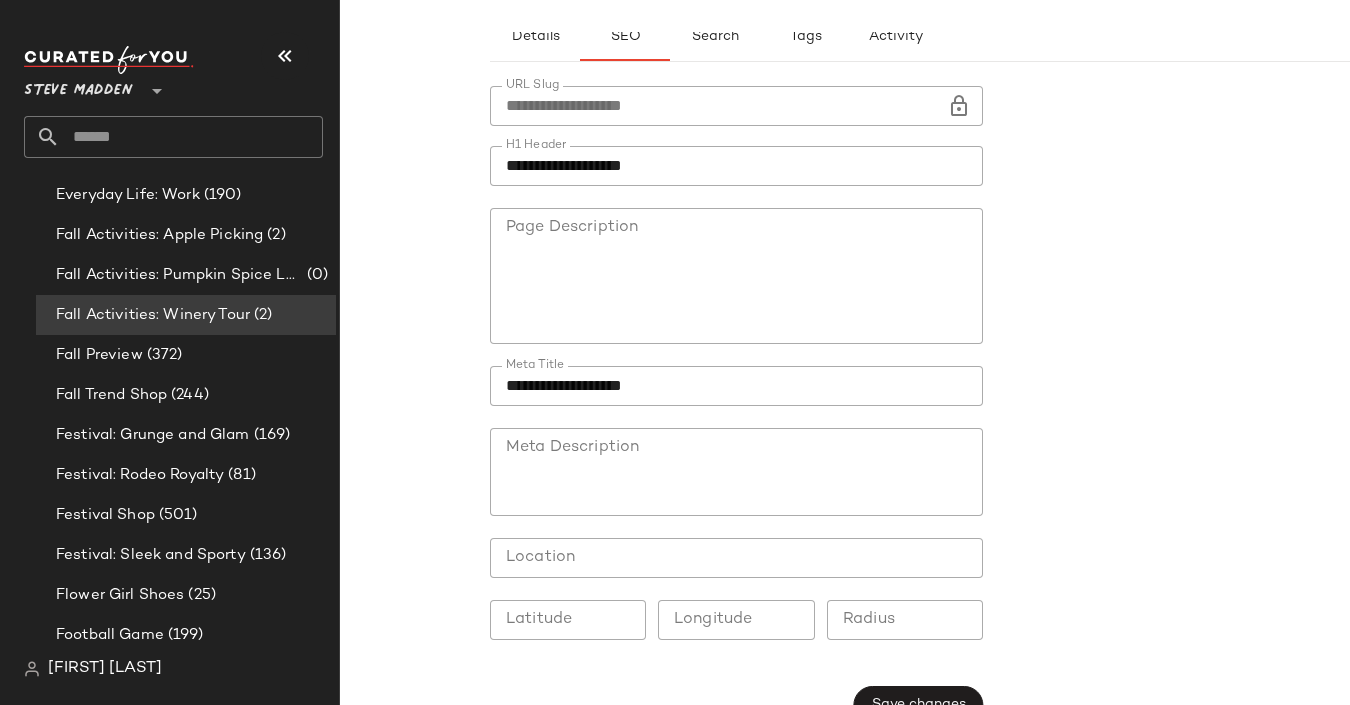 scroll, scrollTop: 177, scrollLeft: 0, axis: vertical 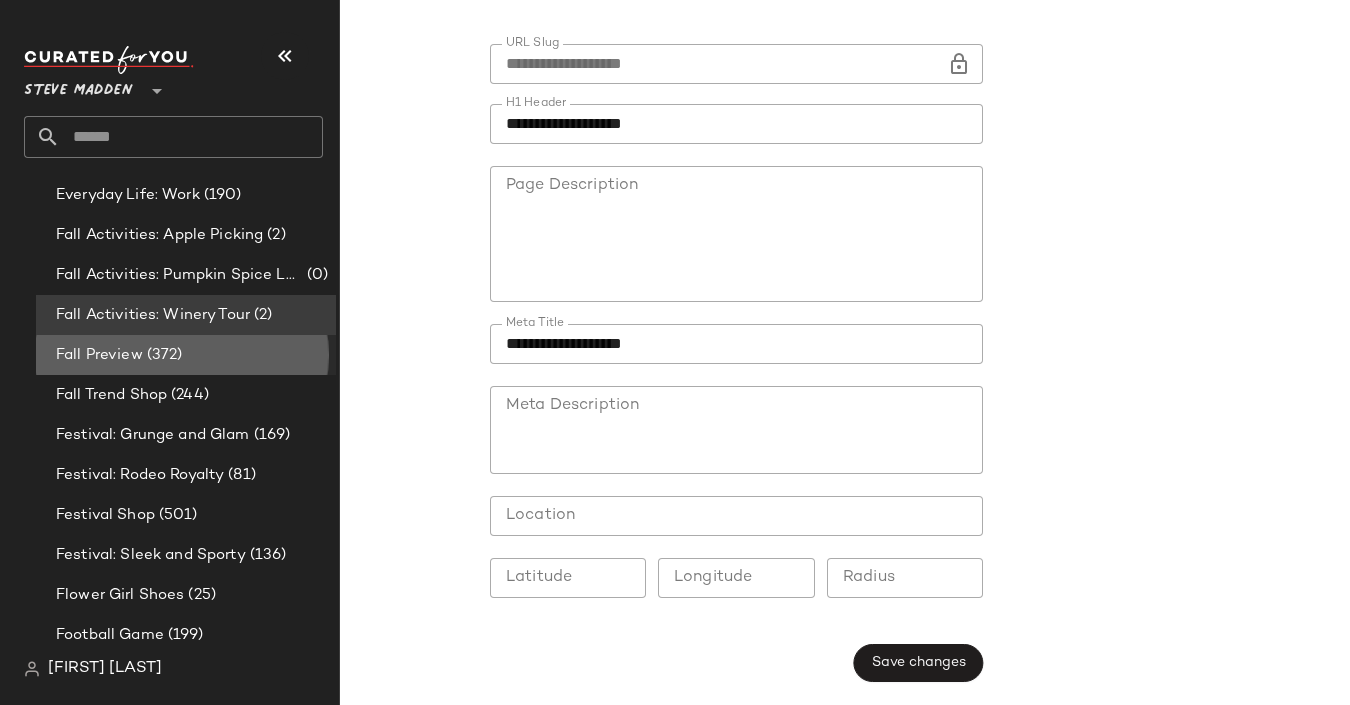 click on "Fall Preview (372)" 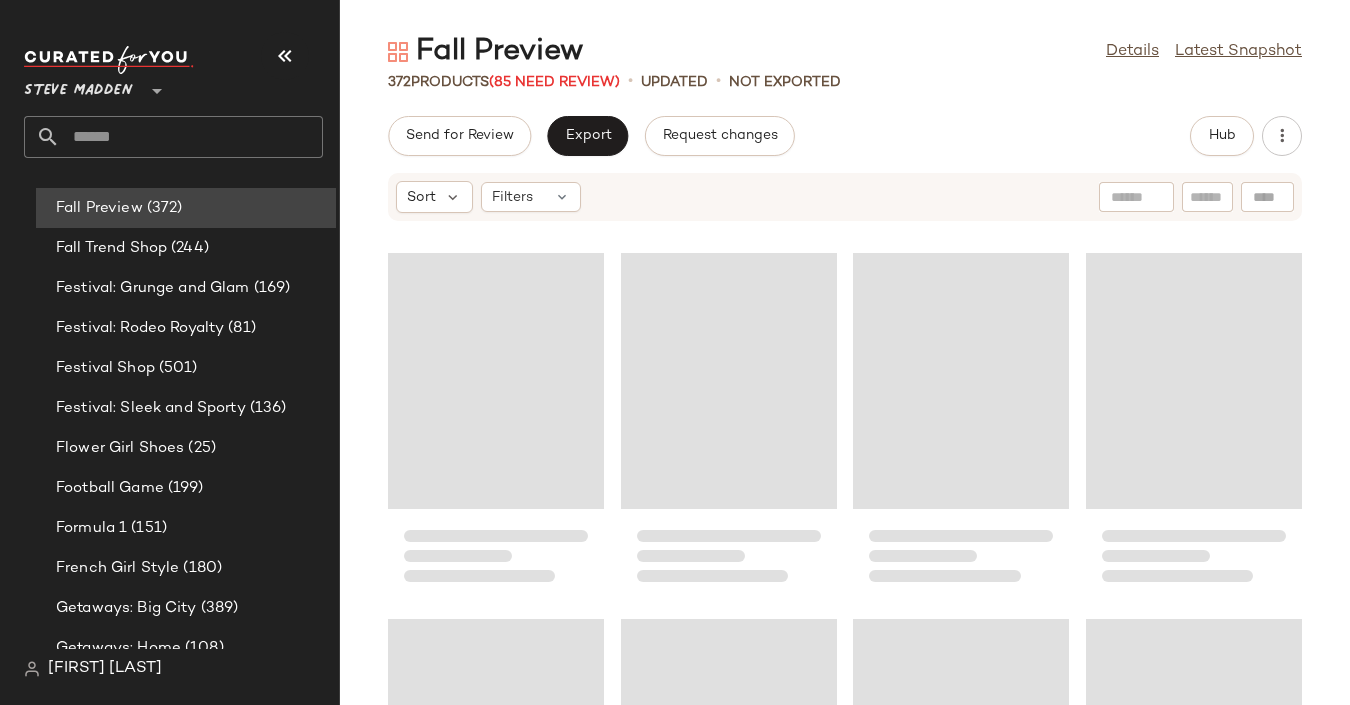 scroll, scrollTop: 4379, scrollLeft: 0, axis: vertical 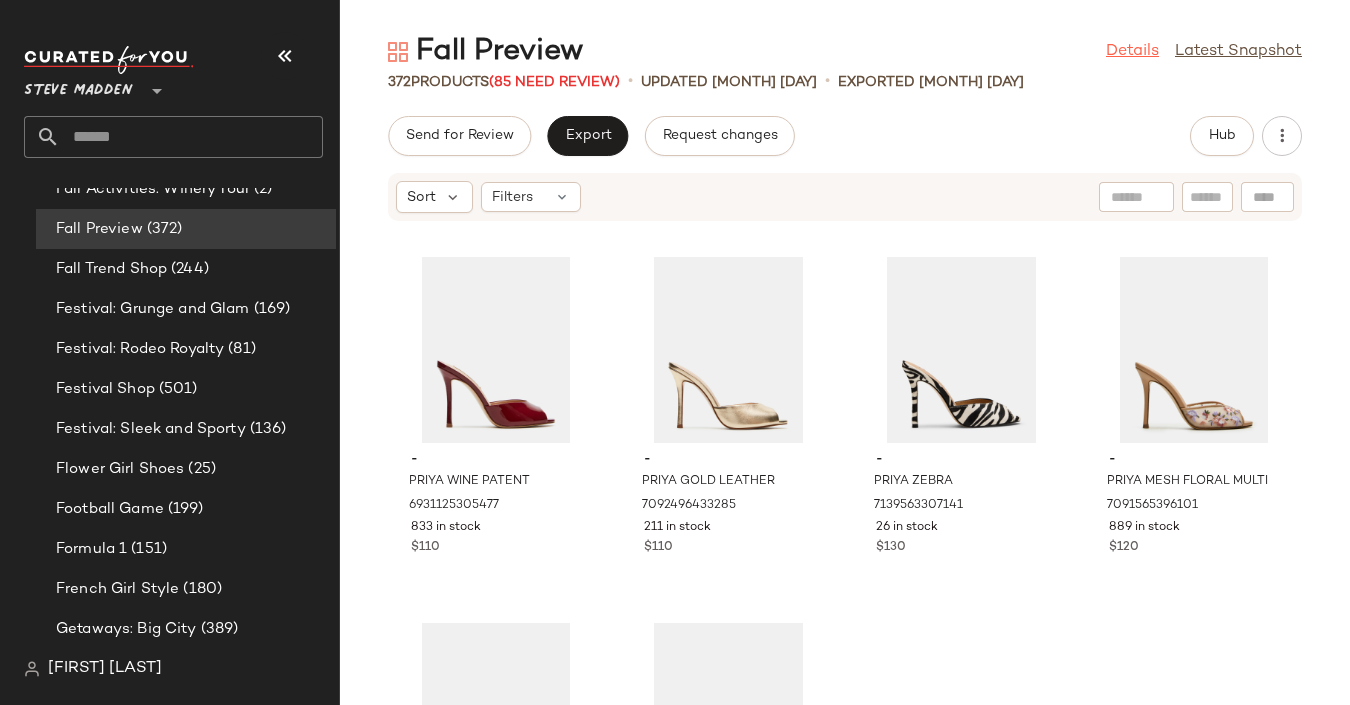 click on "Details" at bounding box center [1132, 52] 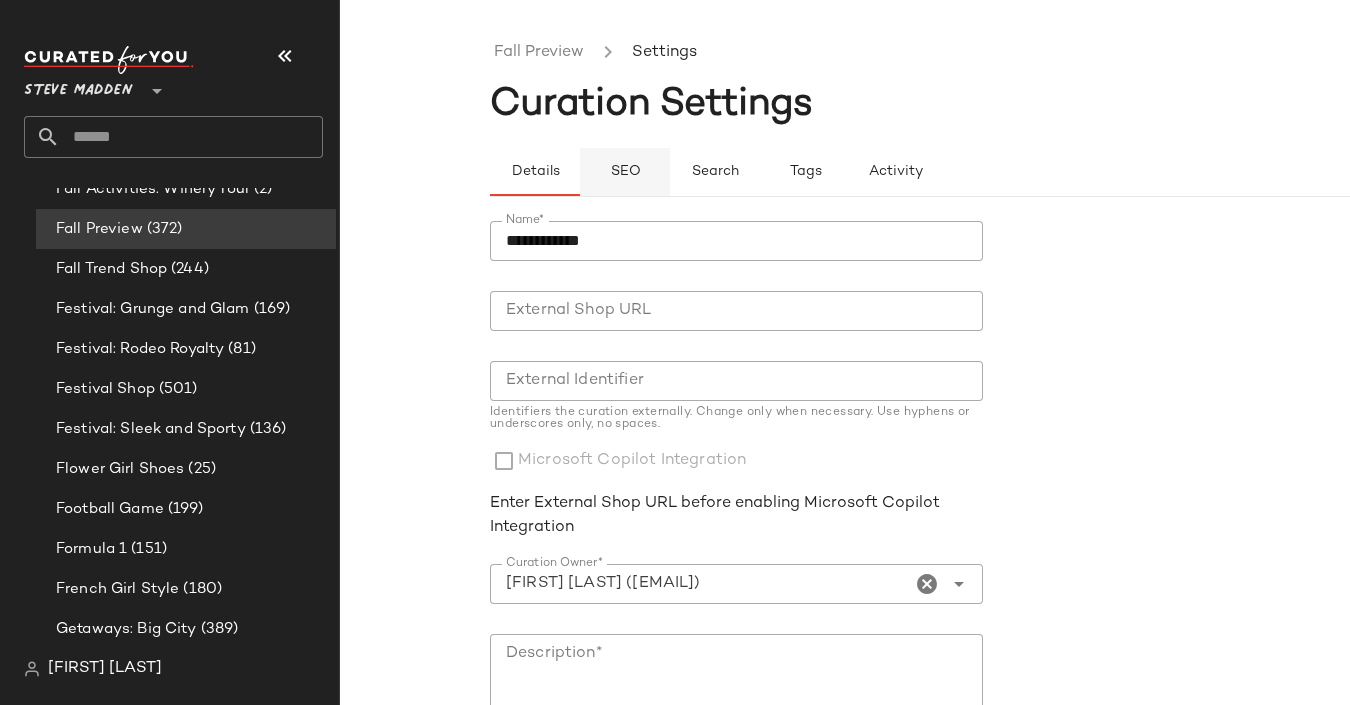 click on "SEO" 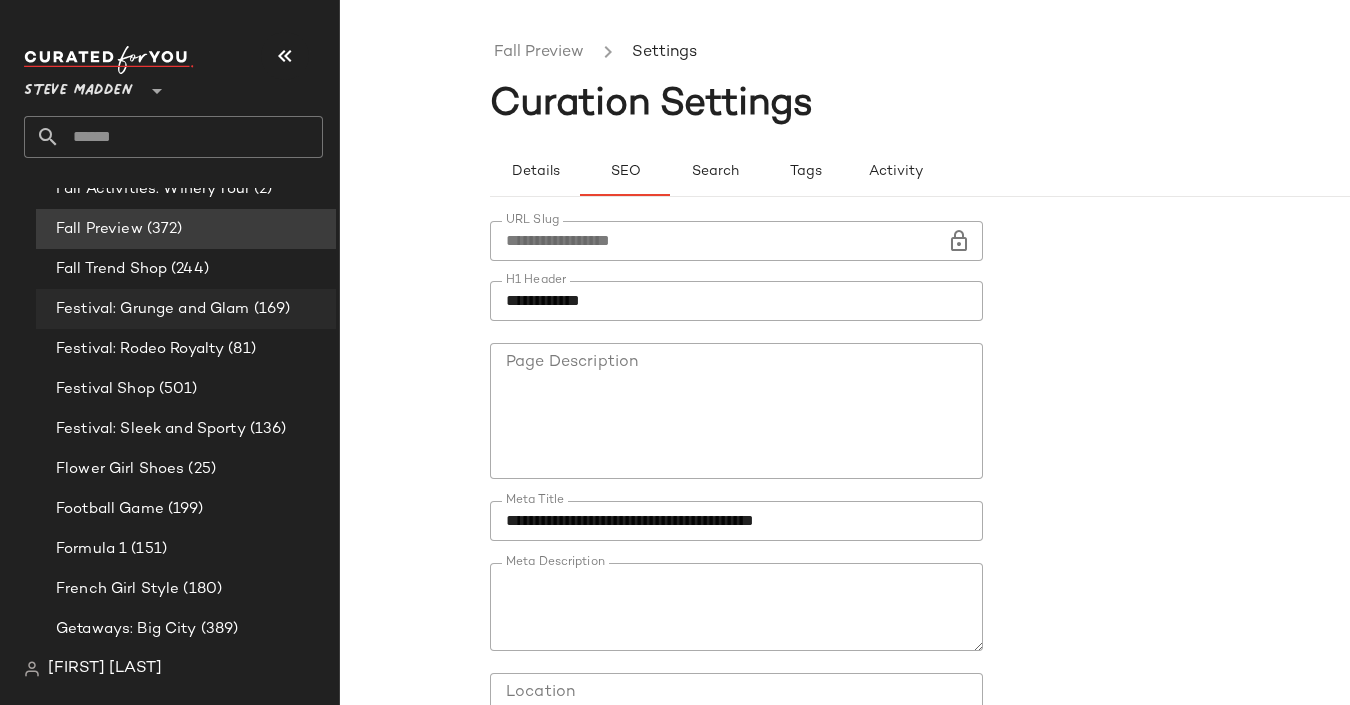 click on "Festival: Grunge and Glam (169)" 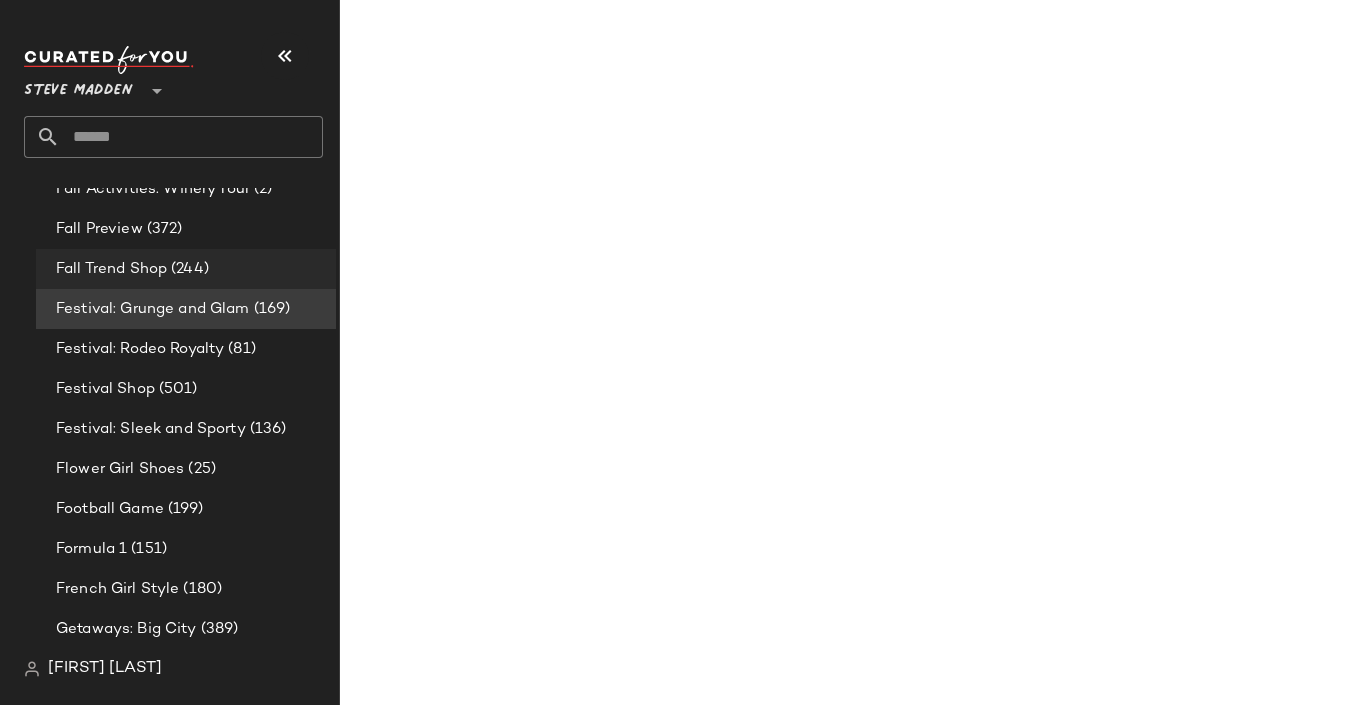 click on "Fall Trend Shop (244)" 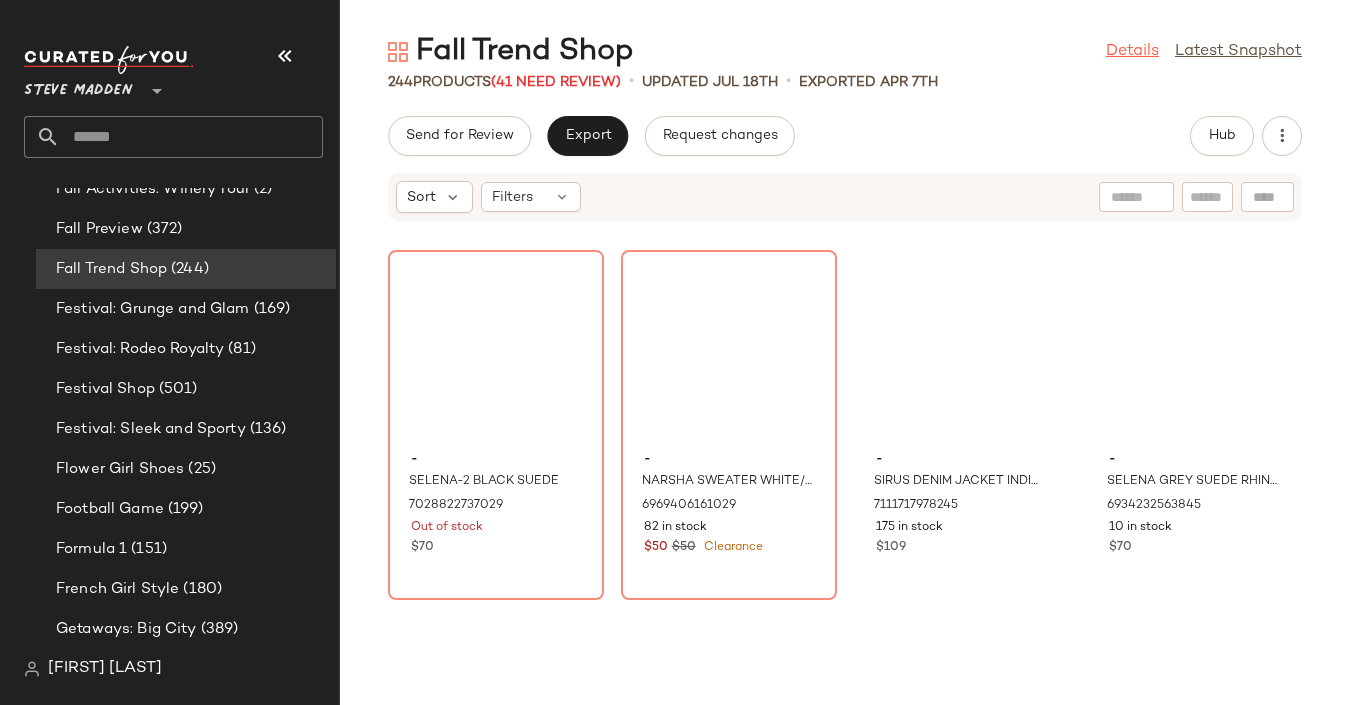 click on "Details" at bounding box center (1132, 52) 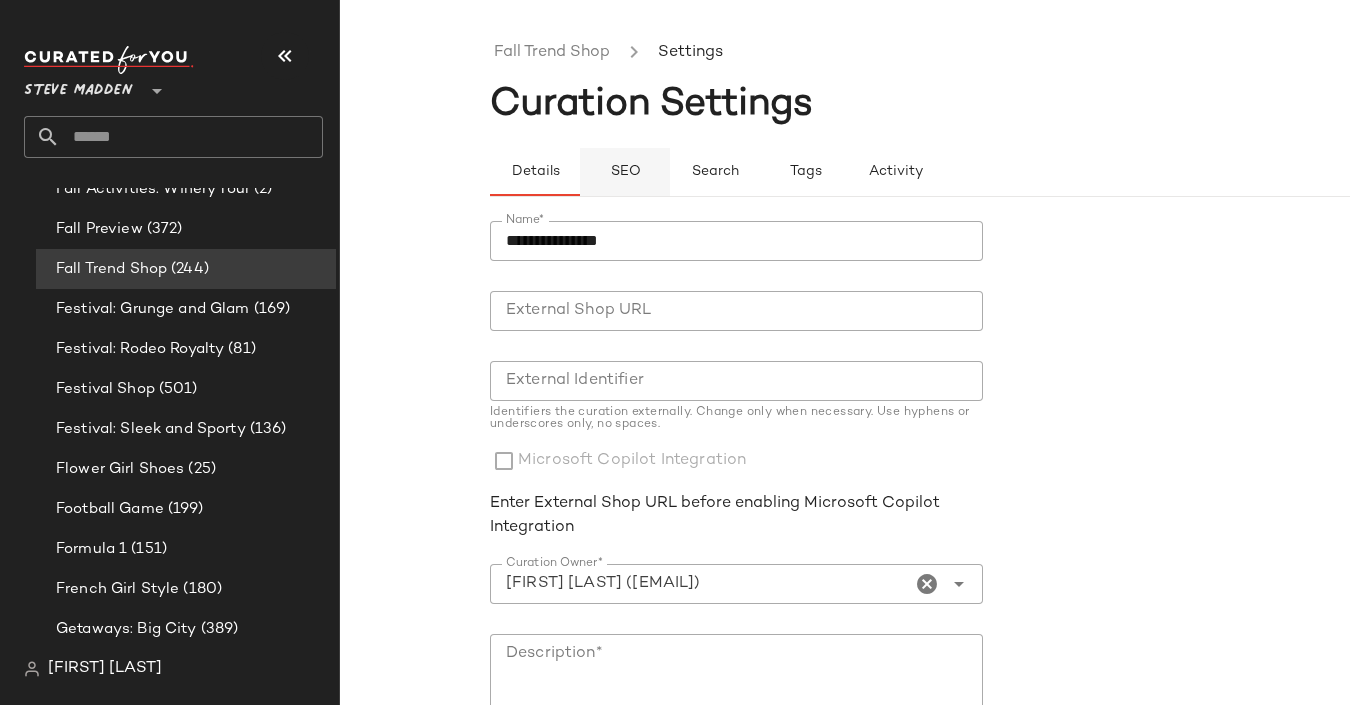click on "SEO" 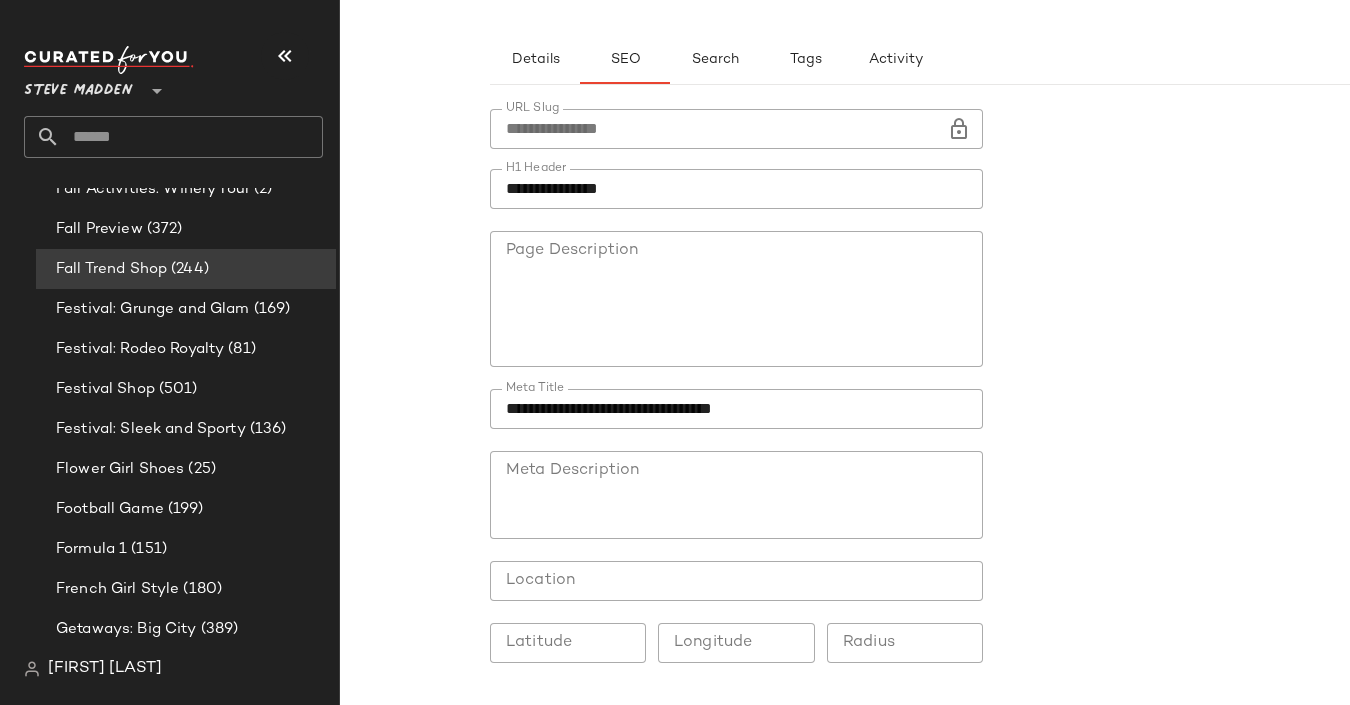 scroll, scrollTop: 114, scrollLeft: 0, axis: vertical 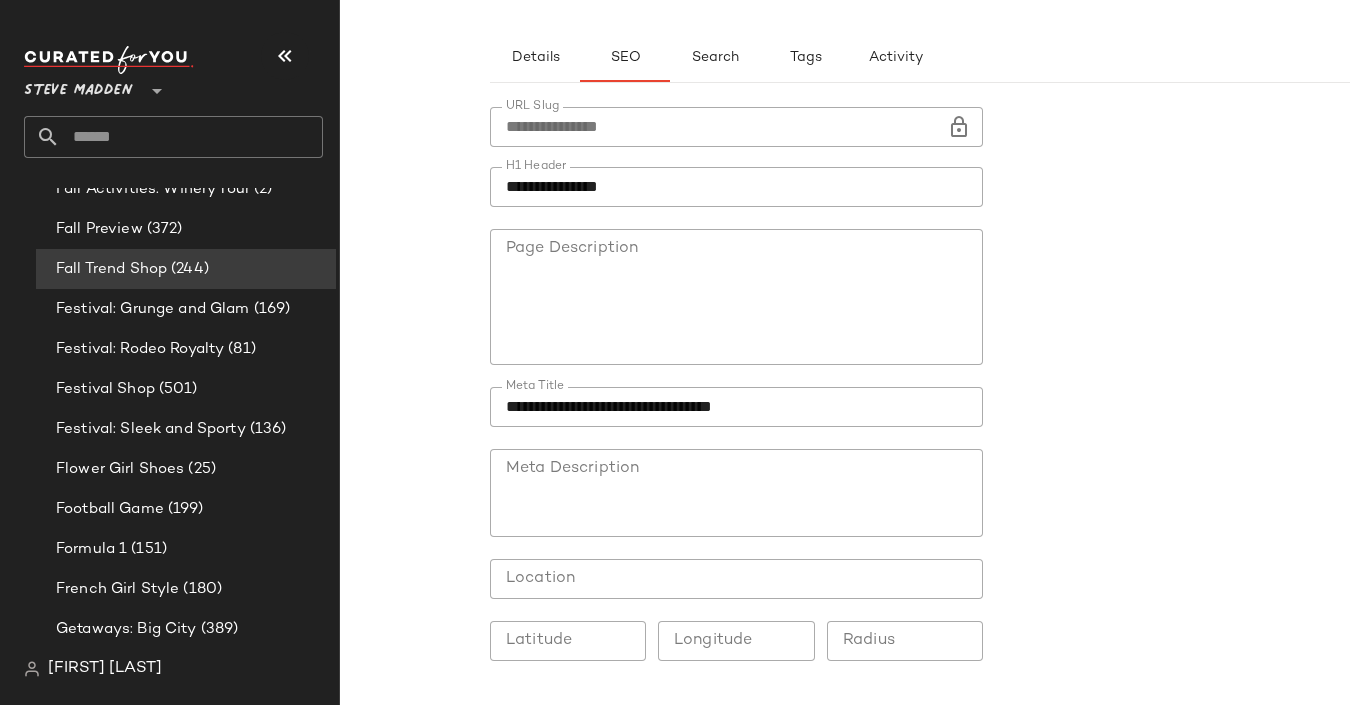 click on "Meta Description" 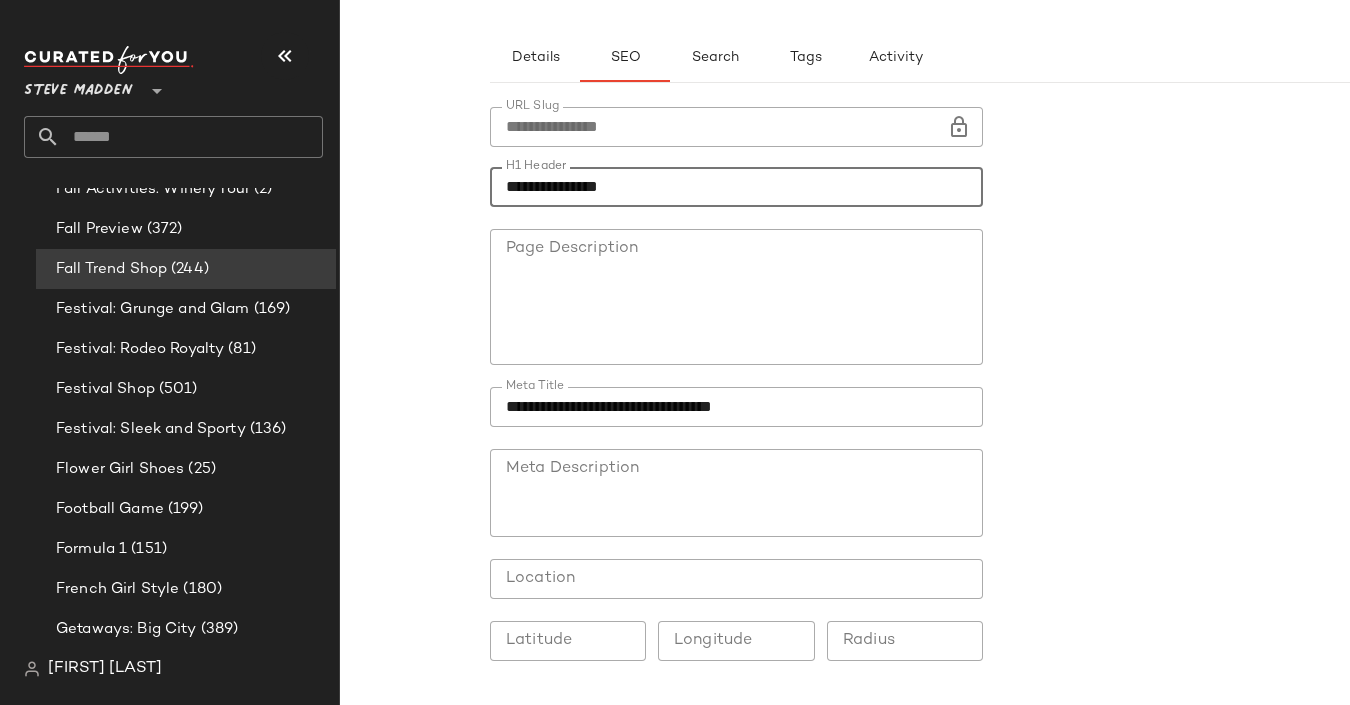 click on "**********" 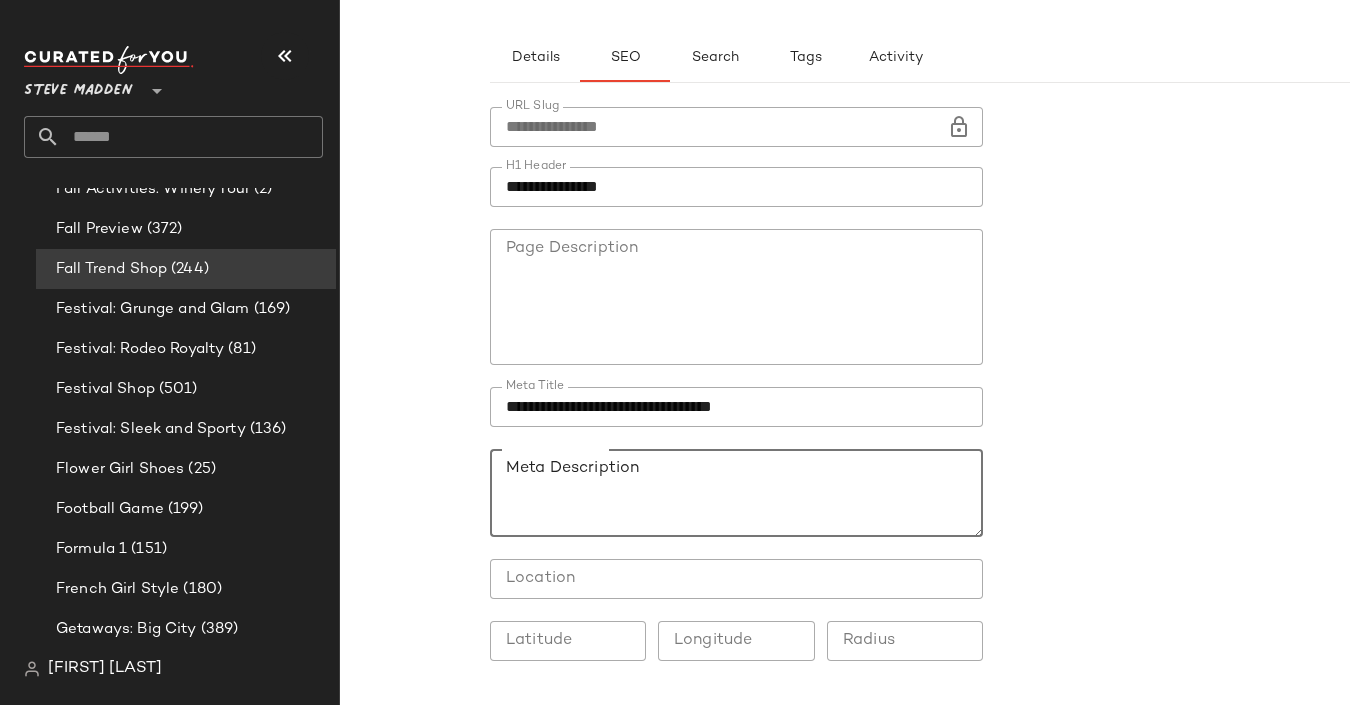 click on "Meta Description" 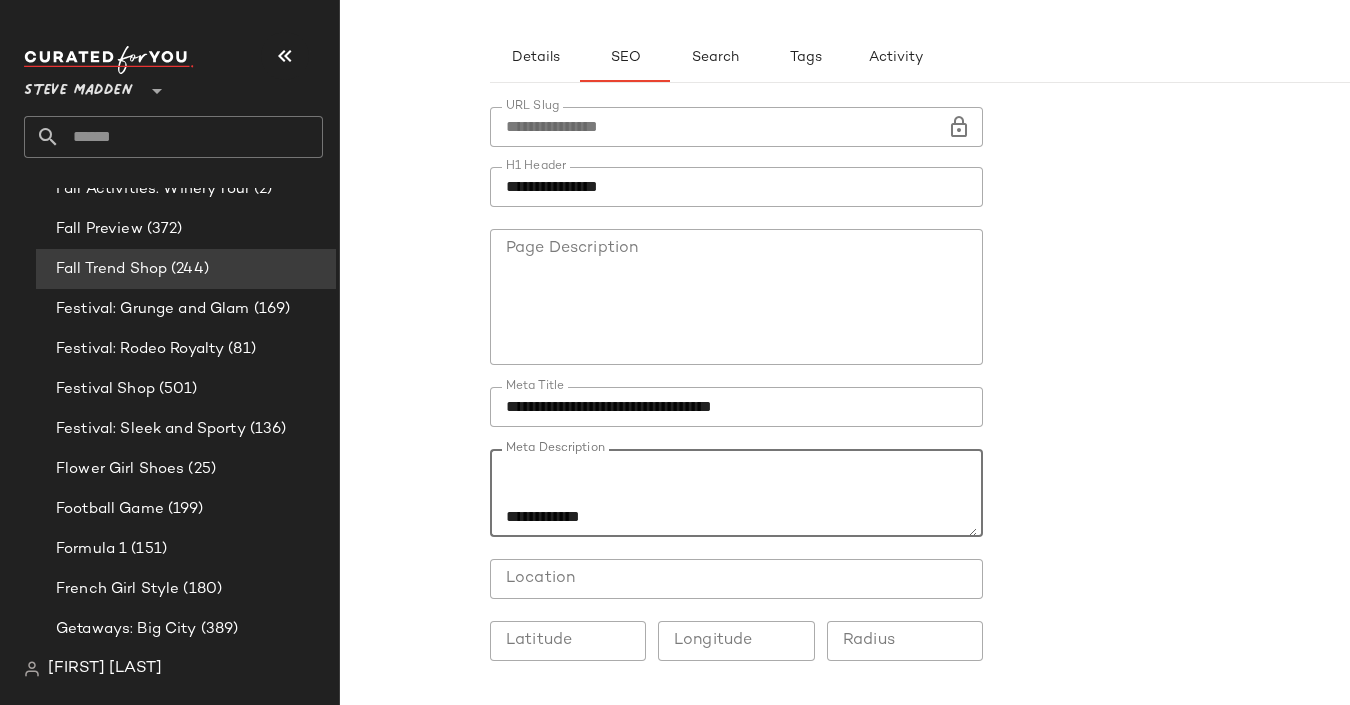 scroll, scrollTop: 0, scrollLeft: 0, axis: both 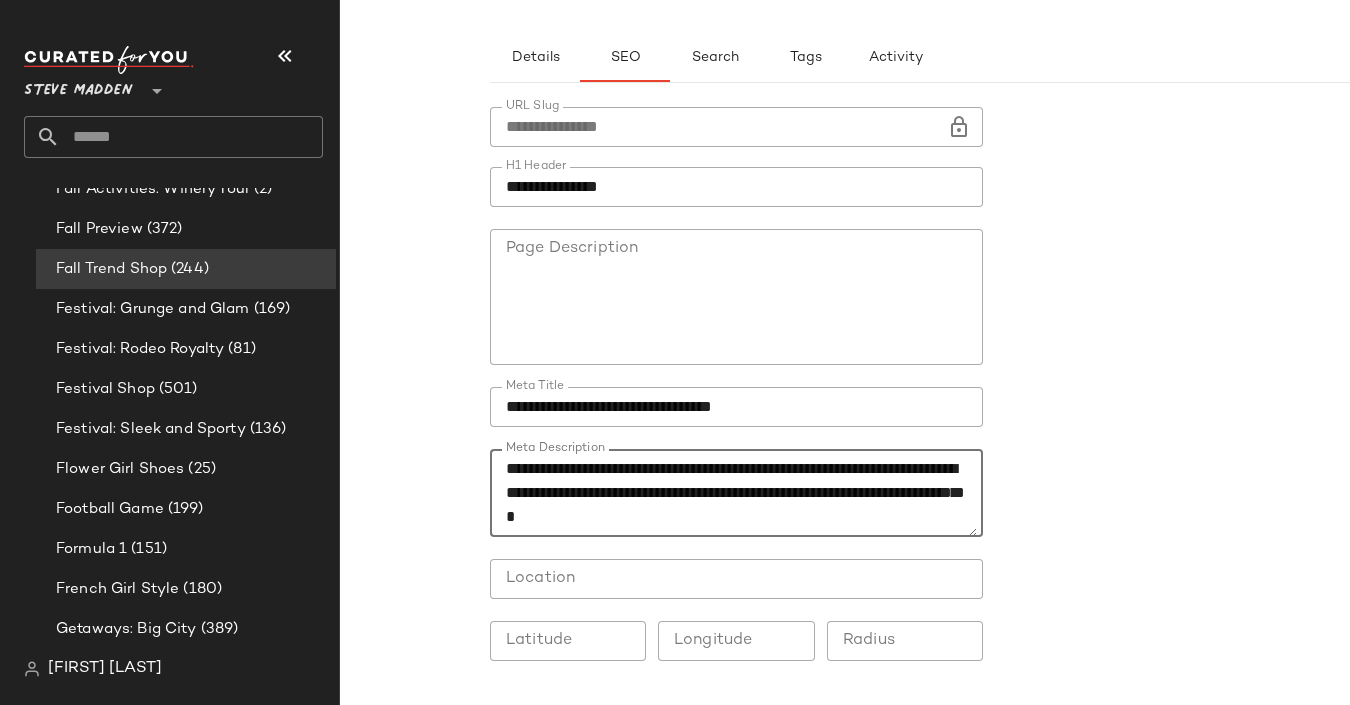drag, startPoint x: 546, startPoint y: 530, endPoint x: 872, endPoint y: 514, distance: 326.3924 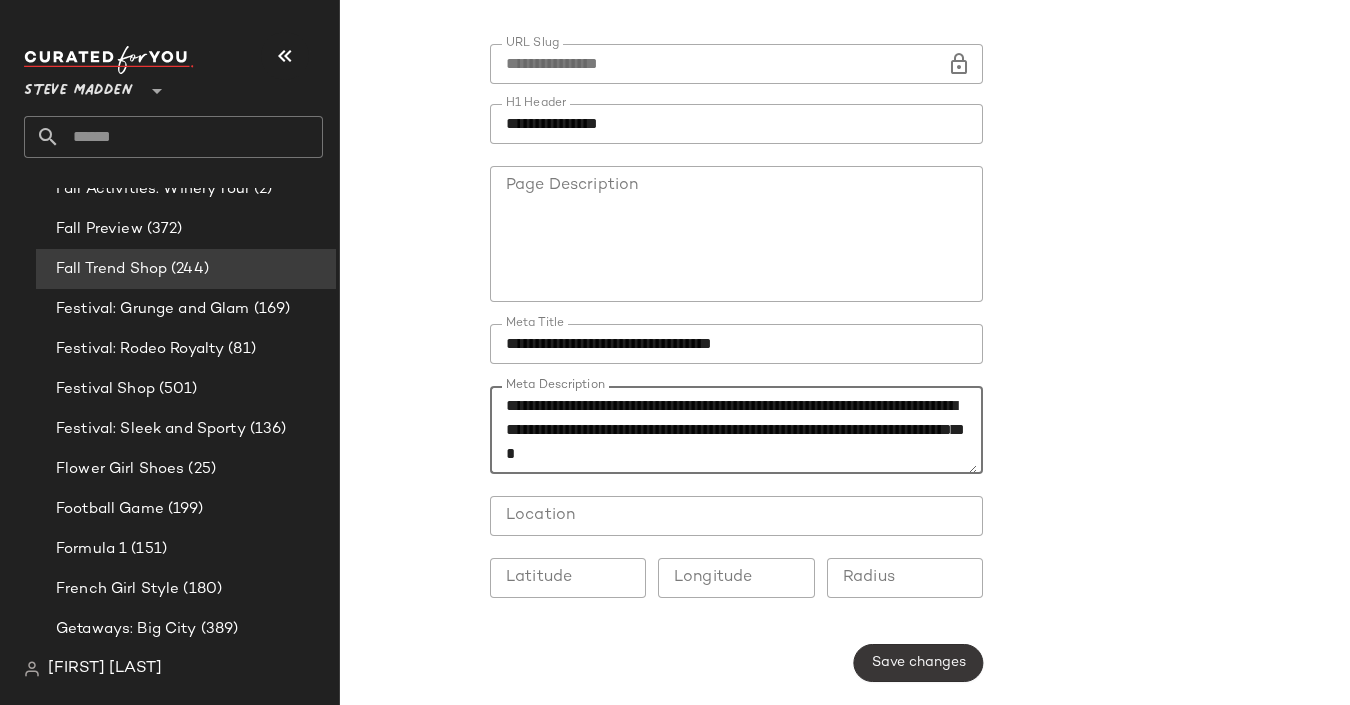 type on "**********" 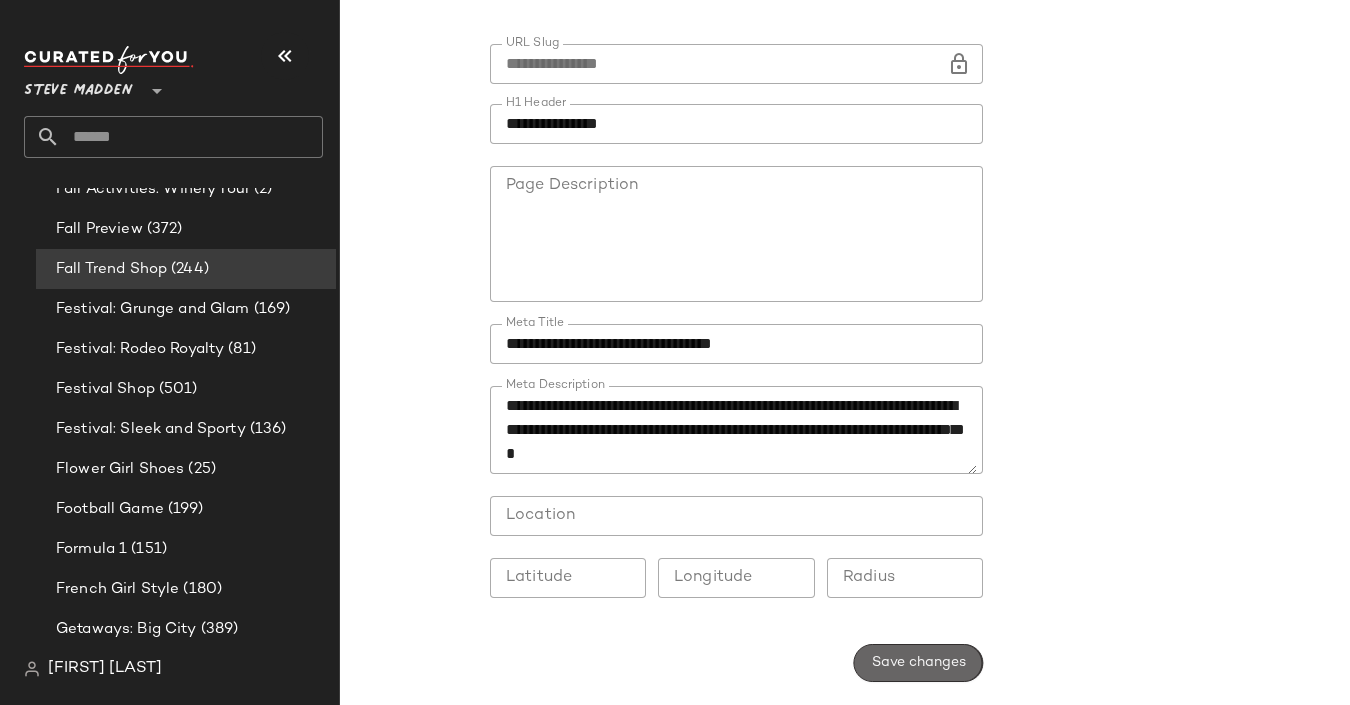click on "Save changes" 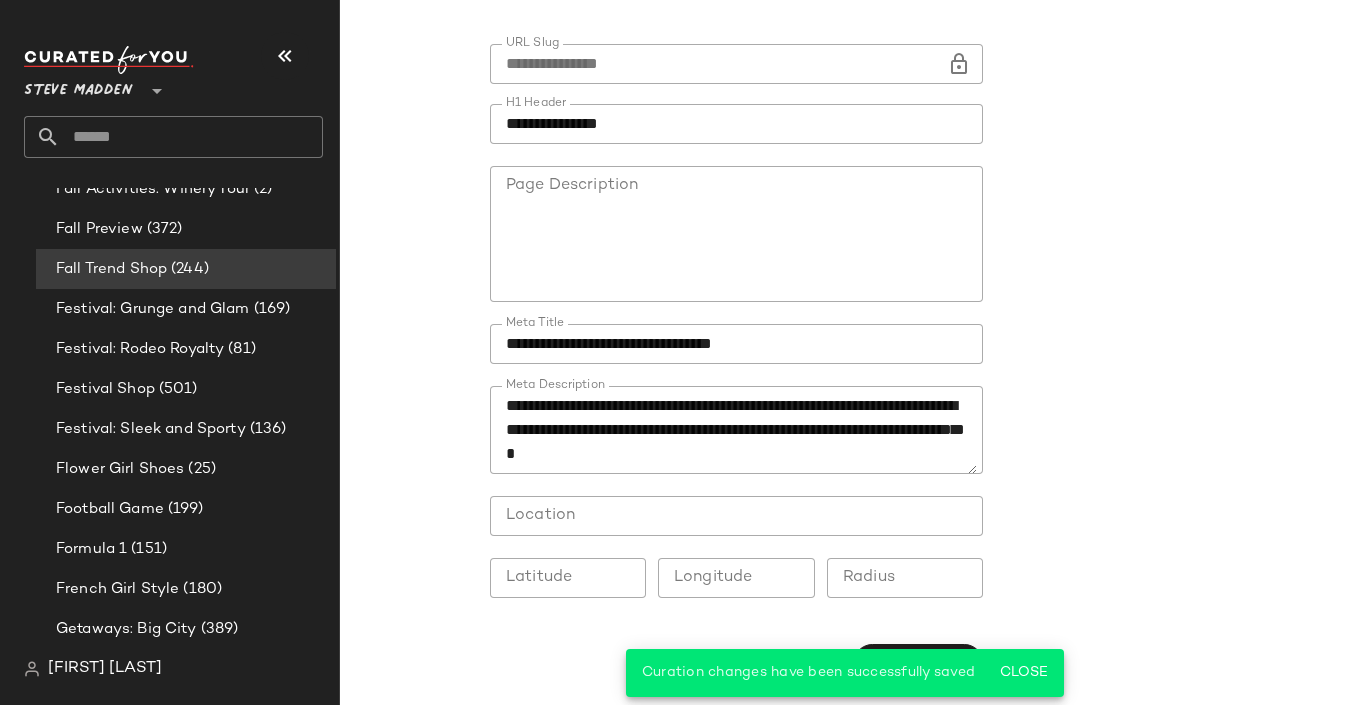 scroll, scrollTop: 0, scrollLeft: 0, axis: both 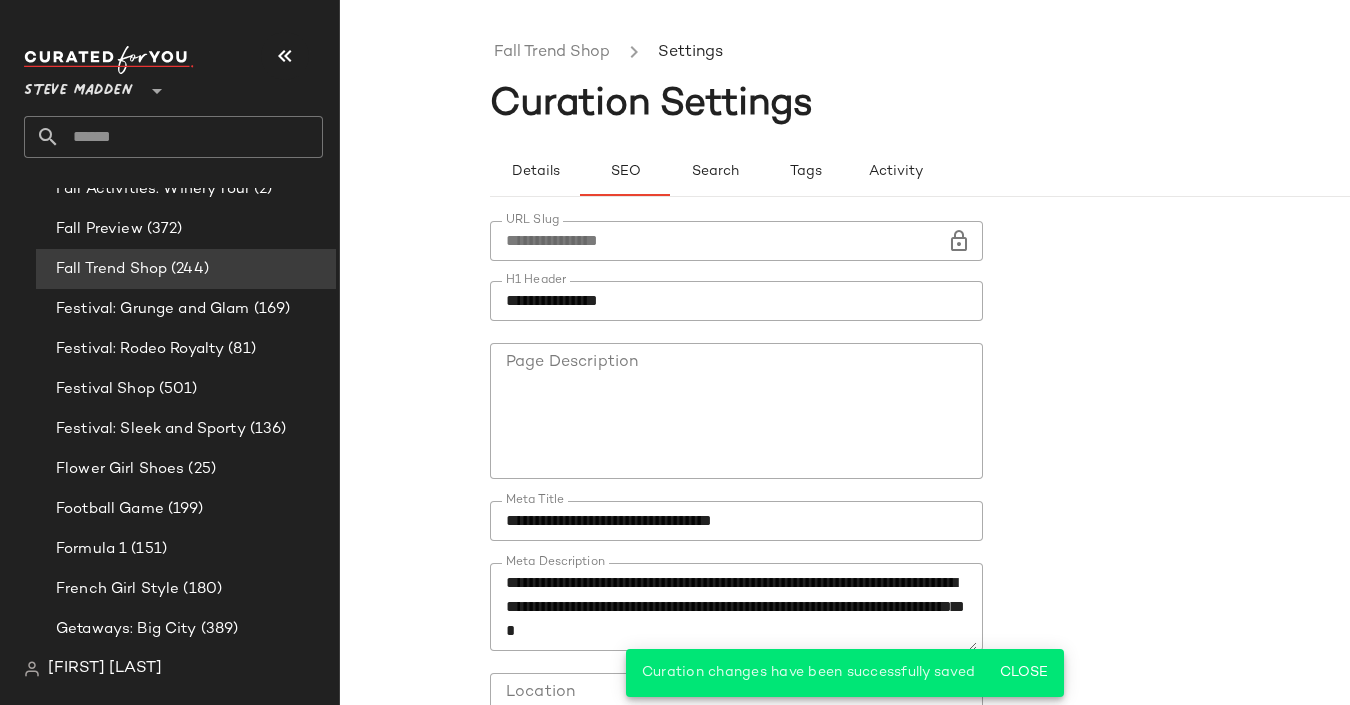 click on "Fall Trend Shop Settings" at bounding box center (995, 53) 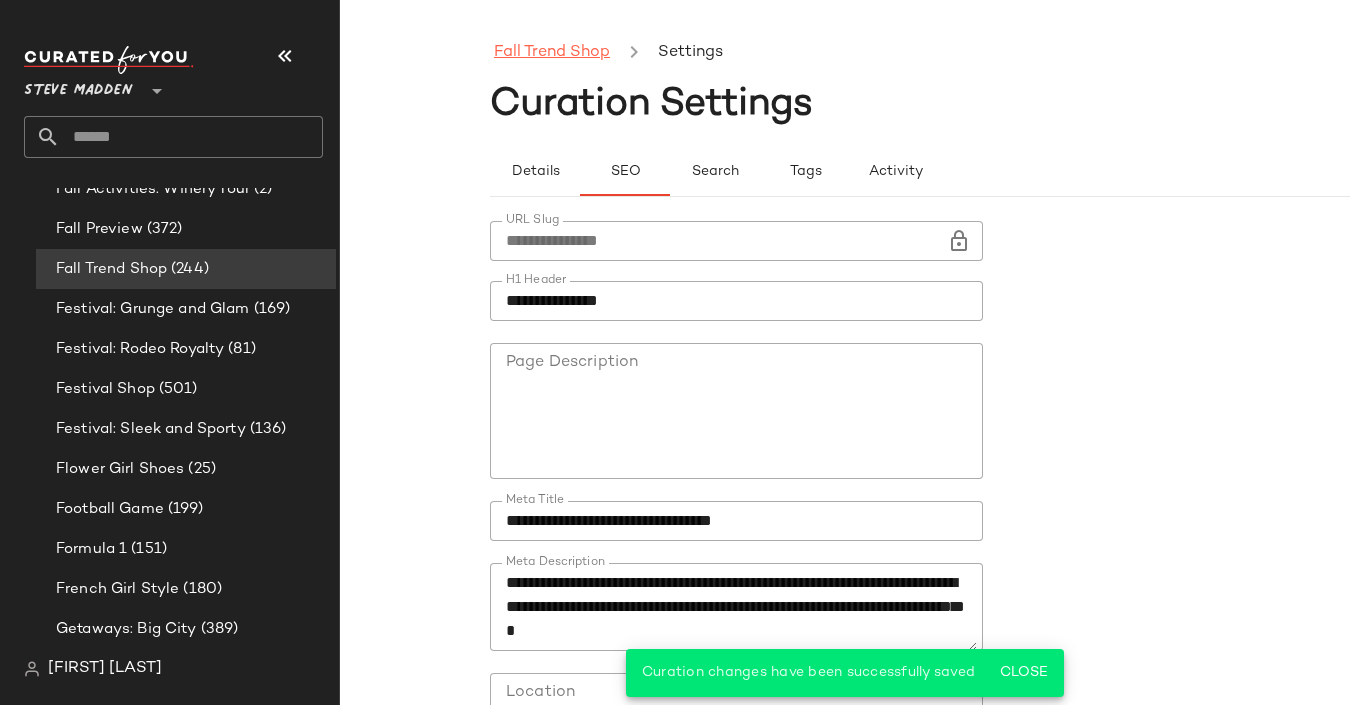 click on "Fall Trend Shop" at bounding box center (552, 53) 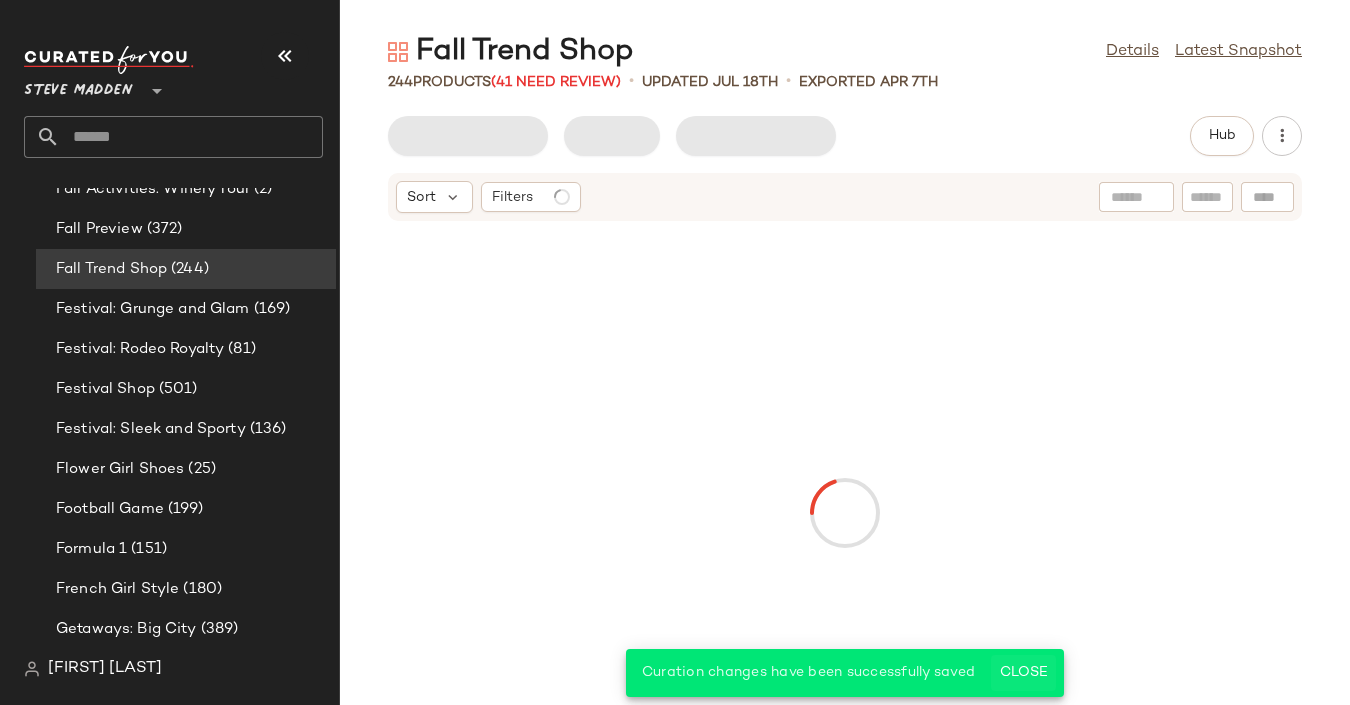 click on "Close" 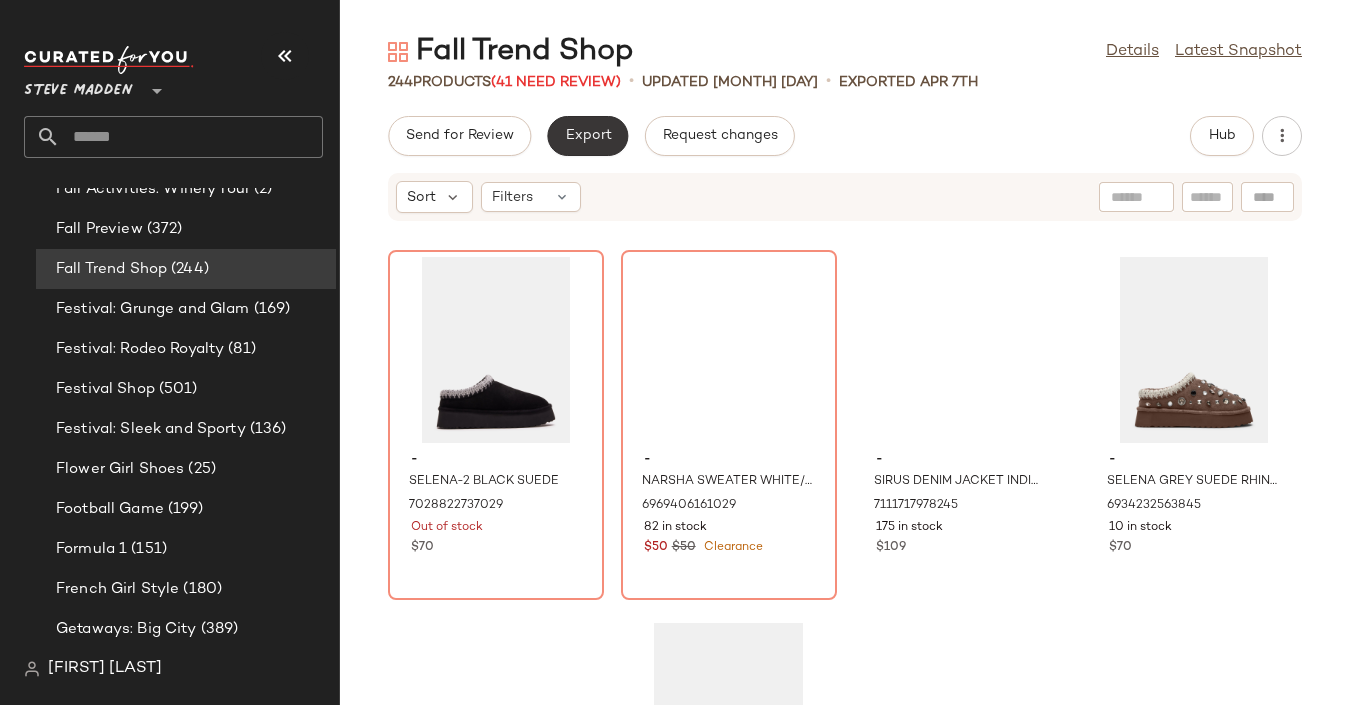 click on "Export" 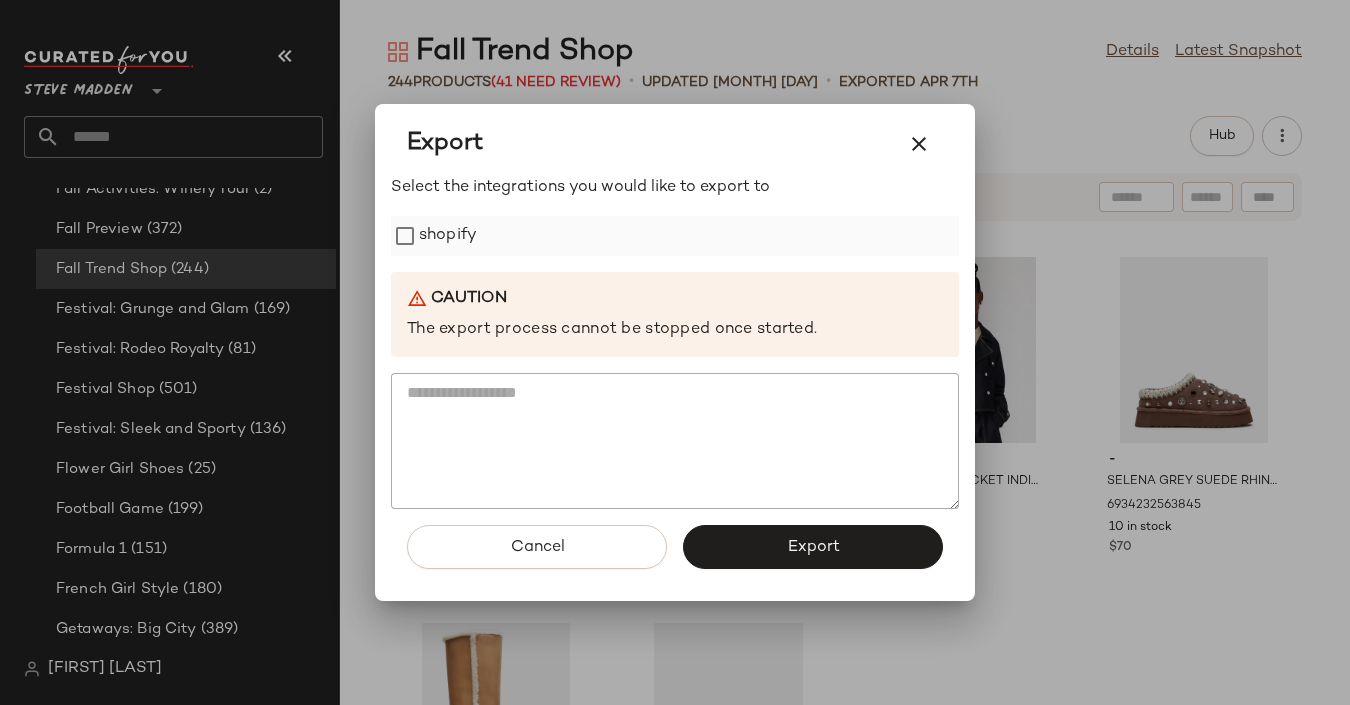 click on "shopify" at bounding box center [448, 236] 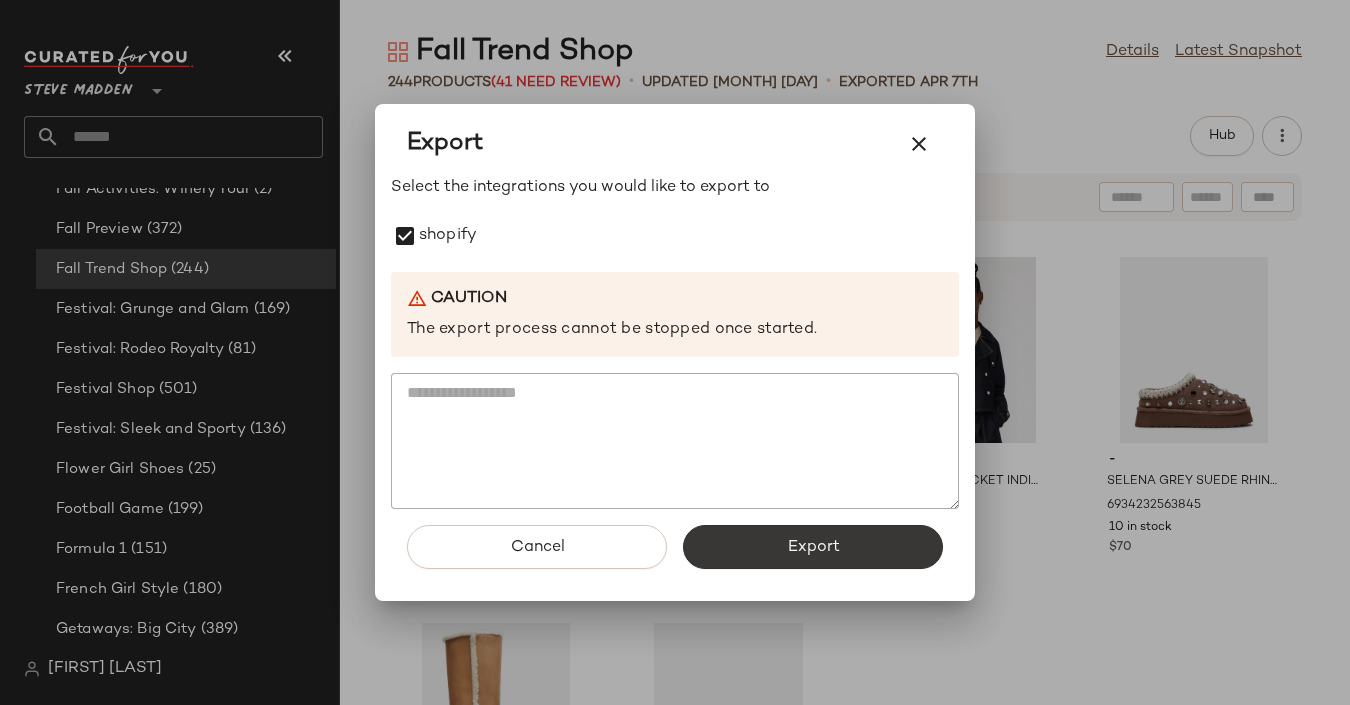 click on "Export" at bounding box center (813, 547) 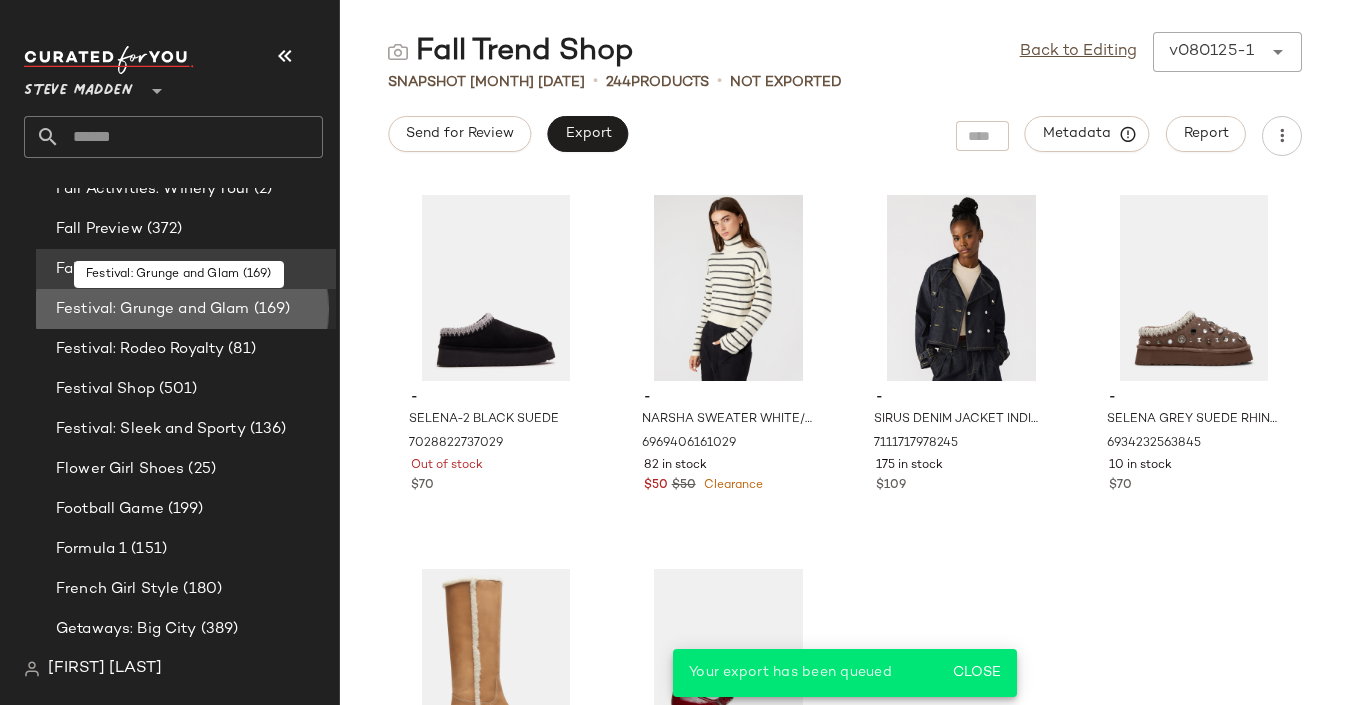 click on "Festival: Grunge and Glam" at bounding box center [153, 309] 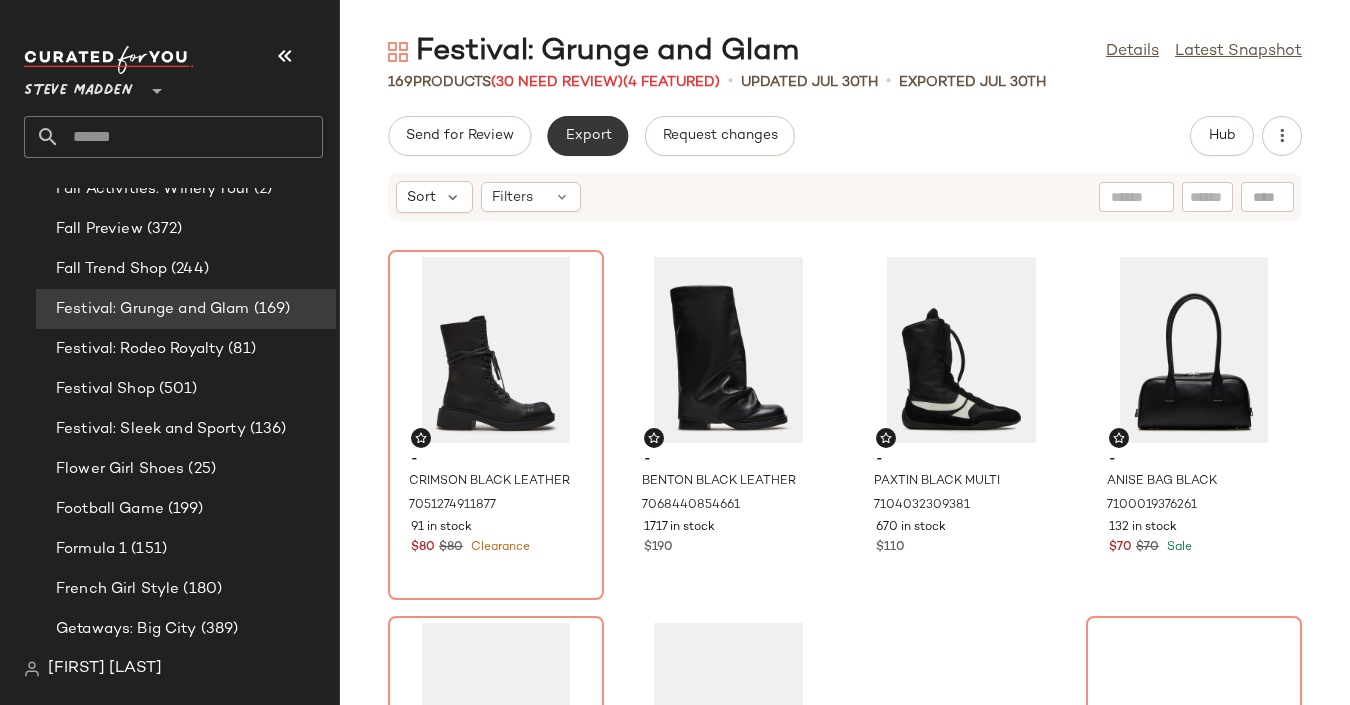 click on "Export" 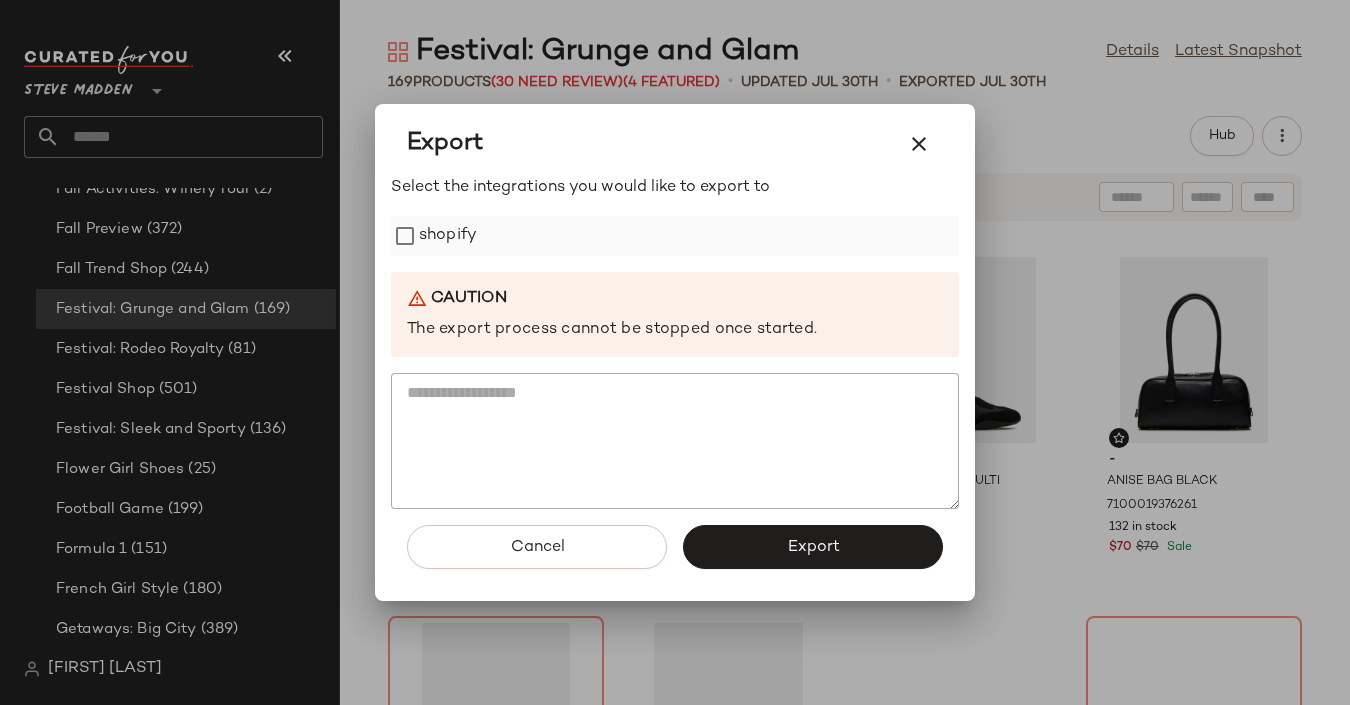 click on "shopify" at bounding box center [448, 236] 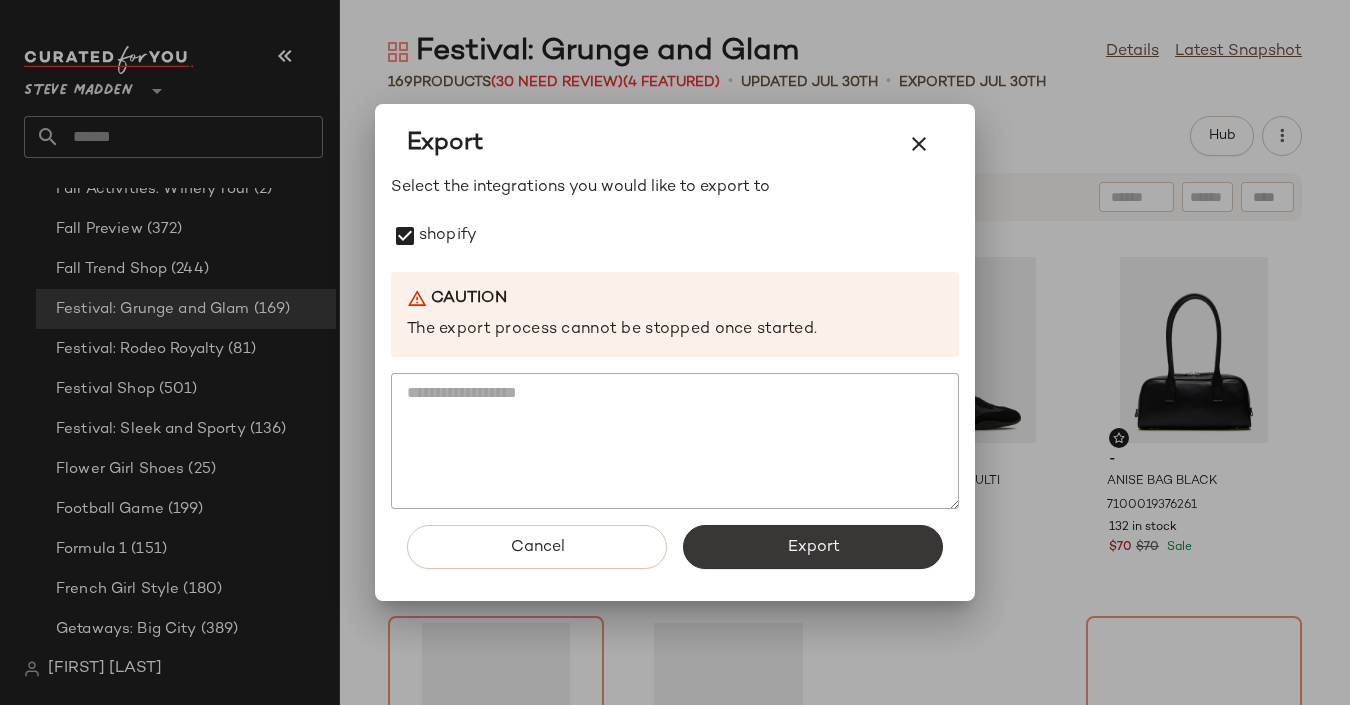 click on "Export" 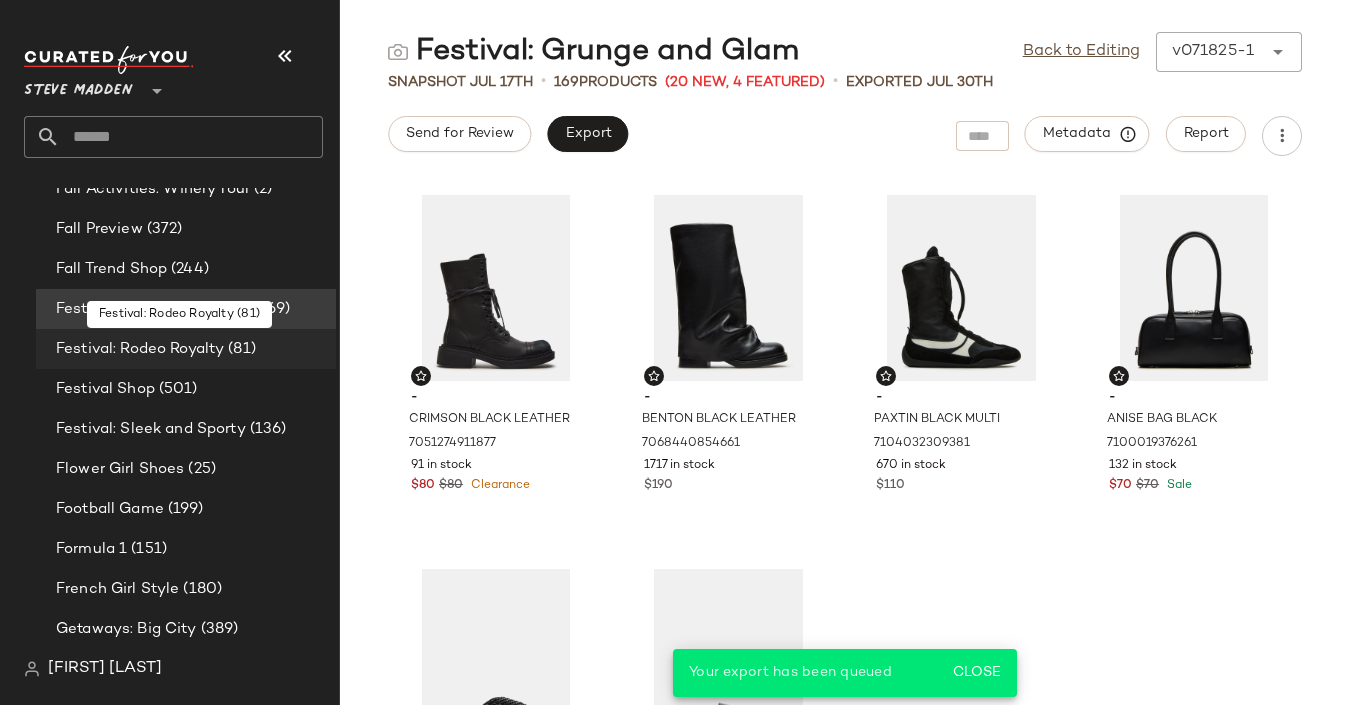 click on "Festival: Rodeo Royalty" at bounding box center (140, 349) 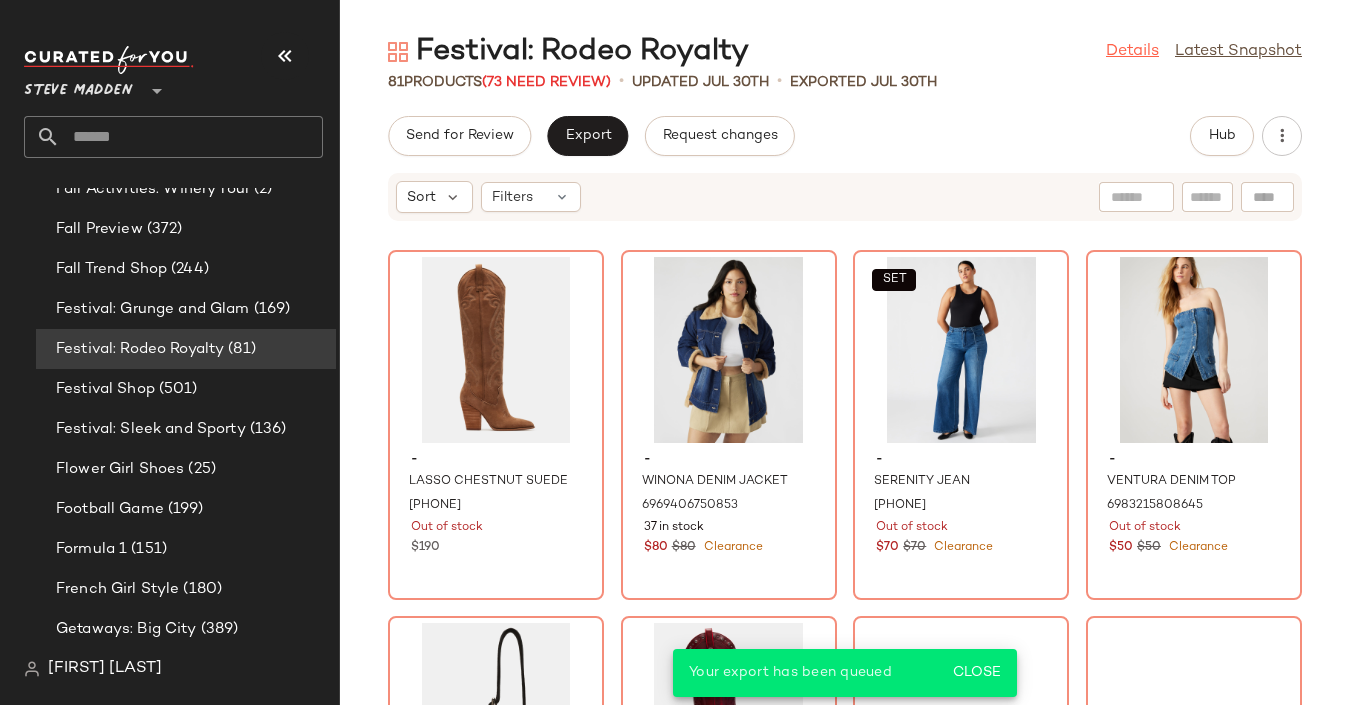 click on "Details" at bounding box center (1132, 52) 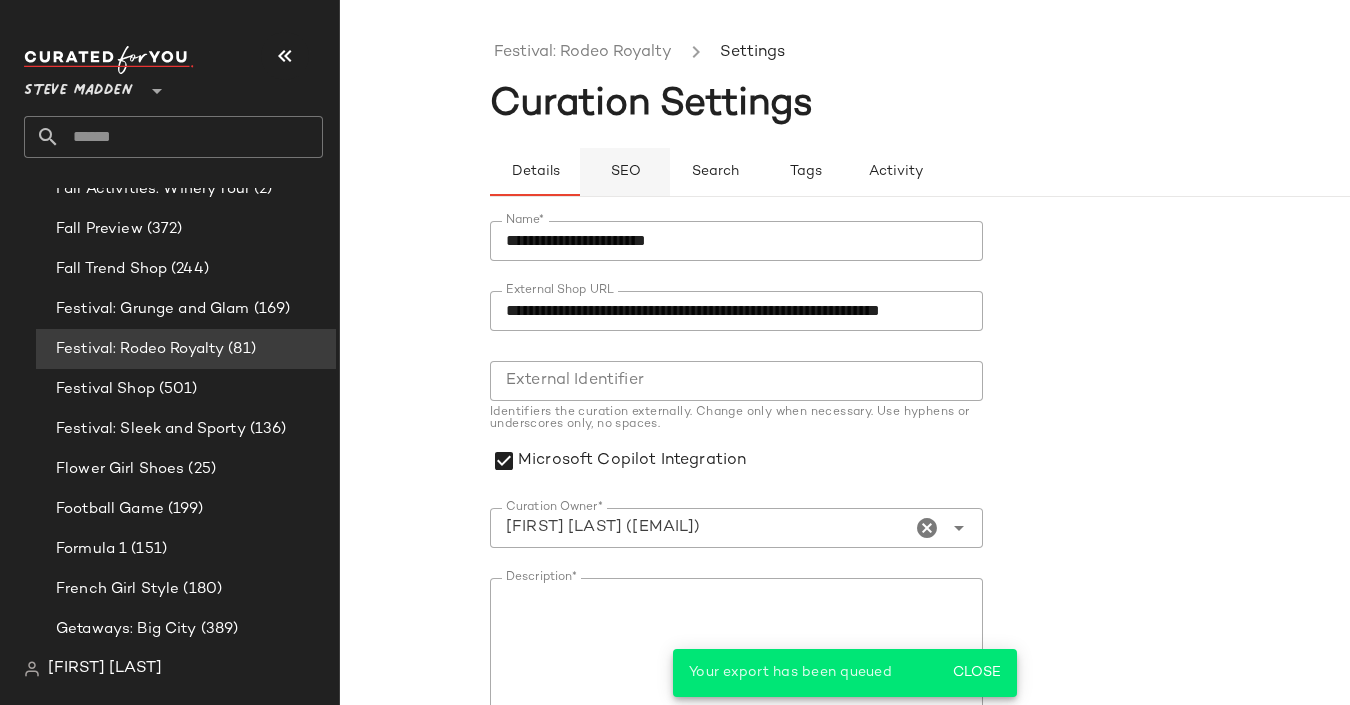 click on "SEO" 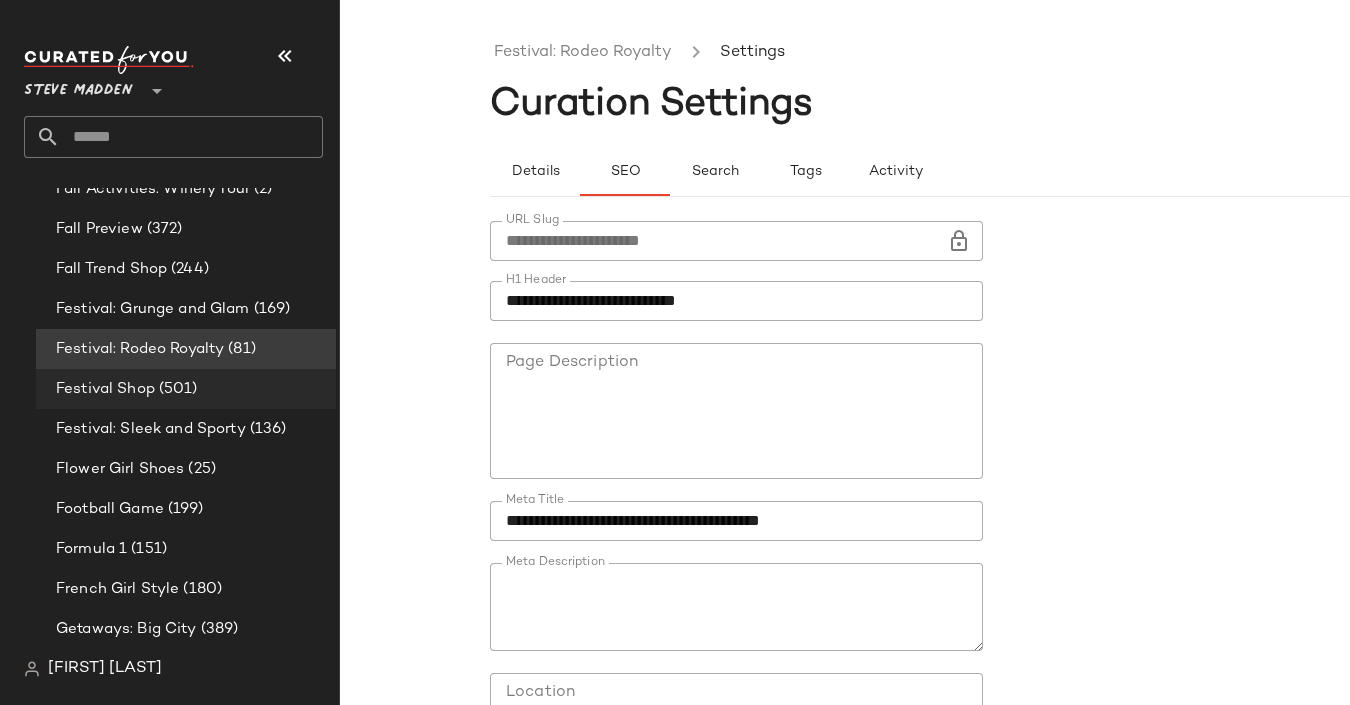 click on "Festival Shop (501)" 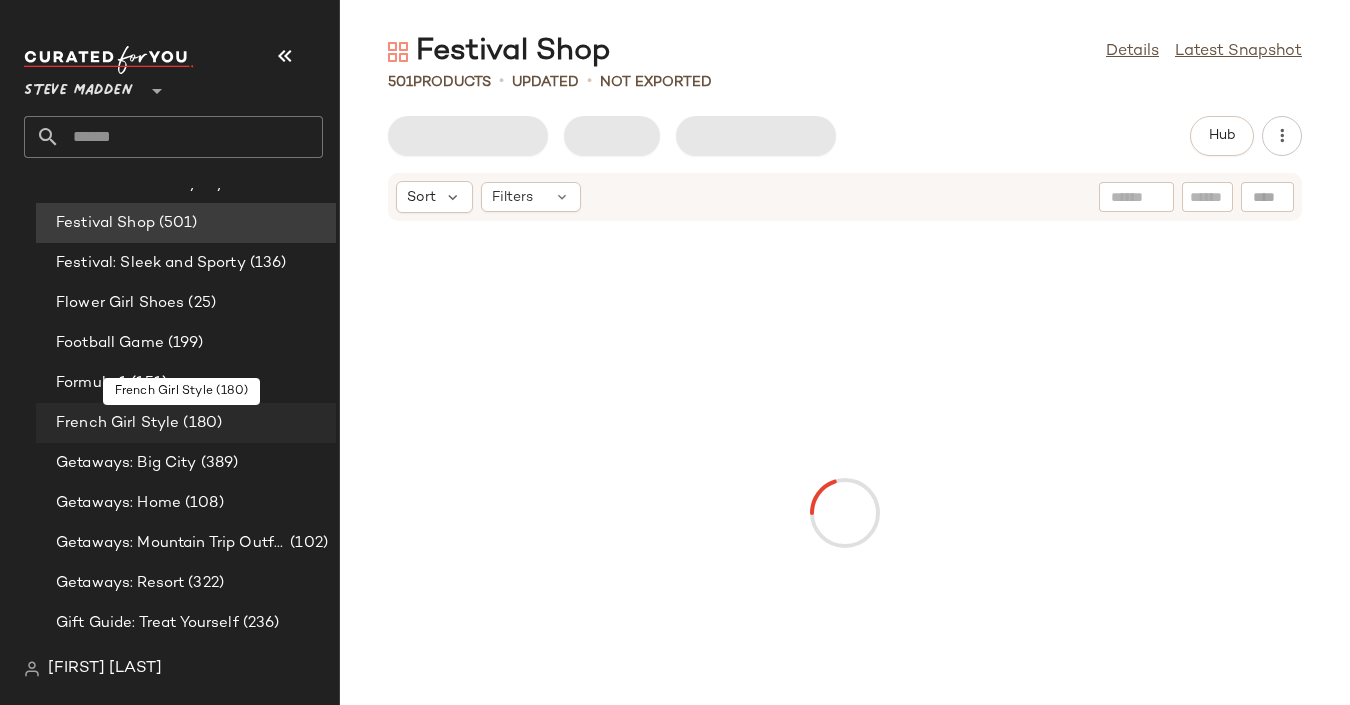 scroll, scrollTop: 4498, scrollLeft: 0, axis: vertical 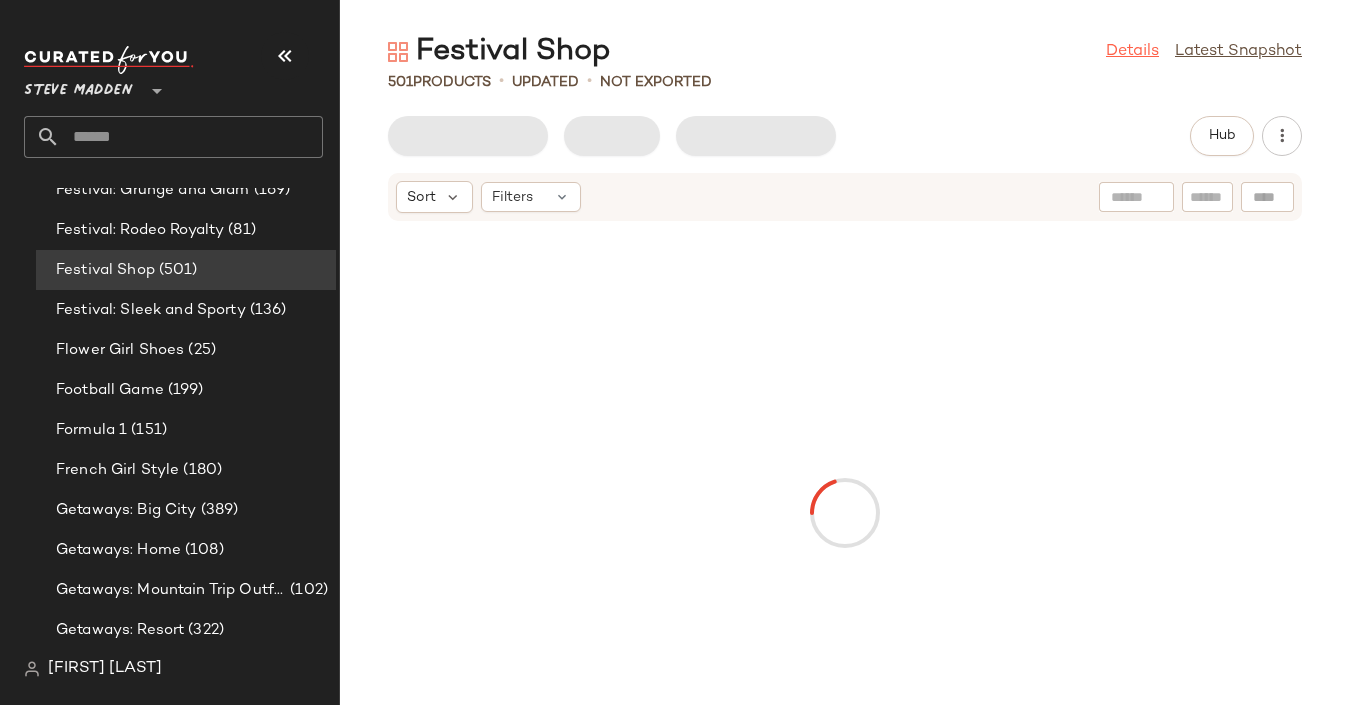 click on "Details" at bounding box center (1132, 52) 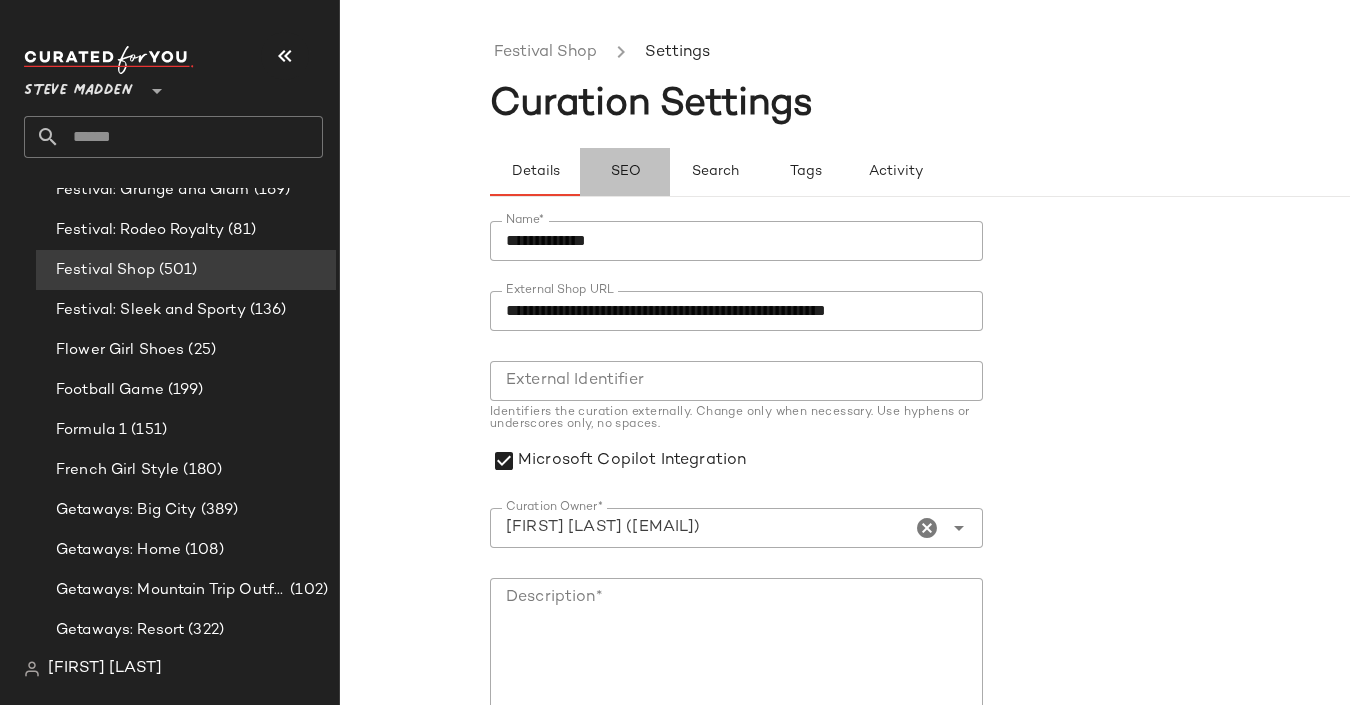 click on "SEO" 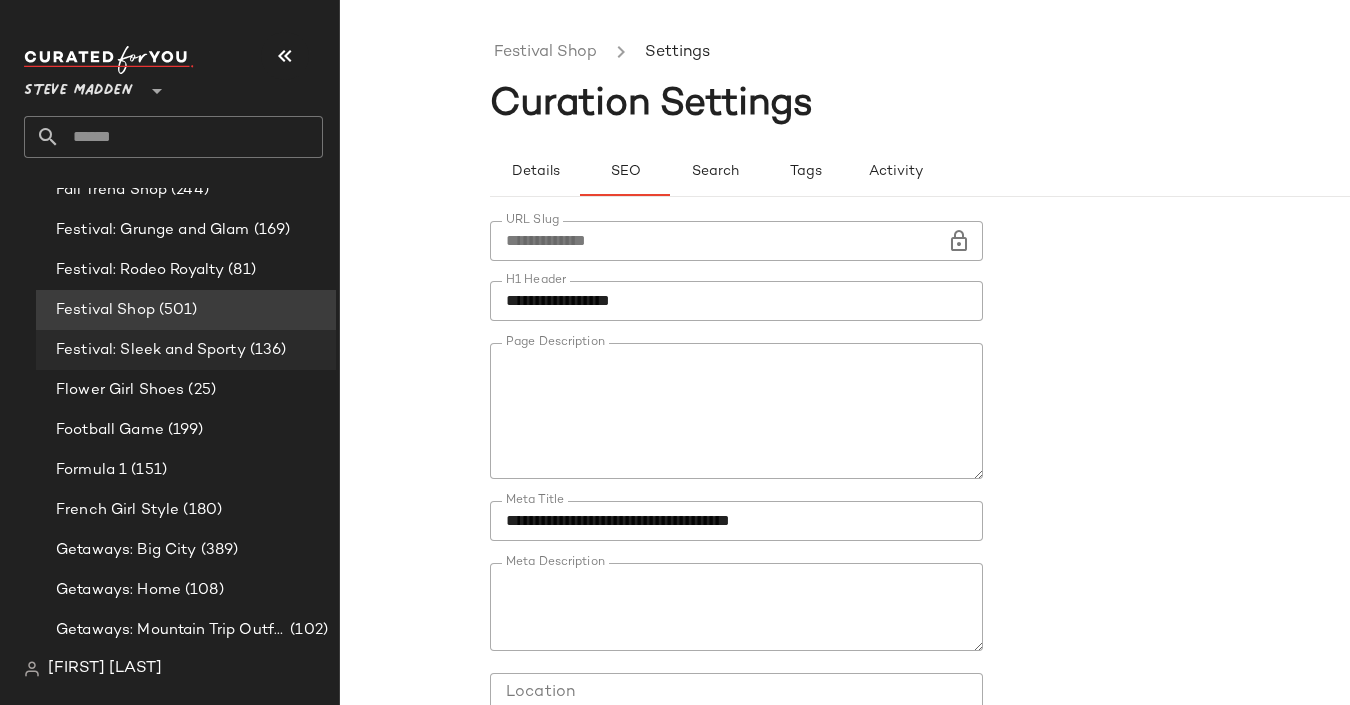 scroll, scrollTop: 4447, scrollLeft: 0, axis: vertical 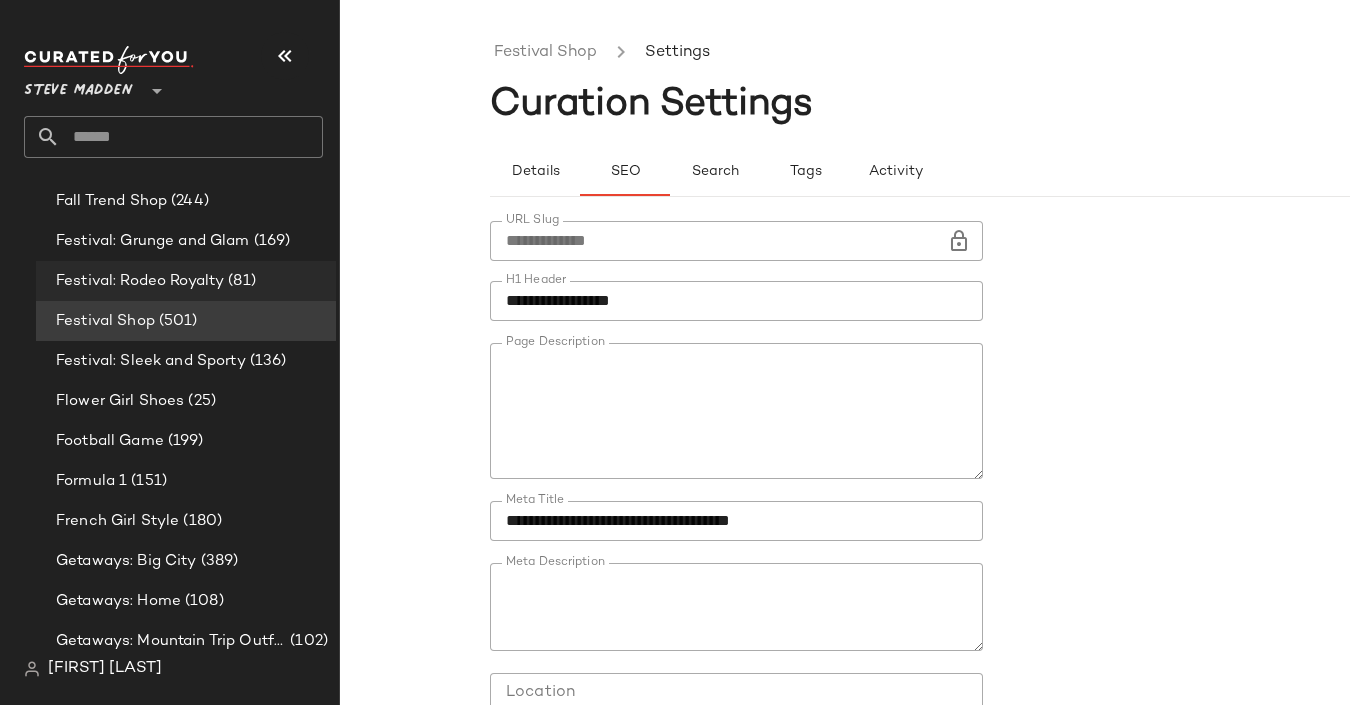 click on "Festival: Rodeo Royalty (81)" 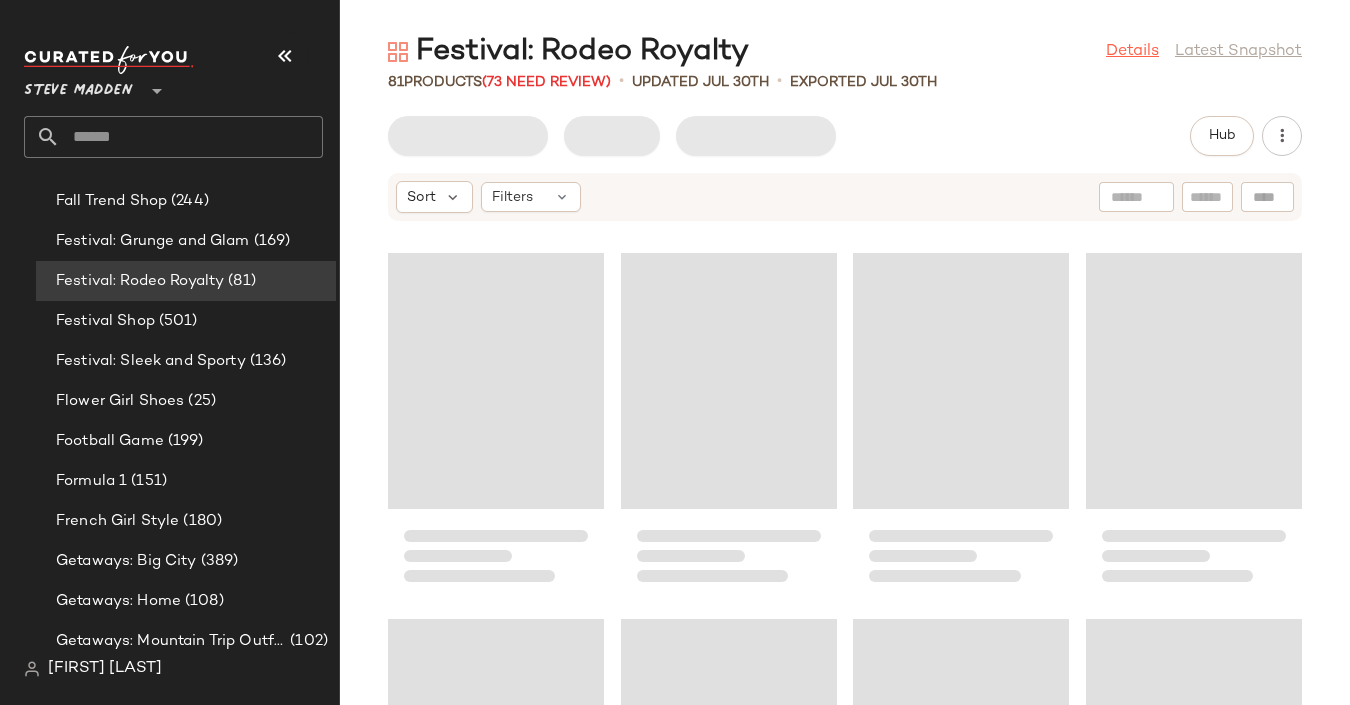 click on "Details" at bounding box center [1132, 52] 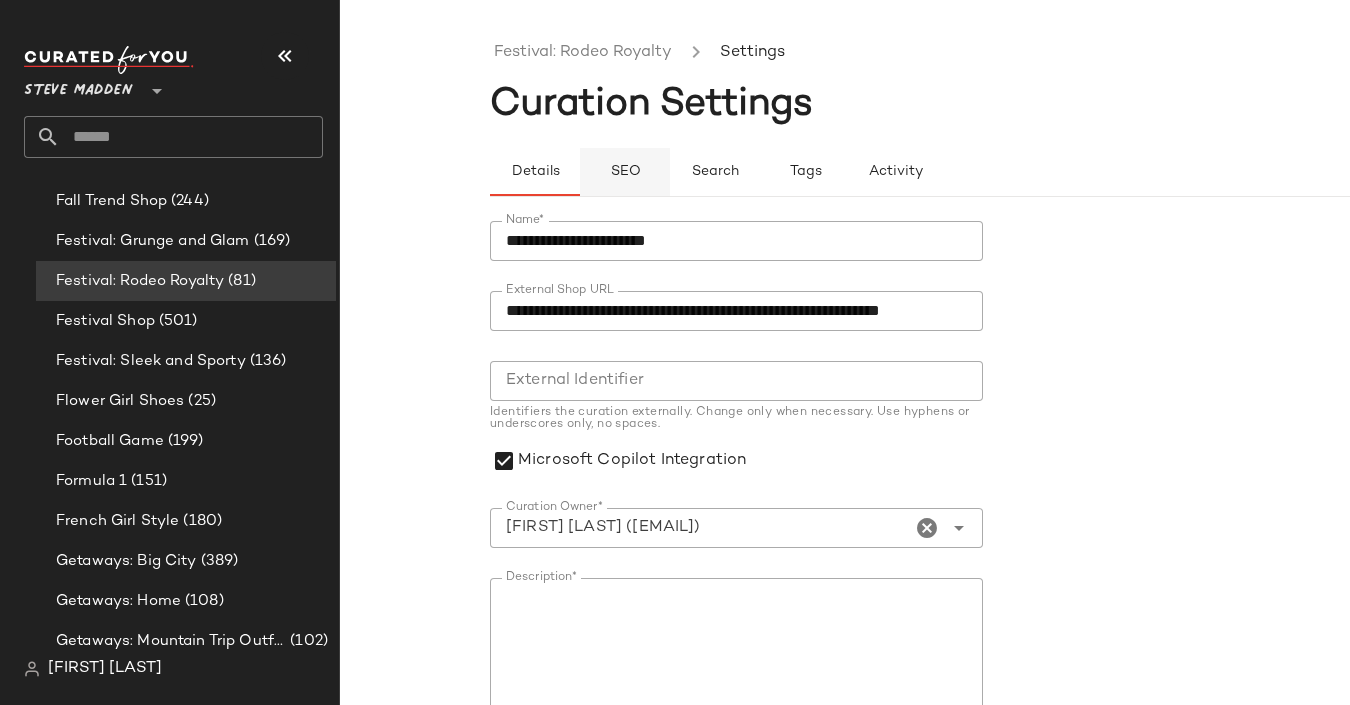 click on "SEO" 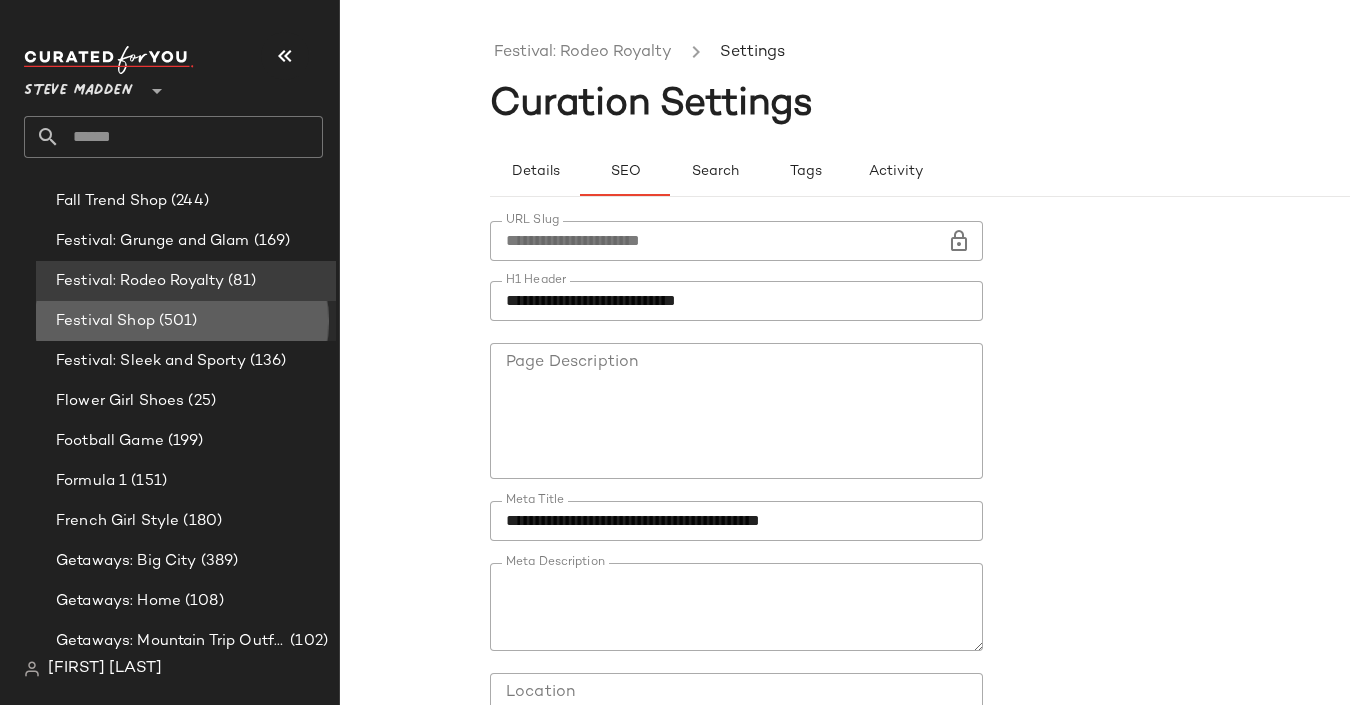 click on "Festival Shop (501)" 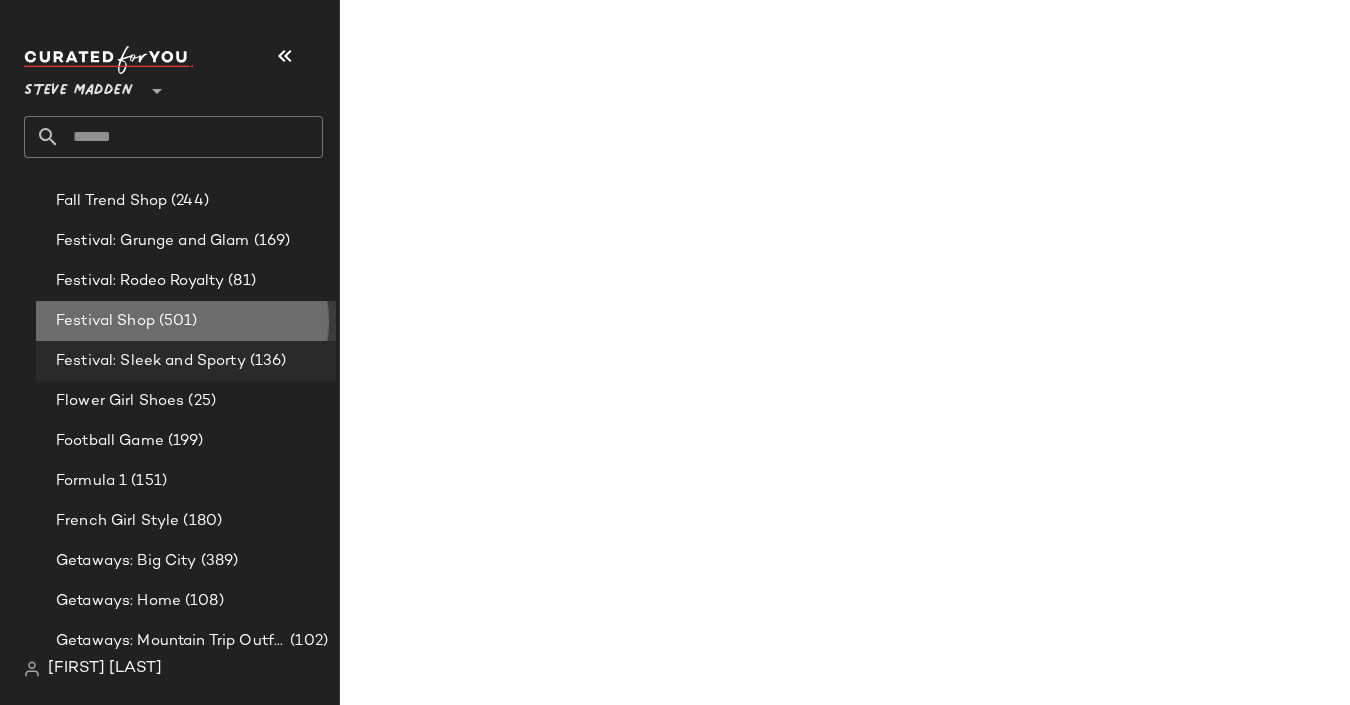 click on "Festival: Sleek and Sporty" at bounding box center (151, 361) 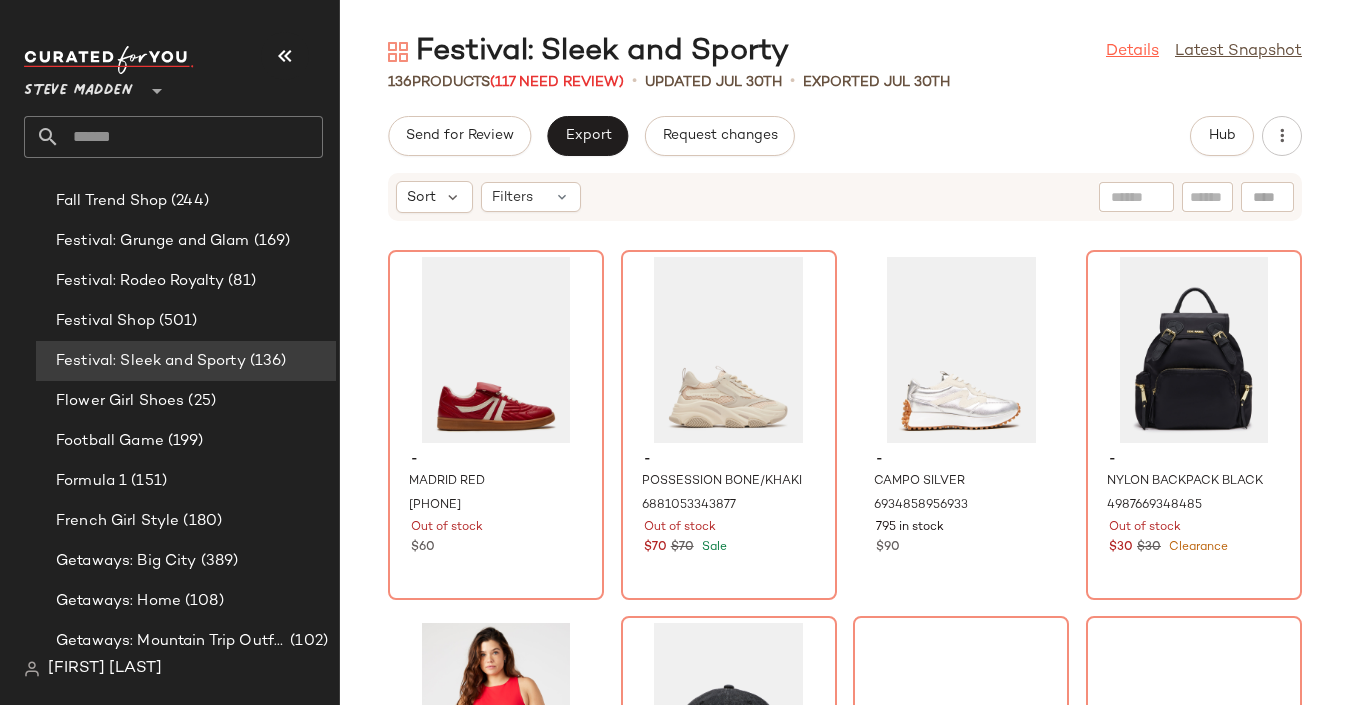click on "Details" at bounding box center [1132, 52] 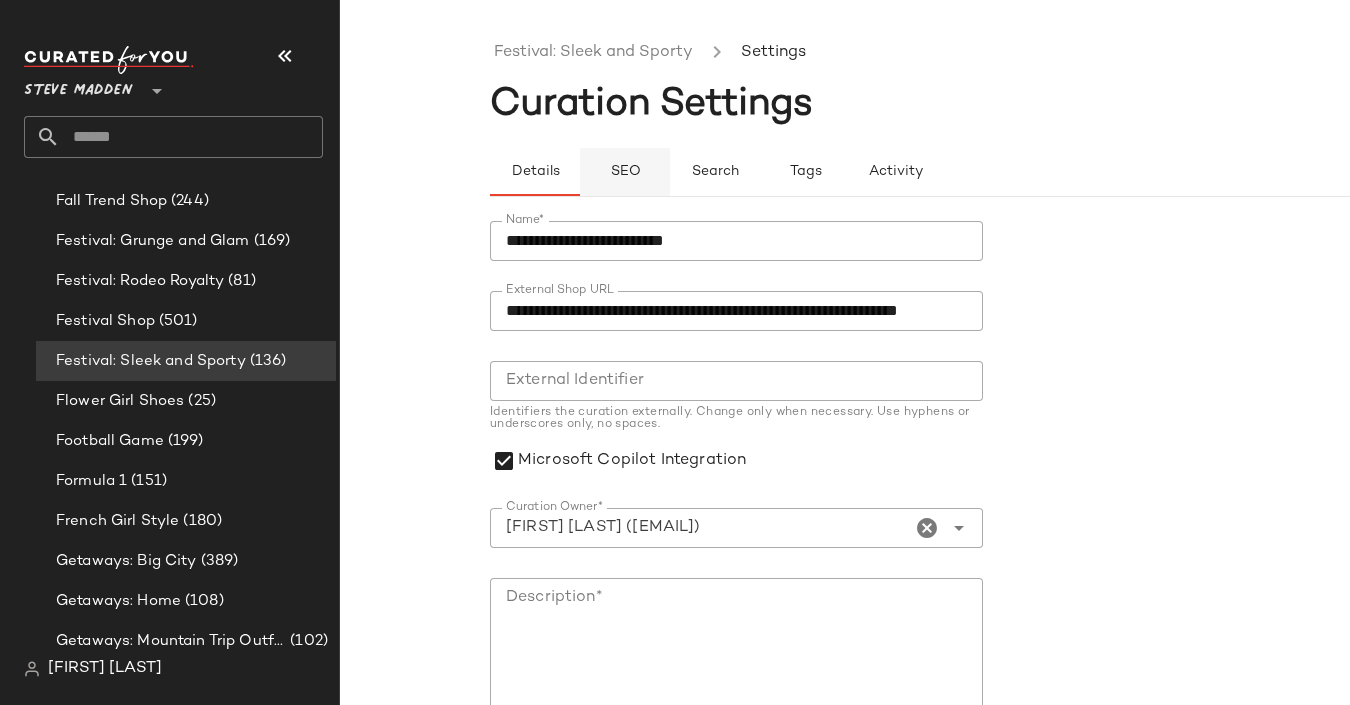click on "SEO" 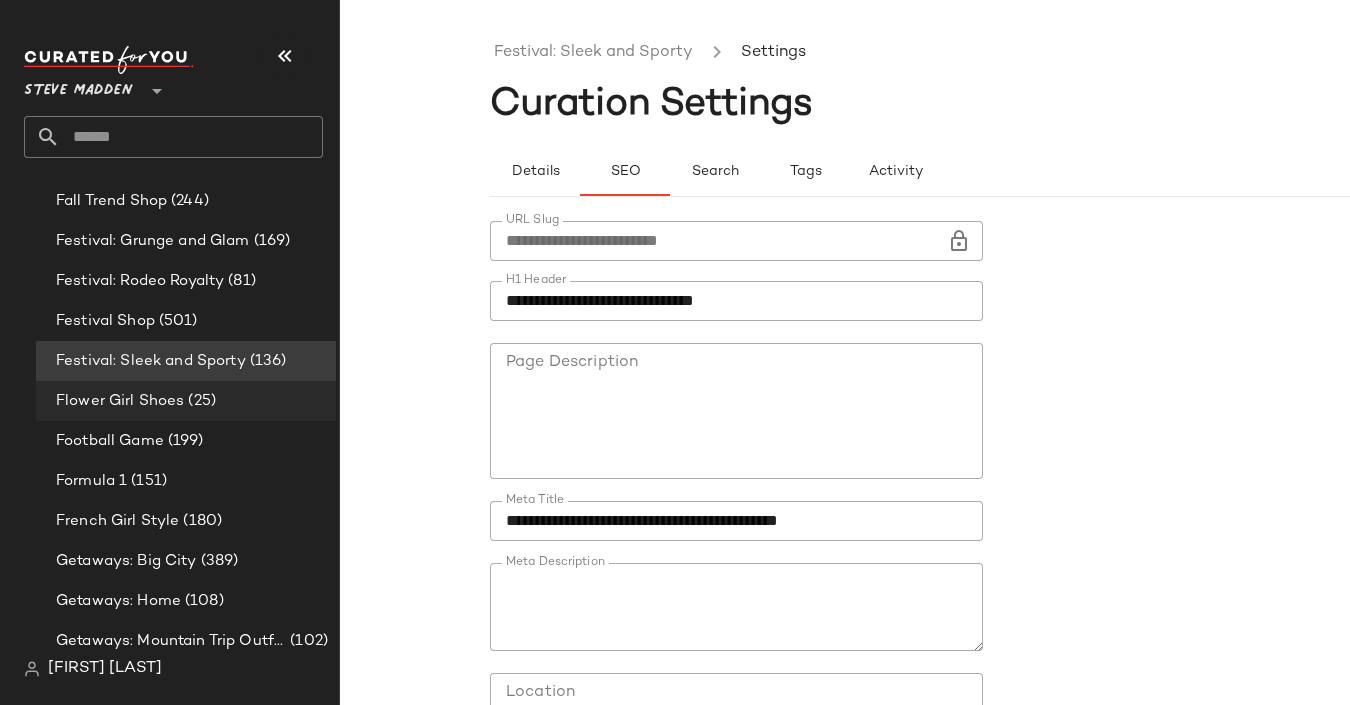 click on "(25)" at bounding box center (200, 401) 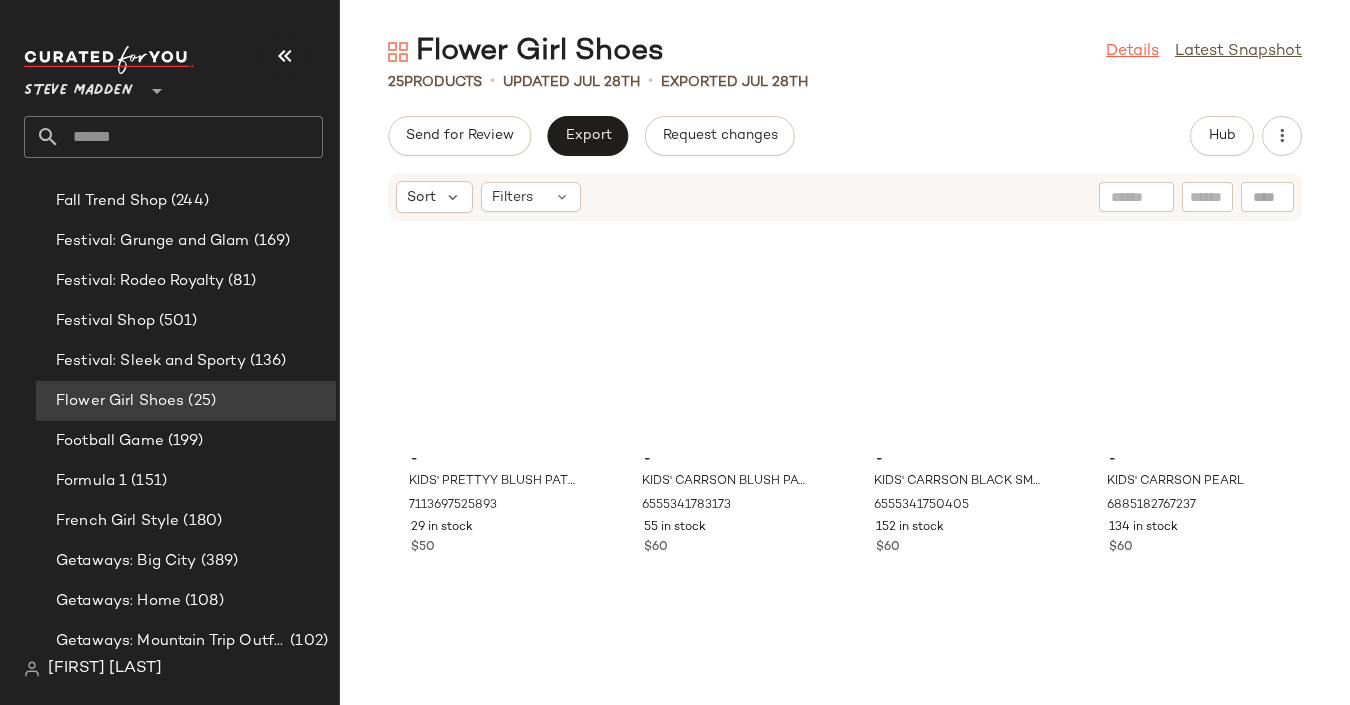 click on "Details" at bounding box center [1132, 52] 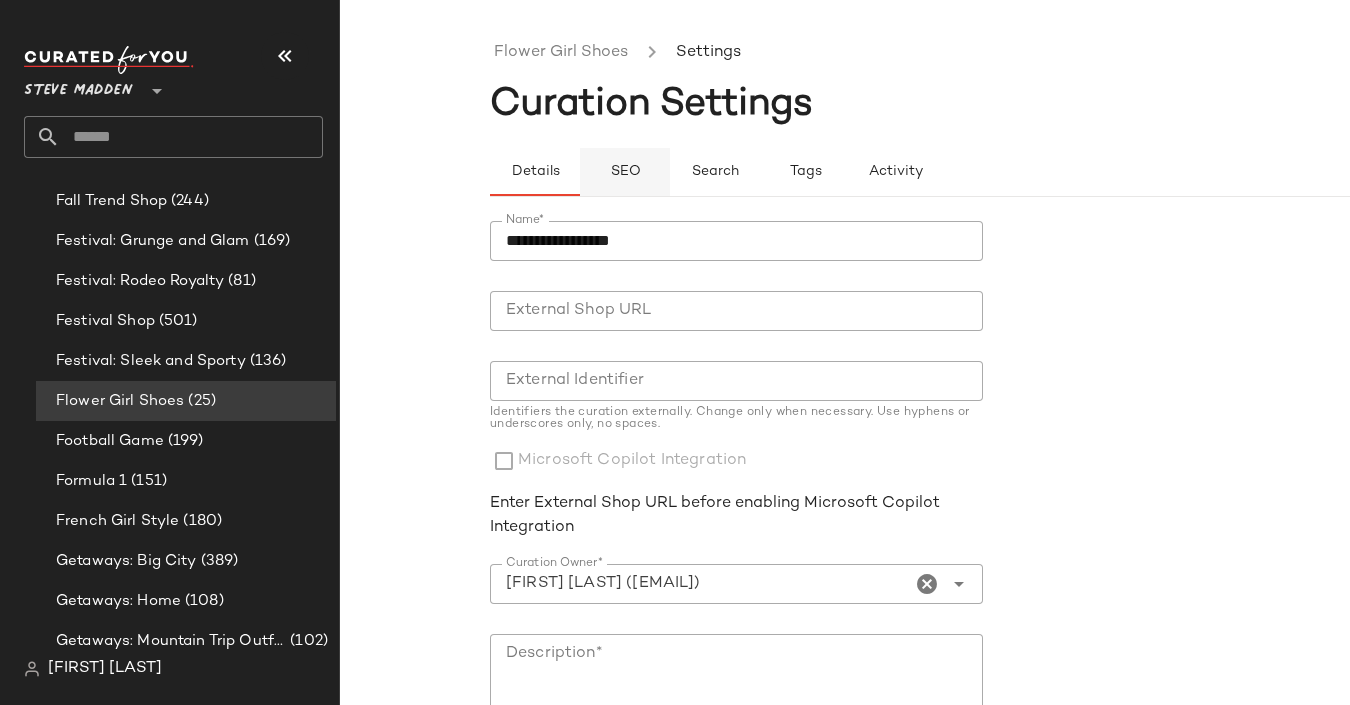 click on "SEO" 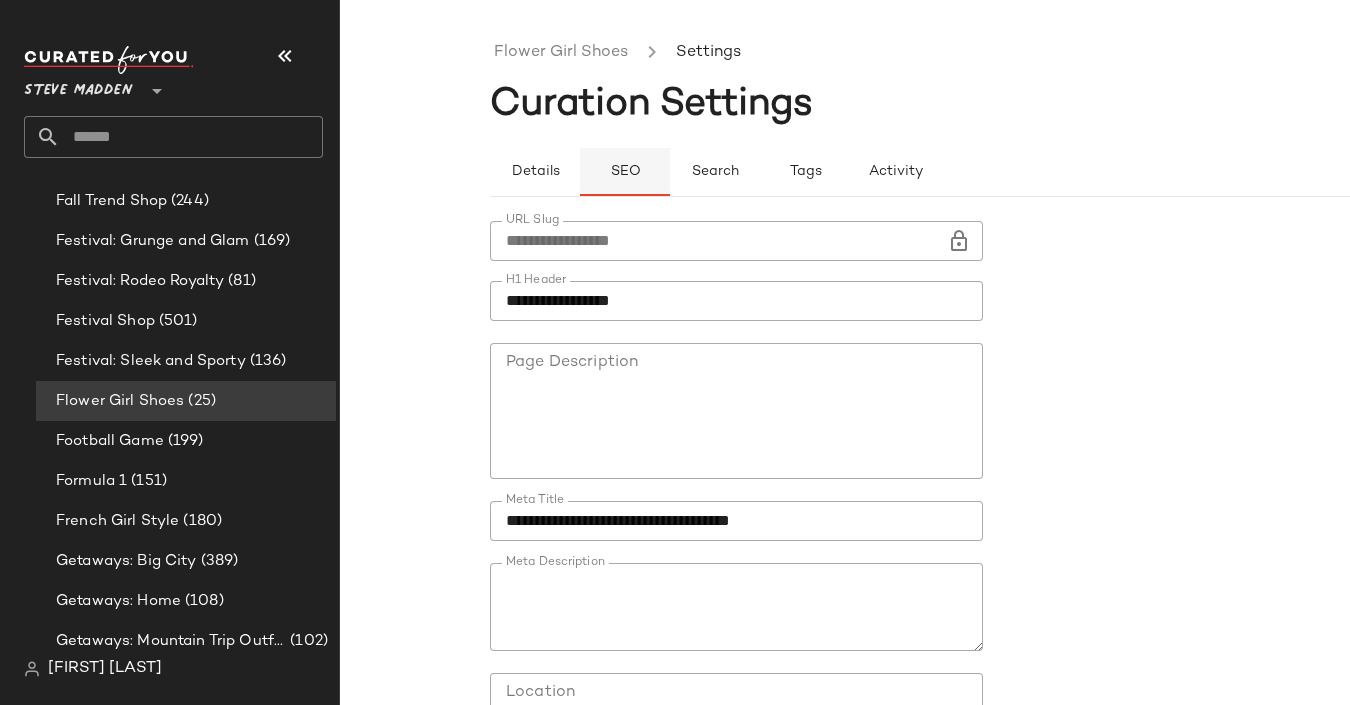scroll, scrollTop: 177, scrollLeft: 0, axis: vertical 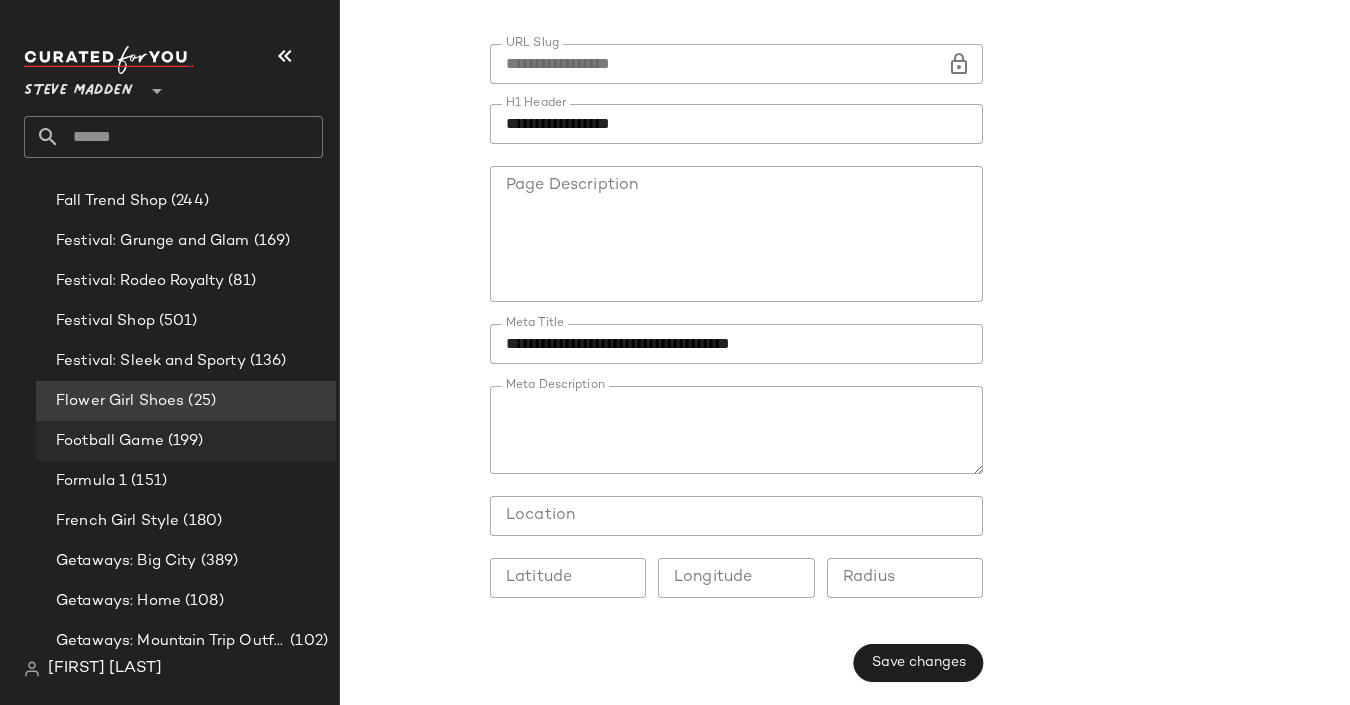 click on "Football Game (199)" 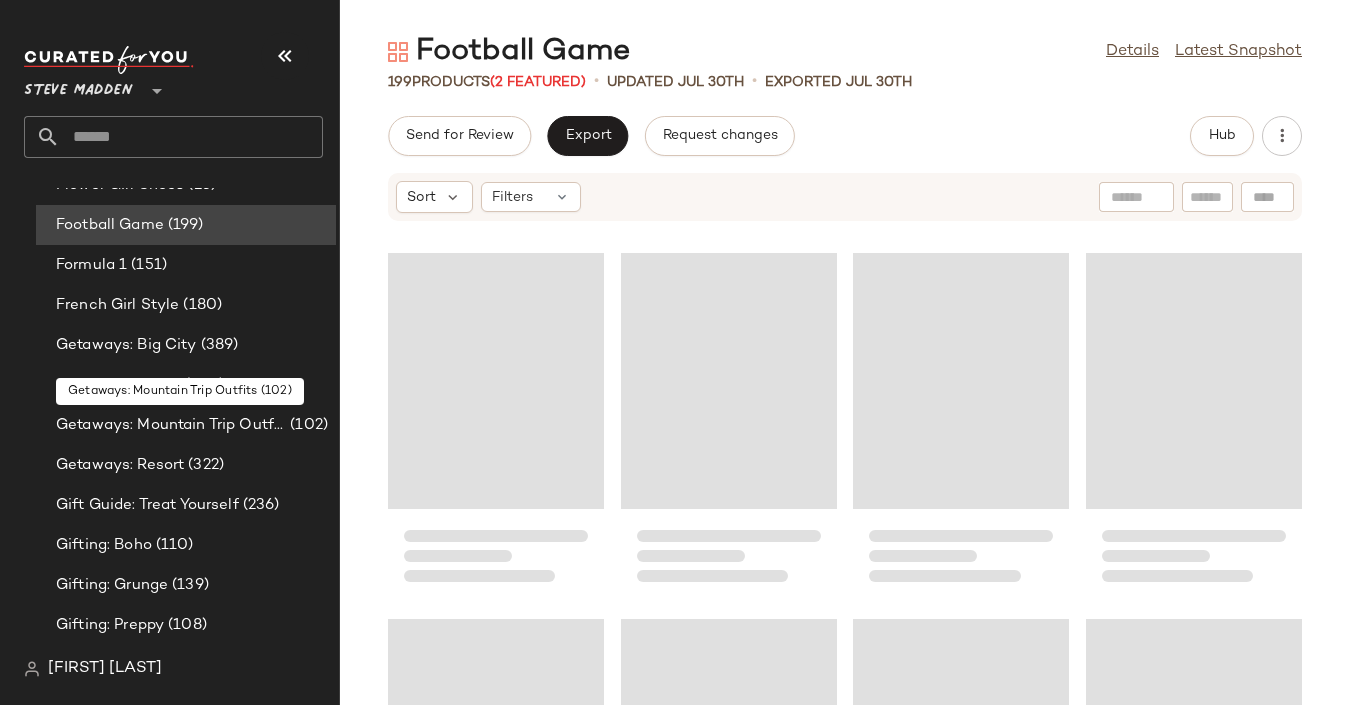 scroll, scrollTop: 4666, scrollLeft: 0, axis: vertical 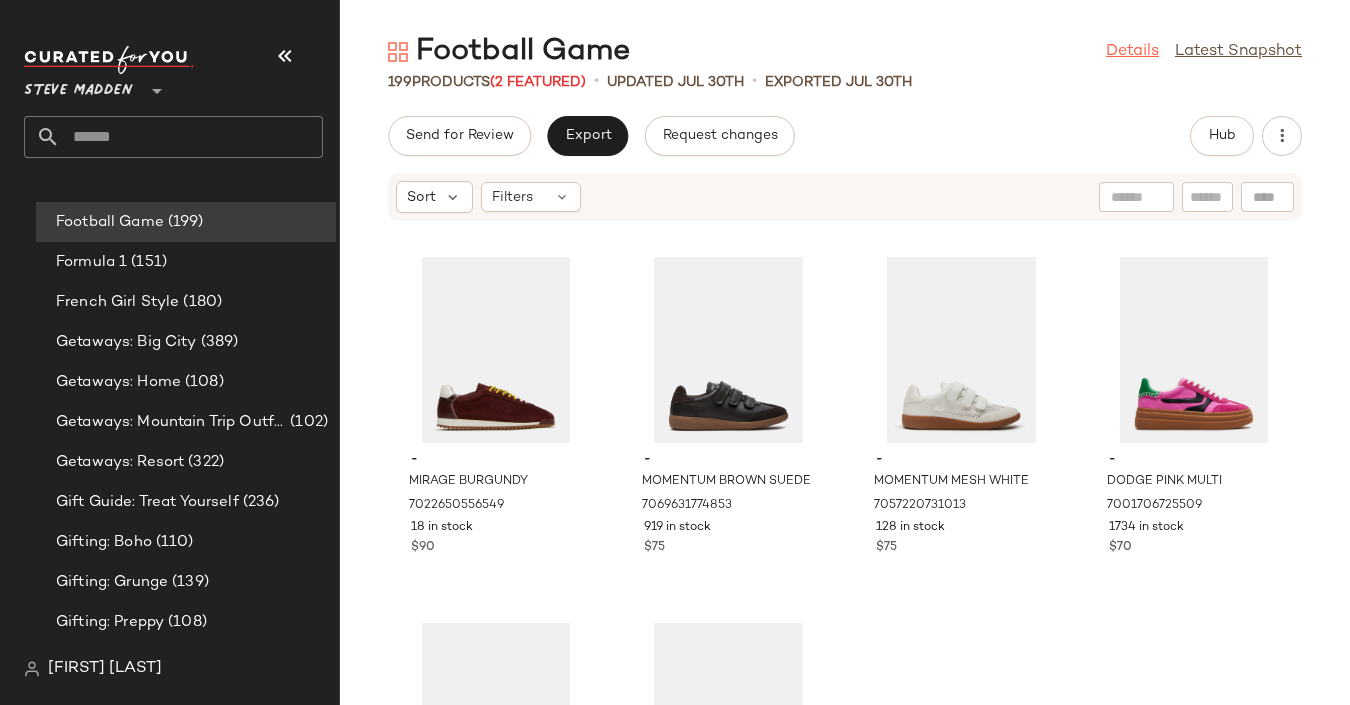 click on "Details" at bounding box center (1132, 52) 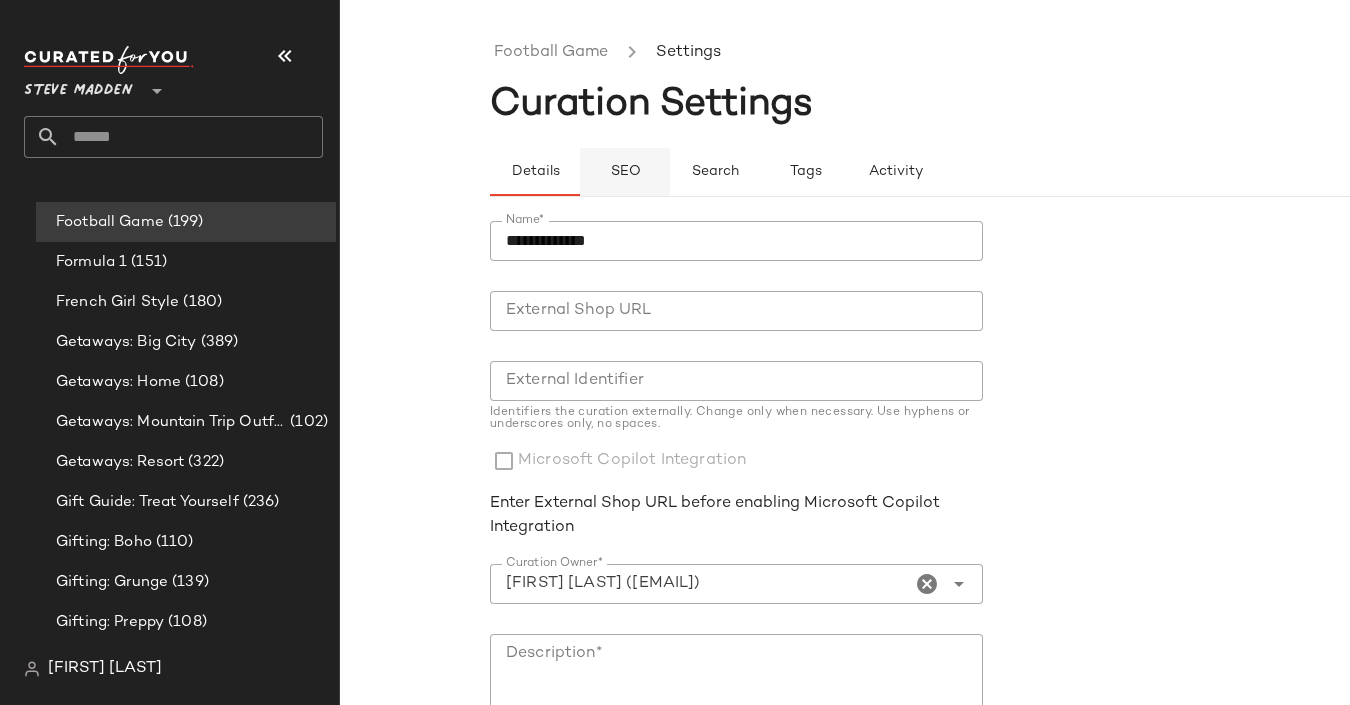 click on "SEO" 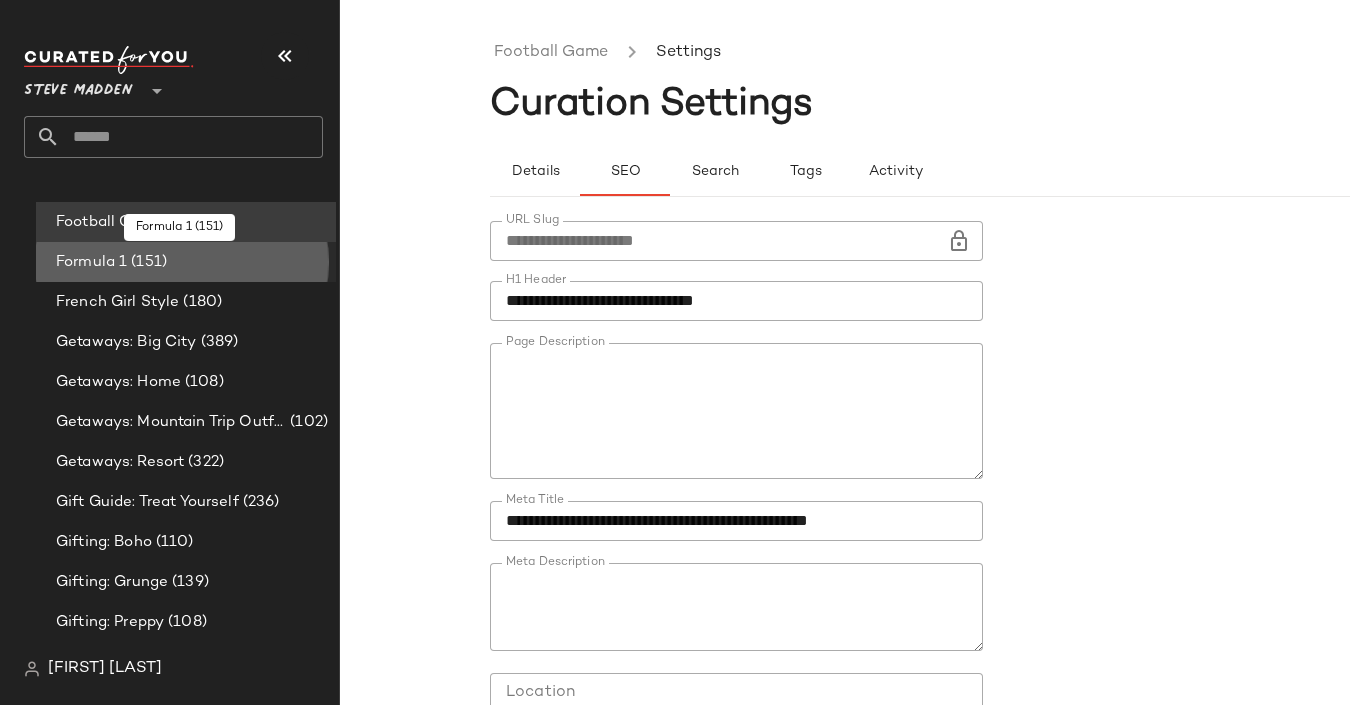 click on "Formula 1 (151)" 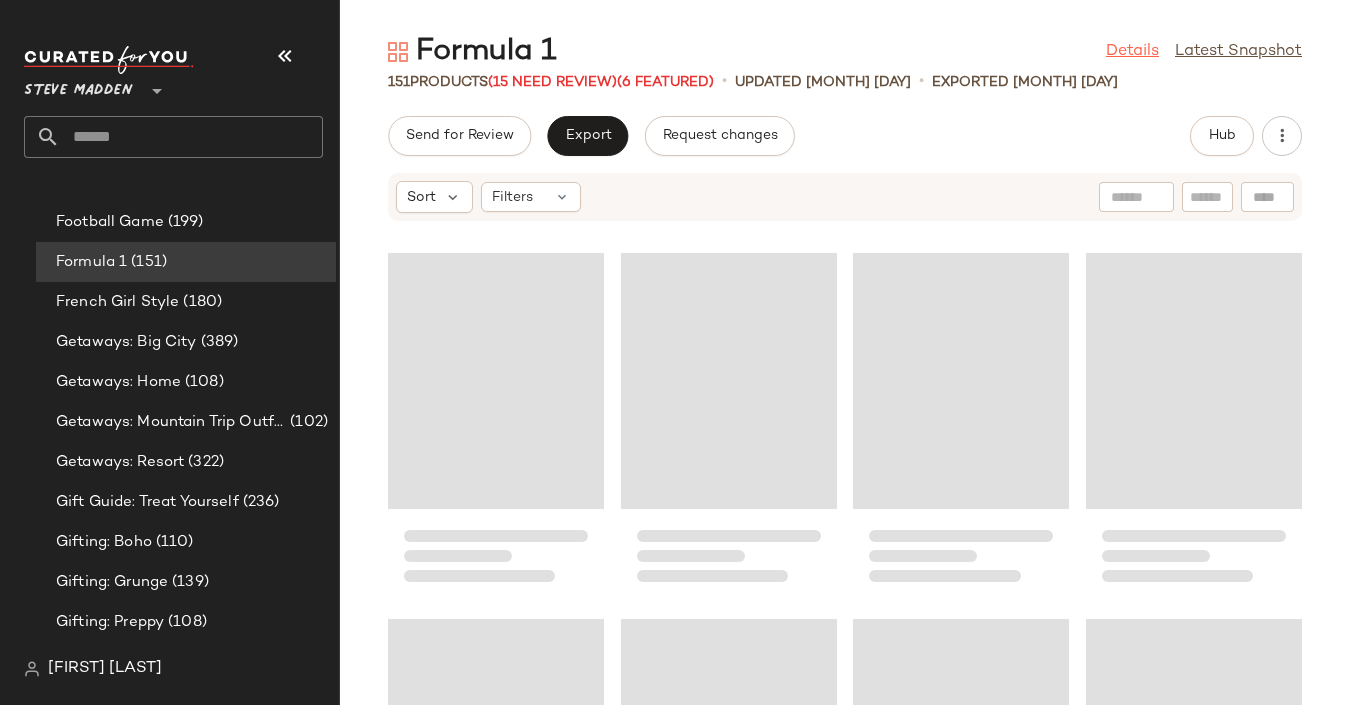 click on "Details" at bounding box center [1132, 52] 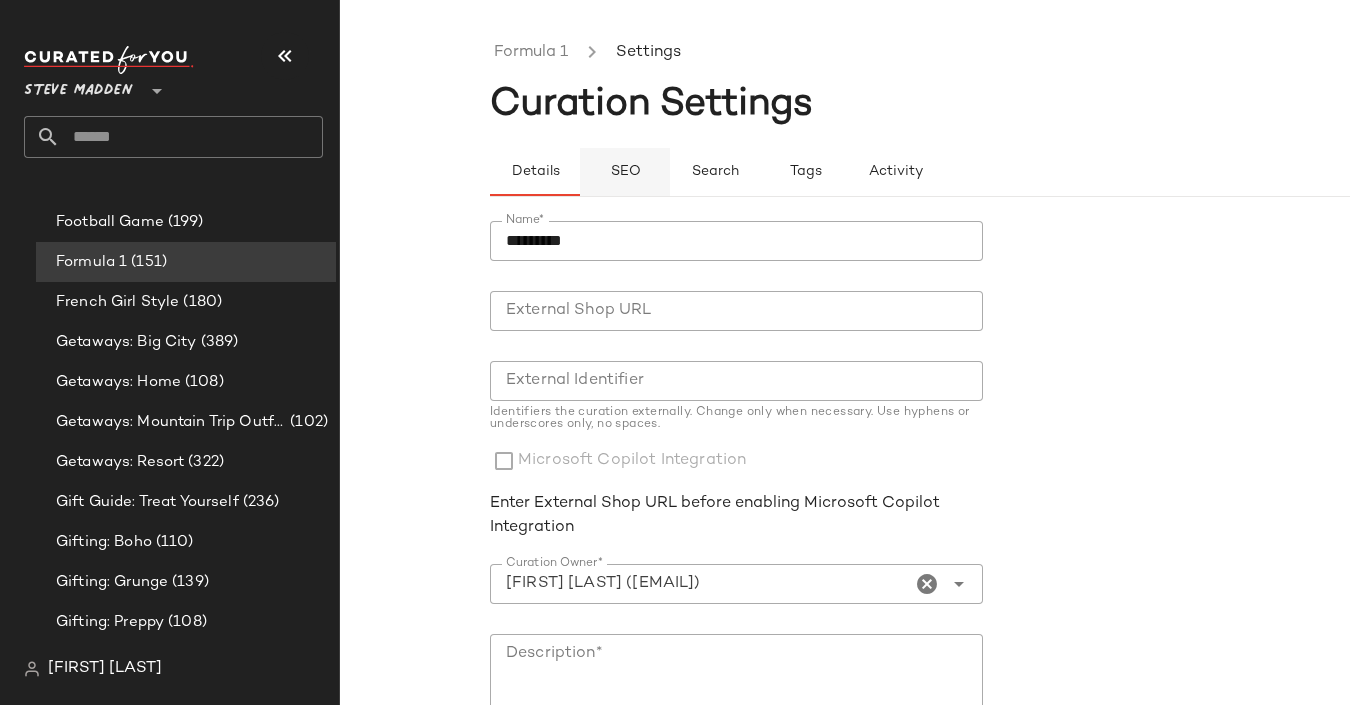 click on "SEO" 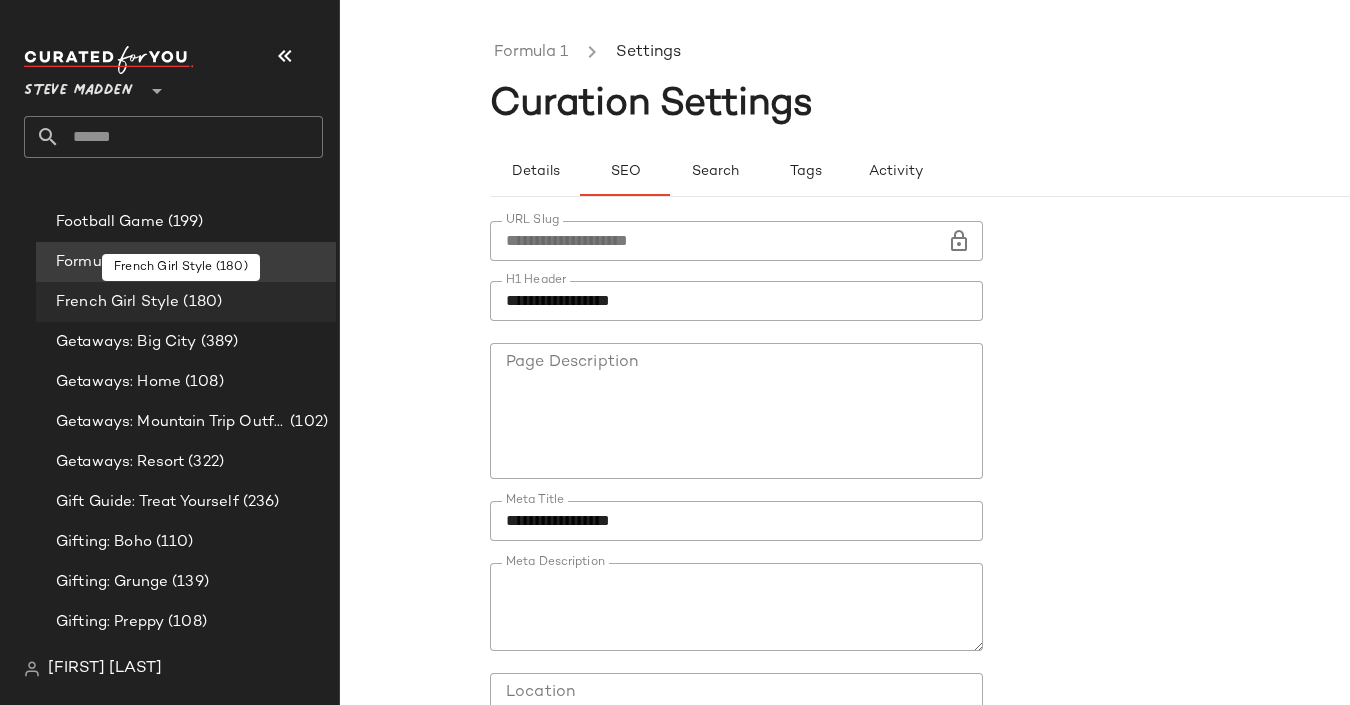click on "French Girl Style (180)" 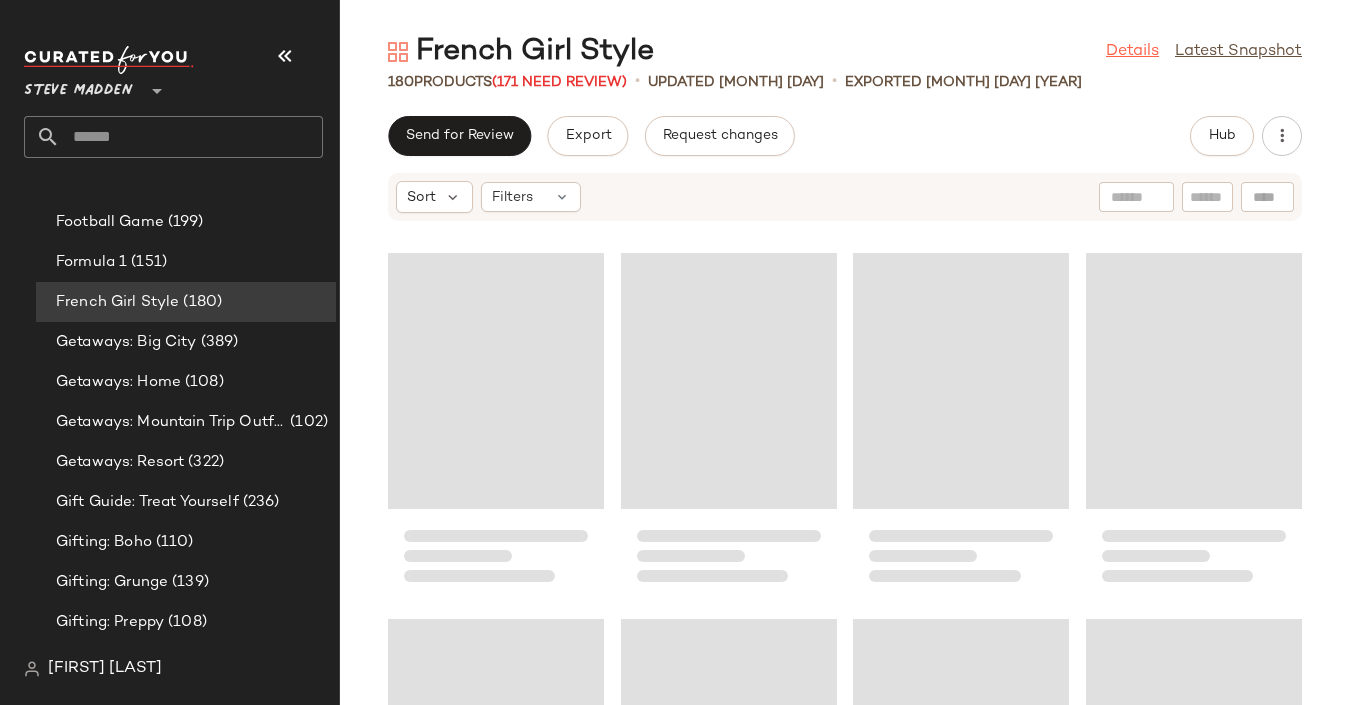 click on "Details" at bounding box center (1132, 52) 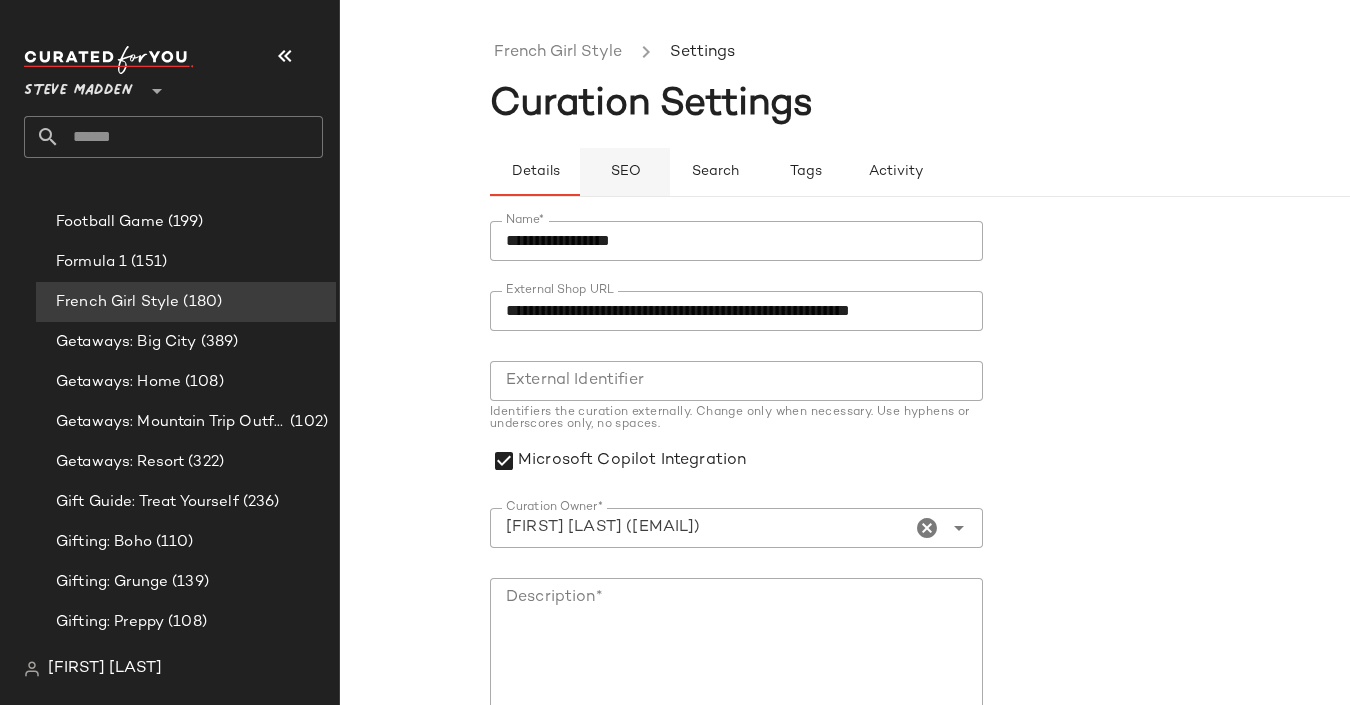 click on "SEO" 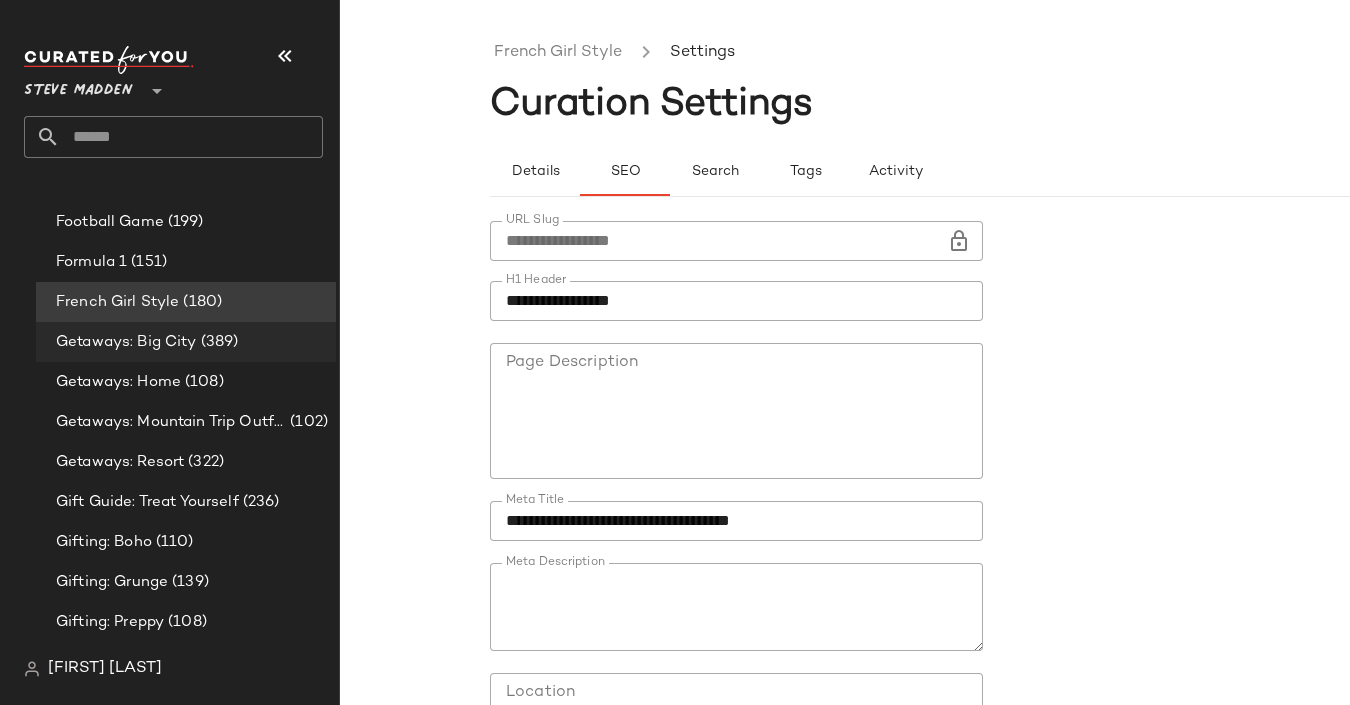 click on "Getaways: Big City" at bounding box center [126, 342] 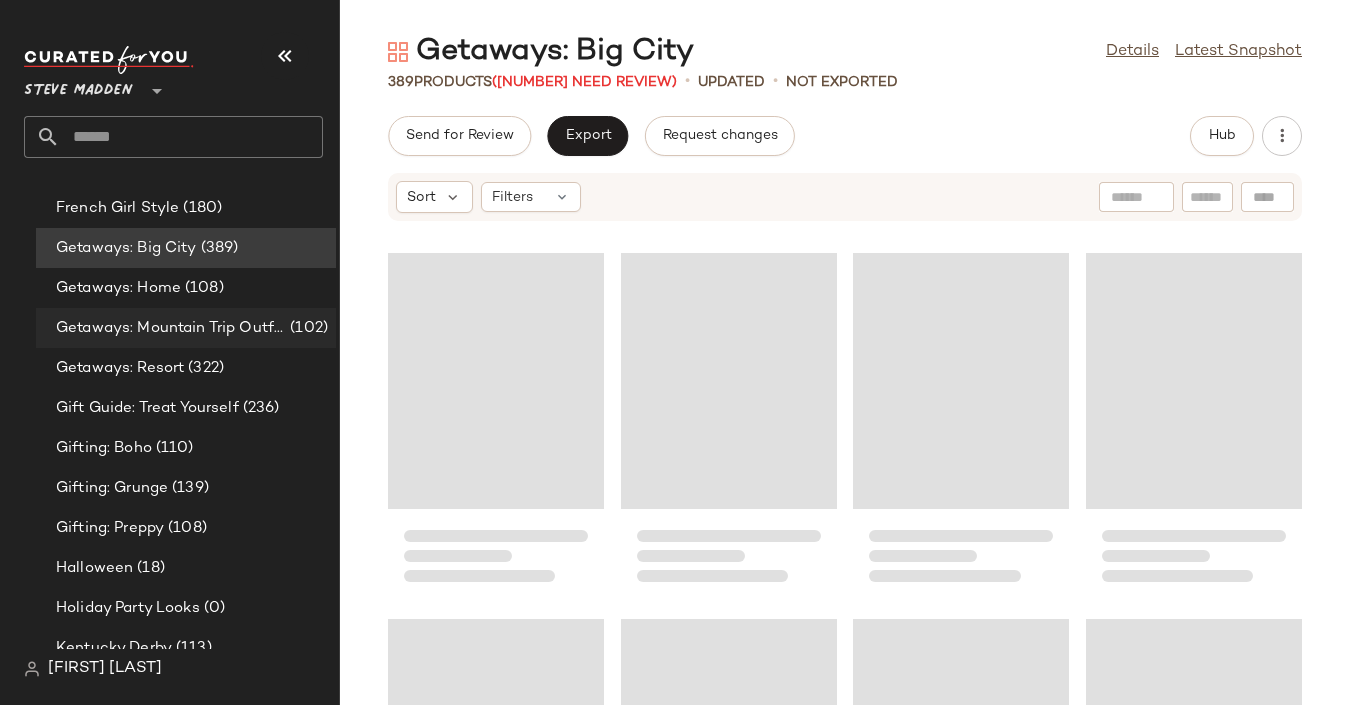 scroll, scrollTop: 4777, scrollLeft: 0, axis: vertical 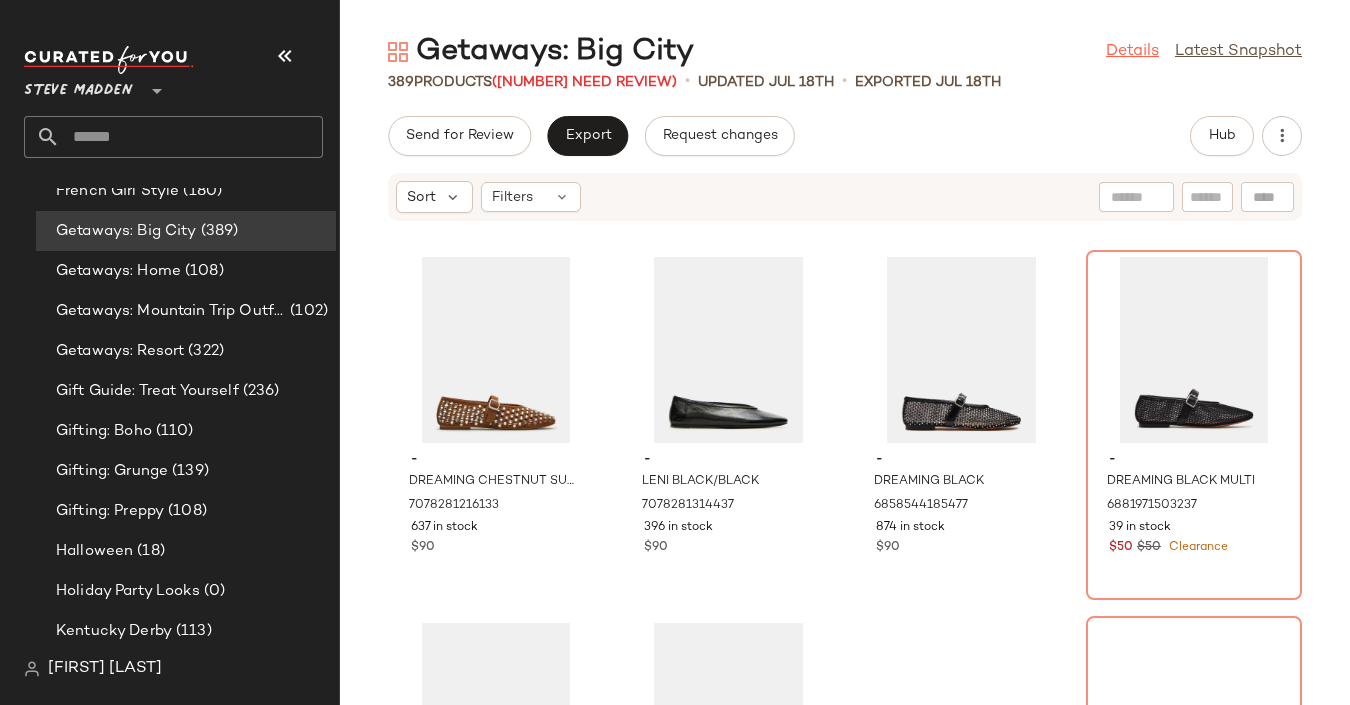 click on "Details" at bounding box center [1132, 52] 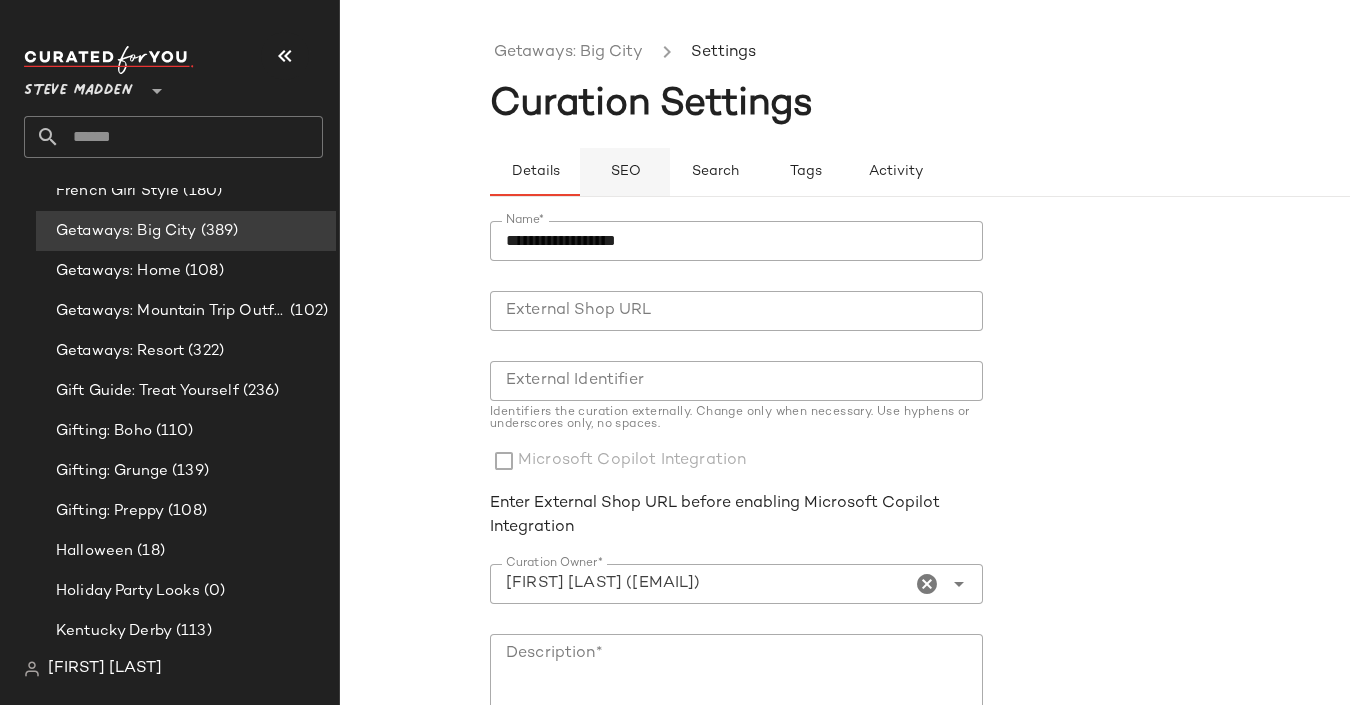 click on "SEO" 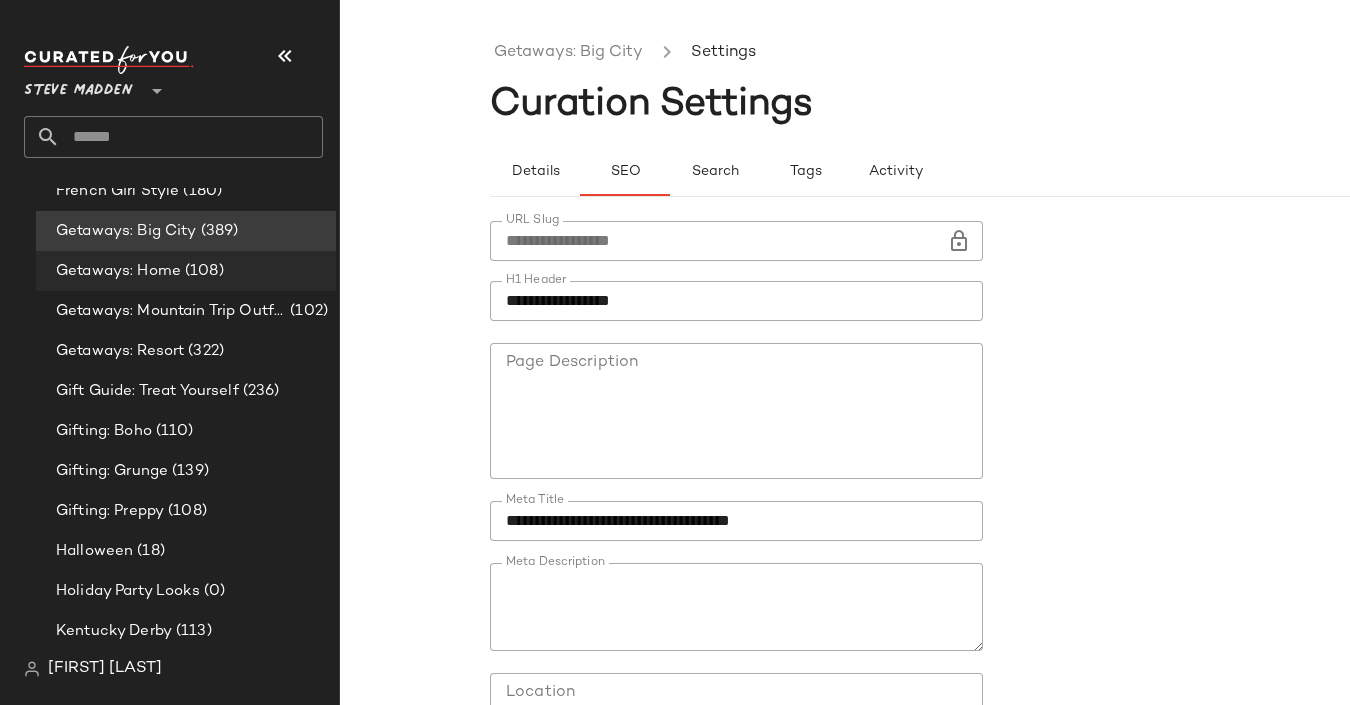 click on "(108)" at bounding box center [202, 271] 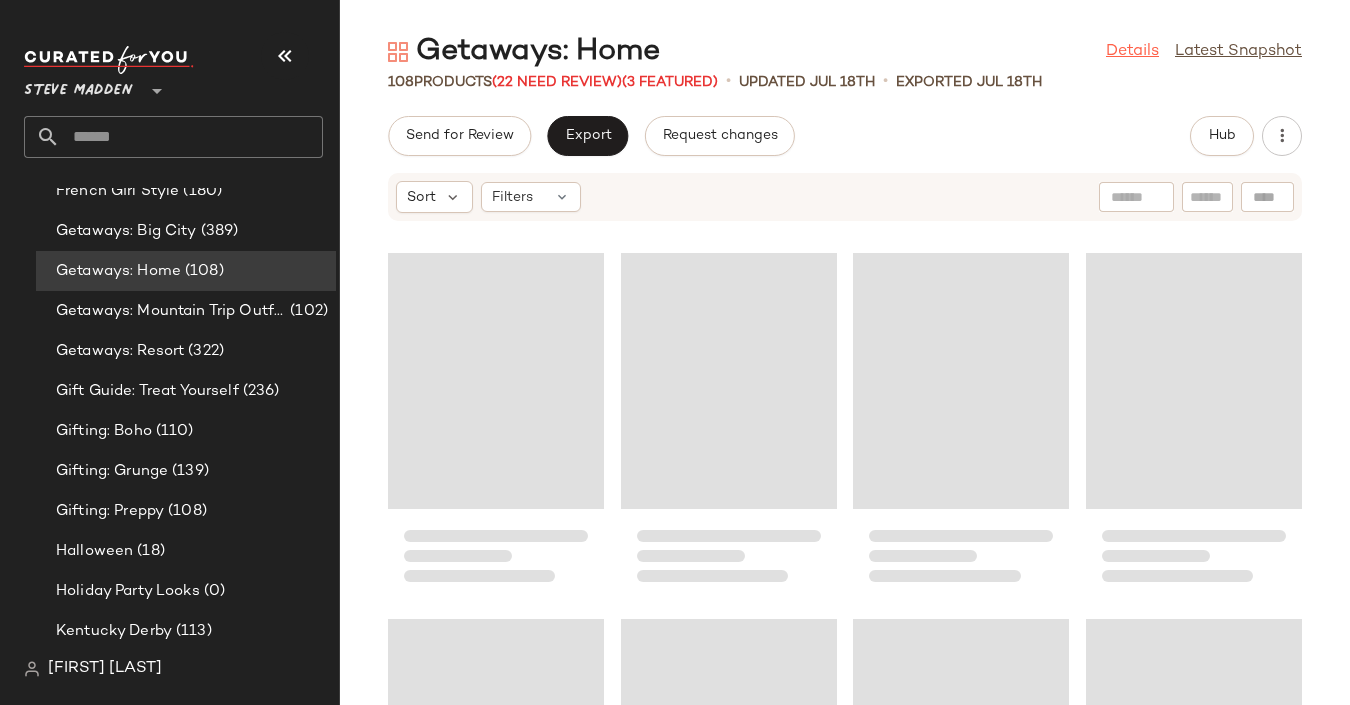 click on "Details" at bounding box center (1132, 52) 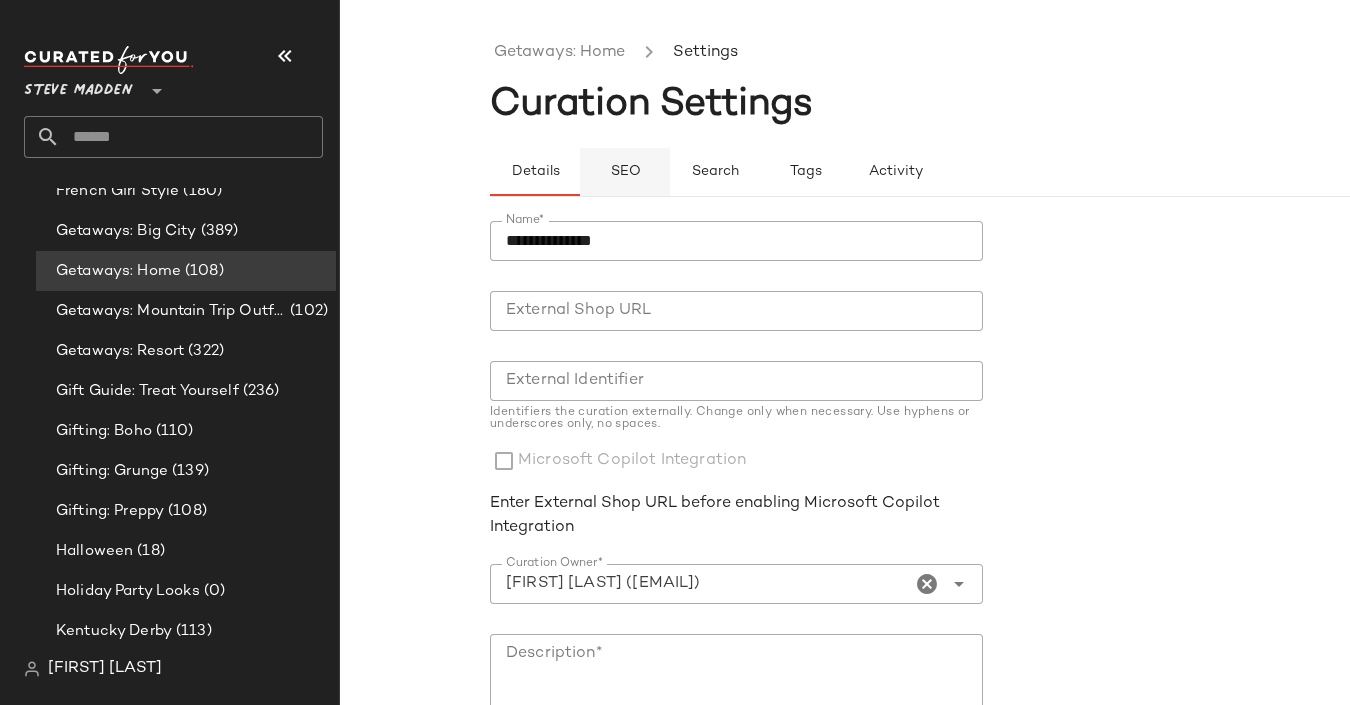 click on "SEO" 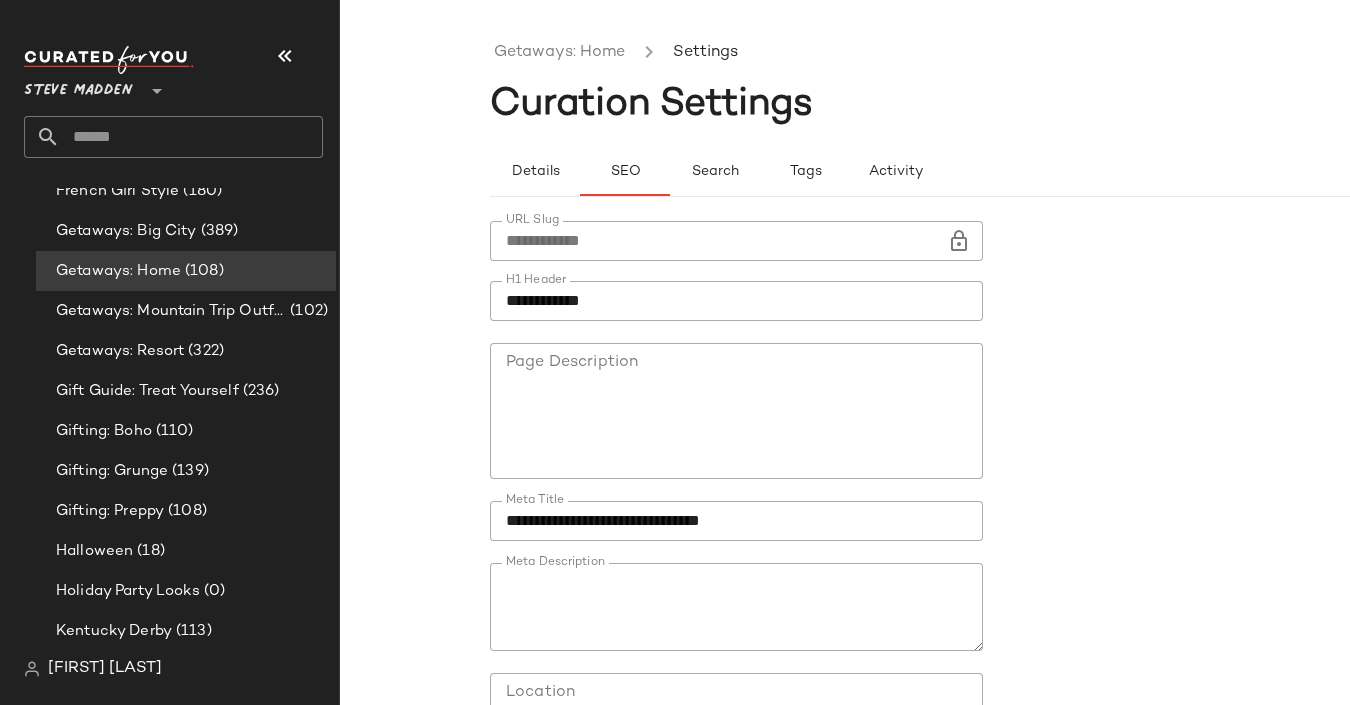 click on "Meta Description" 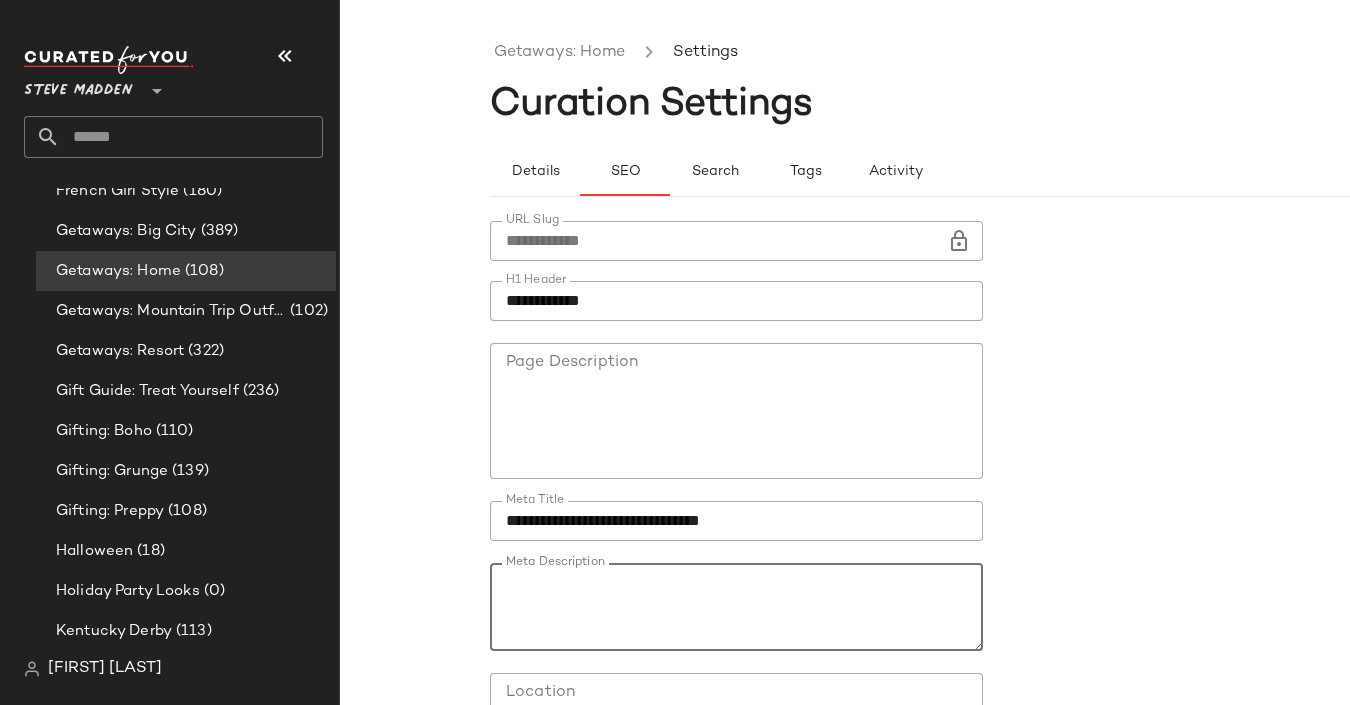 click on "Meta Description" 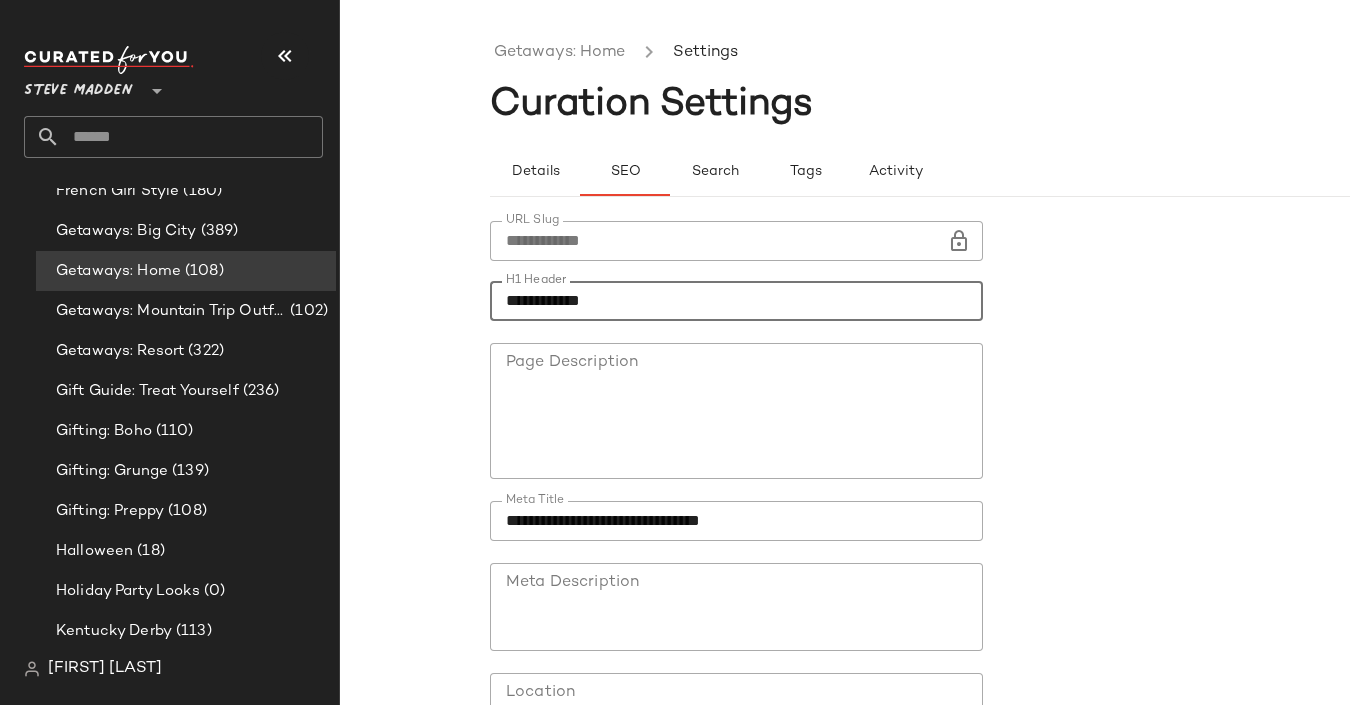 click on "**********" 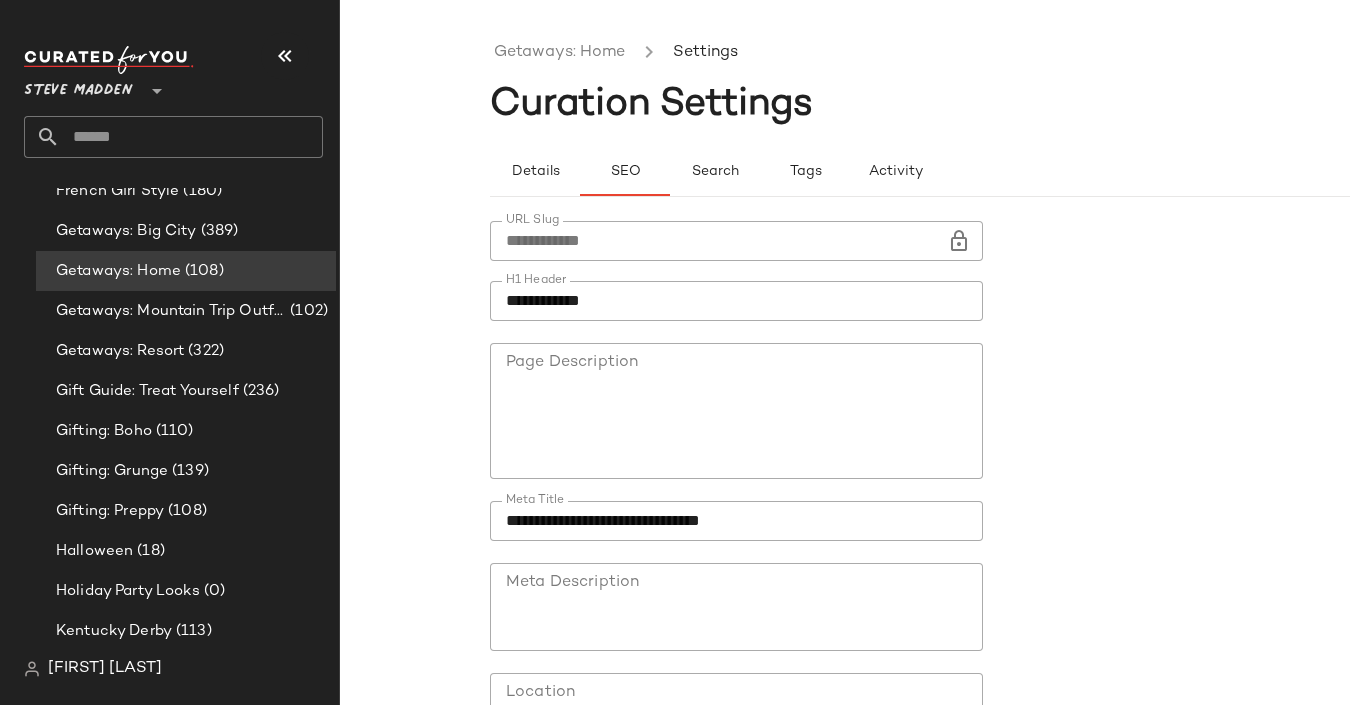 click at bounding box center [736, 556] 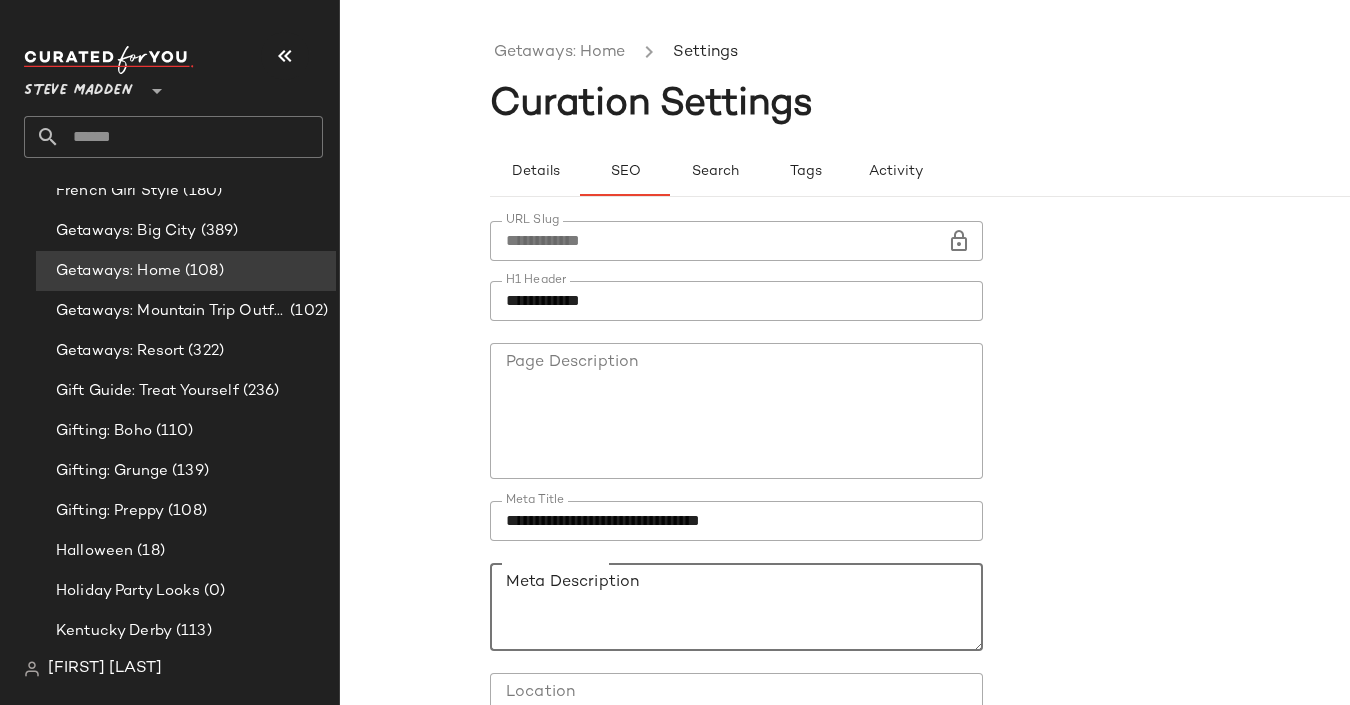 paste on "**********" 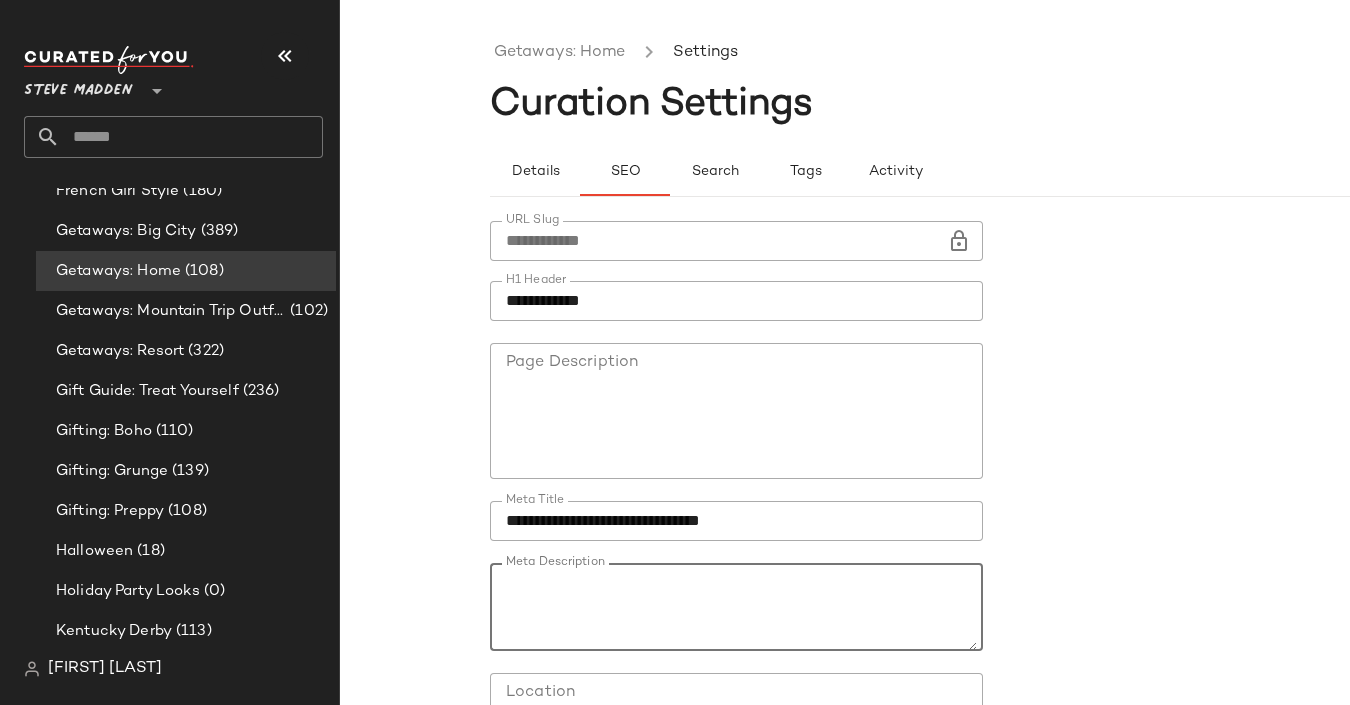 scroll, scrollTop: 0, scrollLeft: 0, axis: both 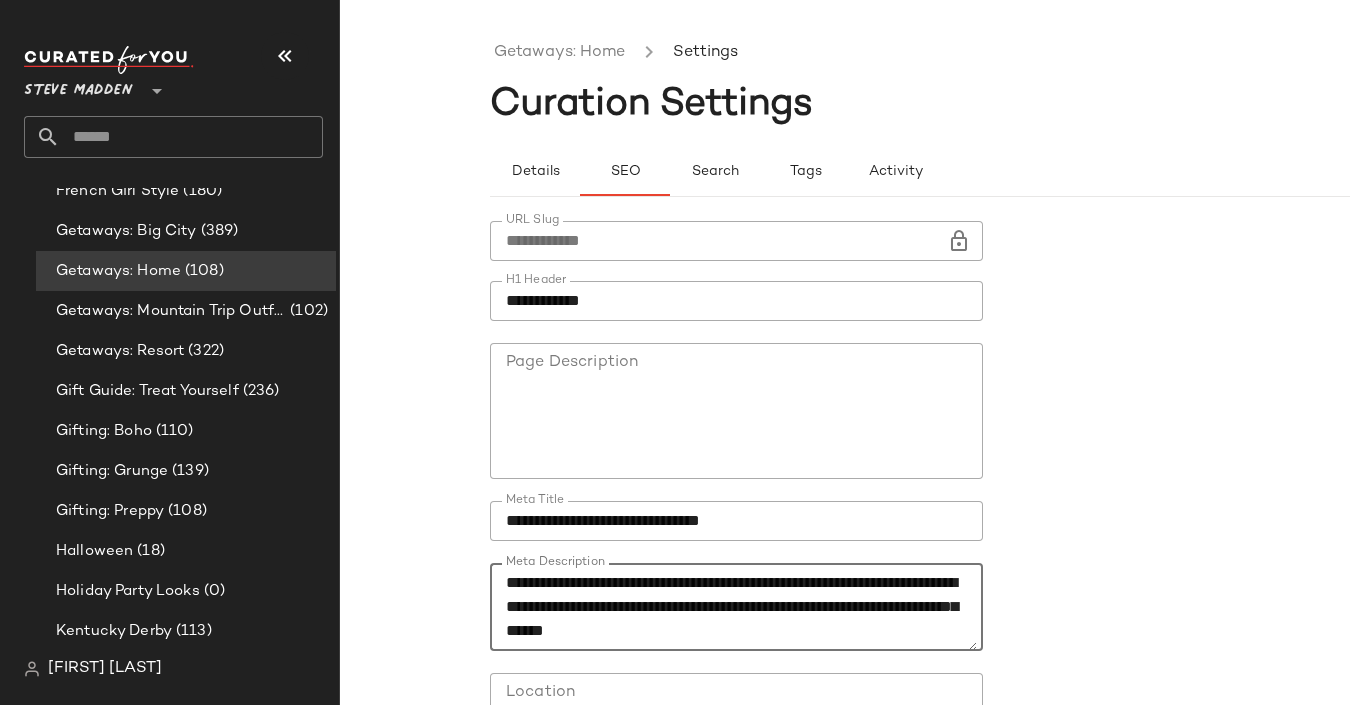 drag, startPoint x: 634, startPoint y: 633, endPoint x: 844, endPoint y: 539, distance: 230.07825 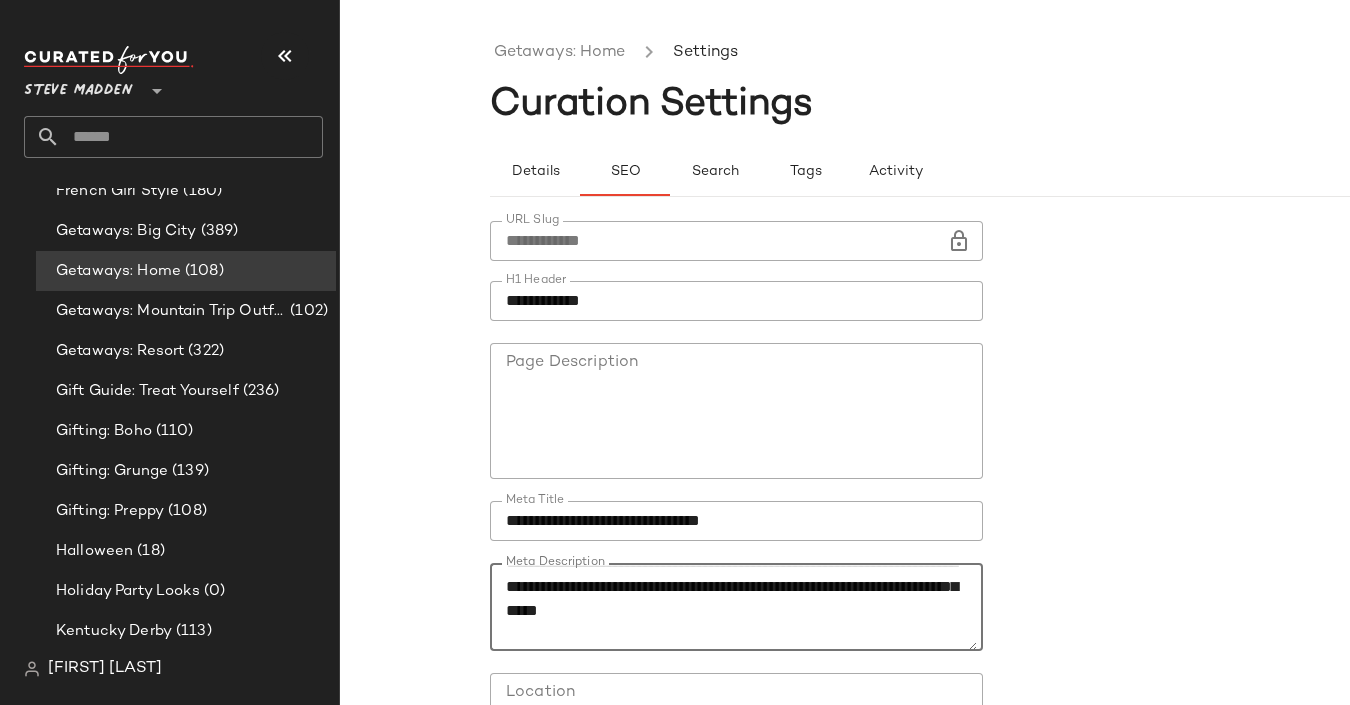 scroll, scrollTop: 21, scrollLeft: 0, axis: vertical 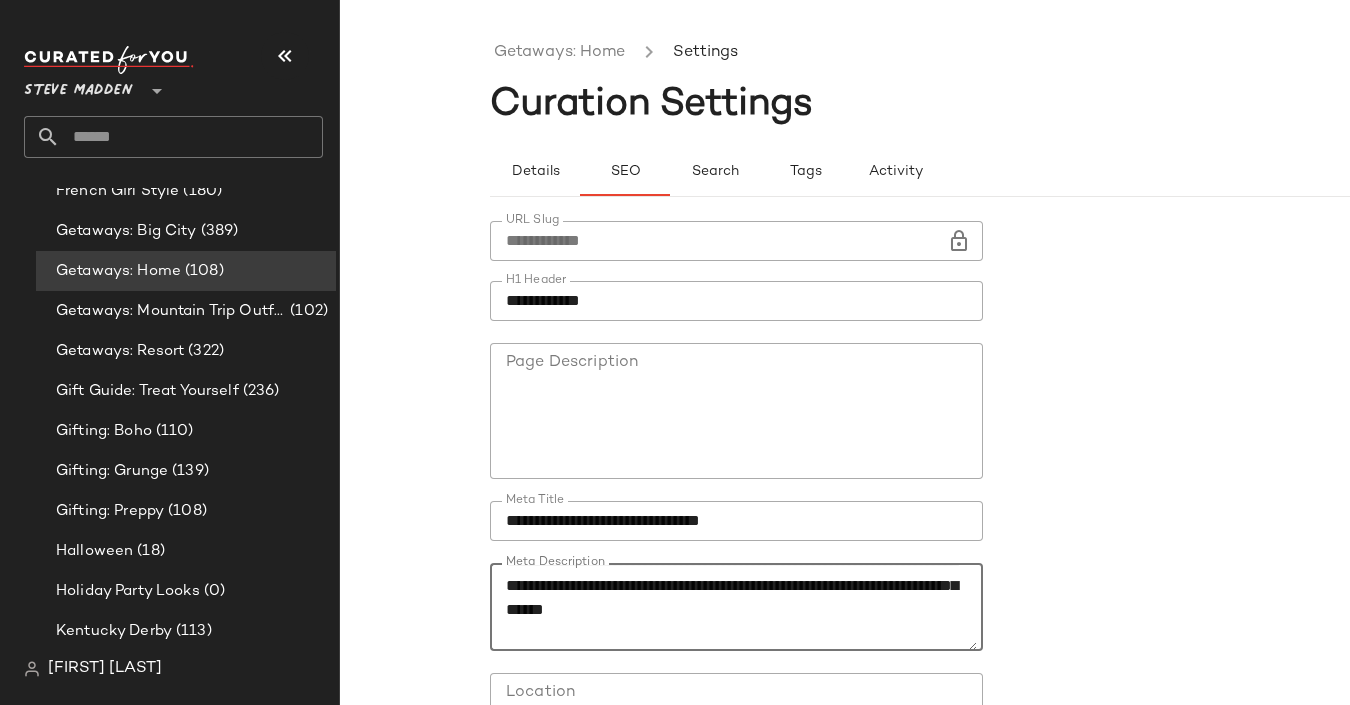 click on "**********" 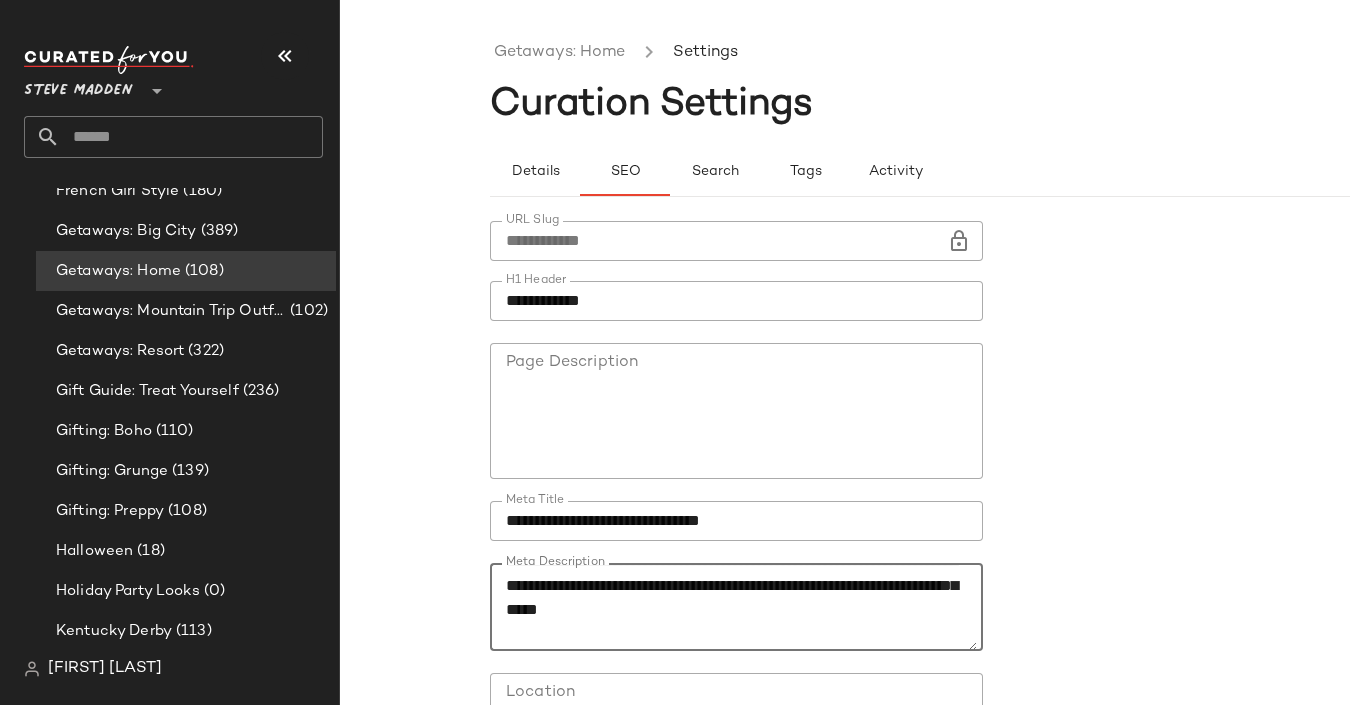 click on "**********" 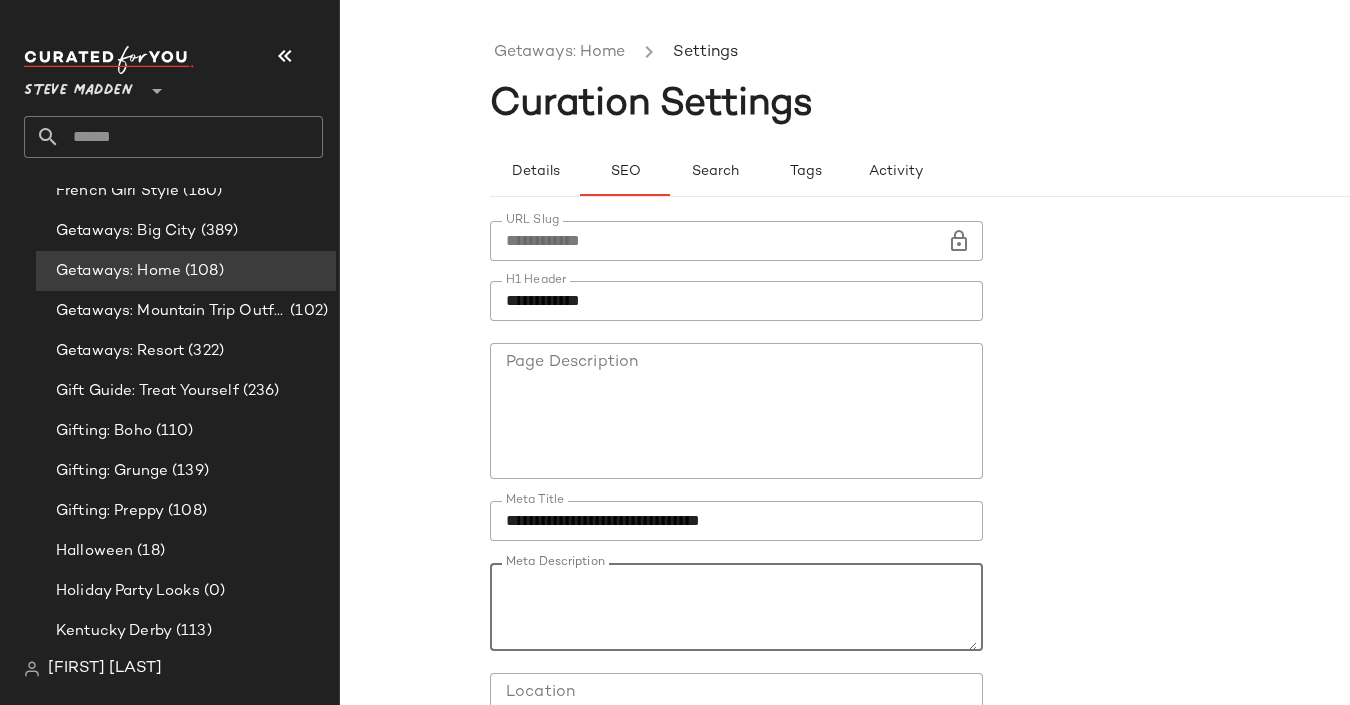 scroll, scrollTop: 174, scrollLeft: 0, axis: vertical 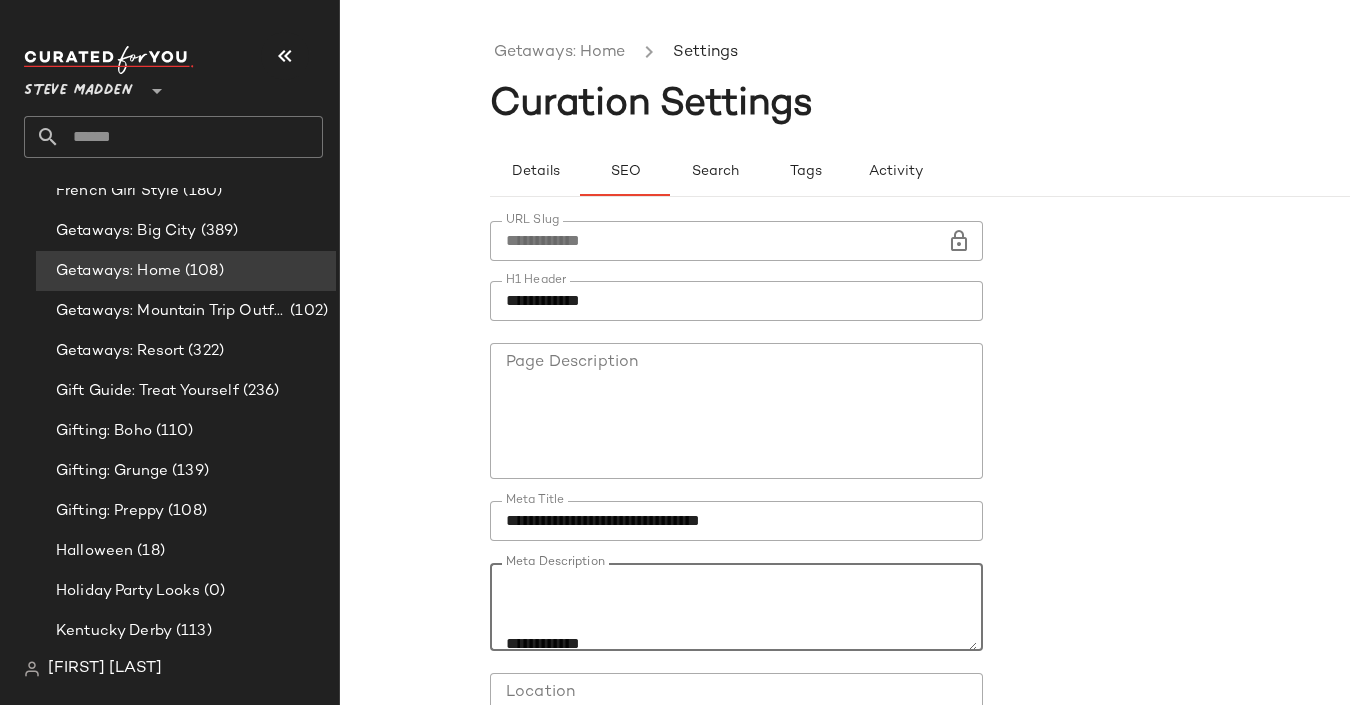 drag, startPoint x: 629, startPoint y: 634, endPoint x: 483, endPoint y: 583, distance: 154.65121 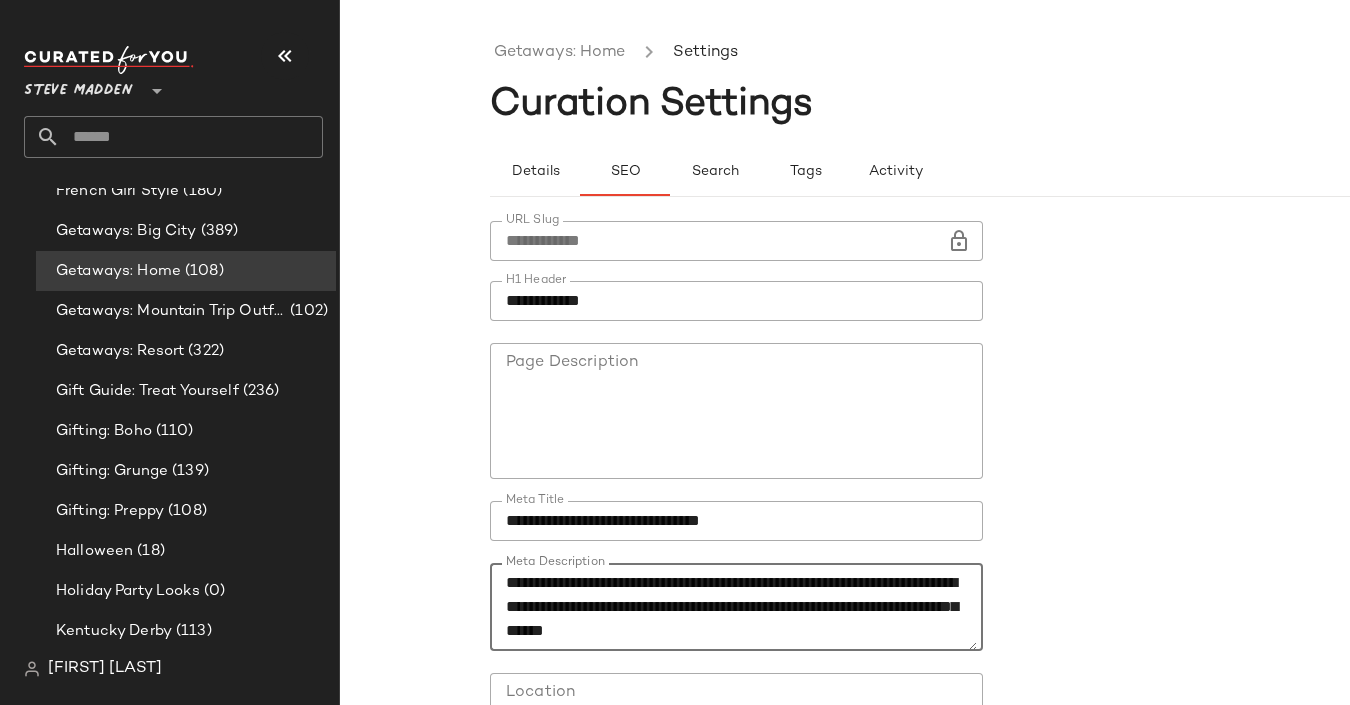 scroll, scrollTop: 24, scrollLeft: 0, axis: vertical 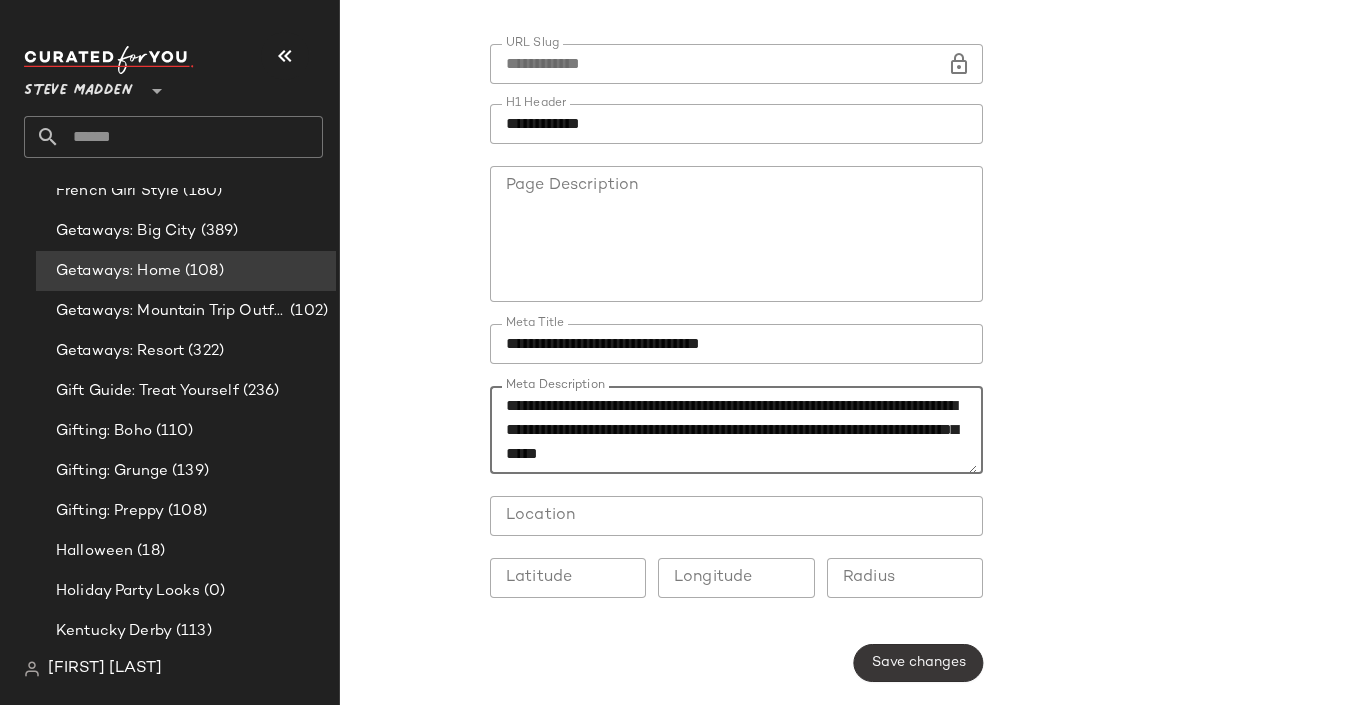type on "**********" 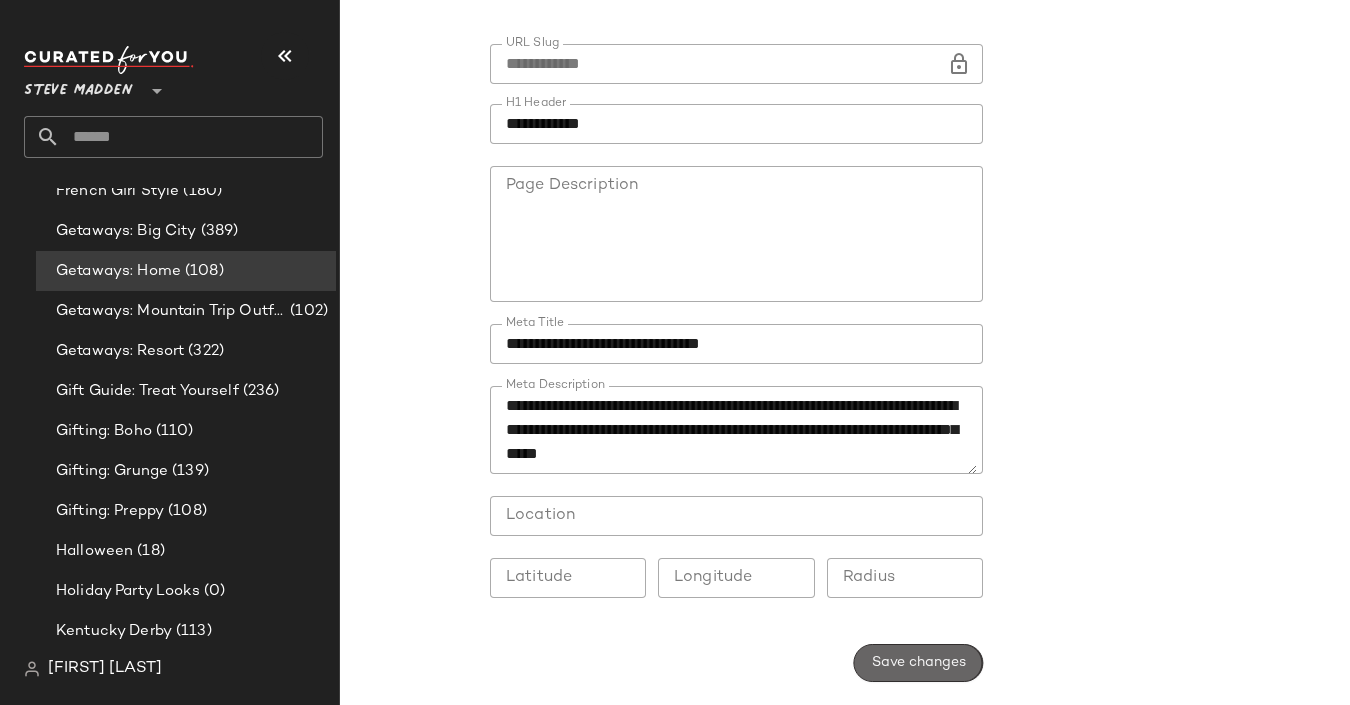 click on "Save changes" at bounding box center (918, 663) 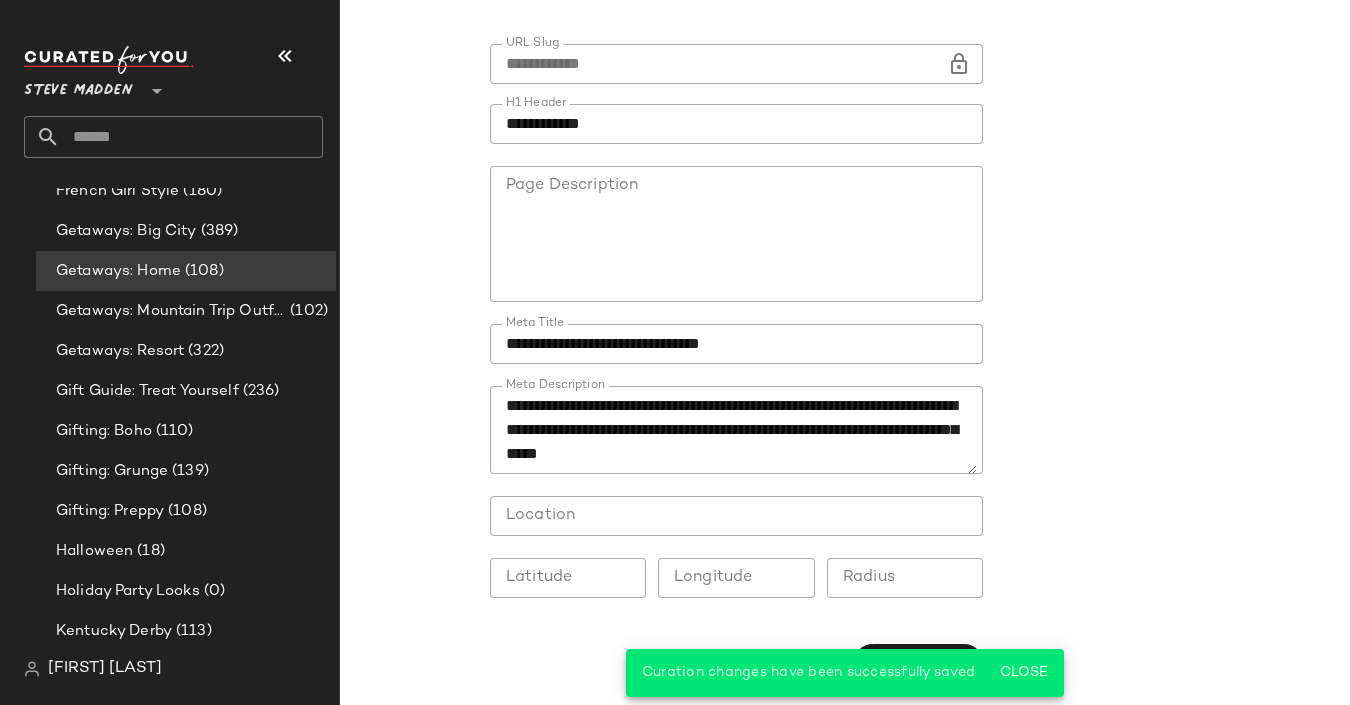 scroll, scrollTop: 0, scrollLeft: 0, axis: both 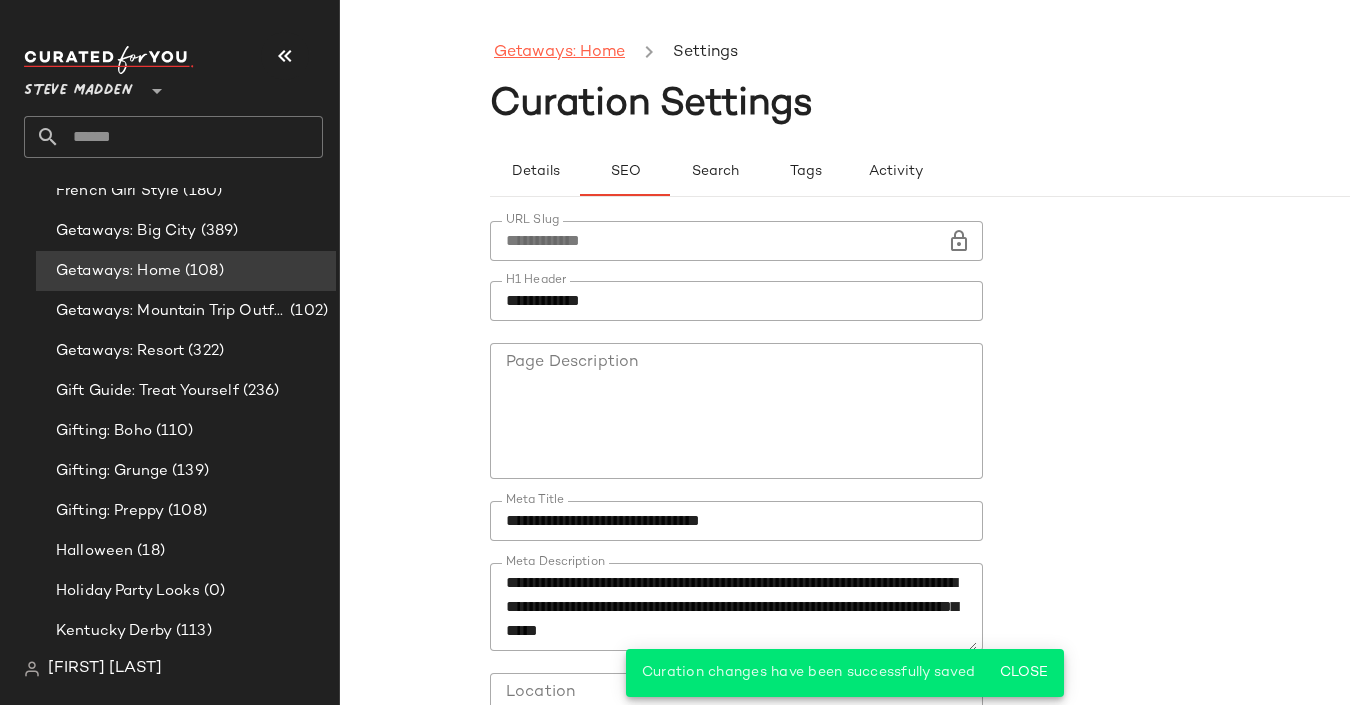 click on "Getaways: Home" at bounding box center [559, 53] 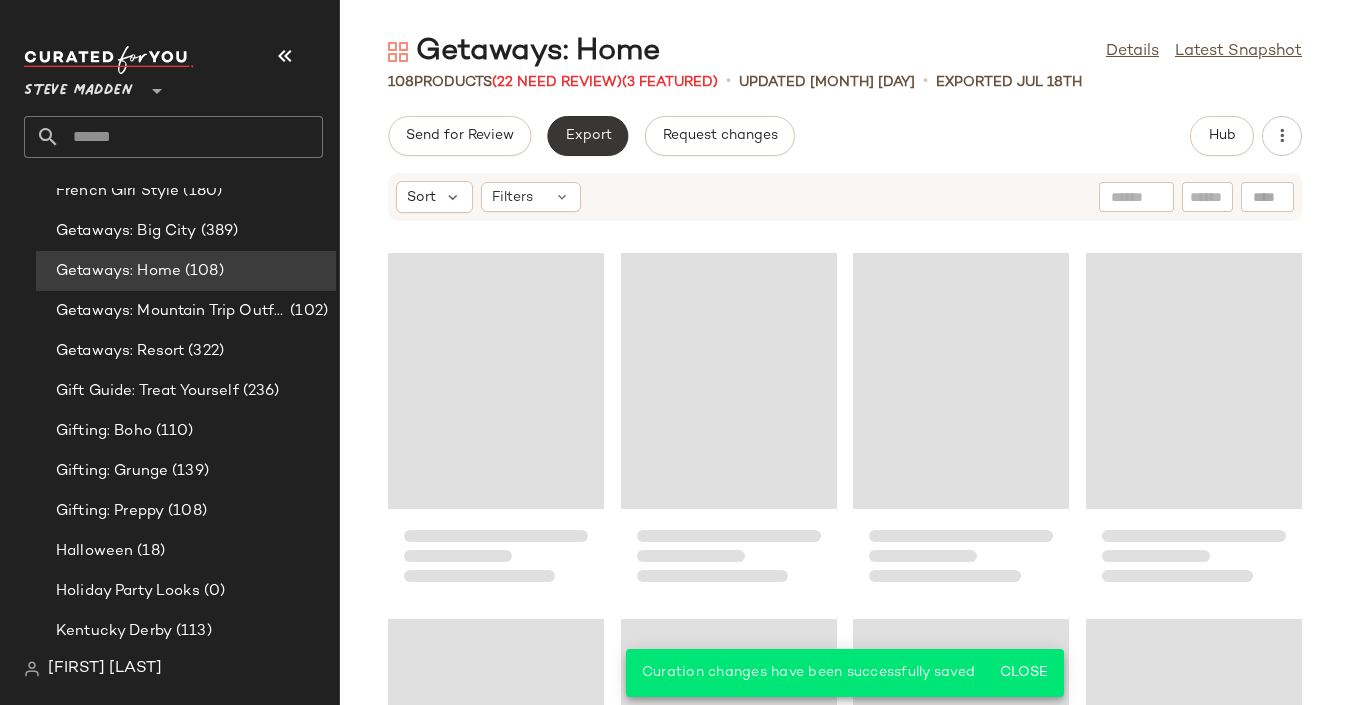 click on "Export" at bounding box center [587, 136] 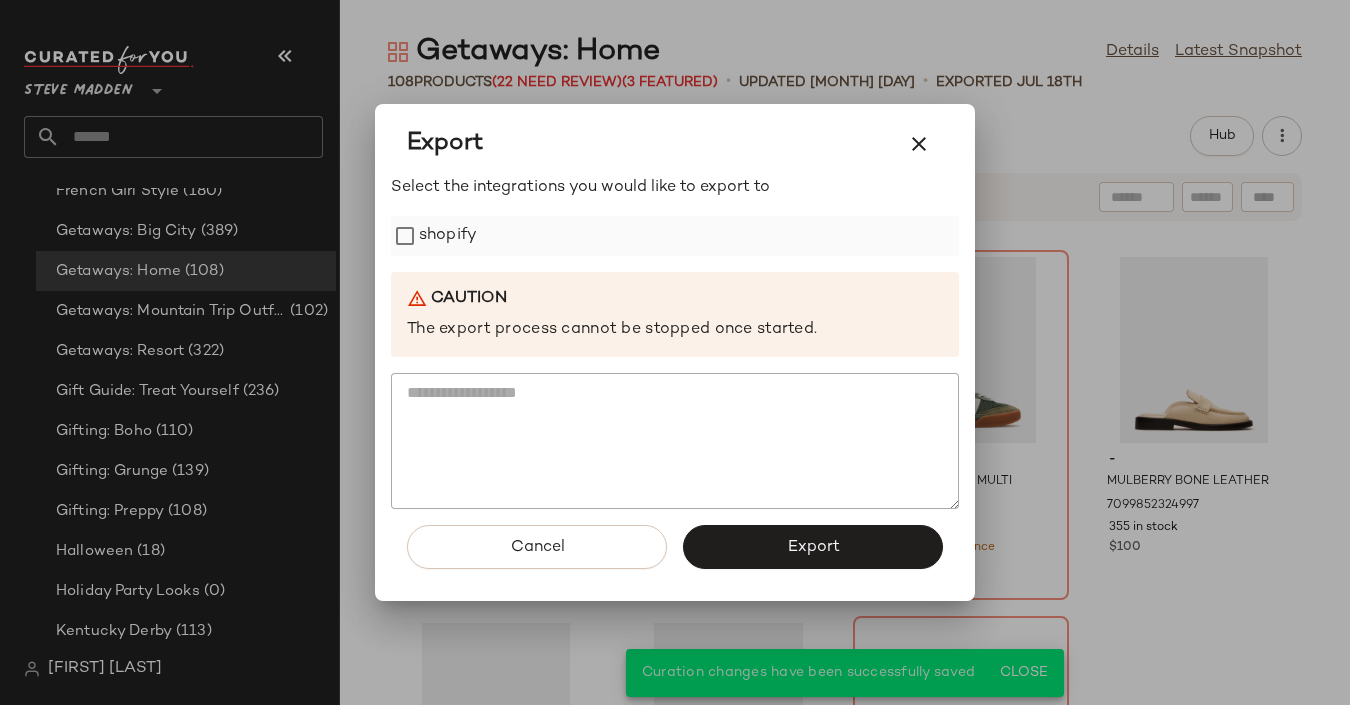 click on "shopify" at bounding box center [448, 236] 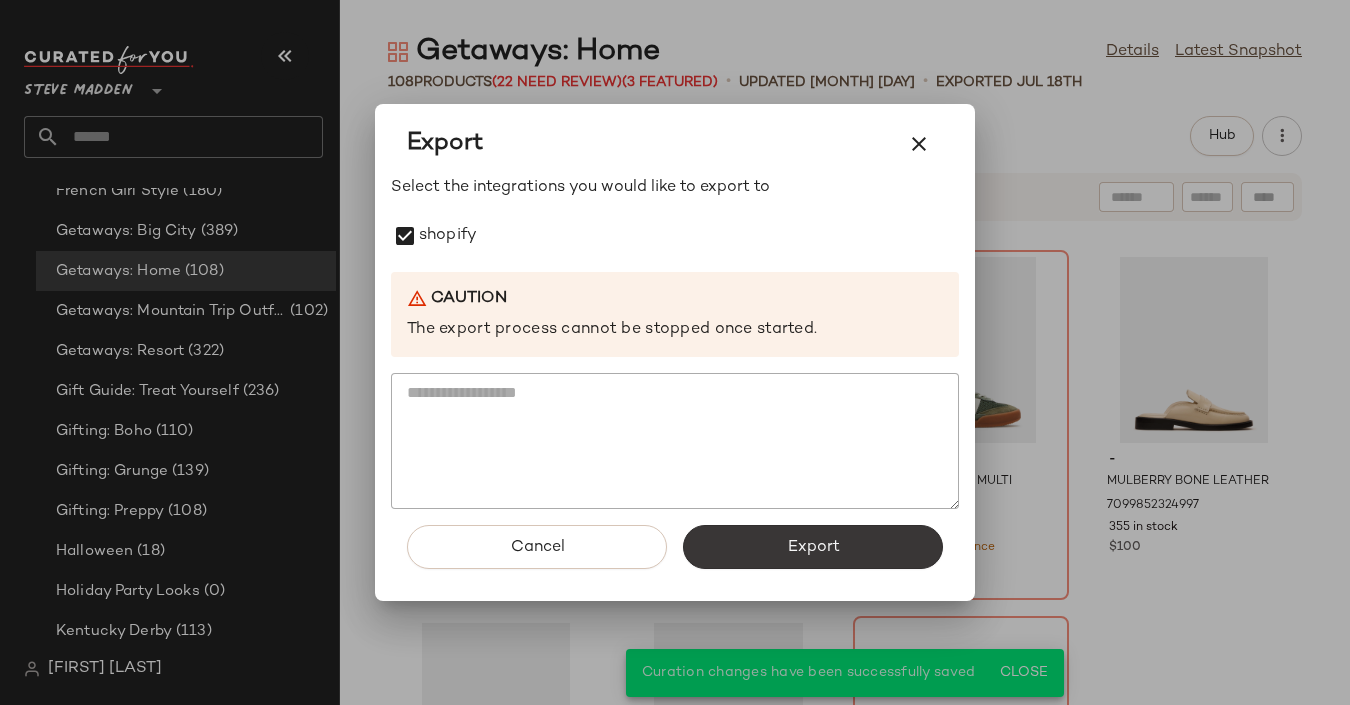 click on "Export" at bounding box center (813, 547) 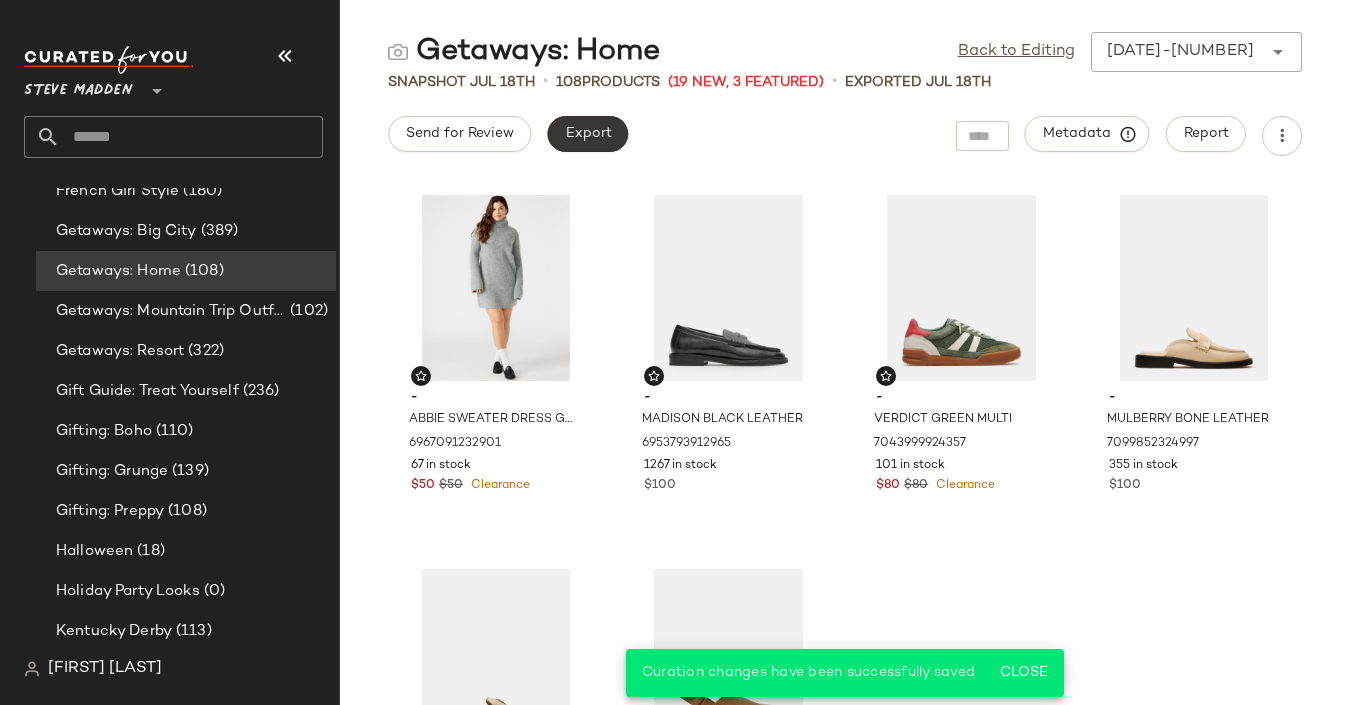 click on "Export" 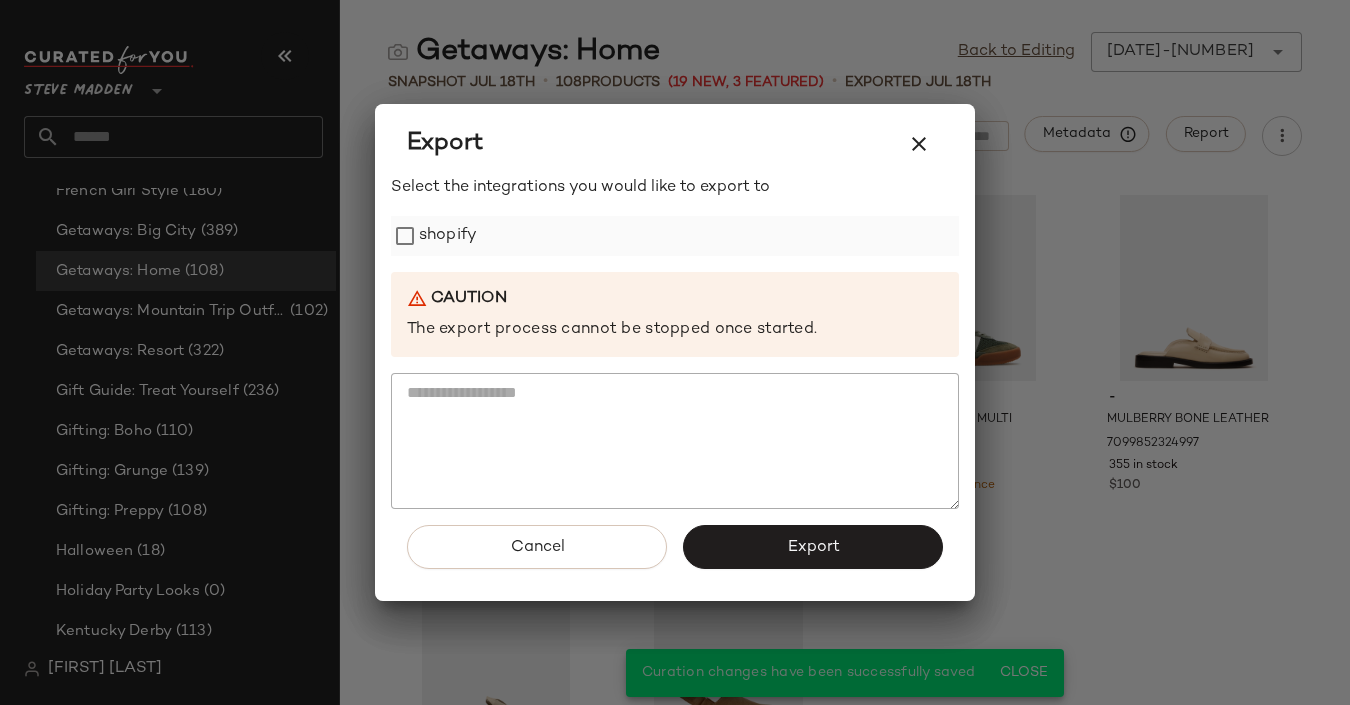 click on "shopify" at bounding box center [448, 236] 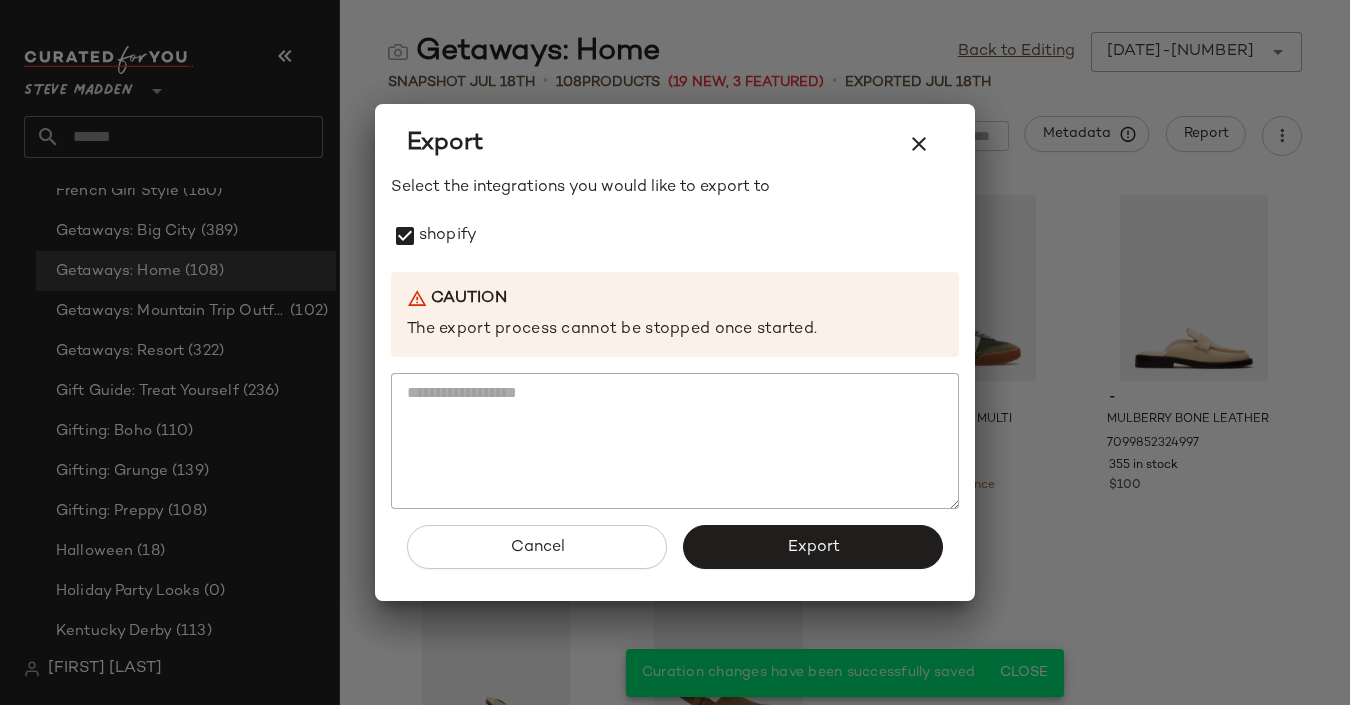 click on "Export" 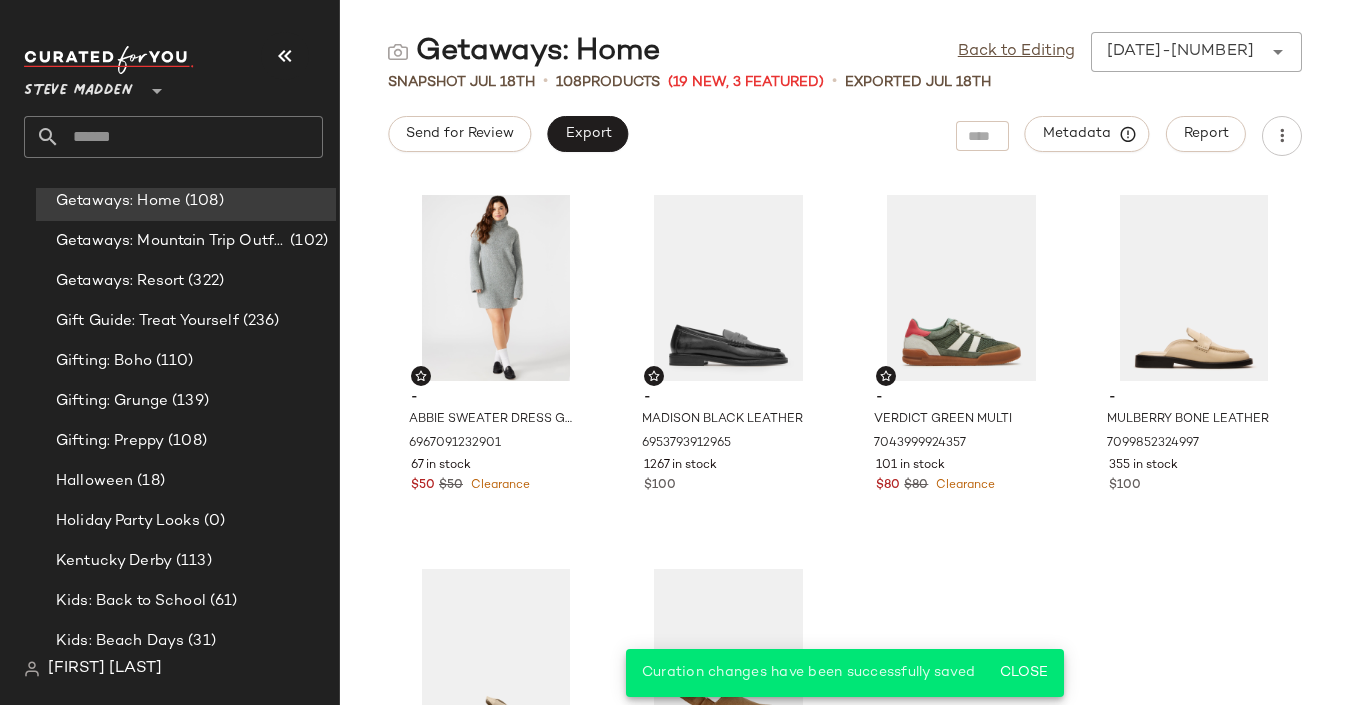 scroll, scrollTop: 4853, scrollLeft: 0, axis: vertical 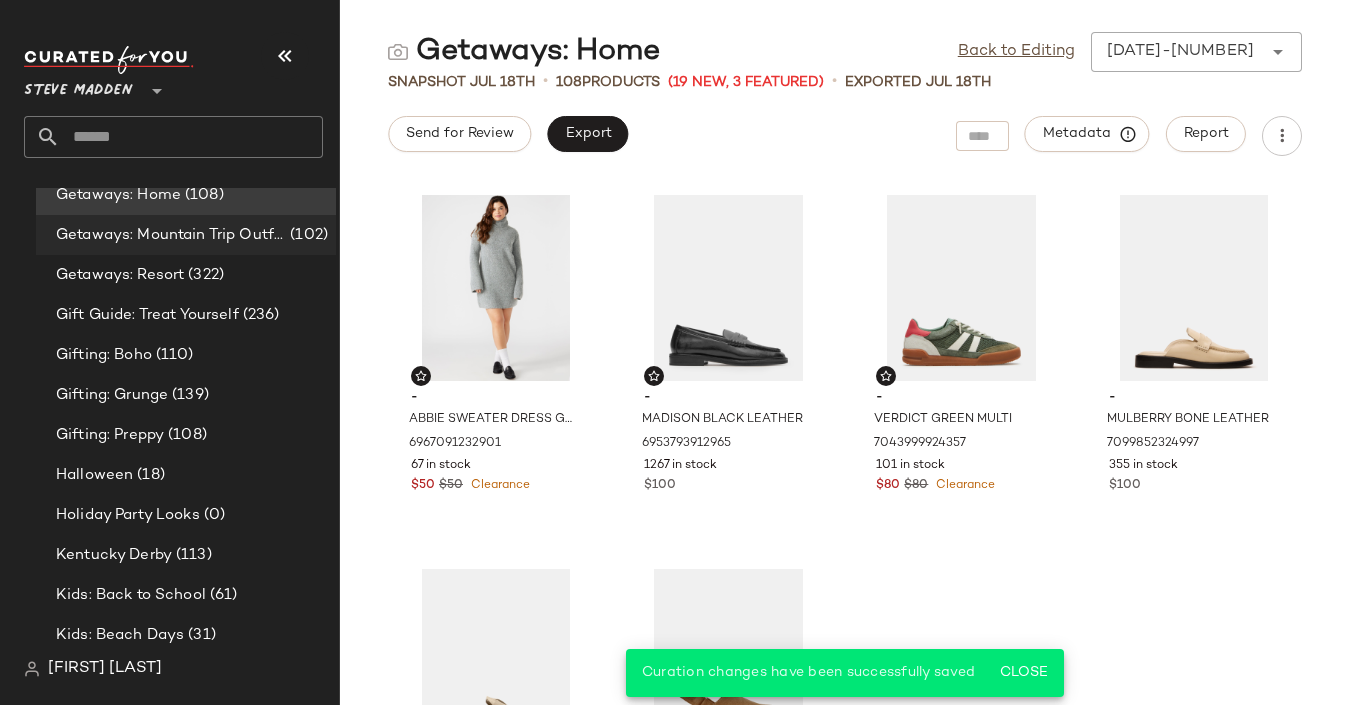click on "Getaways: Mountain Trip Outfits (102)" 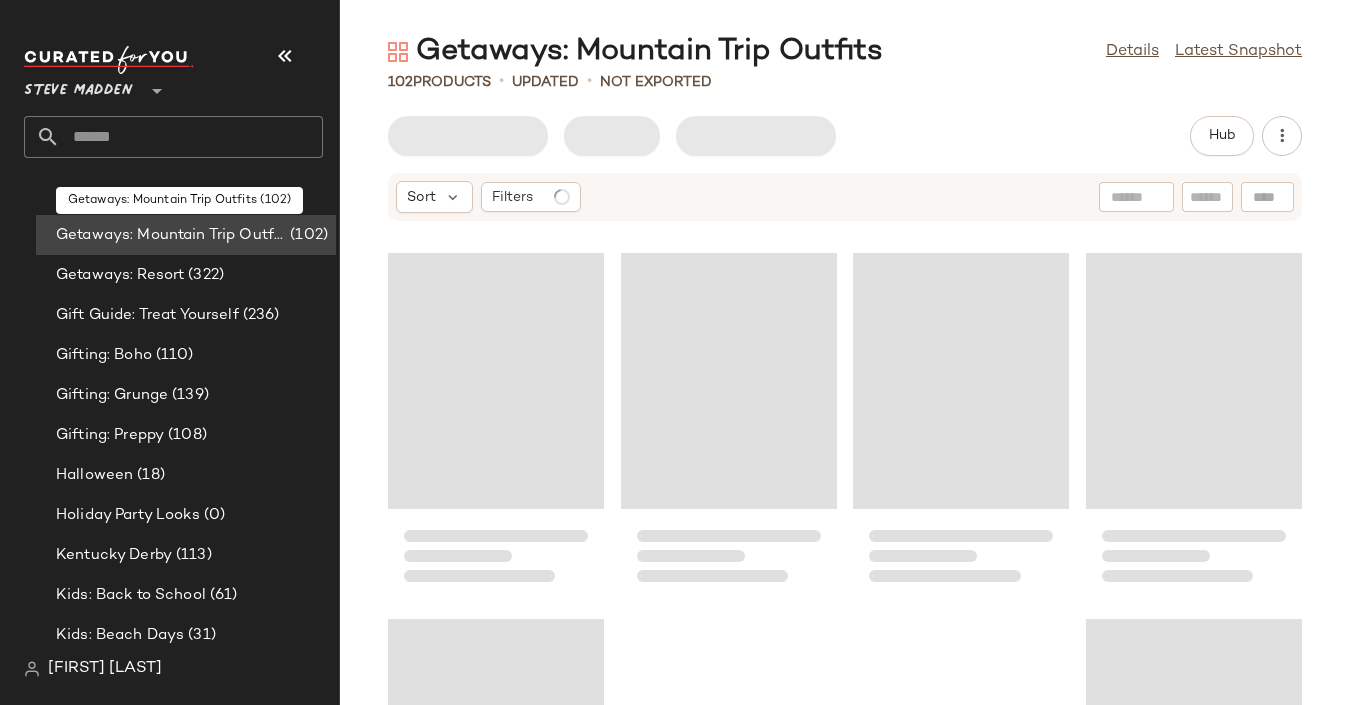 scroll, scrollTop: 4865, scrollLeft: 0, axis: vertical 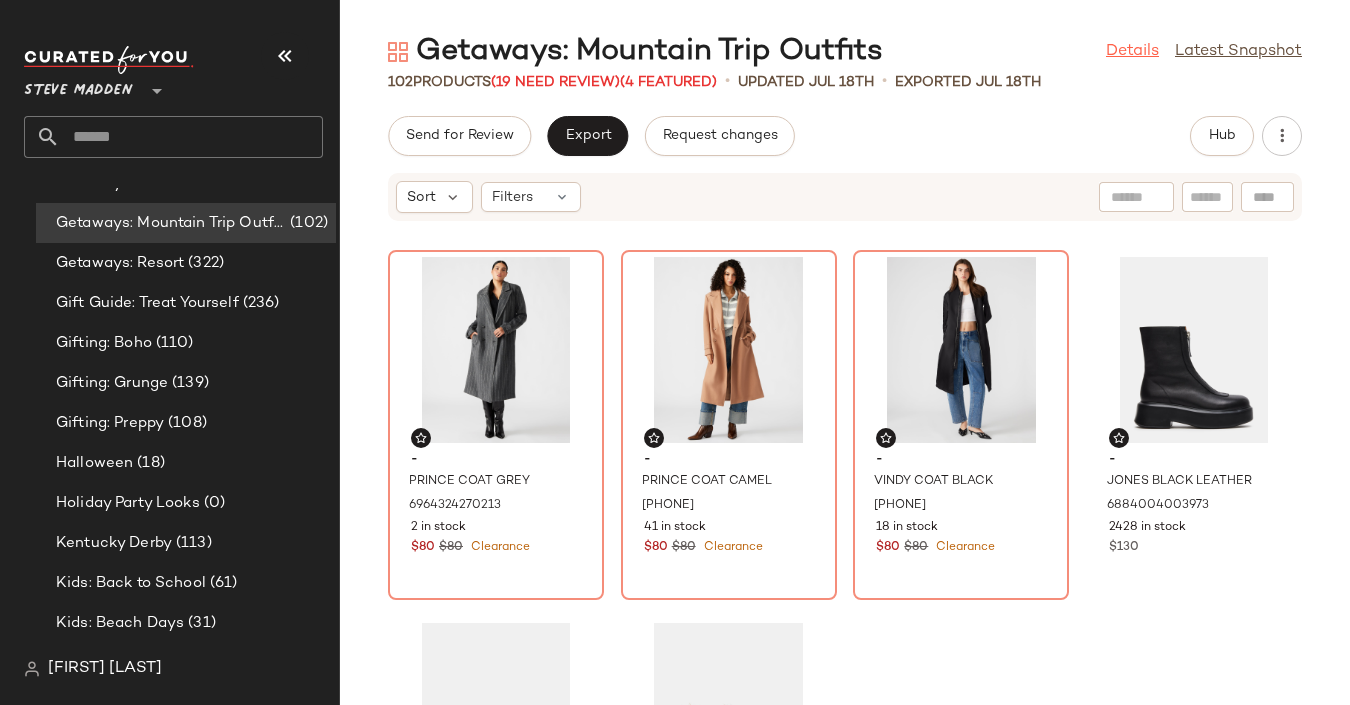 click on "Details" at bounding box center [1132, 52] 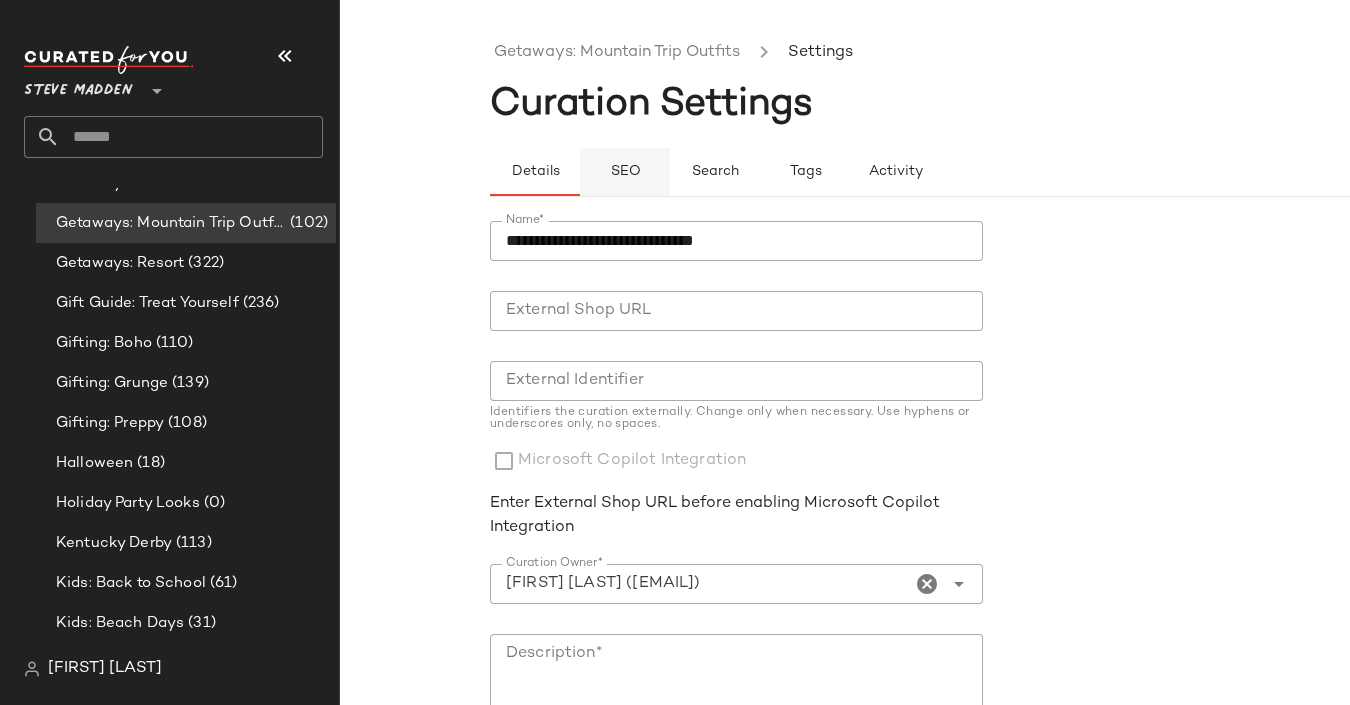 click on "SEO" 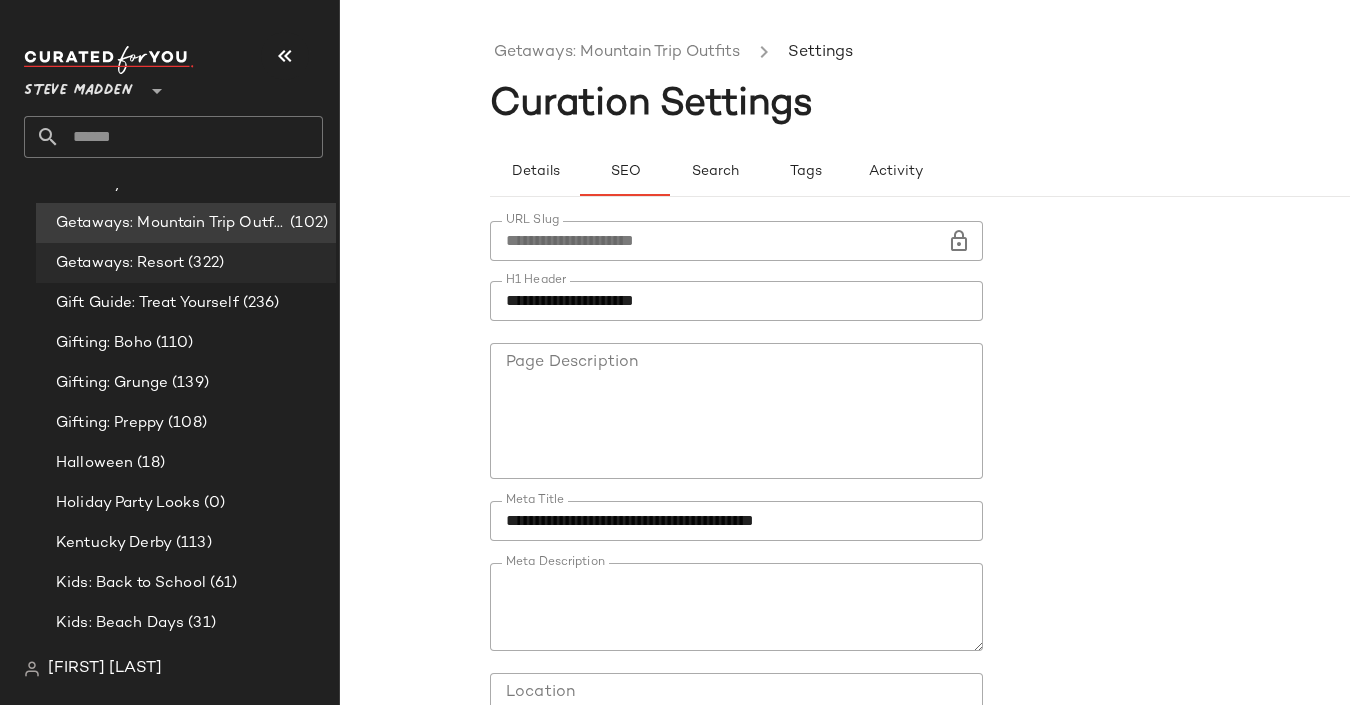 click on "Getaways: Resort (322)" 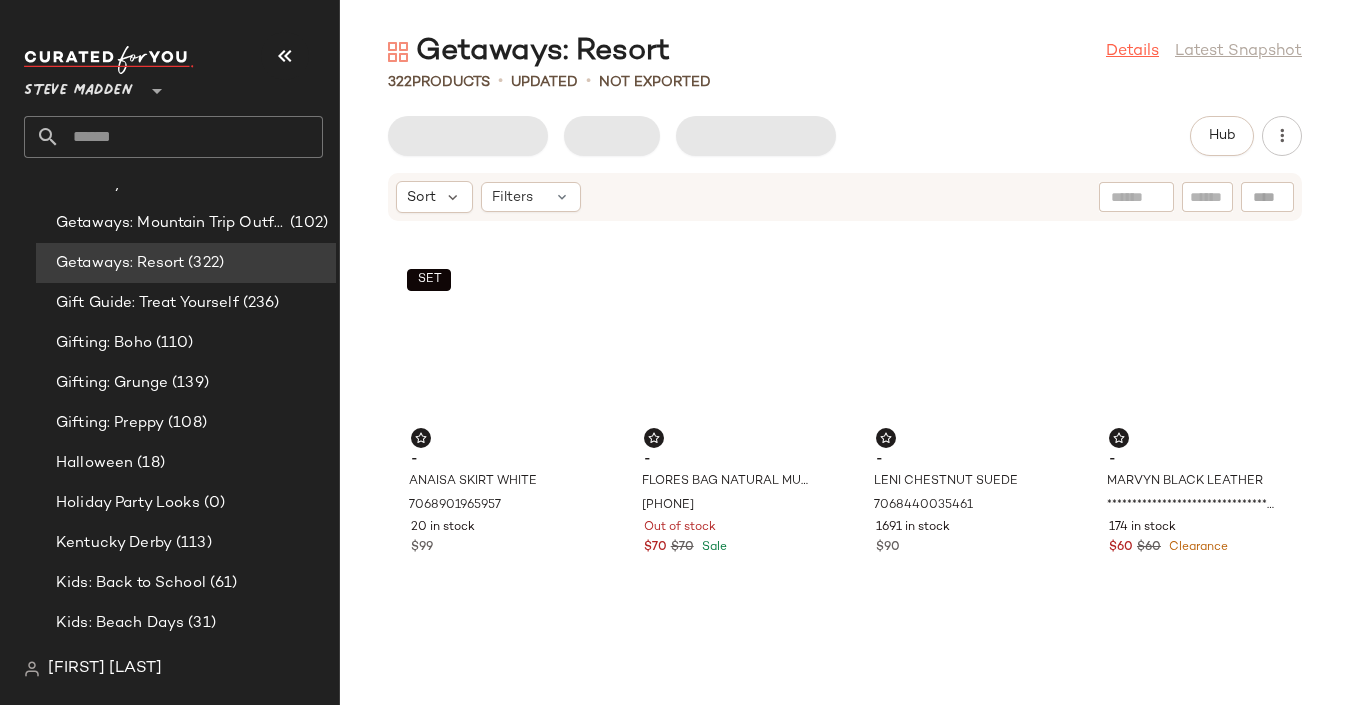 click on "Details" at bounding box center [1132, 52] 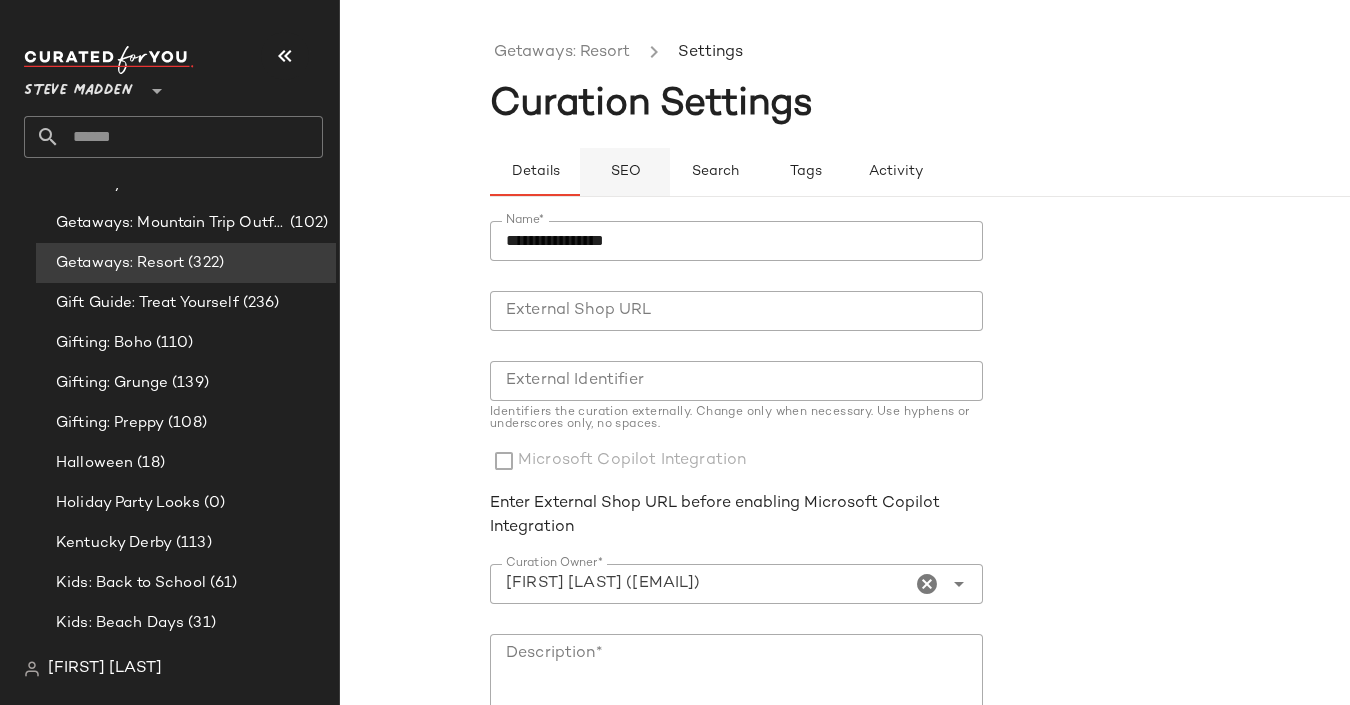 click on "SEO" 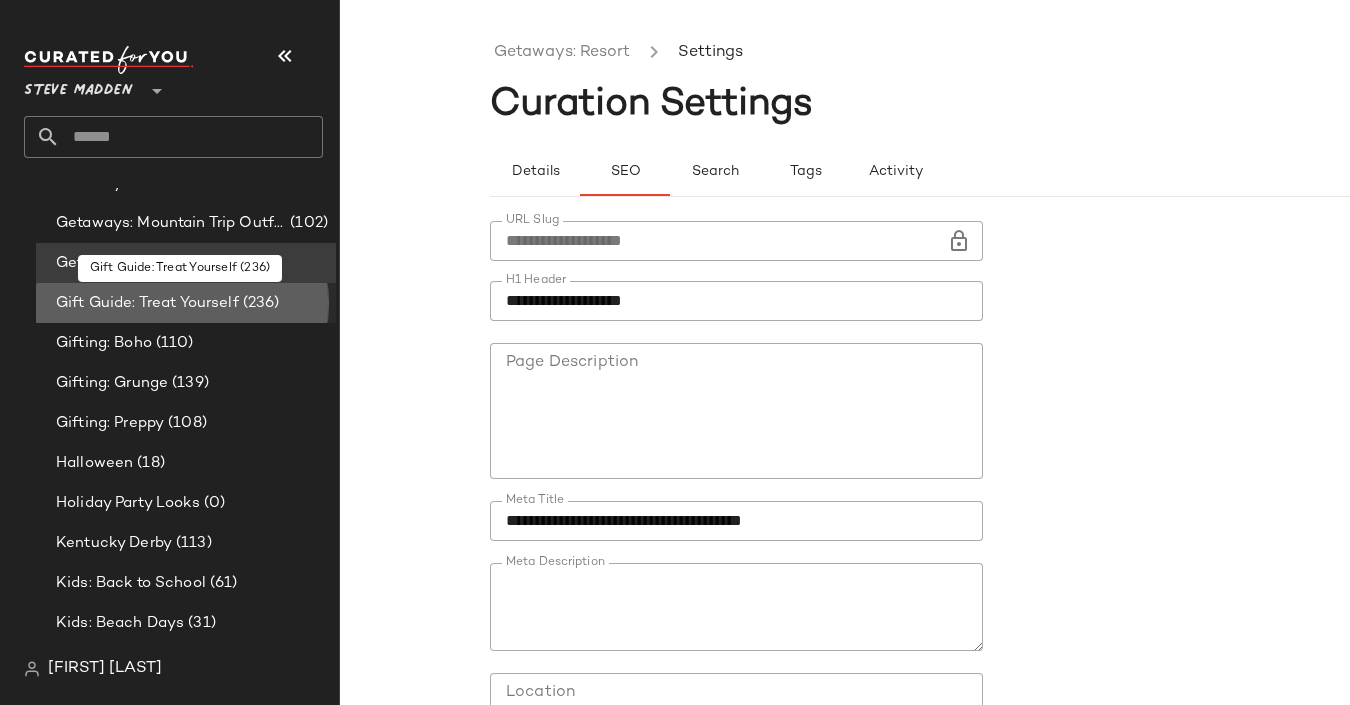 click on "Gift Guide: Treat Yourself" at bounding box center (147, 303) 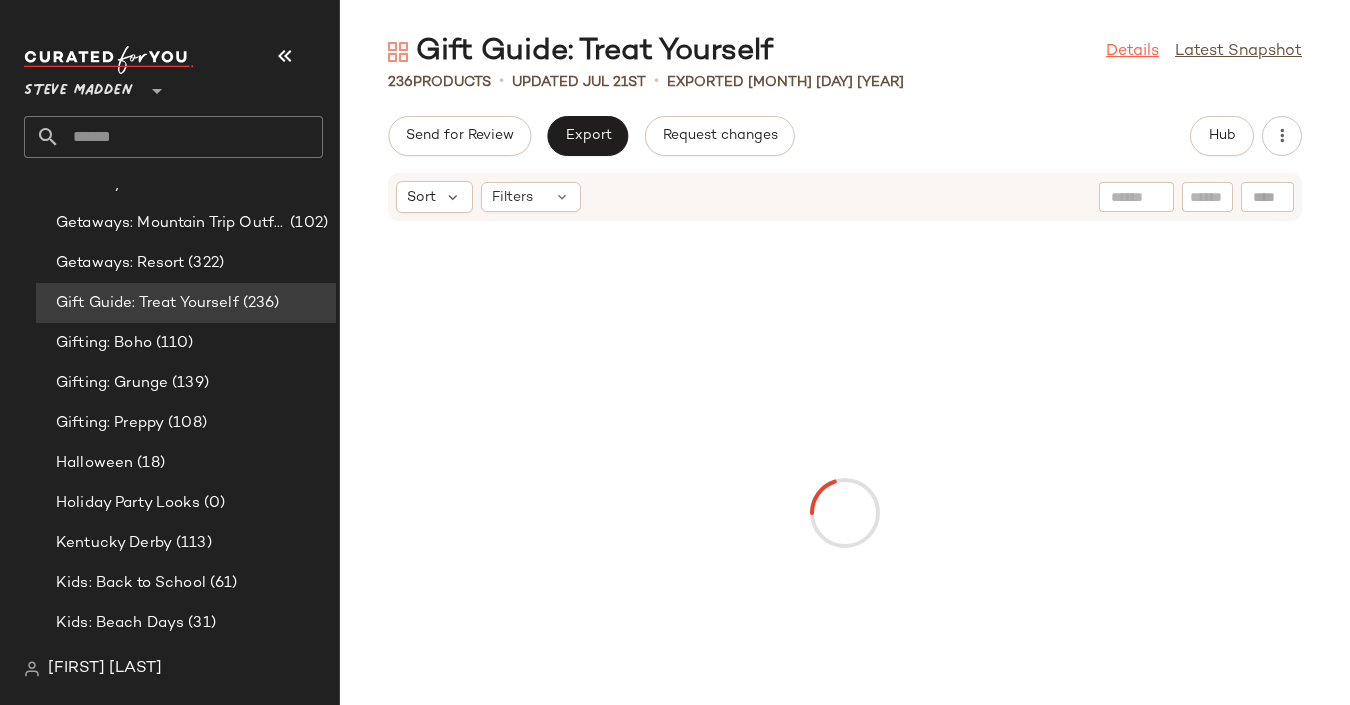 click on "Details" at bounding box center (1132, 52) 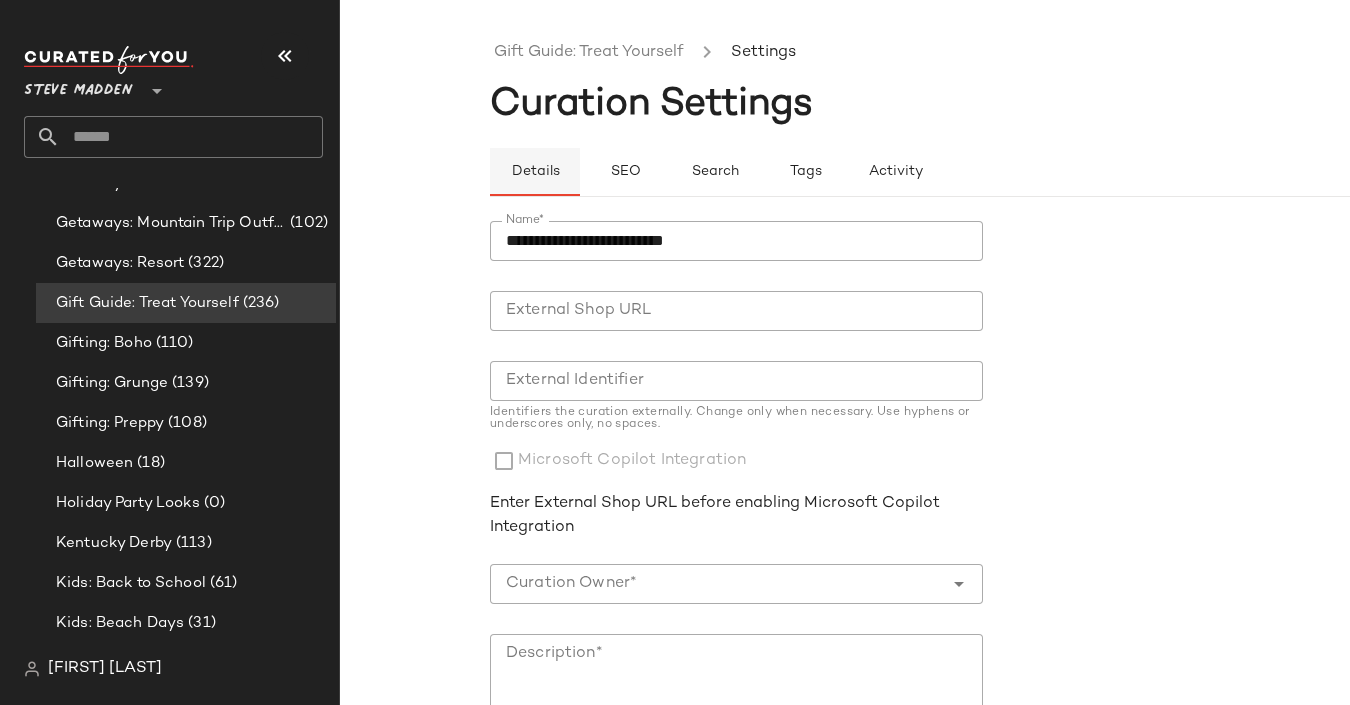 click on "Details" 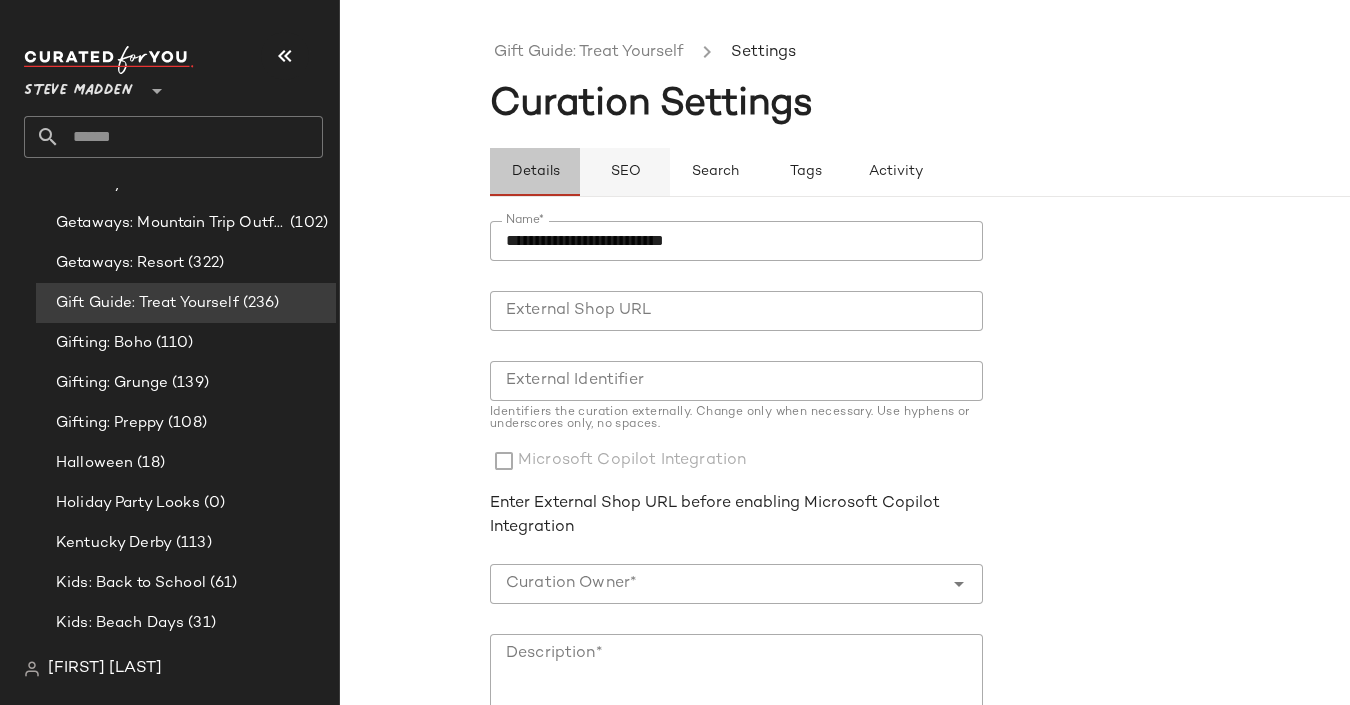 click on "SEO" 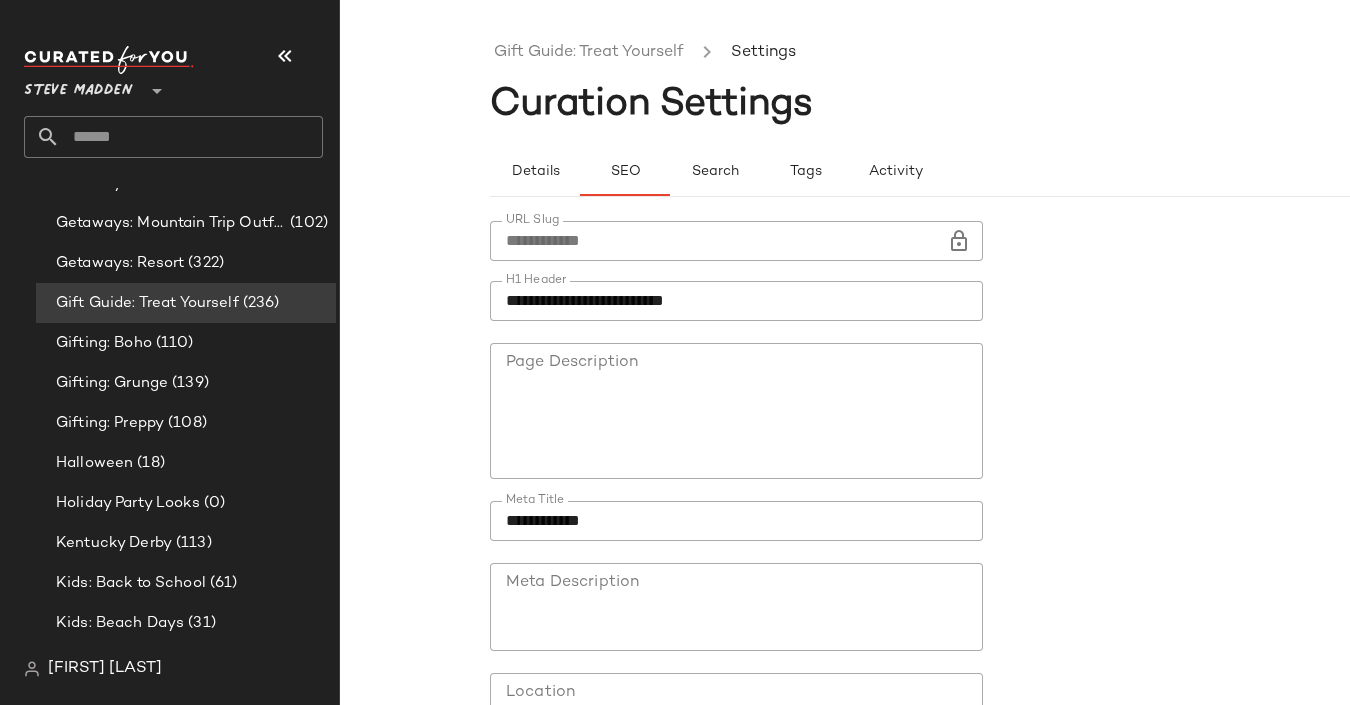 scroll, scrollTop: 95, scrollLeft: 0, axis: vertical 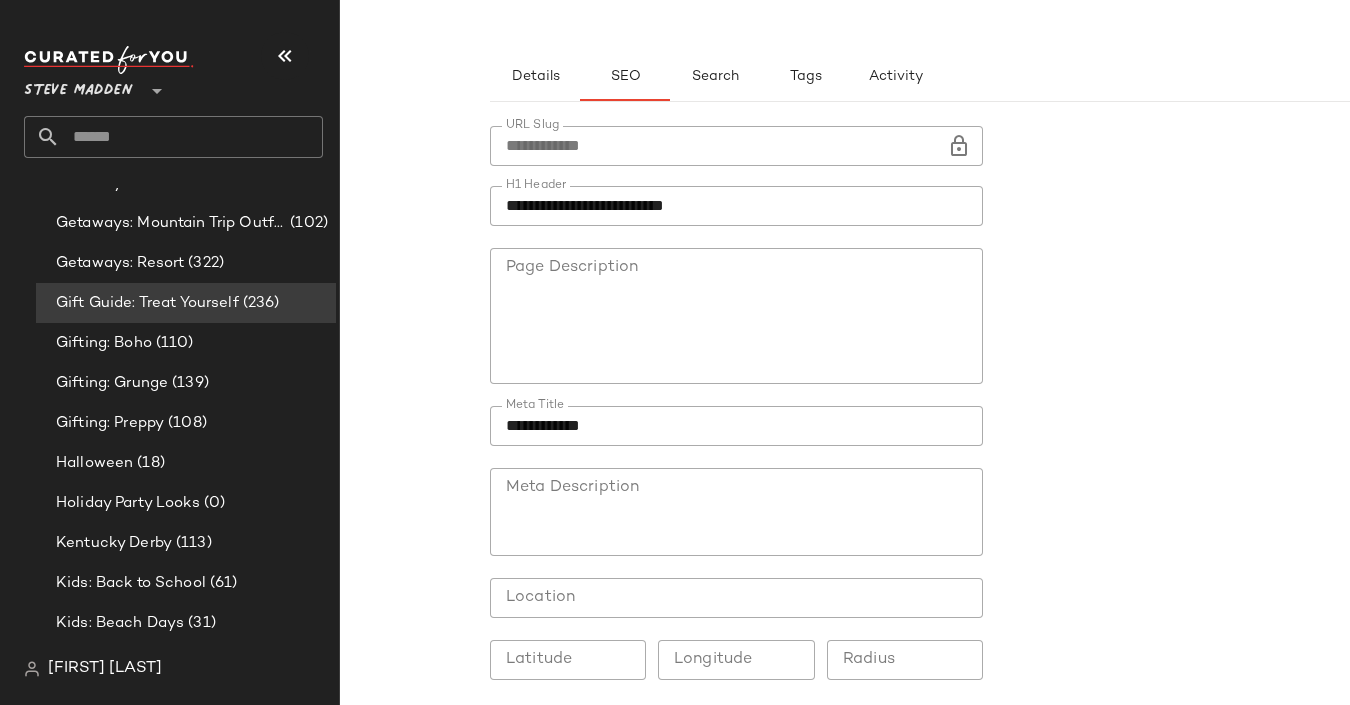 click on "**********" 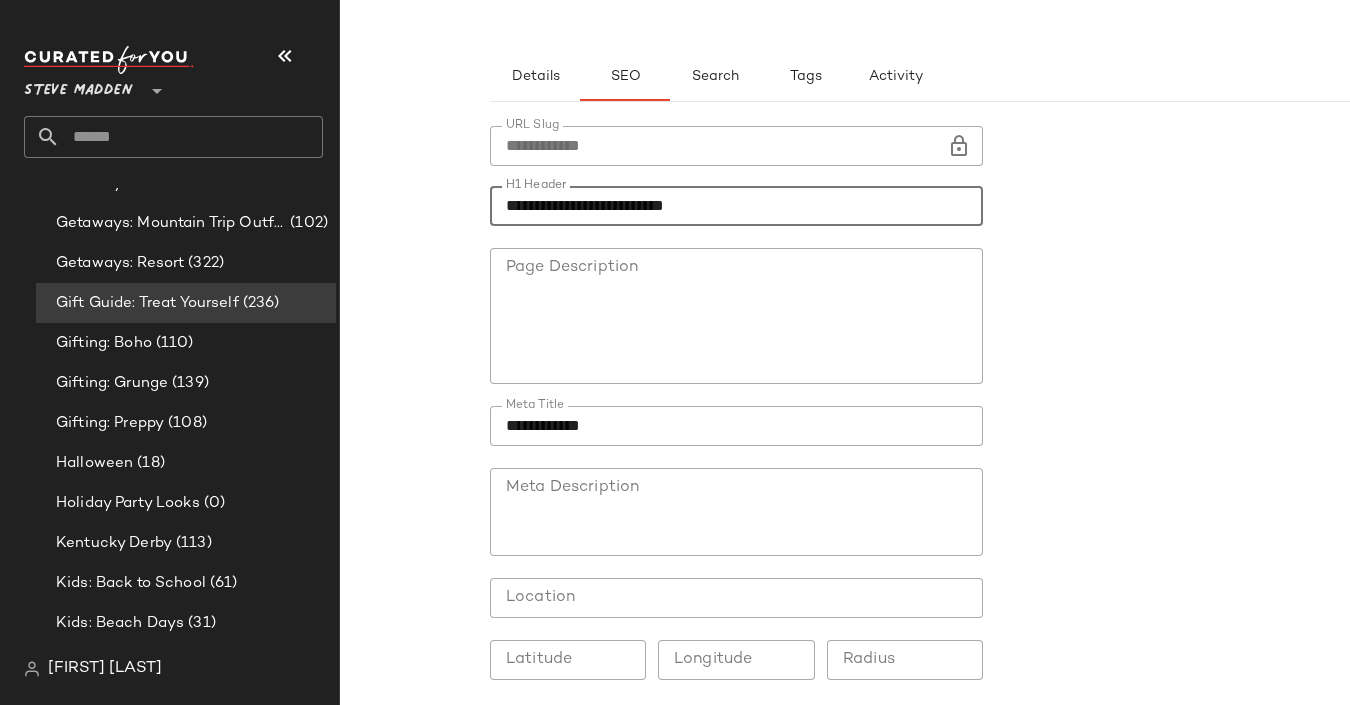 click on "**********" 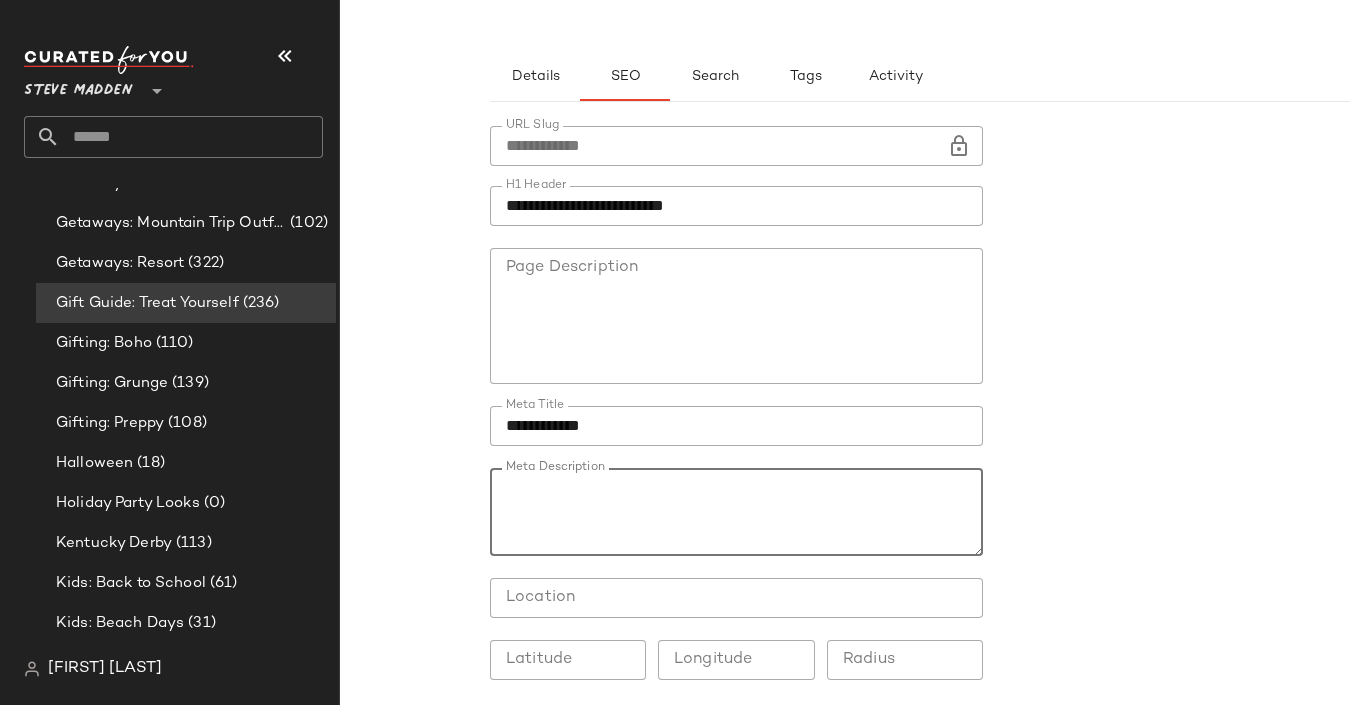 paste on "**********" 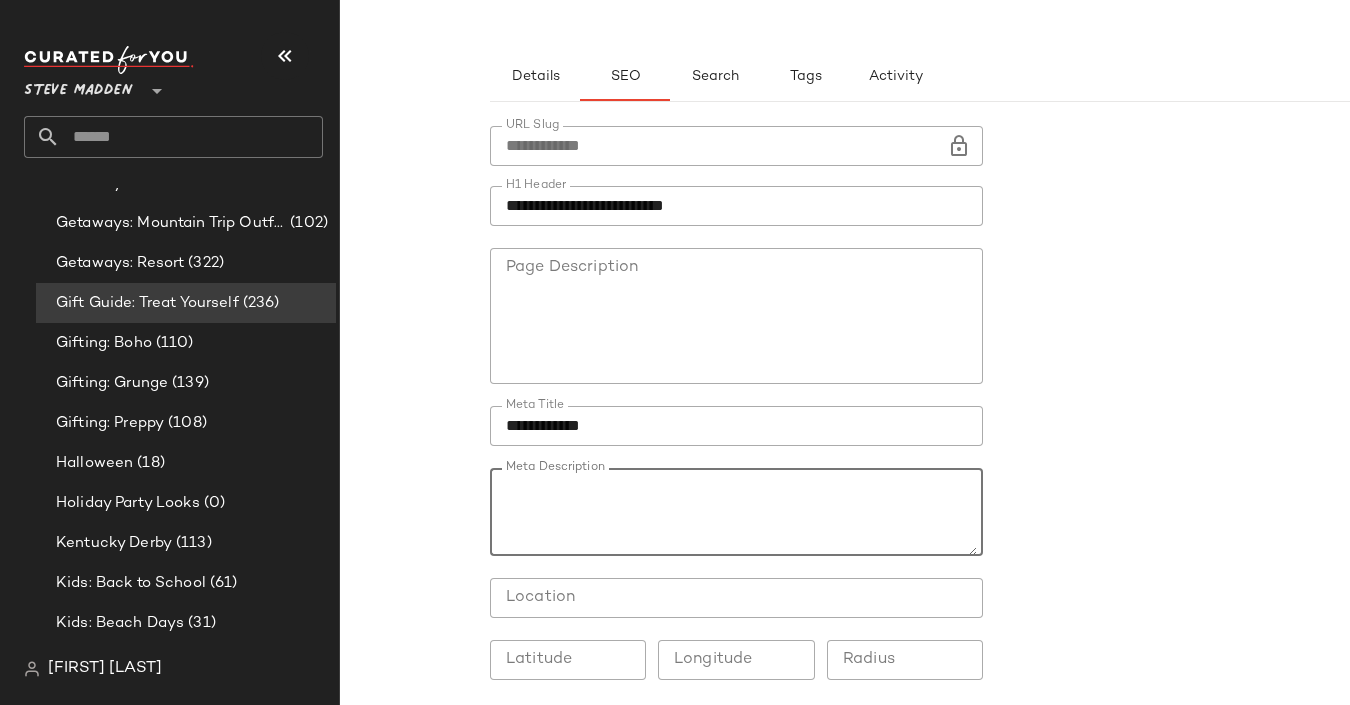 scroll, scrollTop: 0, scrollLeft: 0, axis: both 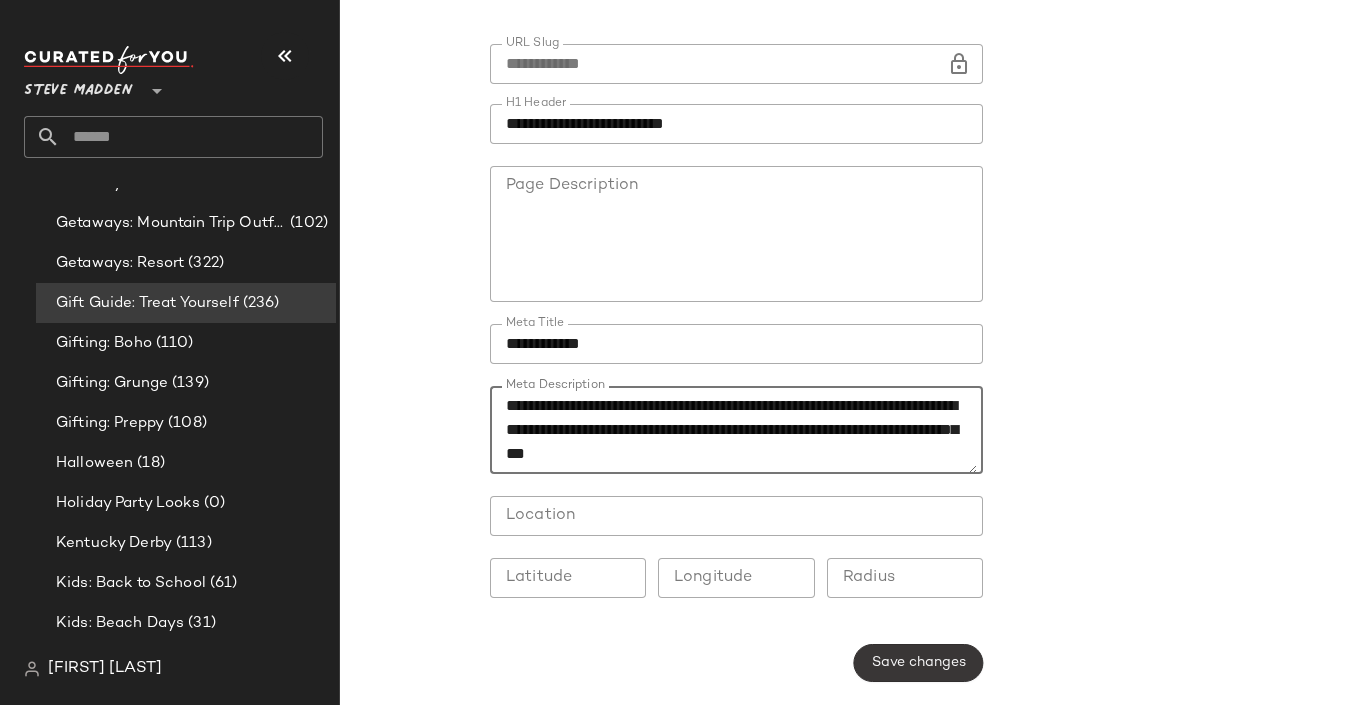 type on "**********" 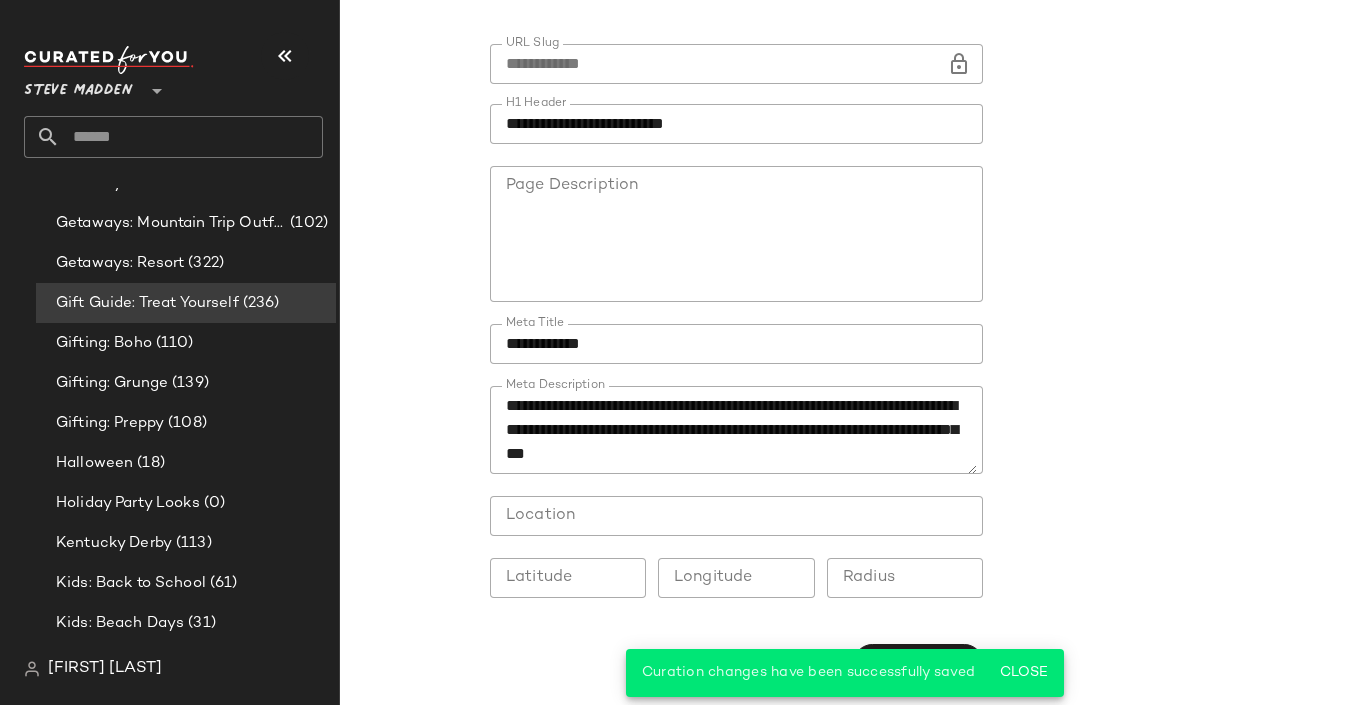 click on "**********" 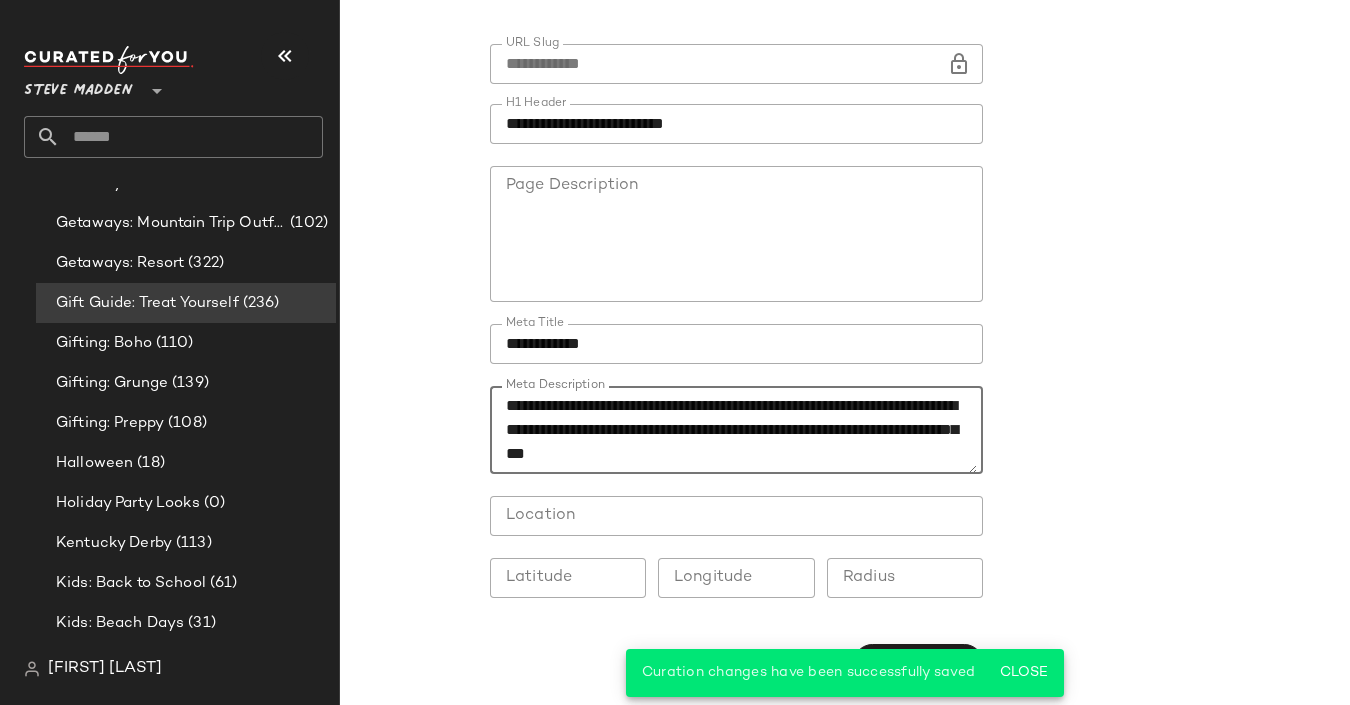 scroll, scrollTop: 0, scrollLeft: 0, axis: both 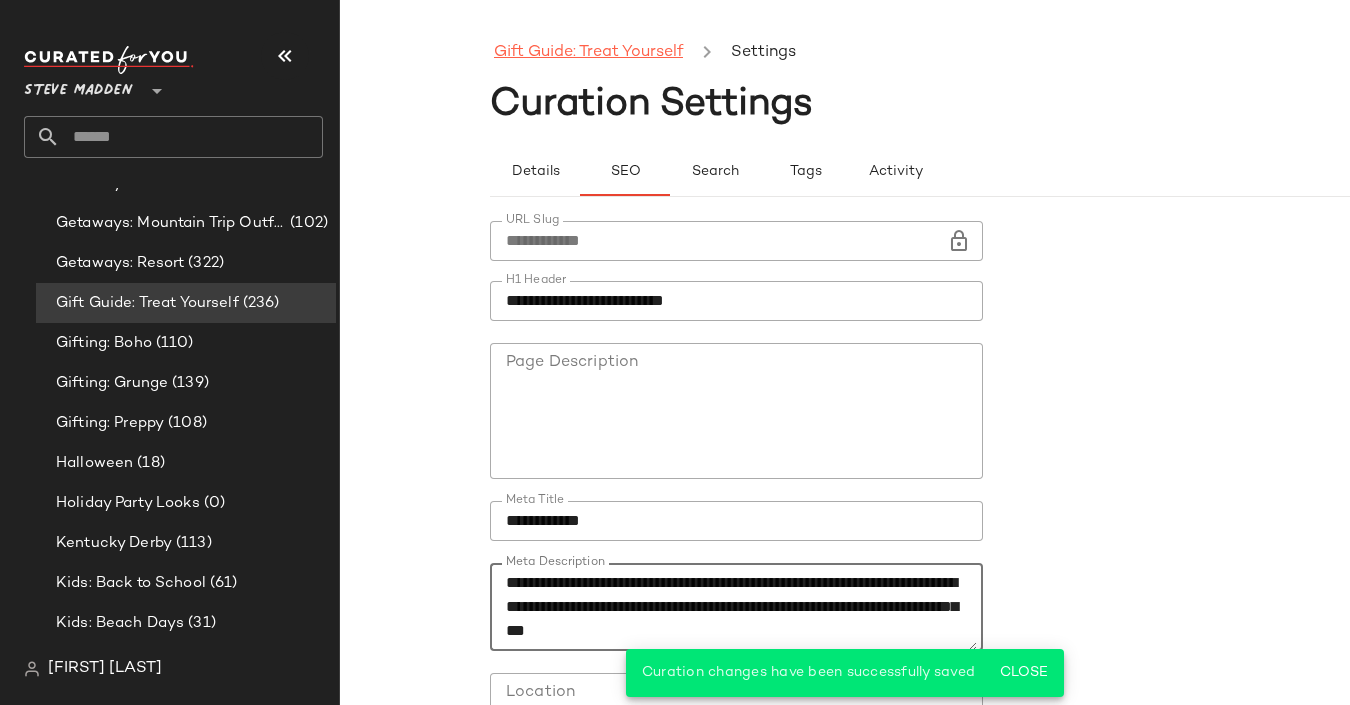 click on "Gift Guide: Treat Yourself" at bounding box center (588, 53) 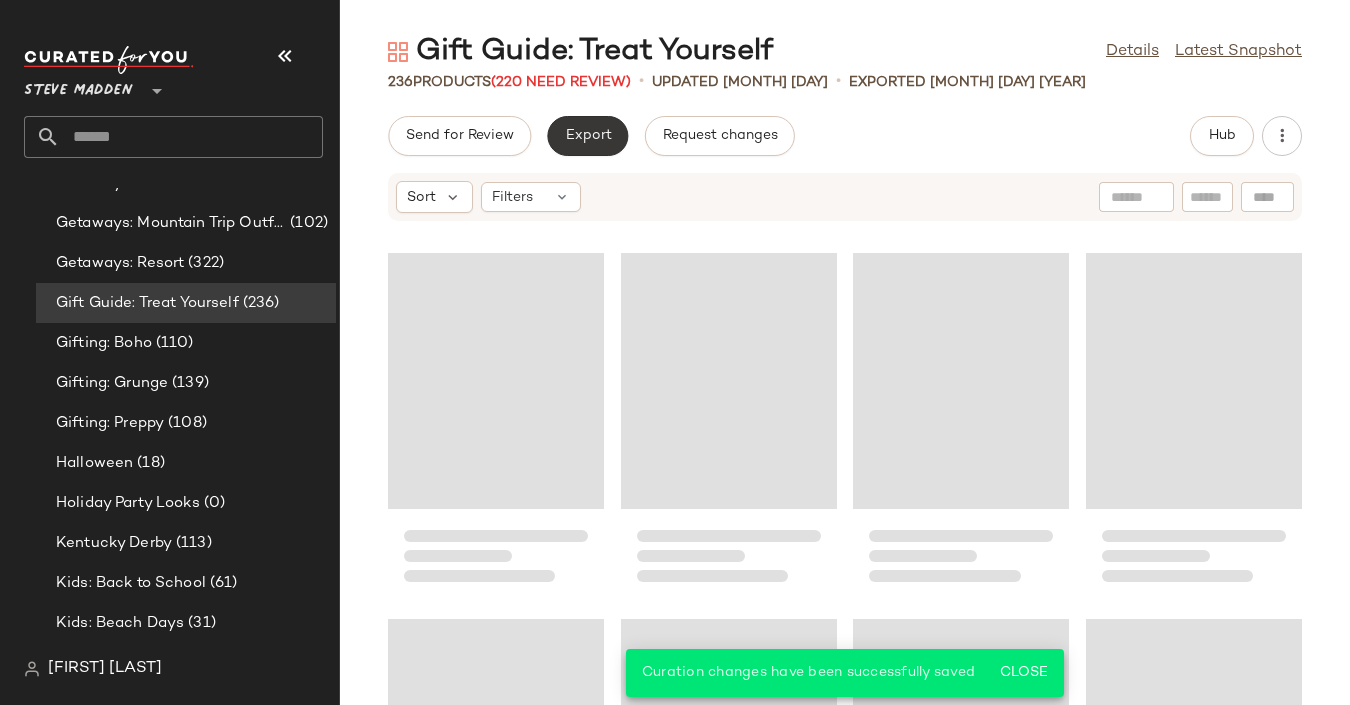 click on "Export" at bounding box center [587, 136] 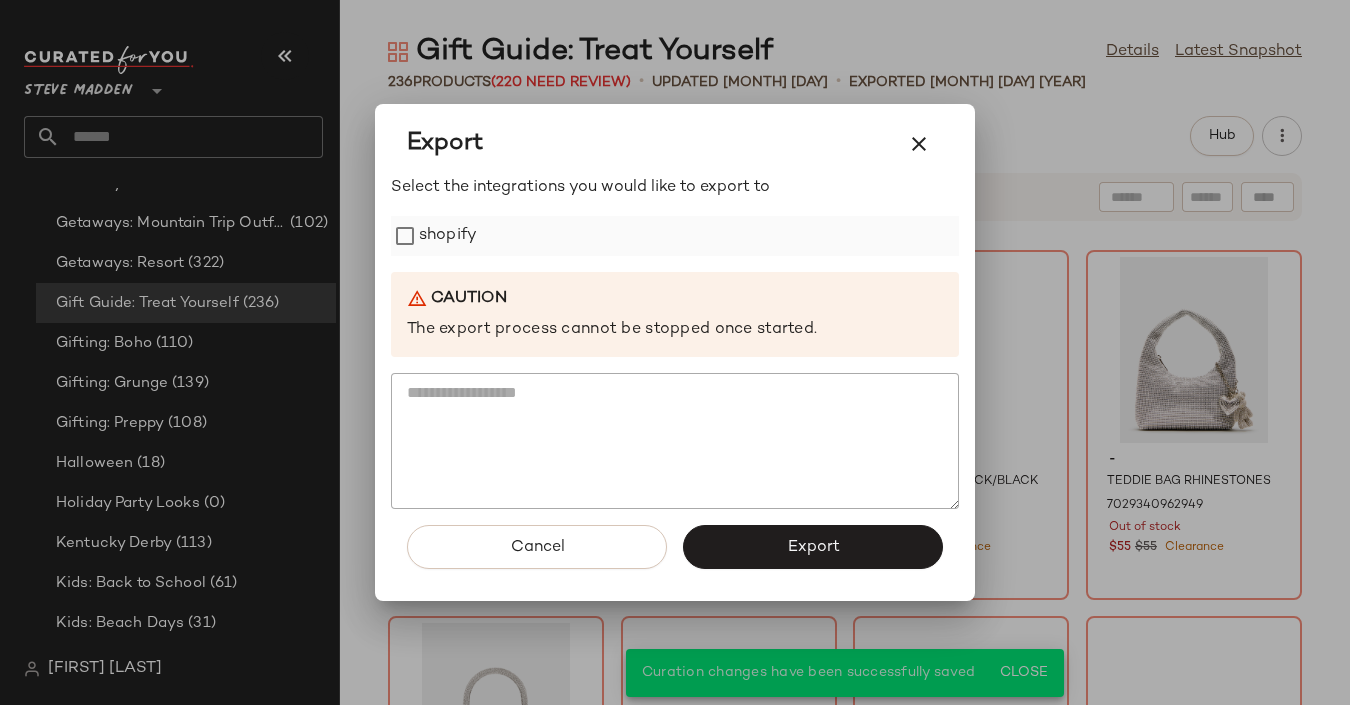 click on "shopify" 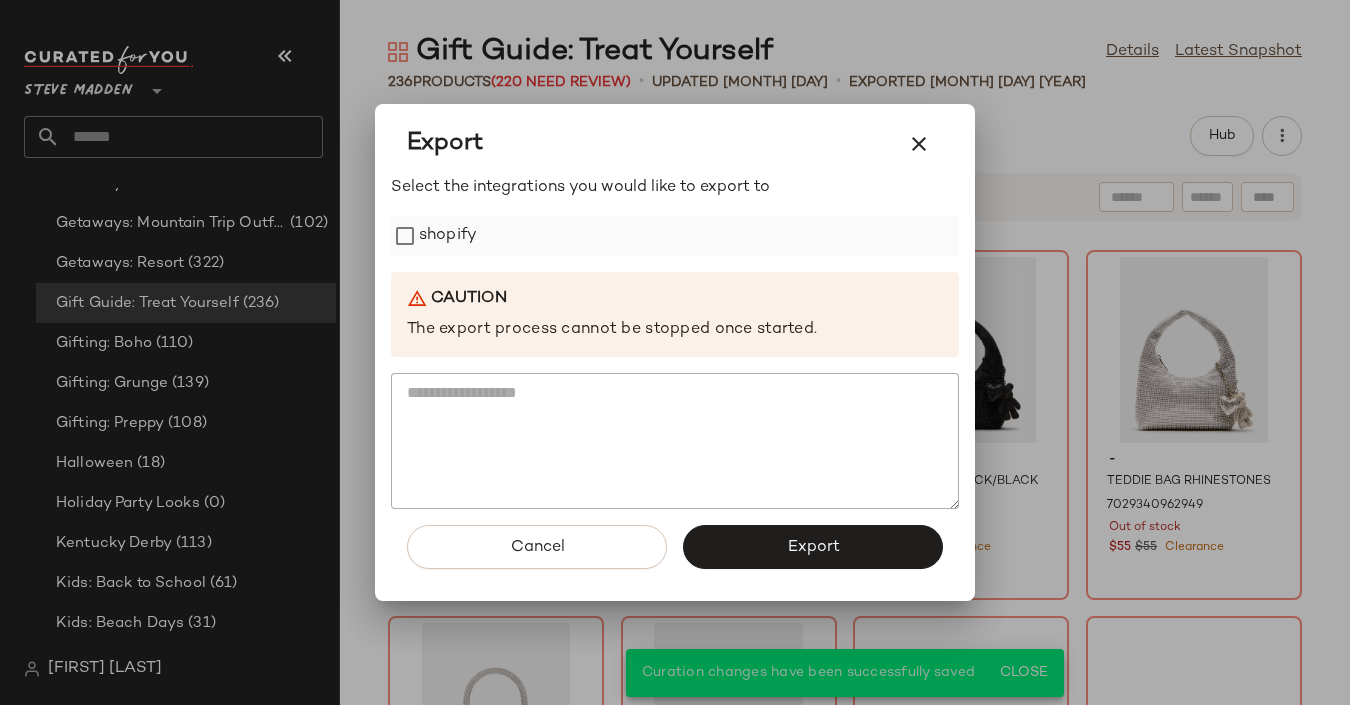 click on "shopify" at bounding box center [448, 236] 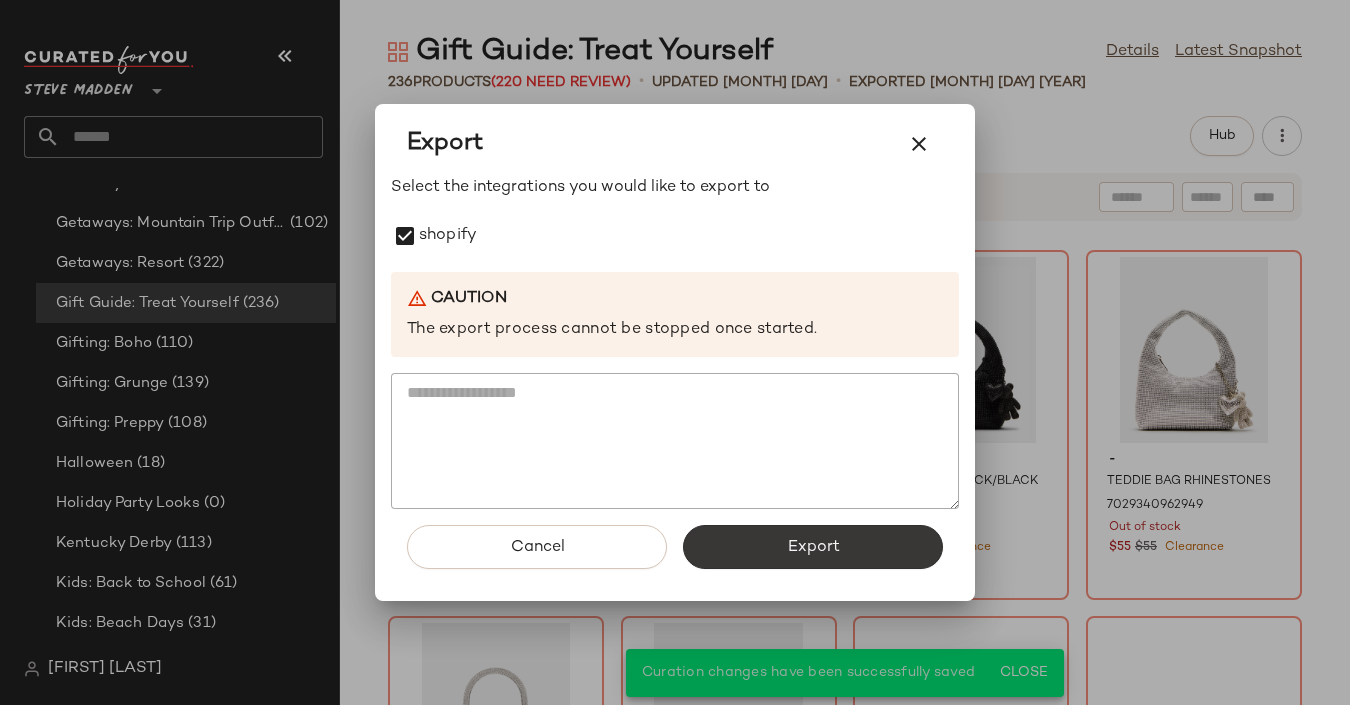 click on "Export" 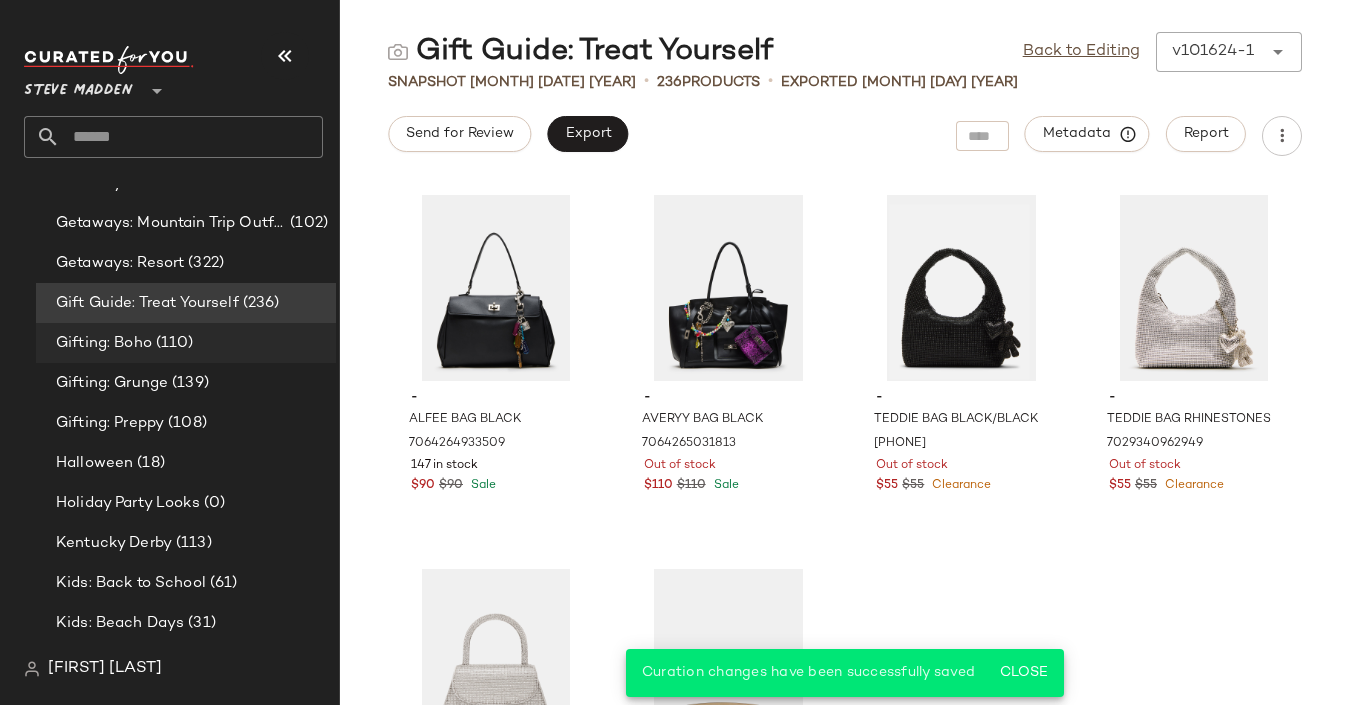 click on "Gifting: Boho (110)" 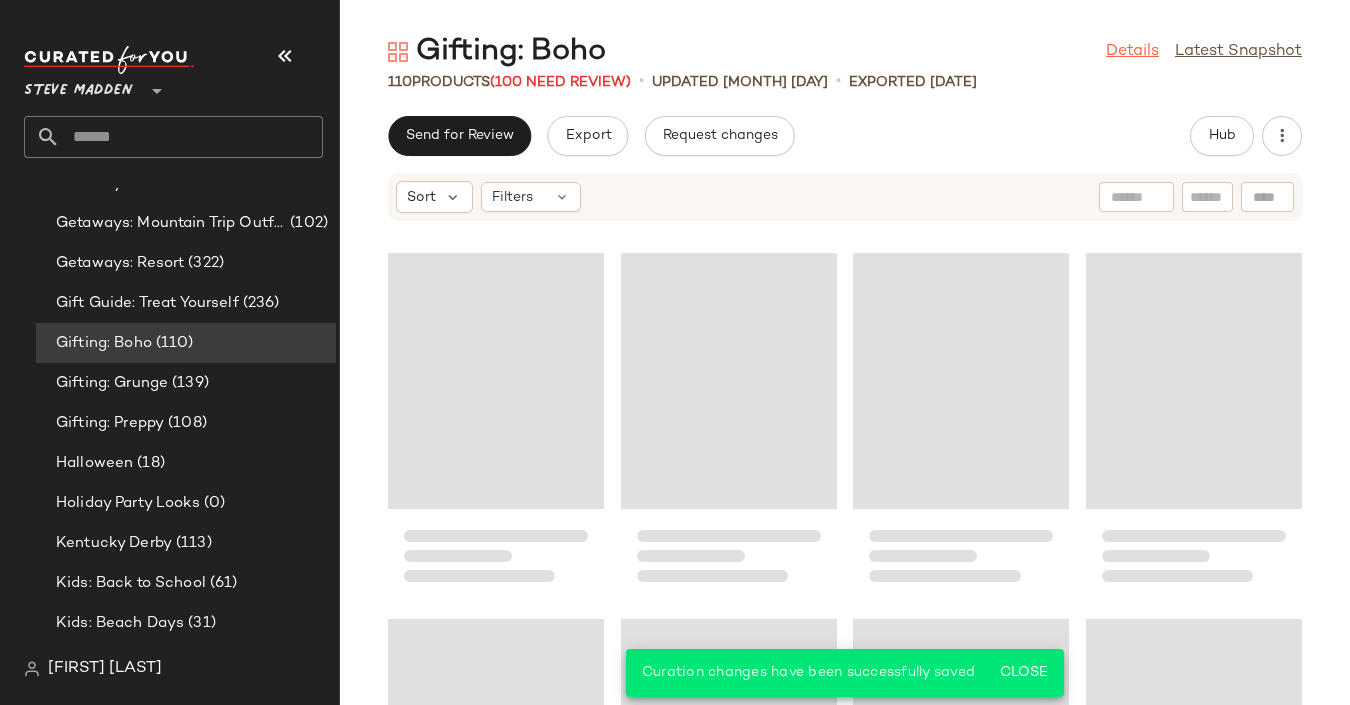 click on "Details" at bounding box center [1132, 52] 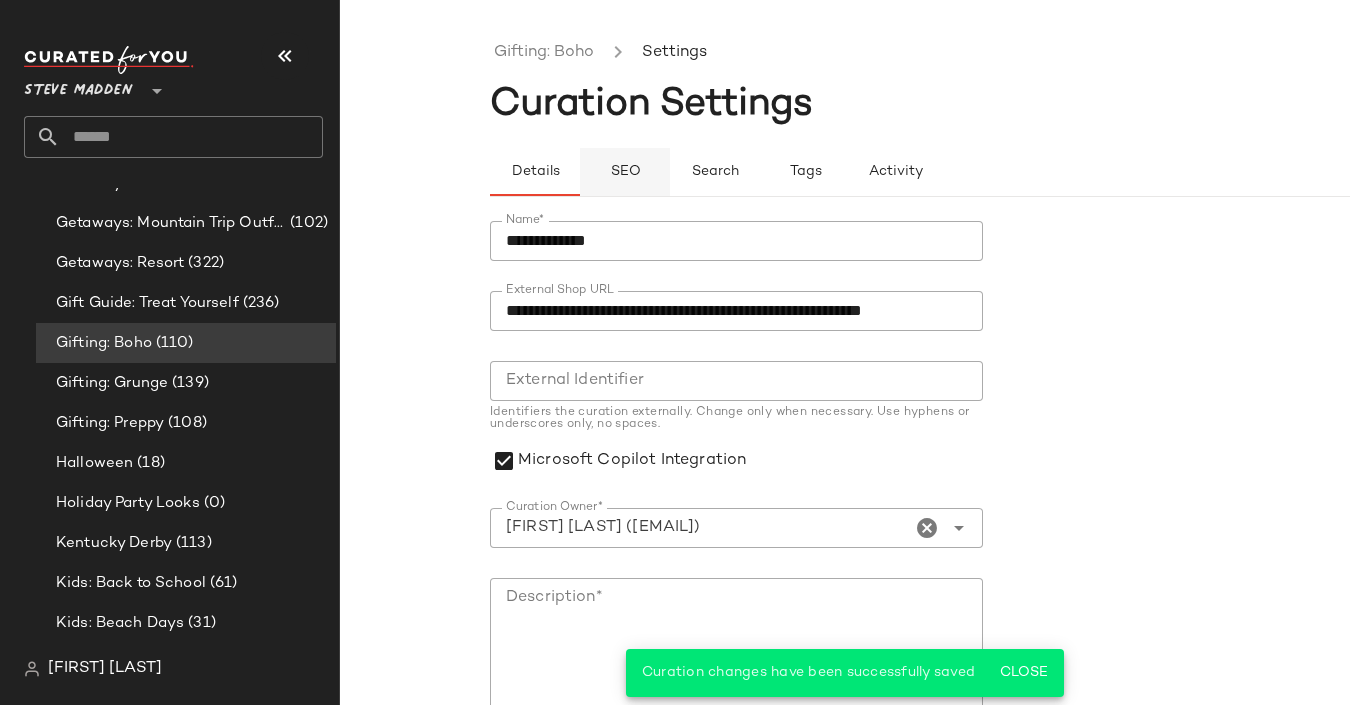 click on "SEO" 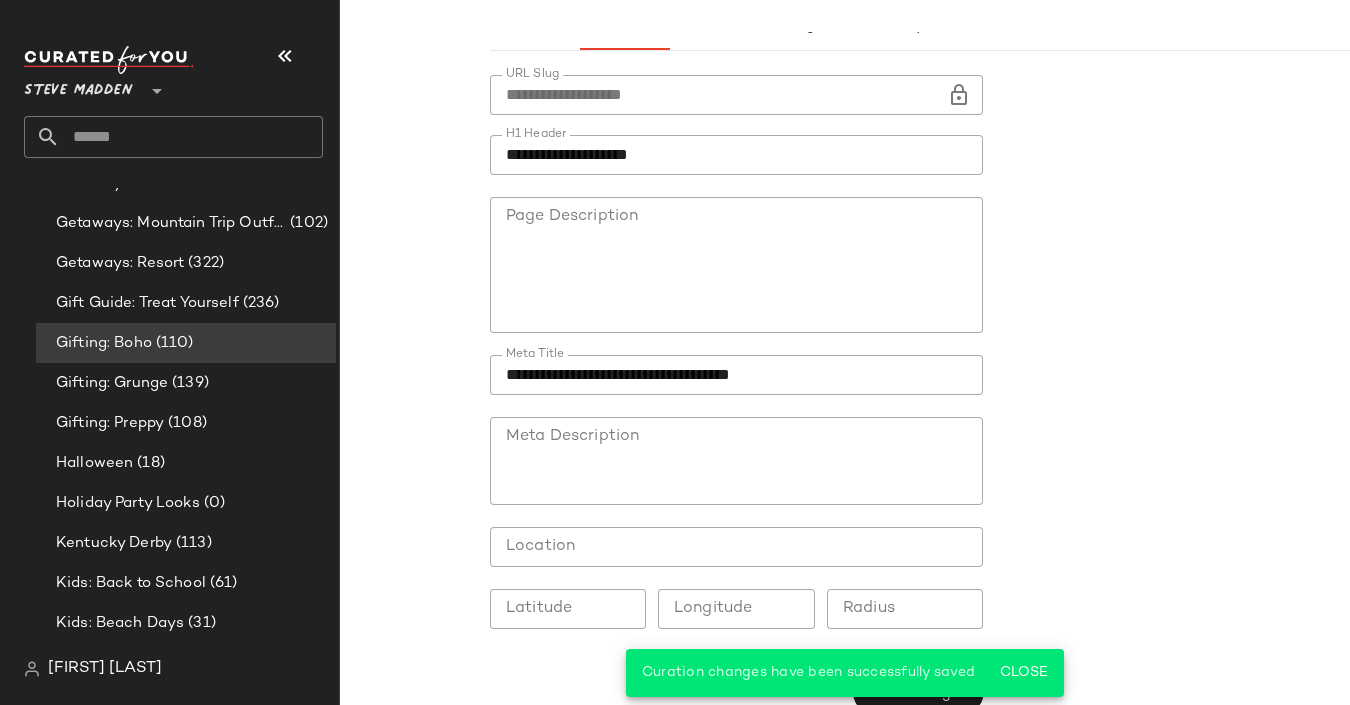 scroll, scrollTop: 161, scrollLeft: 0, axis: vertical 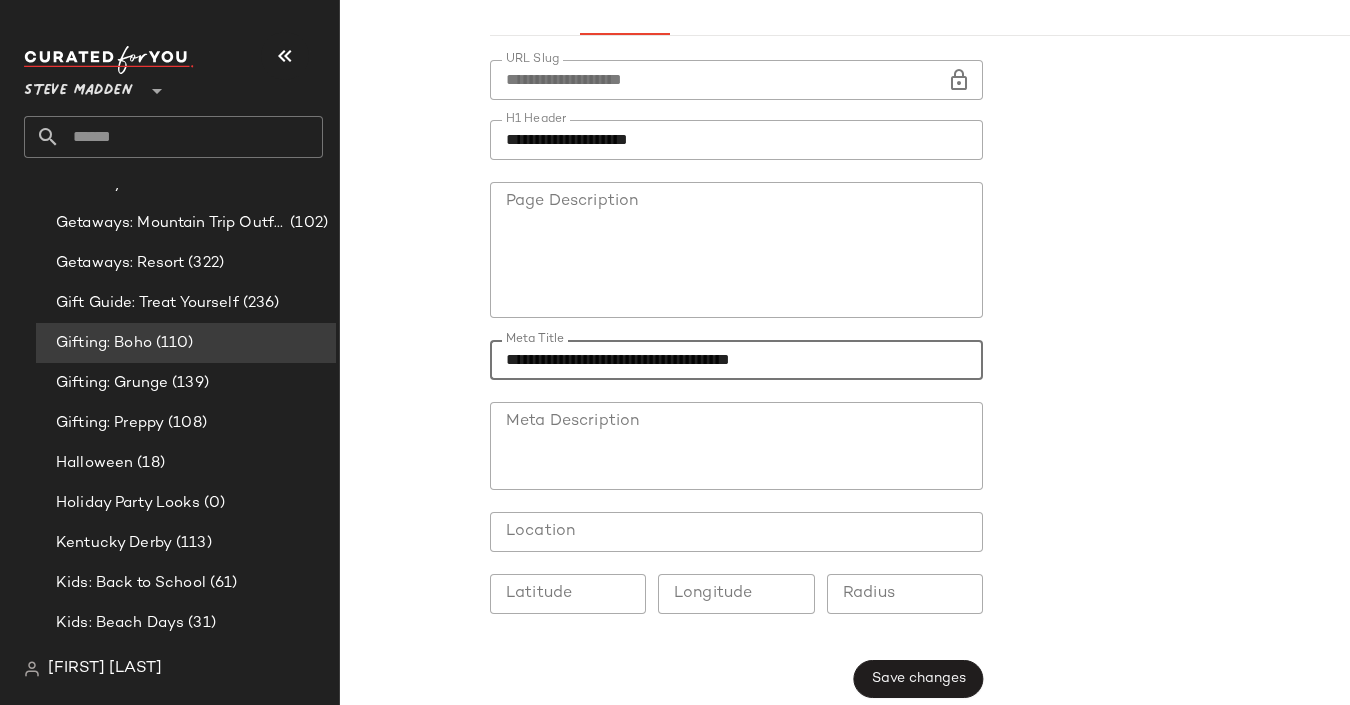 drag, startPoint x: 552, startPoint y: 357, endPoint x: 454, endPoint y: 357, distance: 98 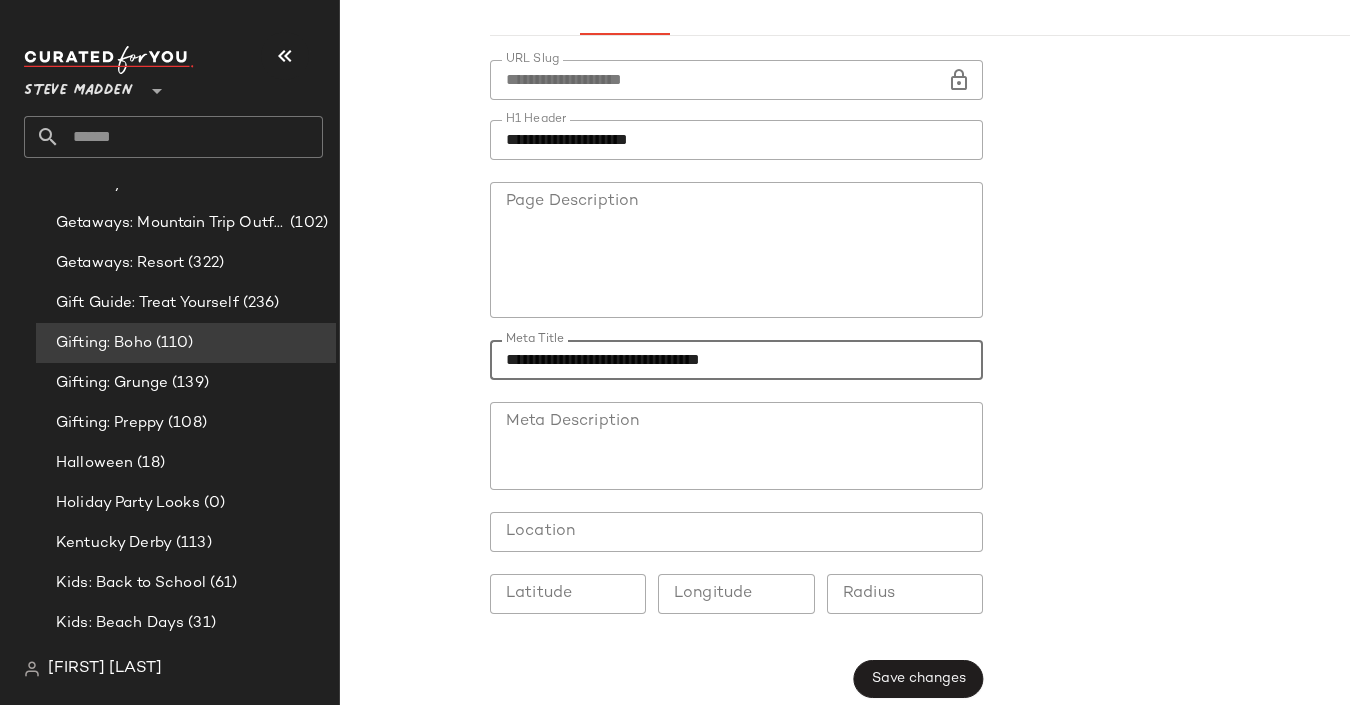 drag, startPoint x: 625, startPoint y: 362, endPoint x: 462, endPoint y: 362, distance: 163 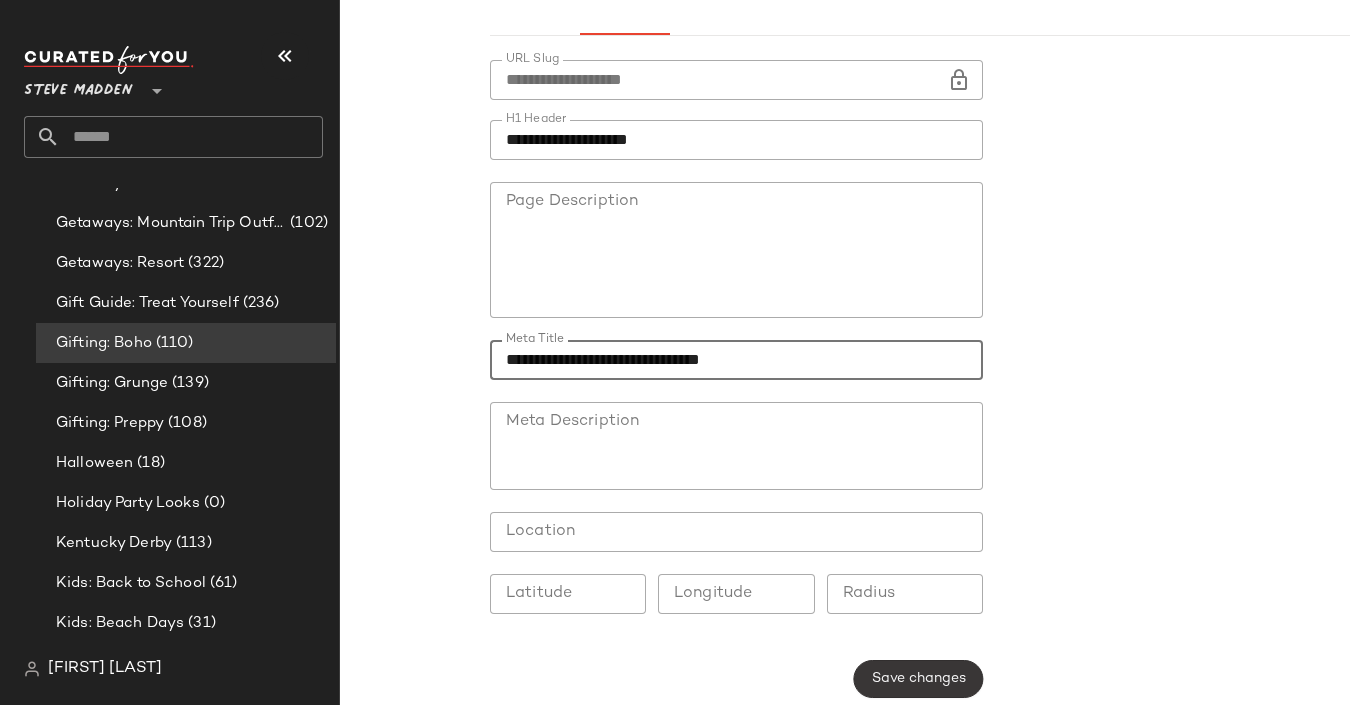 type on "**********" 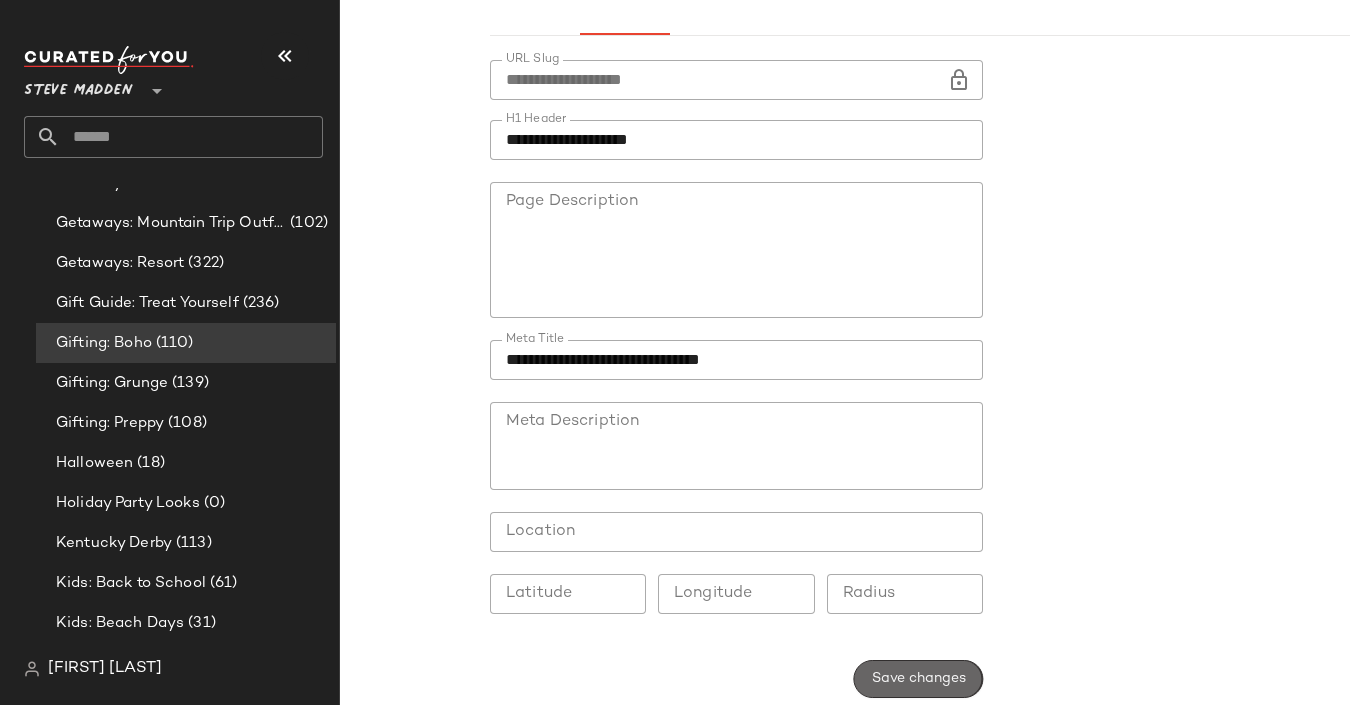 click on "Save changes" at bounding box center (918, 679) 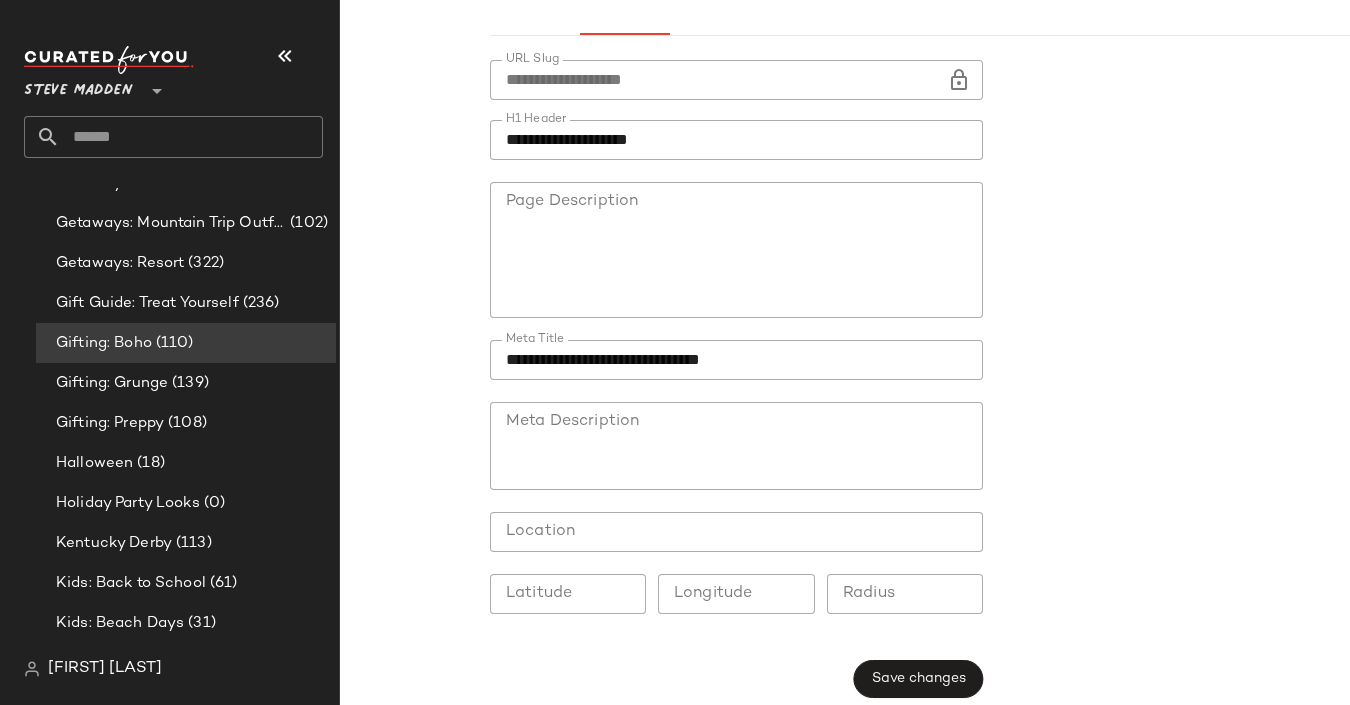 click on "Meta Description" 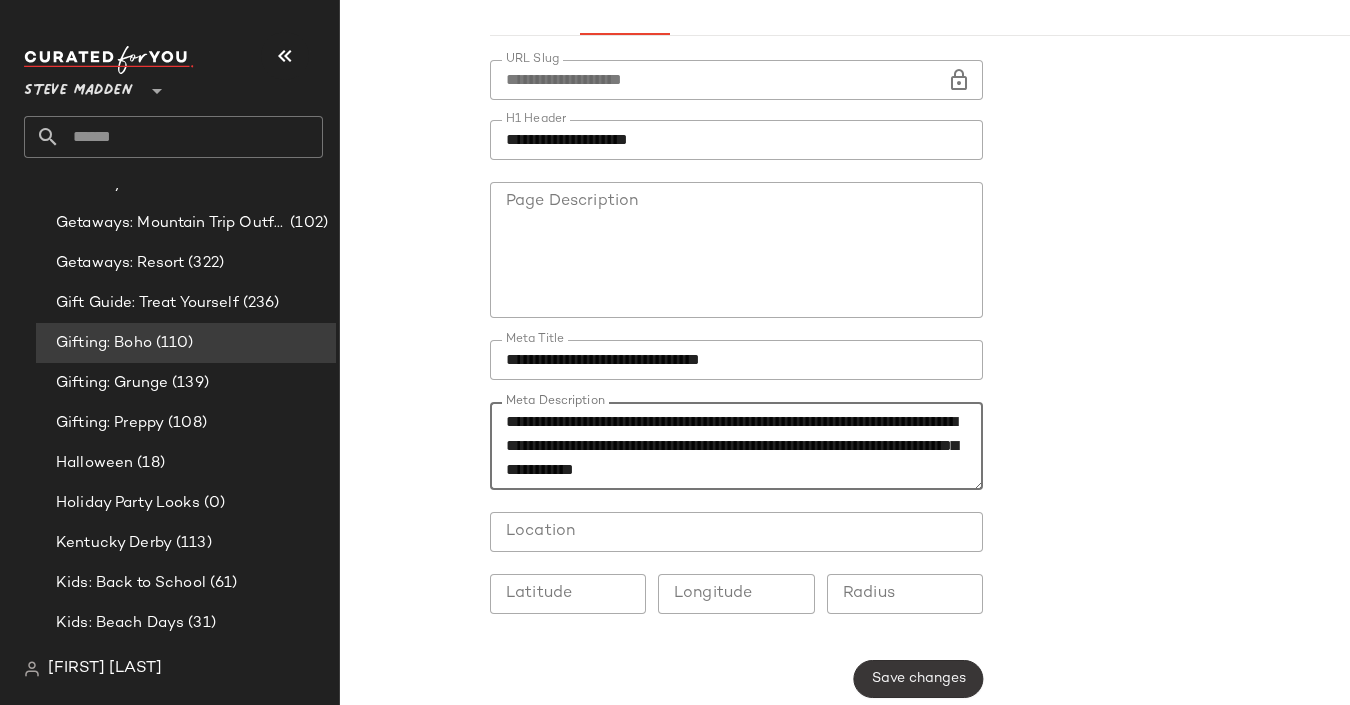 type on "**********" 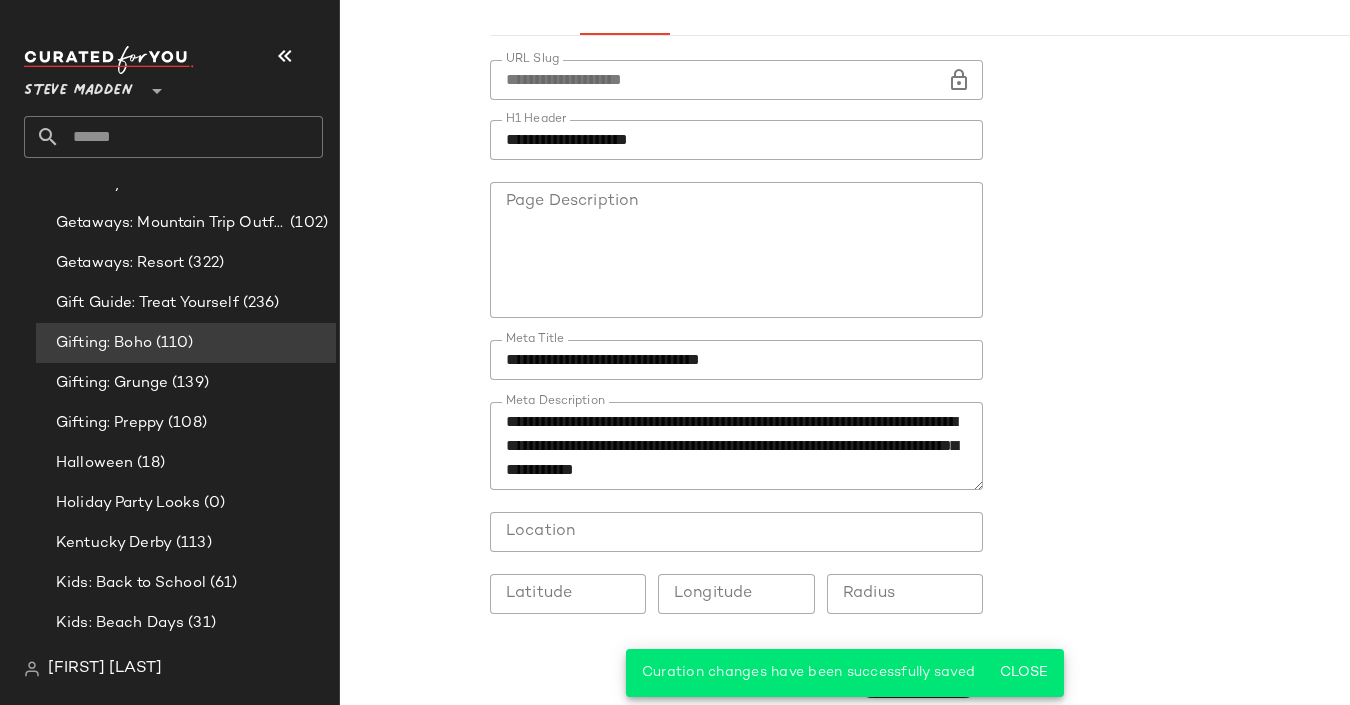 scroll, scrollTop: 0, scrollLeft: 0, axis: both 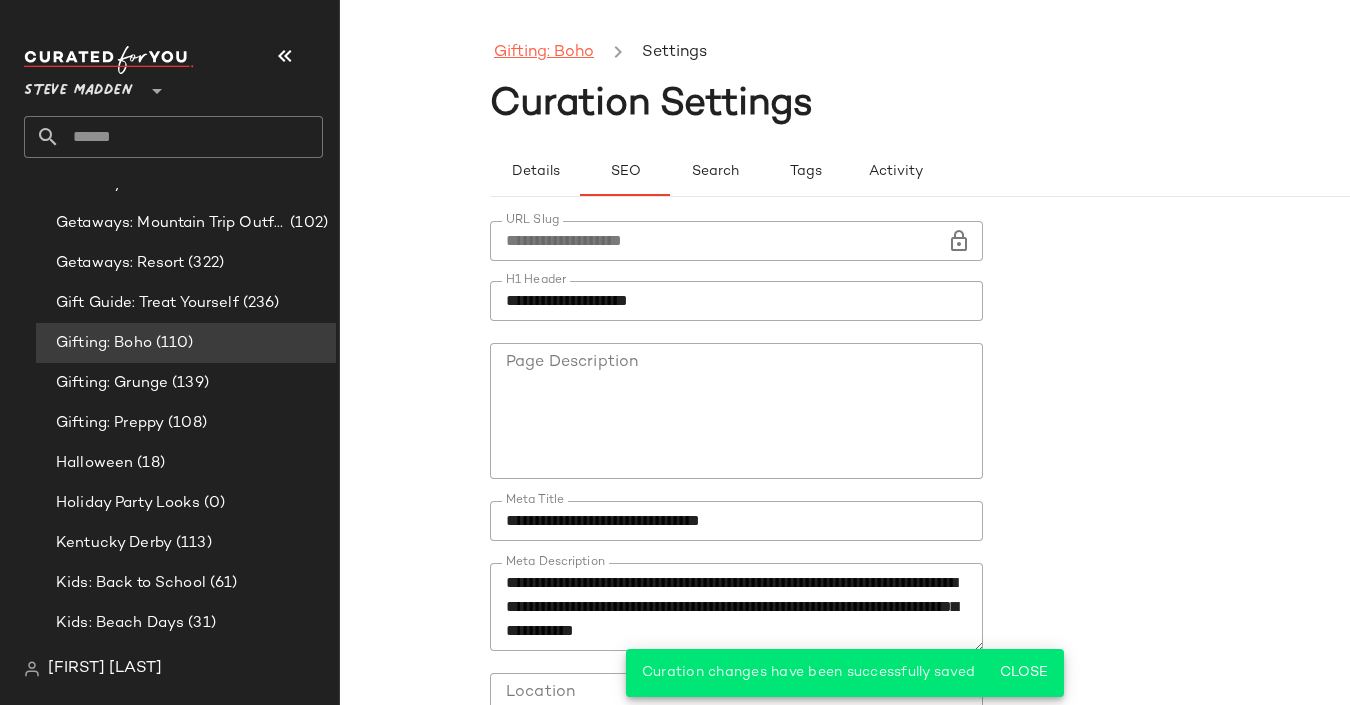 click on "Gifting: Boho" at bounding box center [544, 53] 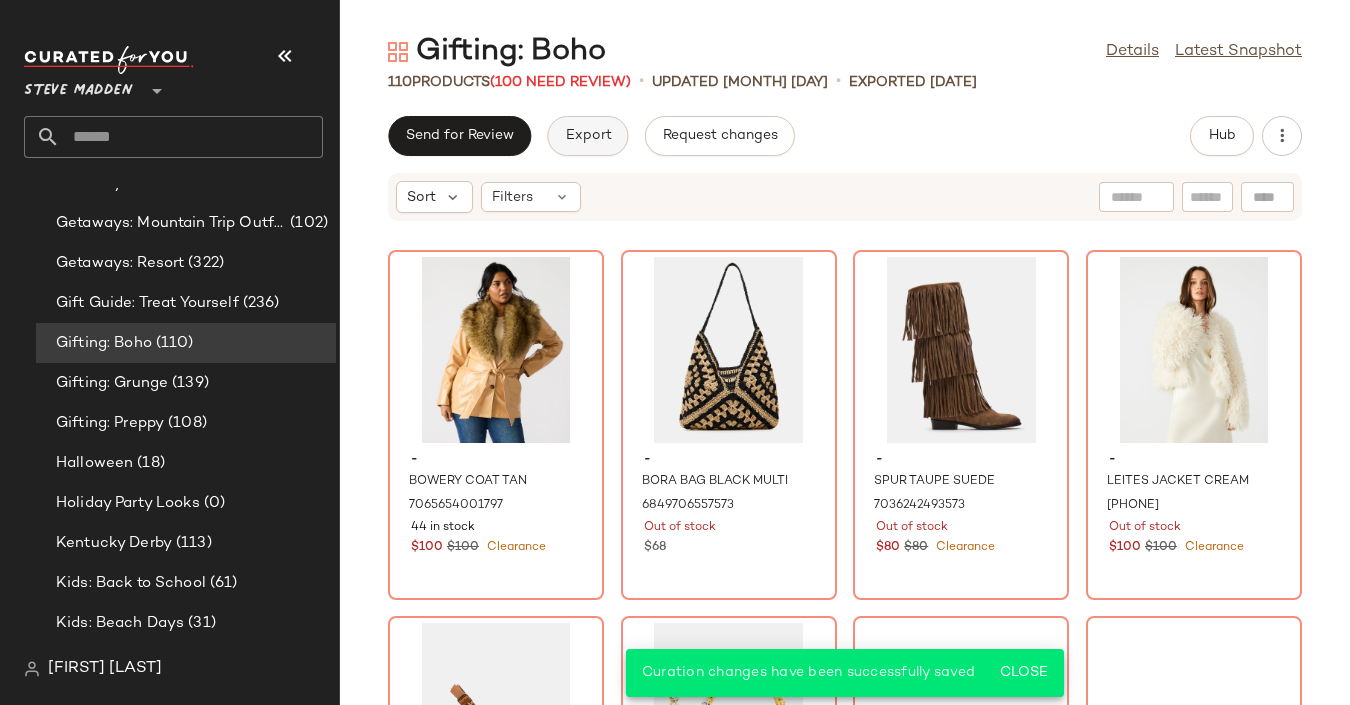 click on "Export" 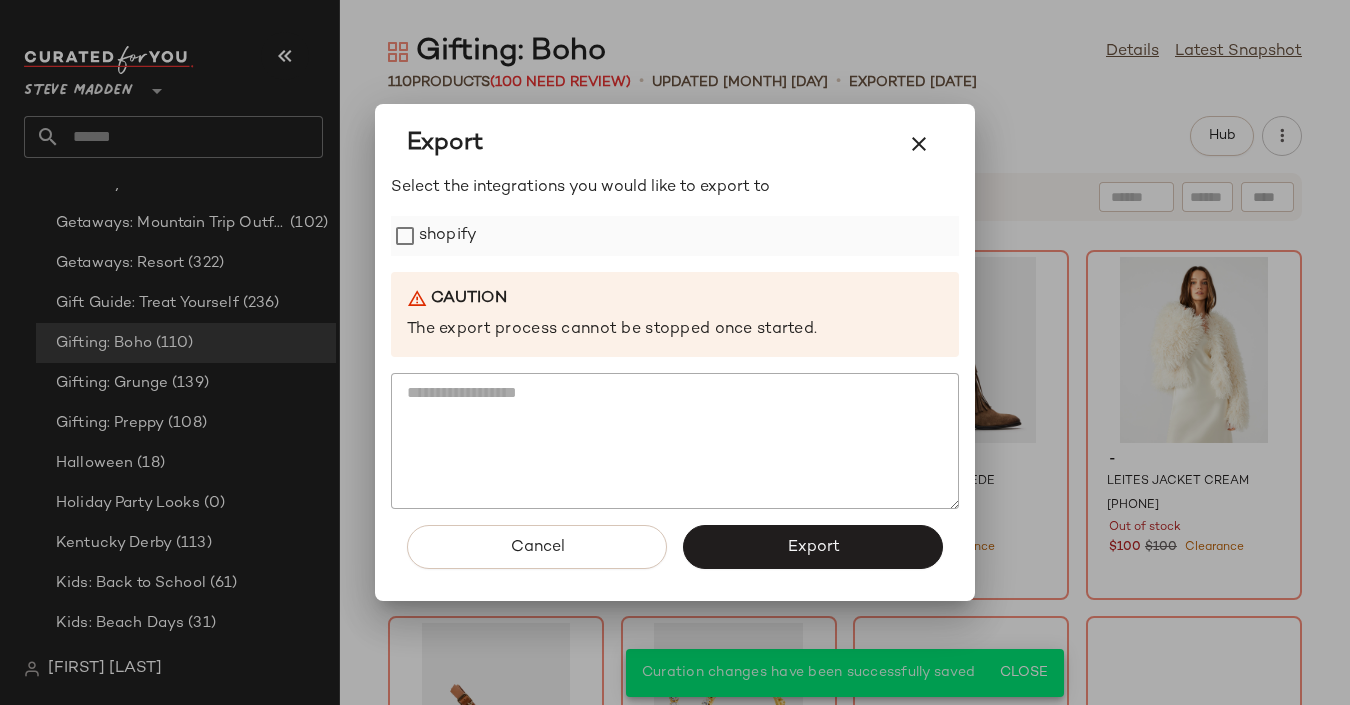 click on "shopify" at bounding box center (448, 236) 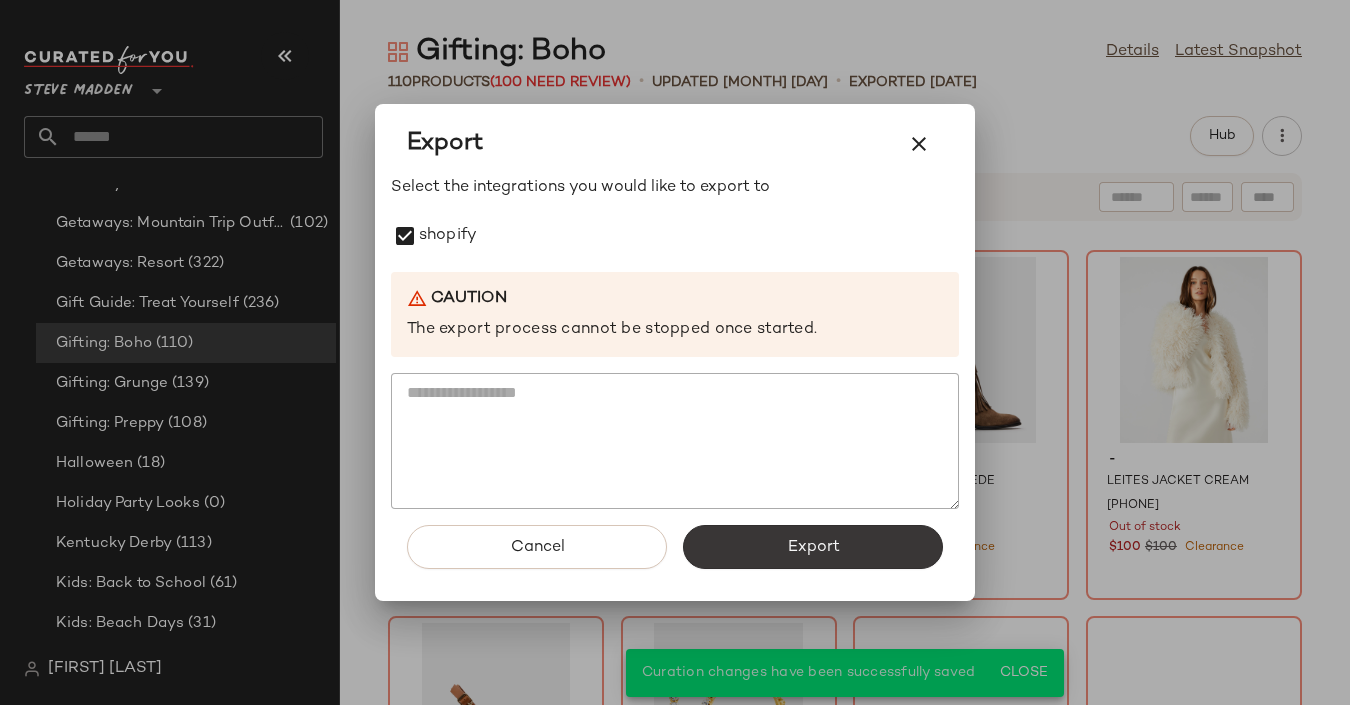 click on "Export" 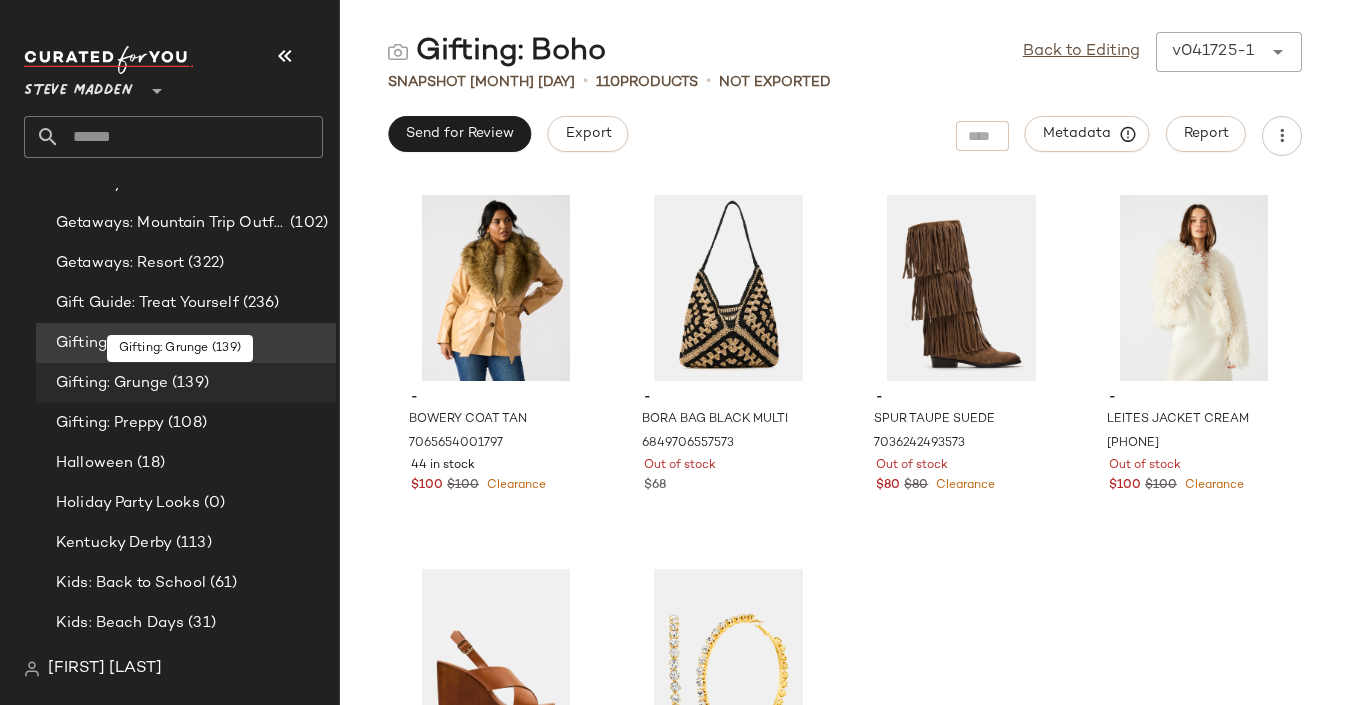 click on "Gifting: Grunge (139)" 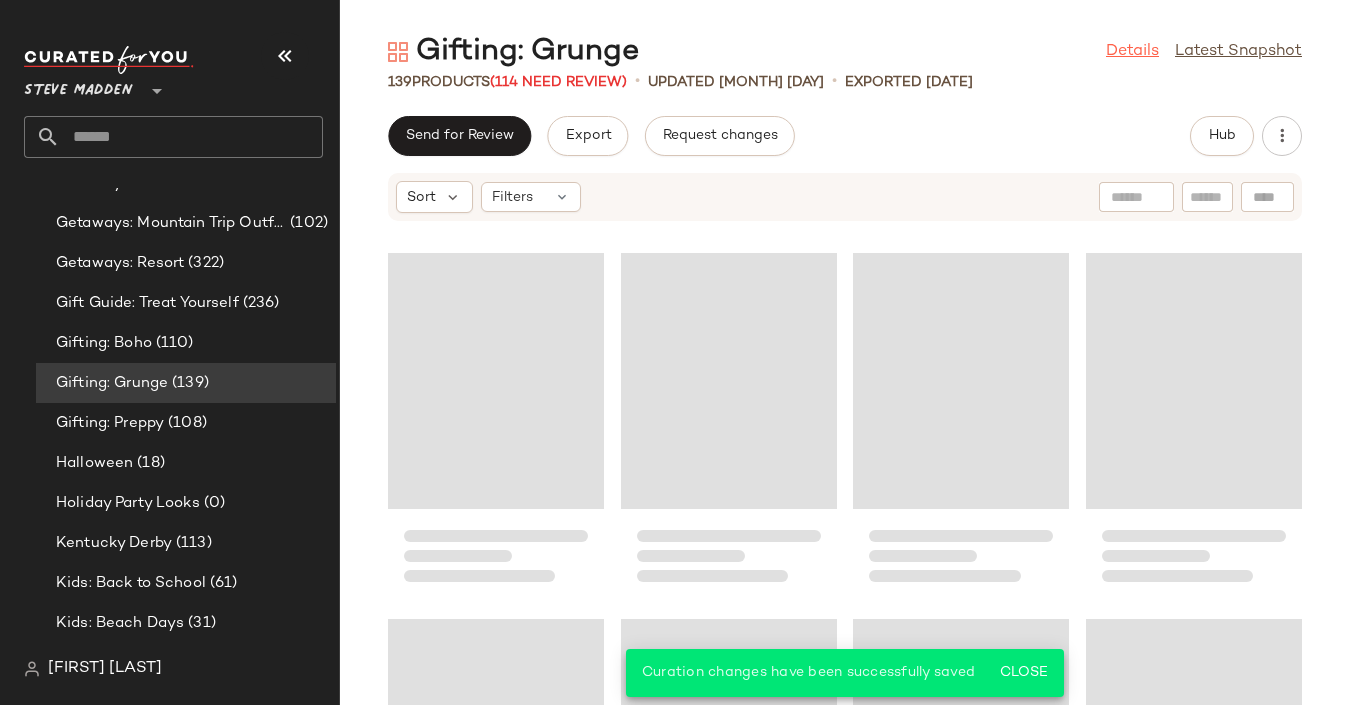 click on "Details" at bounding box center (1132, 52) 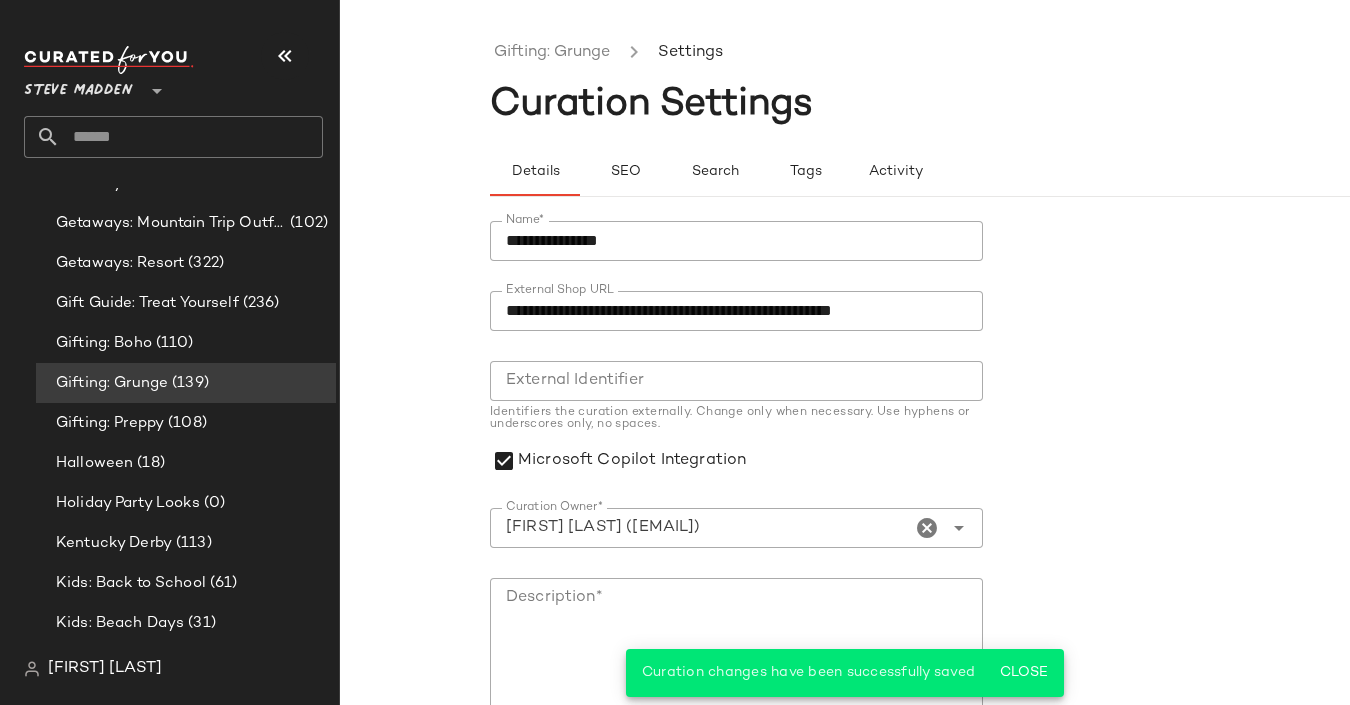 click on "Curation Settings" at bounding box center (651, 105) 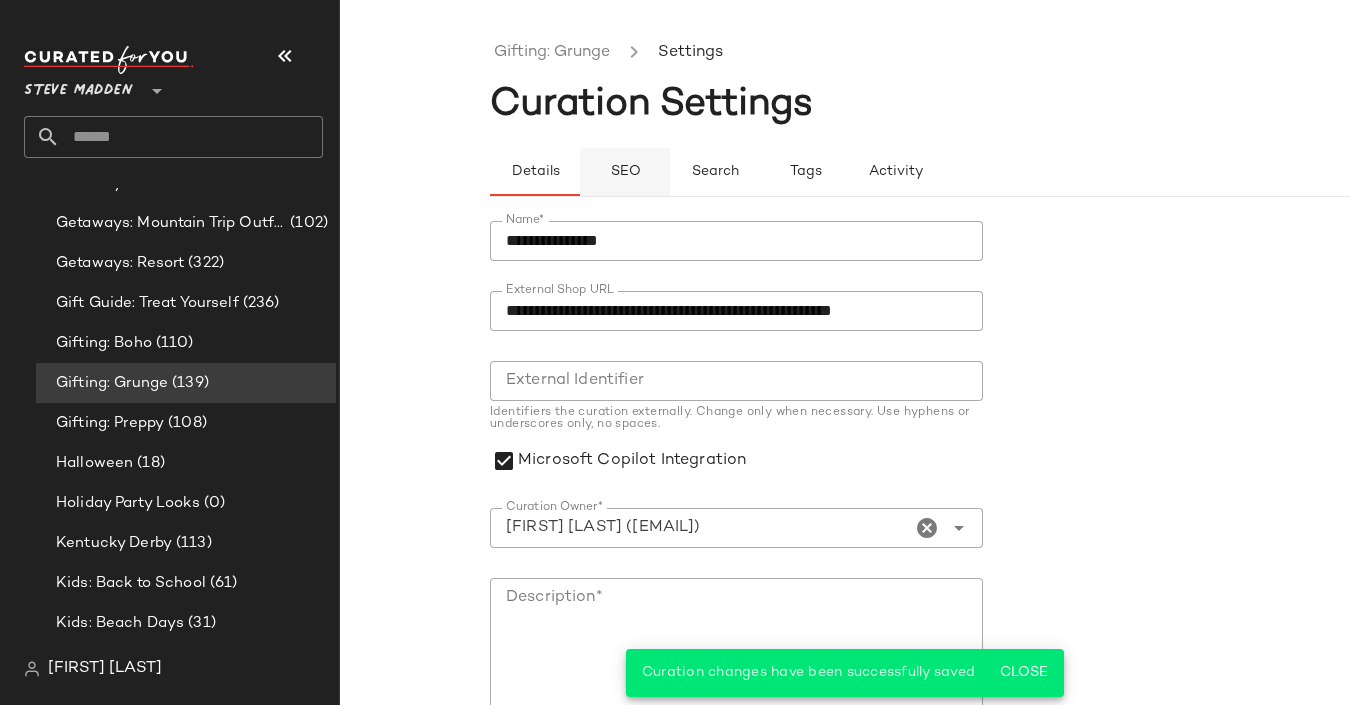 click on "SEO" 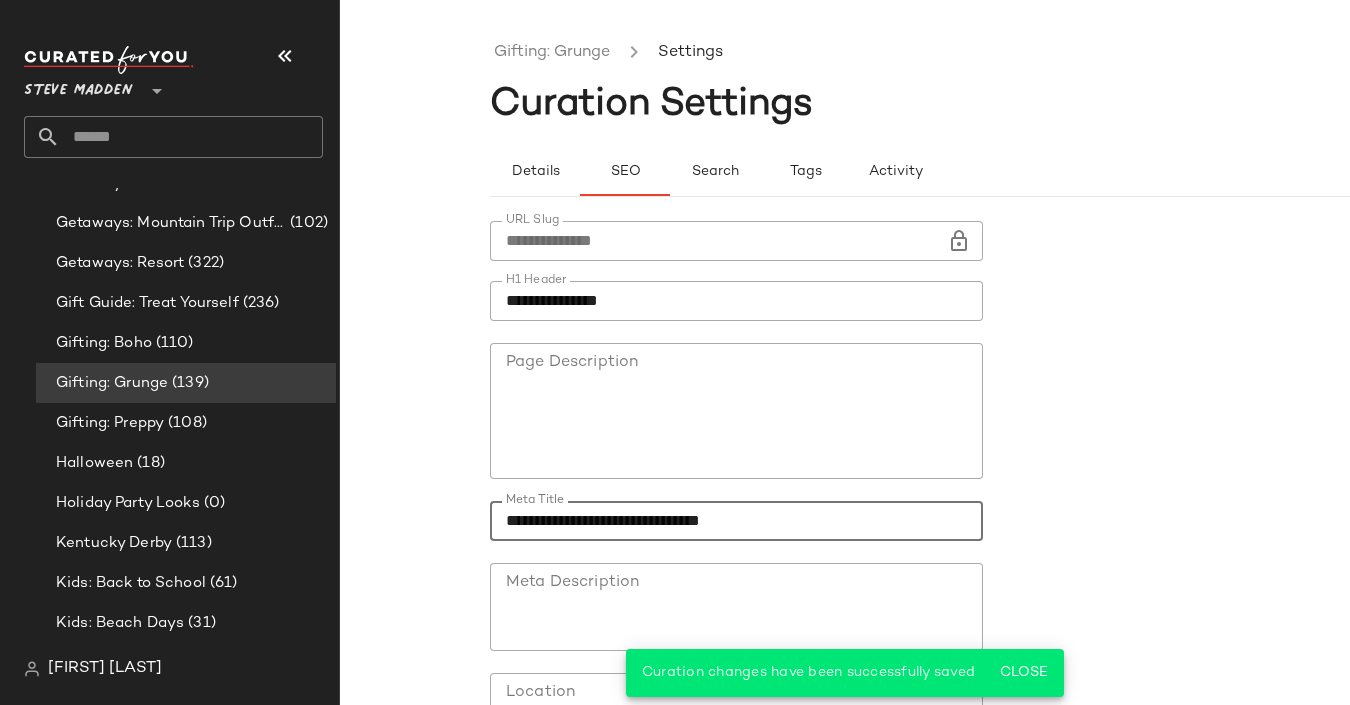 drag, startPoint x: 552, startPoint y: 522, endPoint x: 492, endPoint y: 522, distance: 60 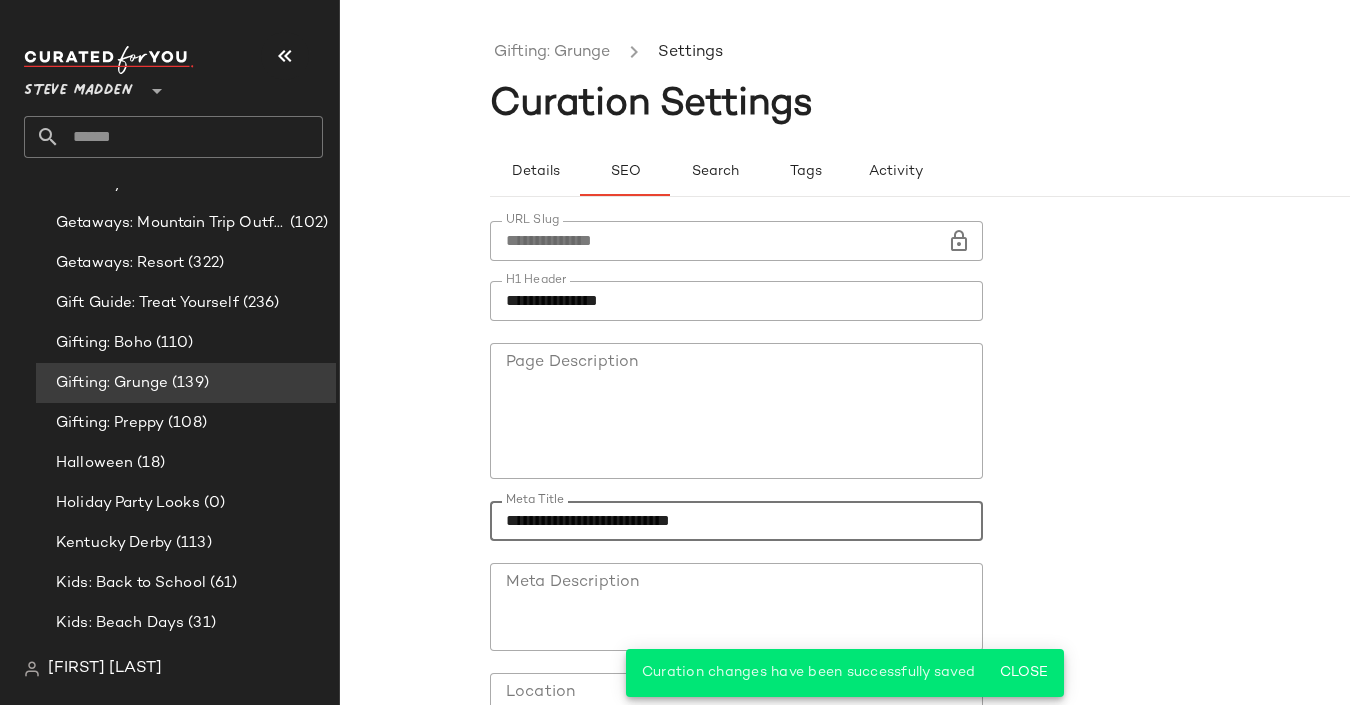 type on "**********" 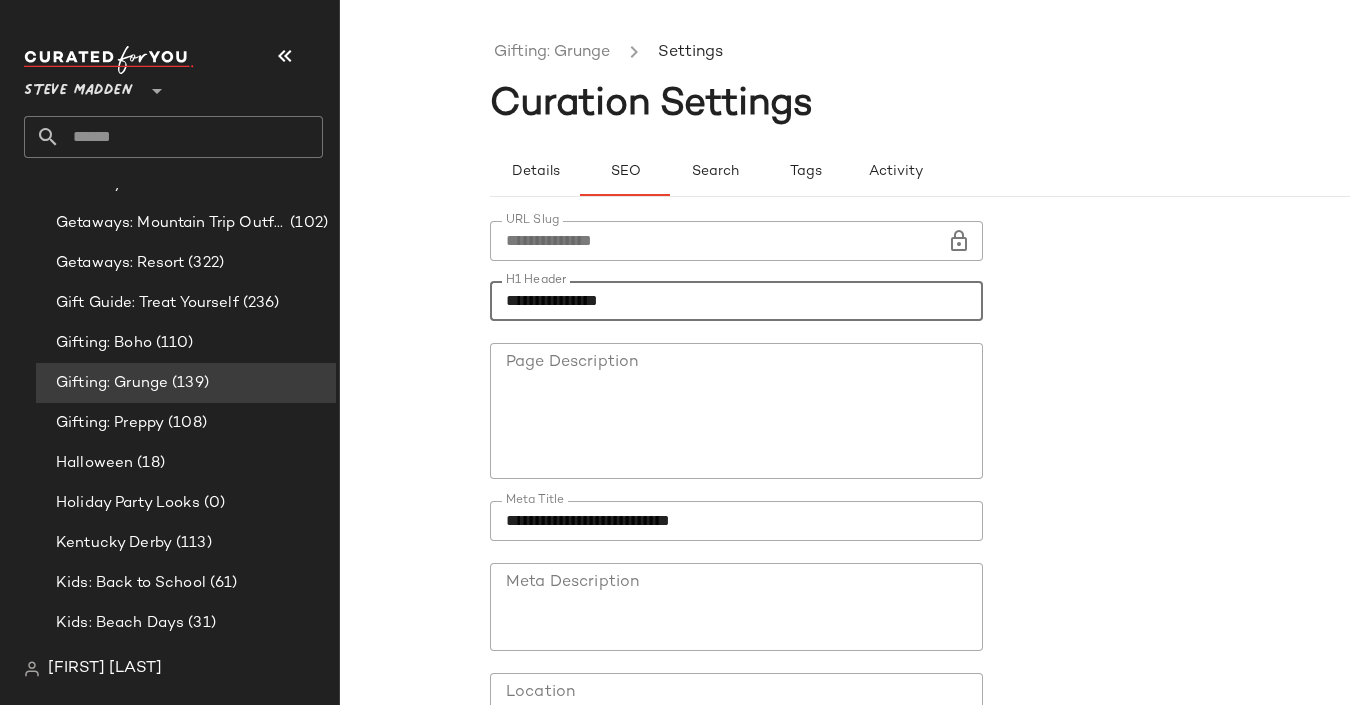 click on "**********" 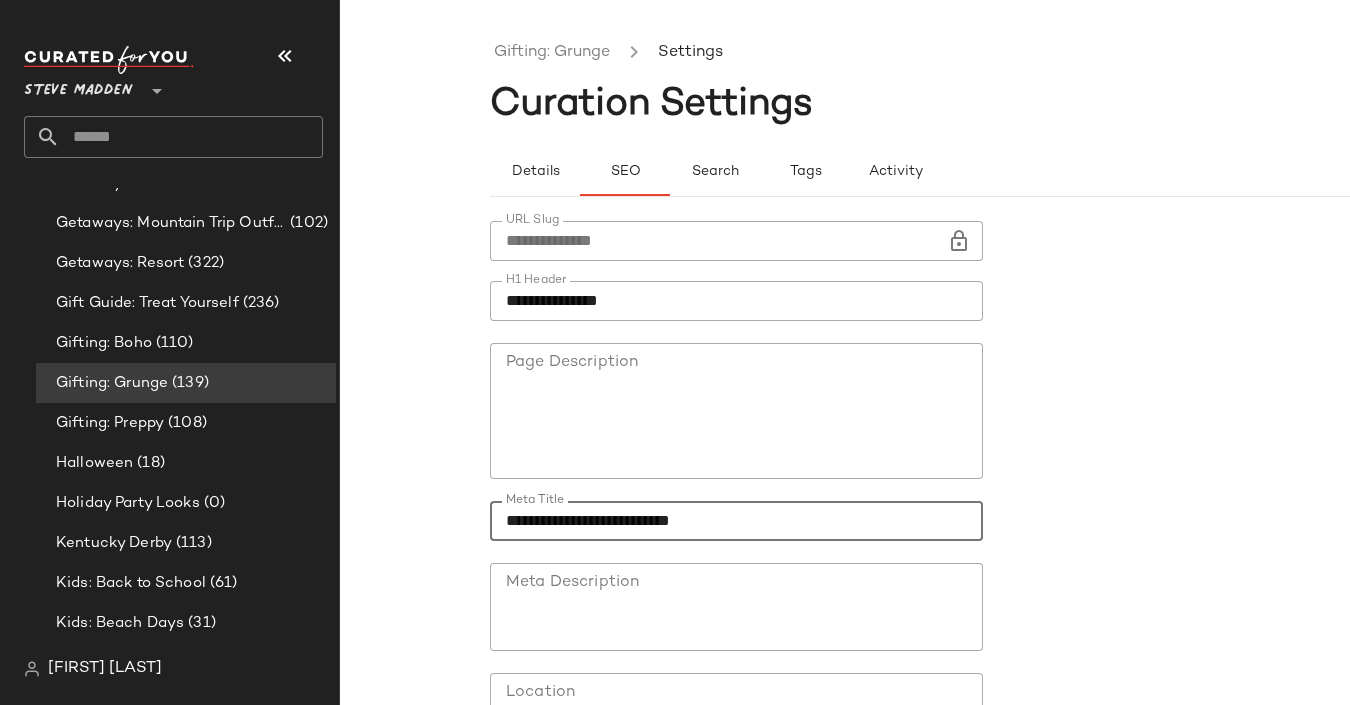 drag, startPoint x: 608, startPoint y: 519, endPoint x: 427, endPoint y: 519, distance: 181 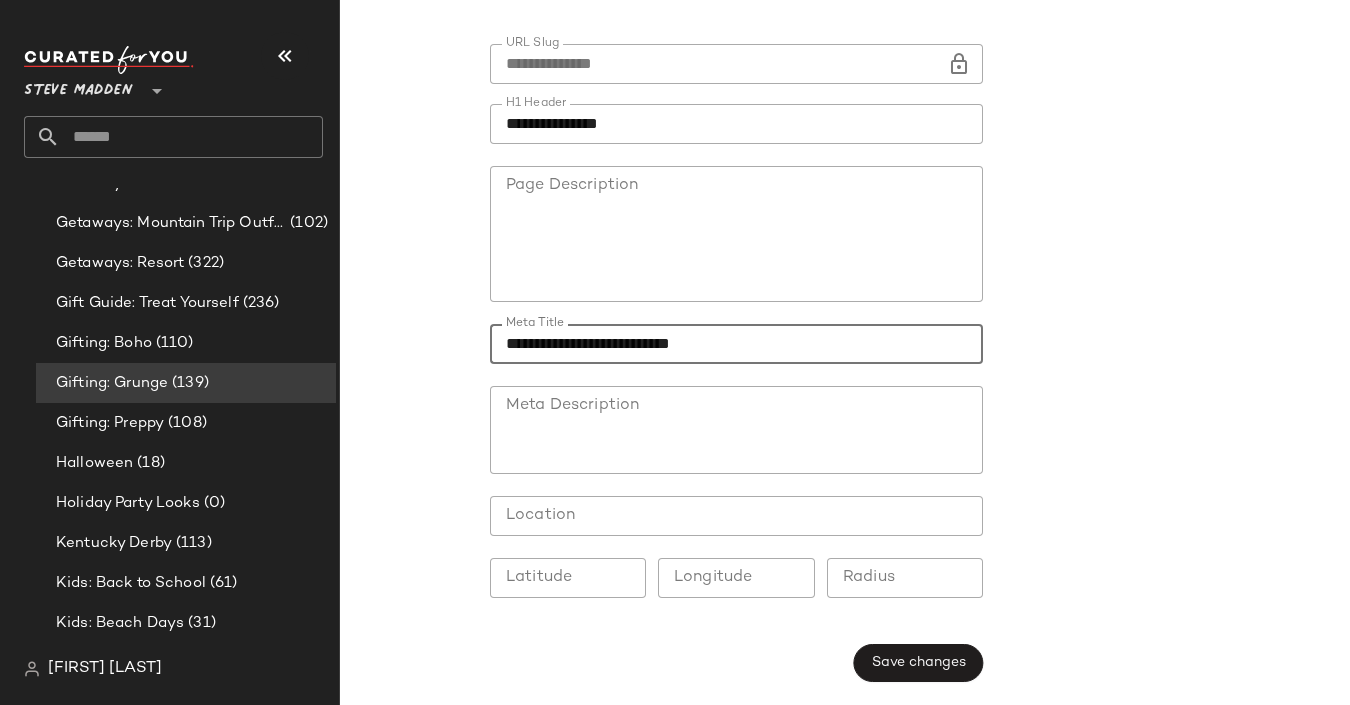 click on "Meta Description" 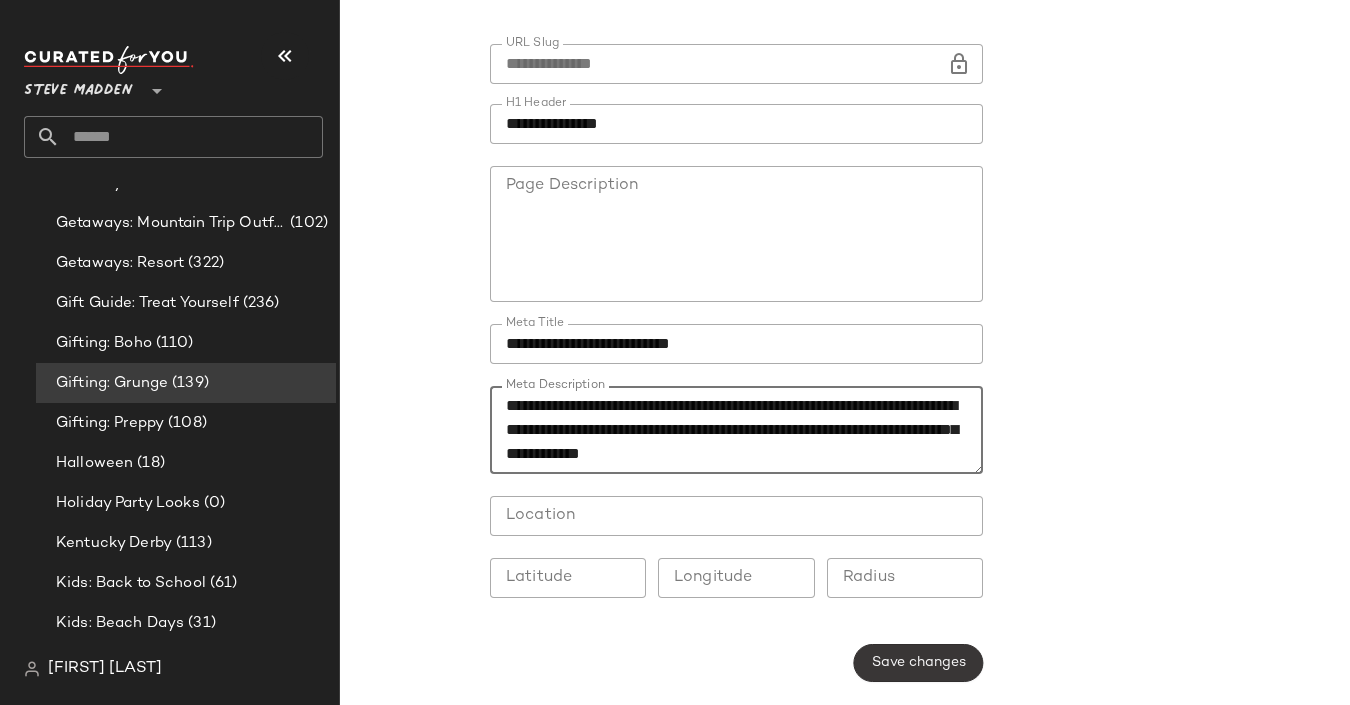 type on "**********" 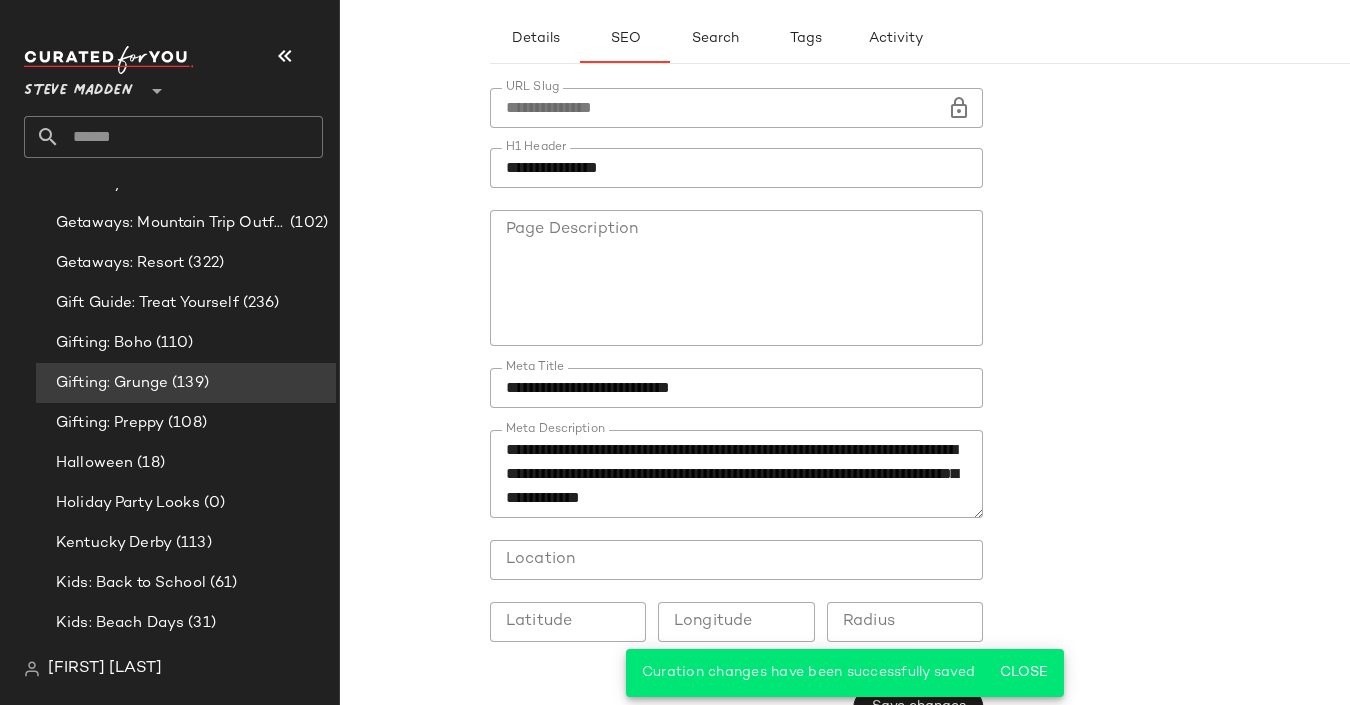 scroll, scrollTop: 0, scrollLeft: 0, axis: both 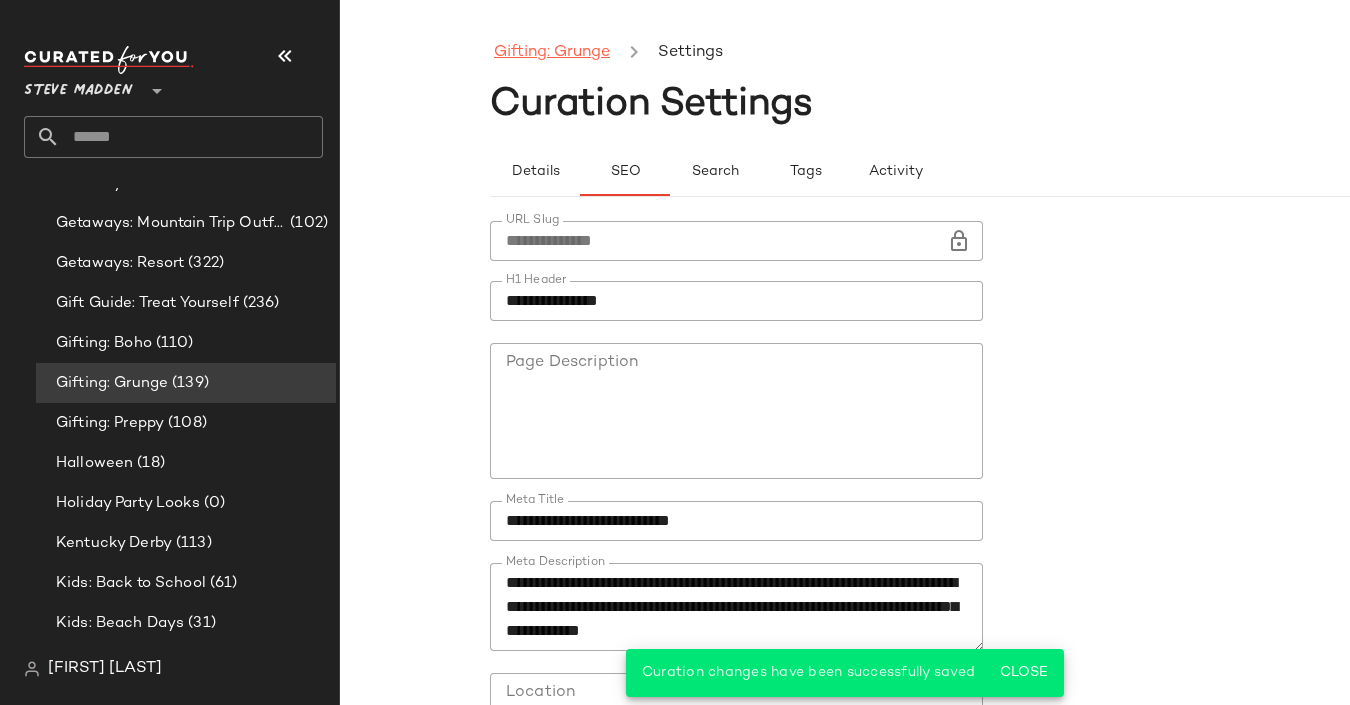 click on "Gifting: Grunge" at bounding box center (552, 53) 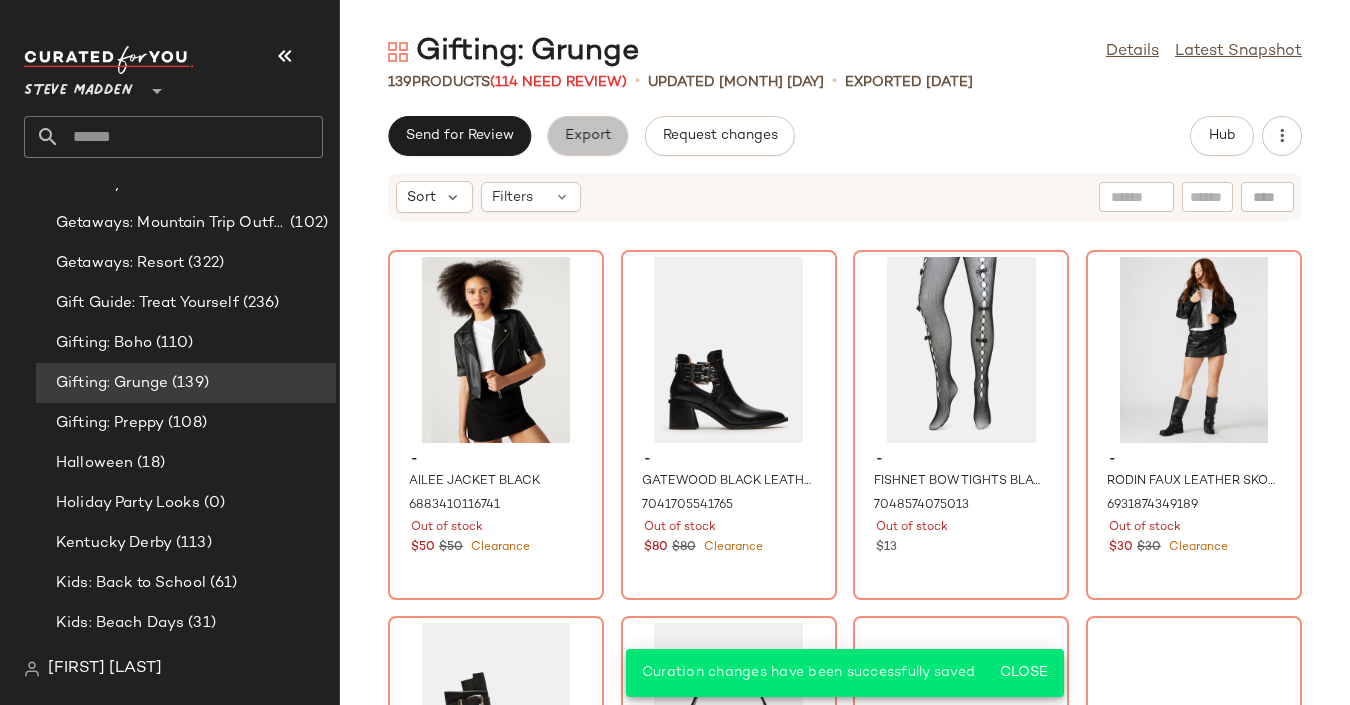 click on "Export" at bounding box center [587, 136] 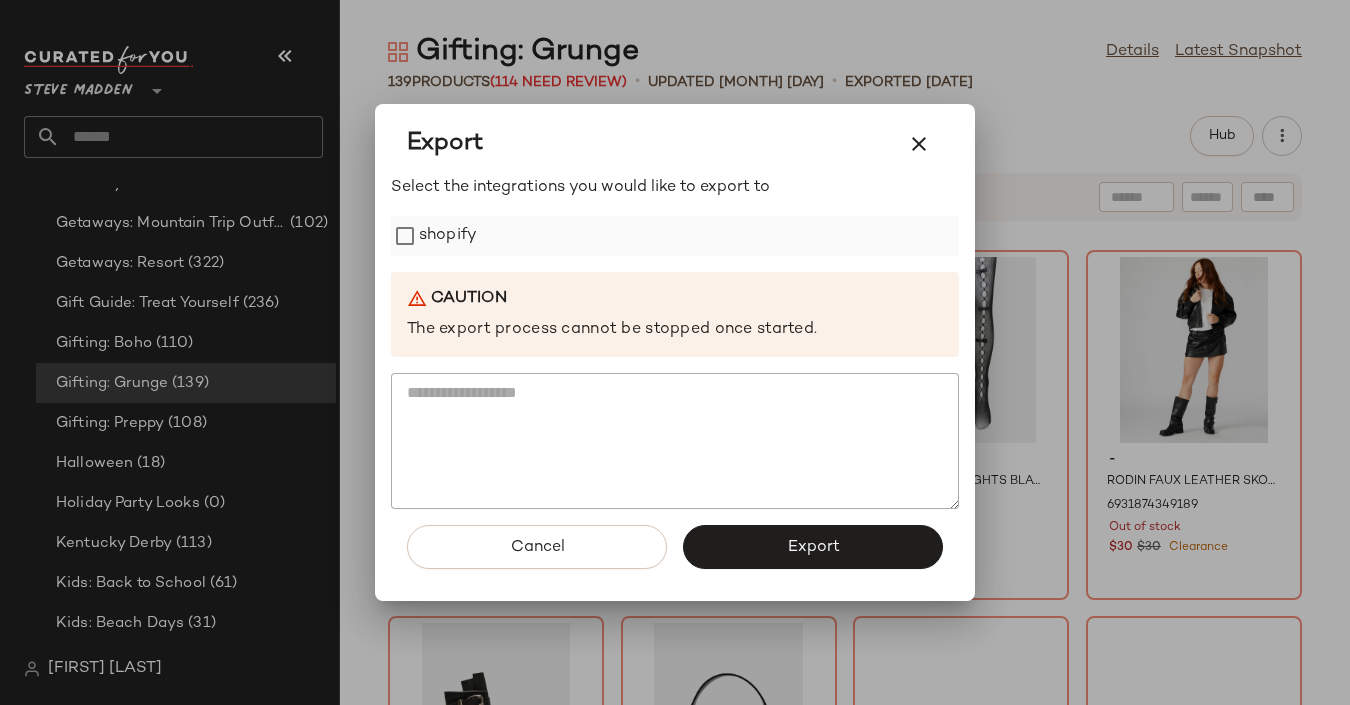 click on "shopify" at bounding box center [448, 236] 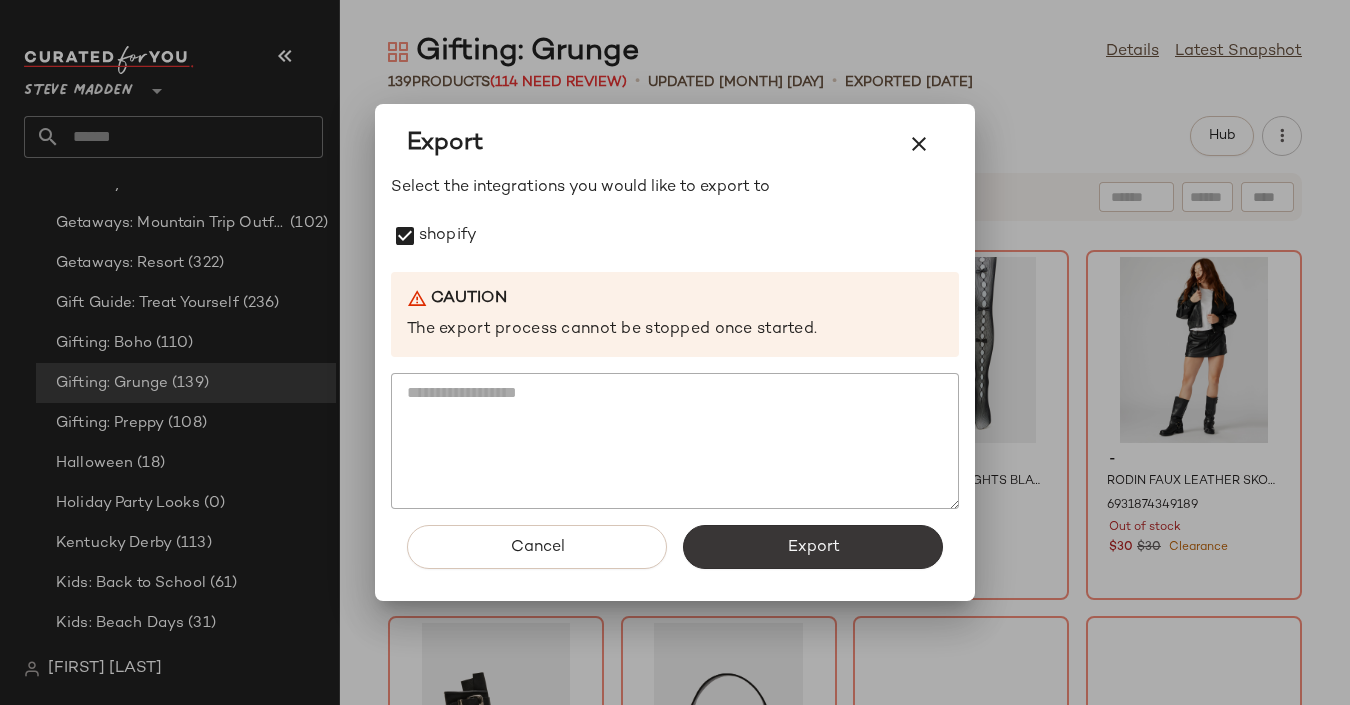 click on "Export" at bounding box center (813, 547) 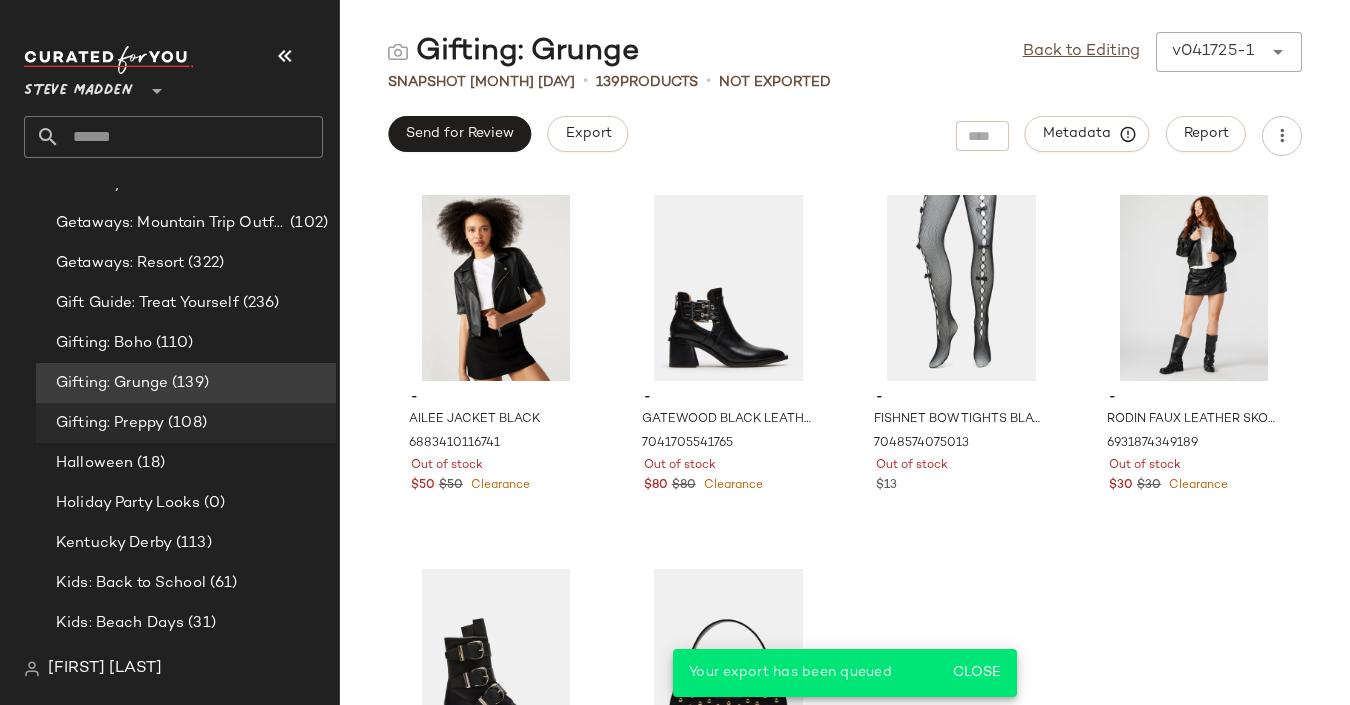 click on "(108)" at bounding box center (185, 423) 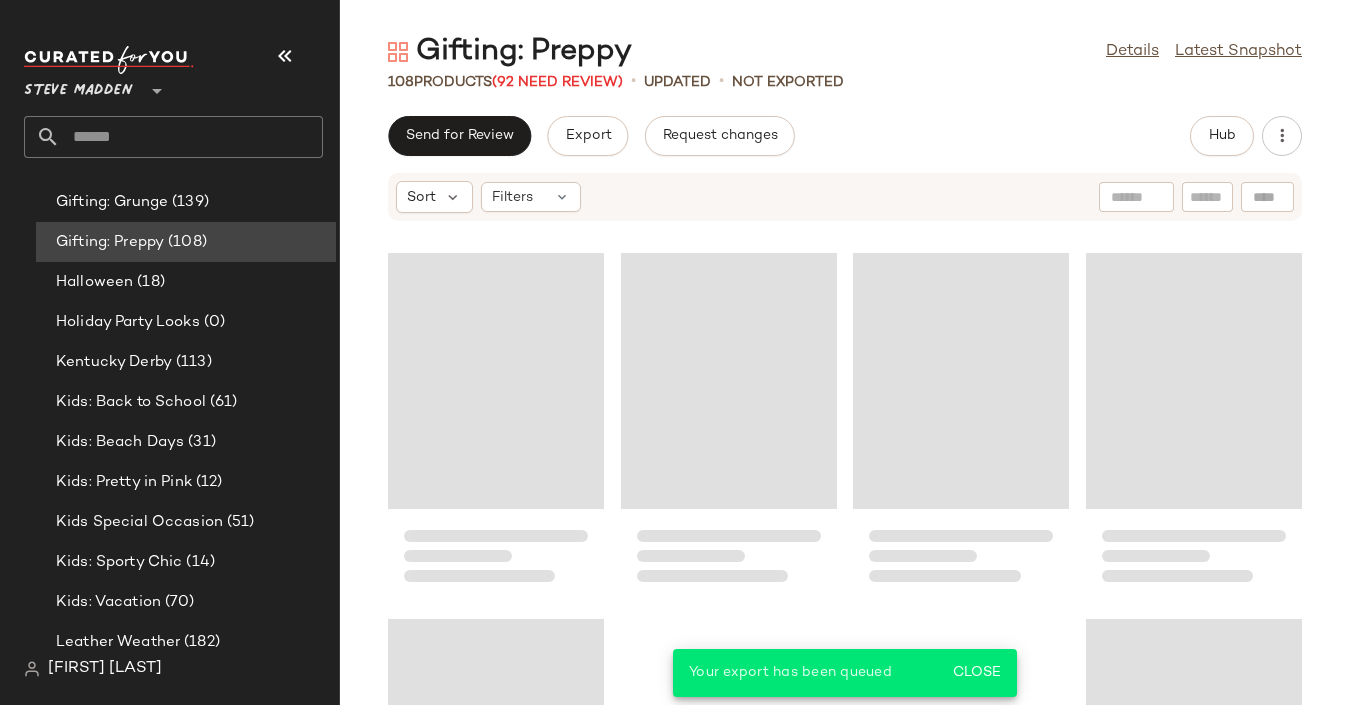 scroll, scrollTop: 5048, scrollLeft: 0, axis: vertical 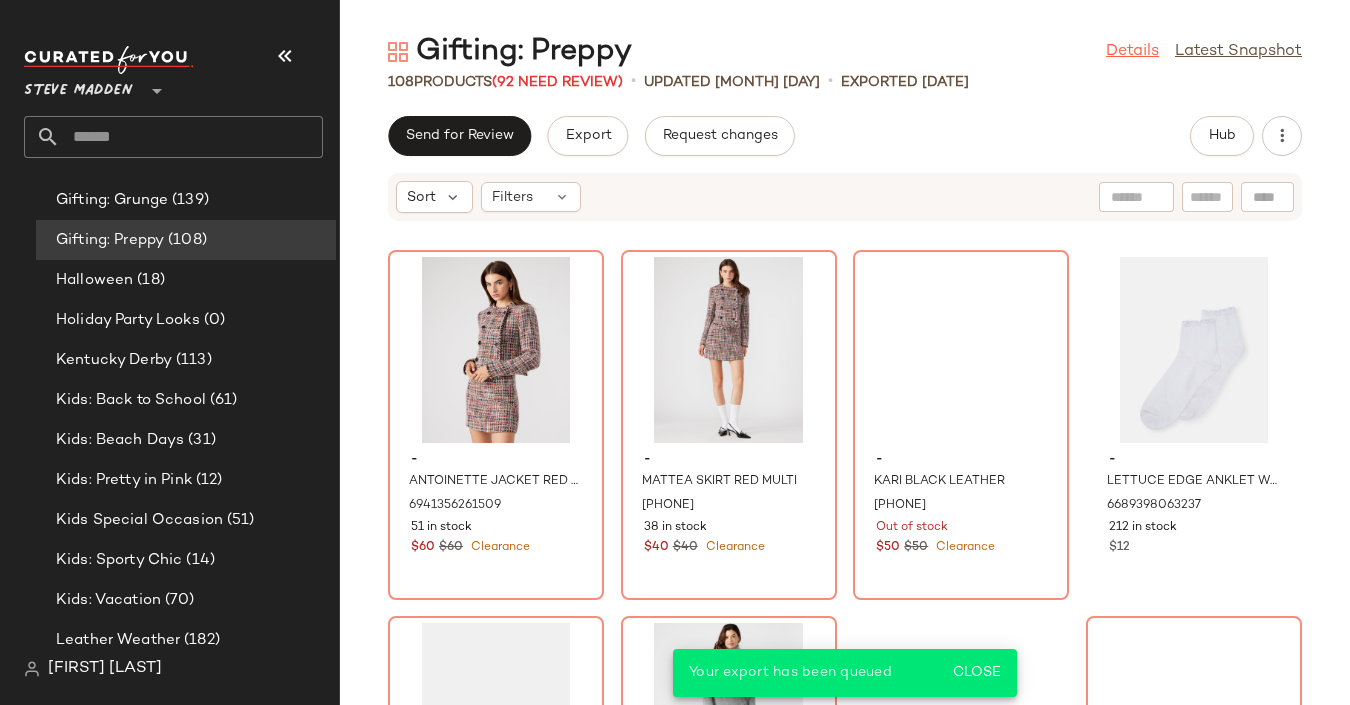 click on "Details" at bounding box center [1132, 52] 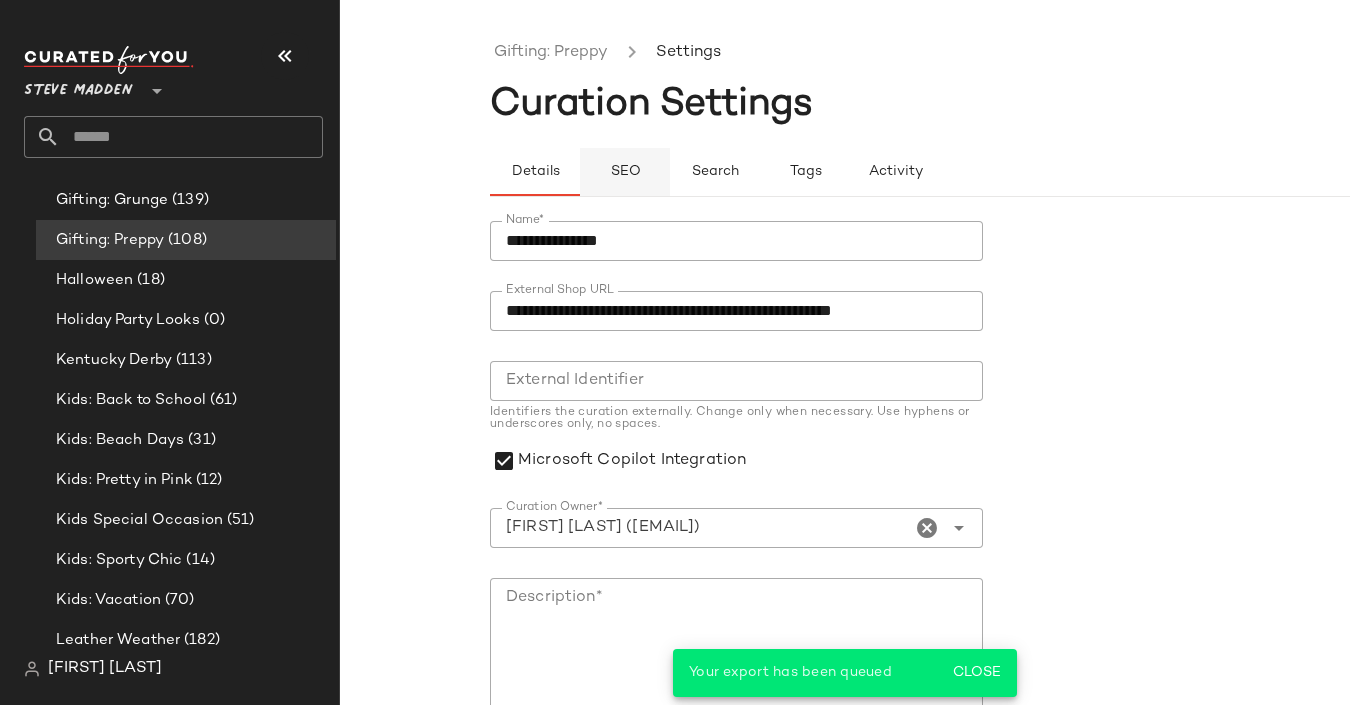 click on "SEO" 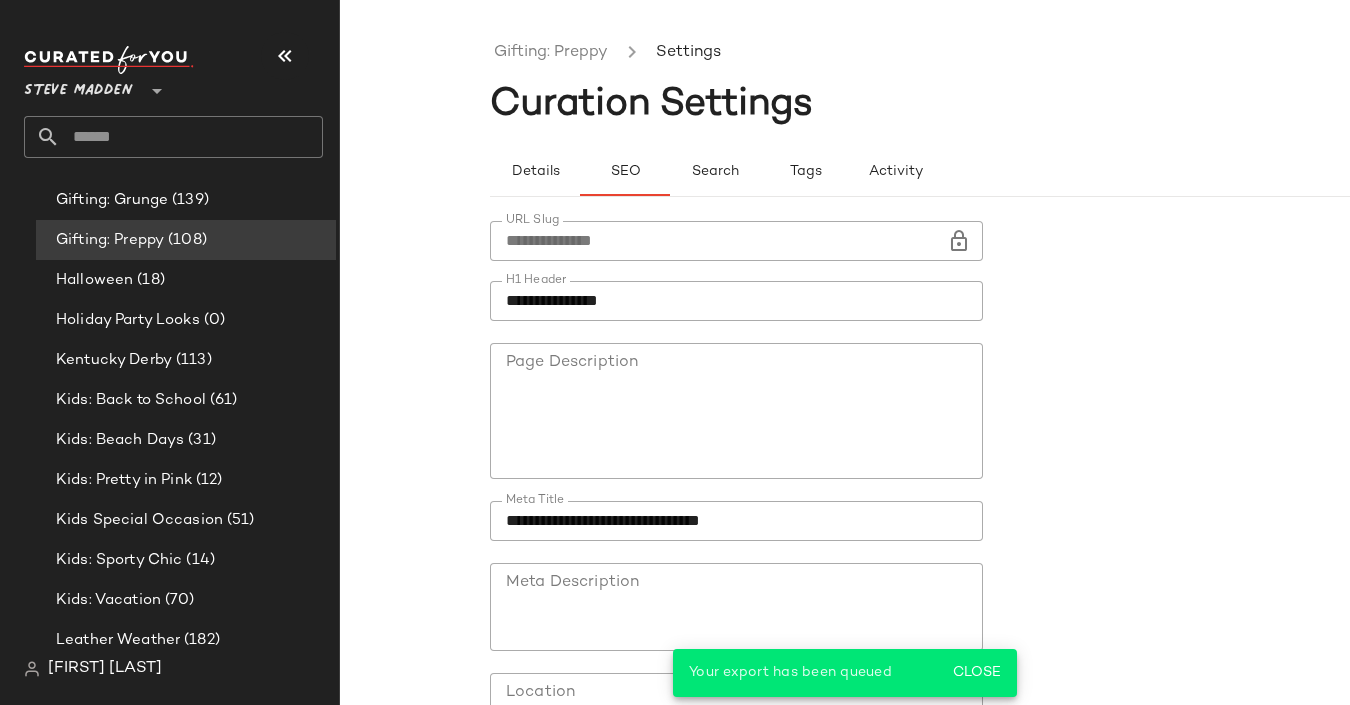 scroll, scrollTop: 125, scrollLeft: 0, axis: vertical 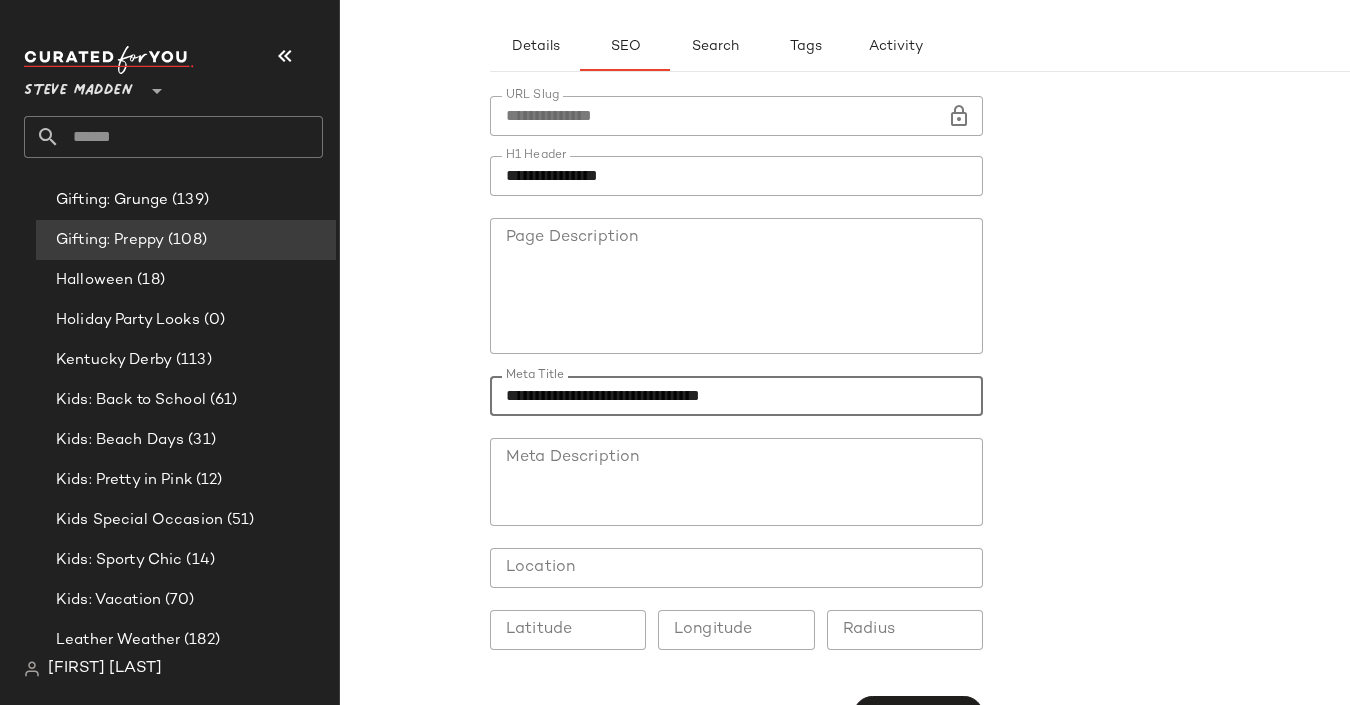 drag, startPoint x: 553, startPoint y: 398, endPoint x: 447, endPoint y: 398, distance: 106 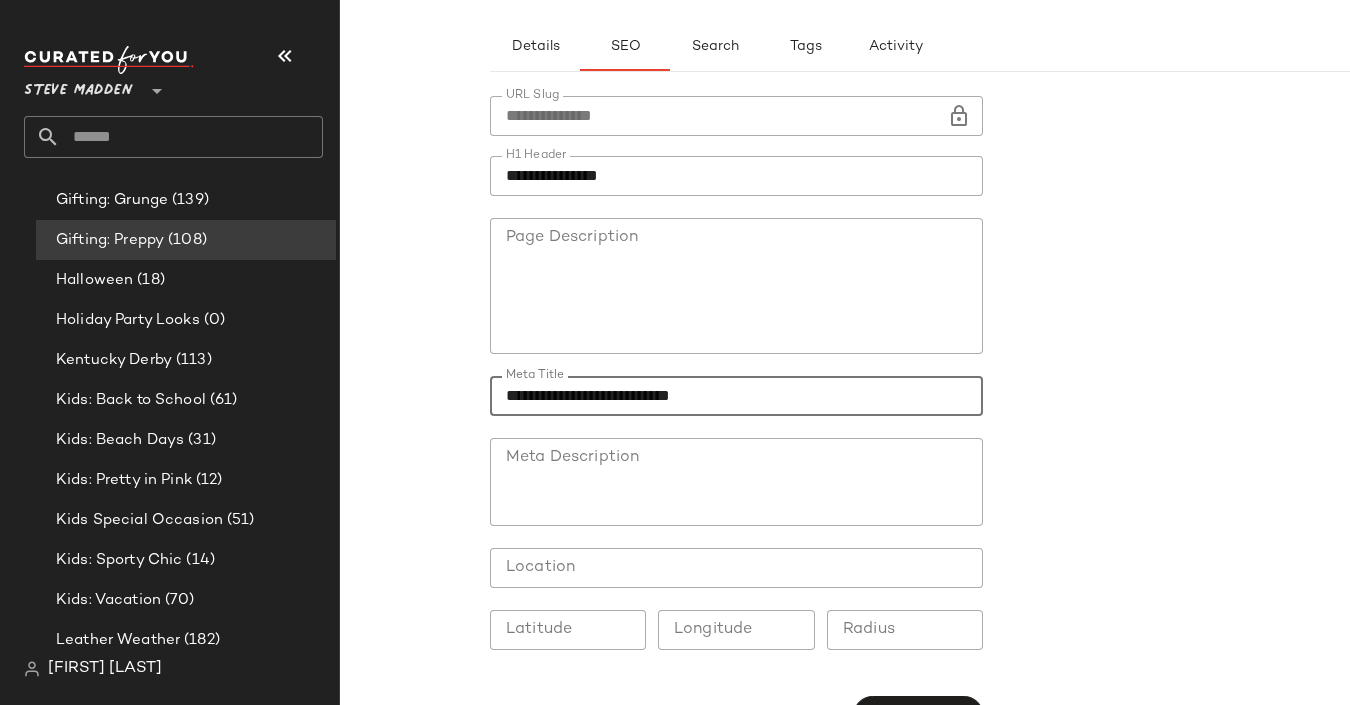 drag, startPoint x: 603, startPoint y: 390, endPoint x: 398, endPoint y: 389, distance: 205.00244 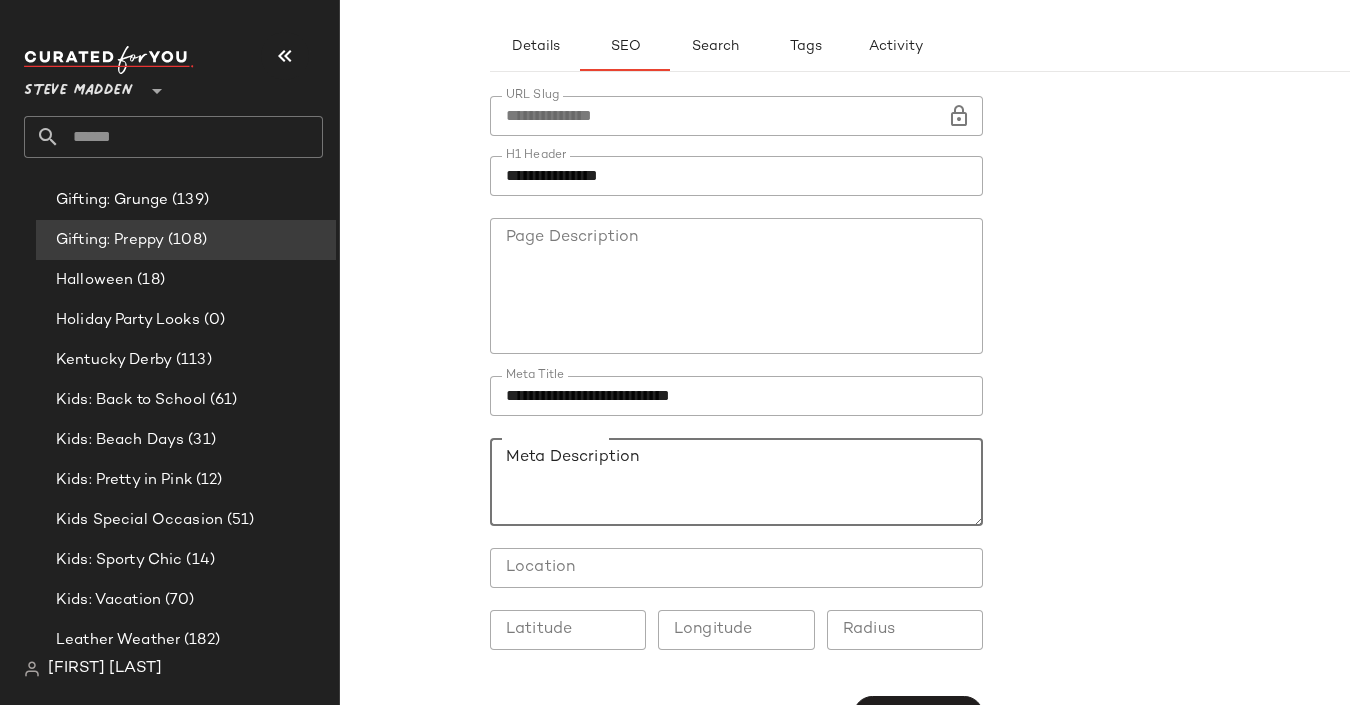 click on "Meta Description" 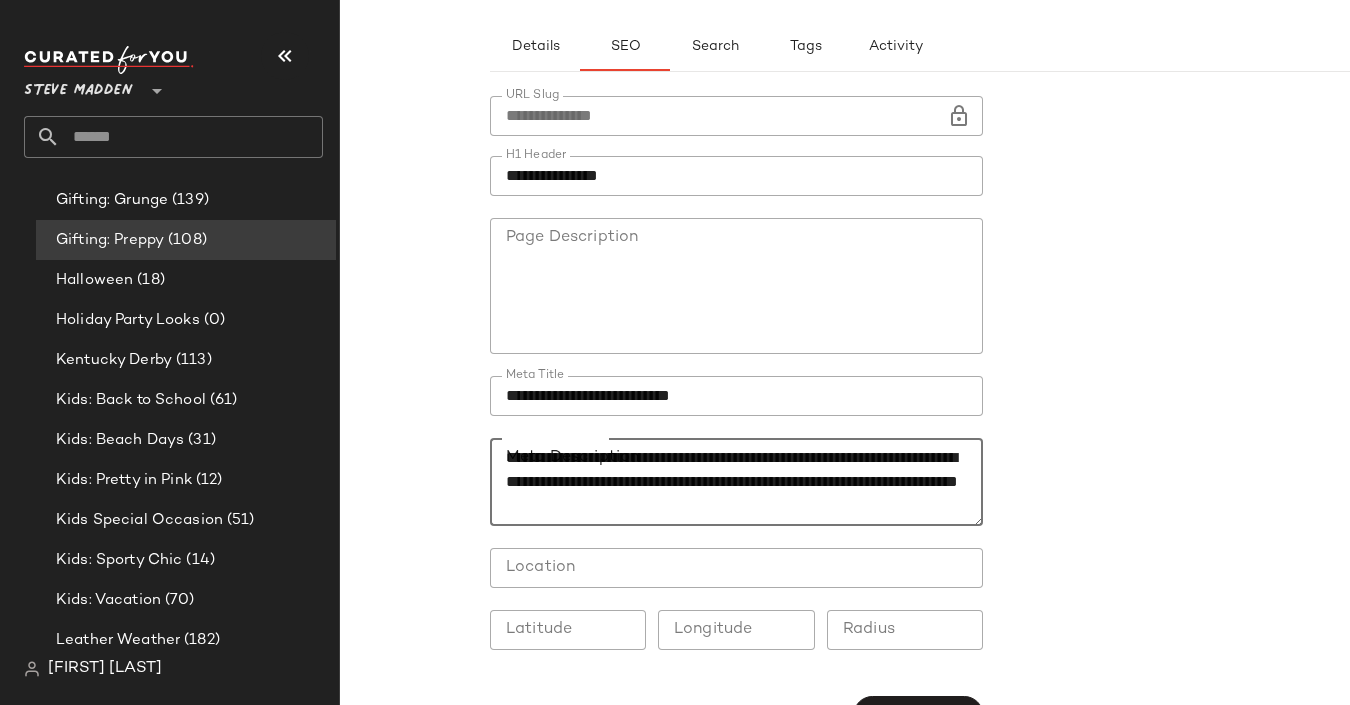 scroll, scrollTop: 253, scrollLeft: 0, axis: vertical 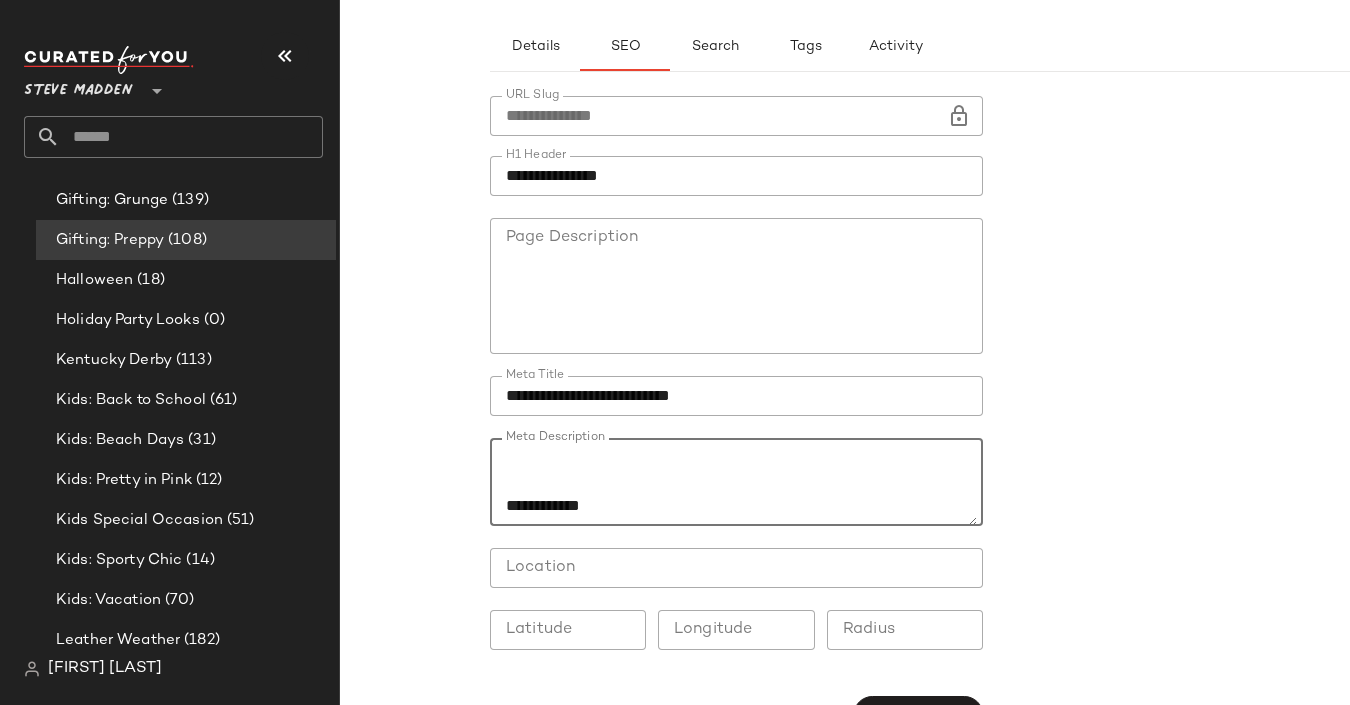 click at bounding box center (736, 537) 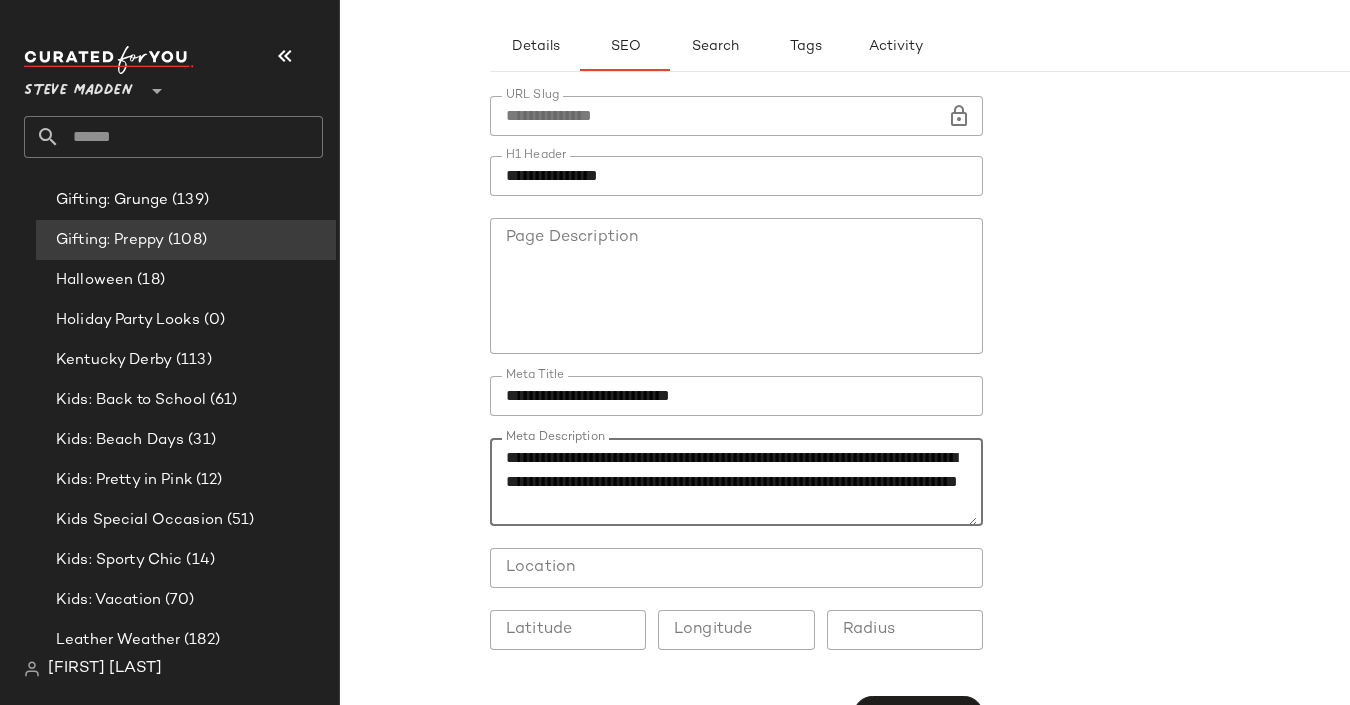 scroll, scrollTop: 0, scrollLeft: 0, axis: both 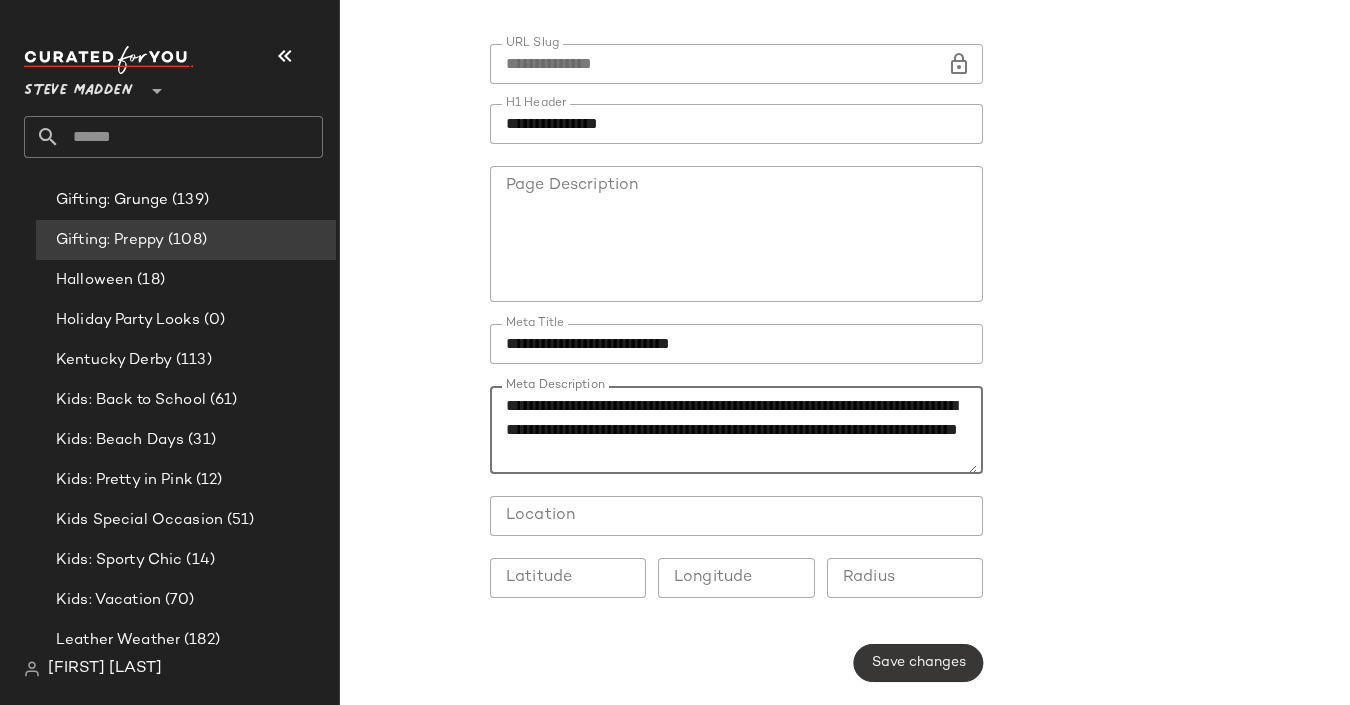 type on "**********" 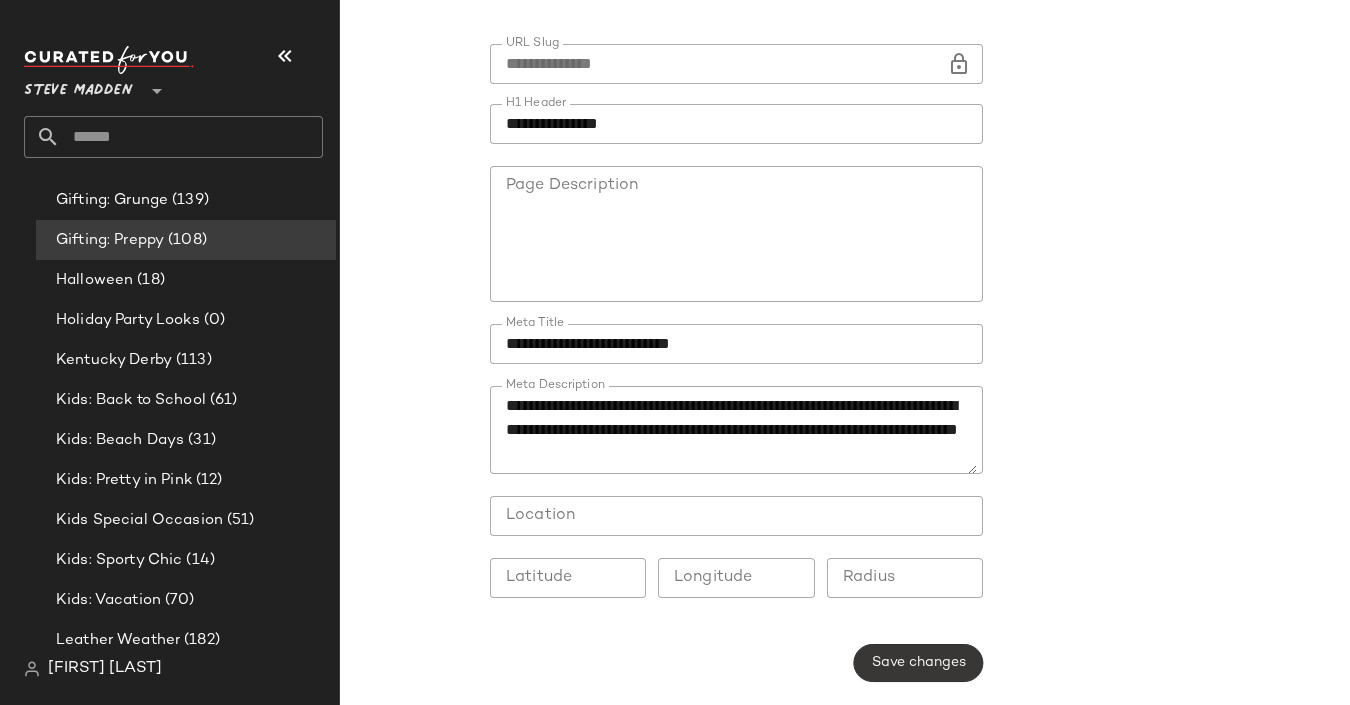 click on "Save changes" 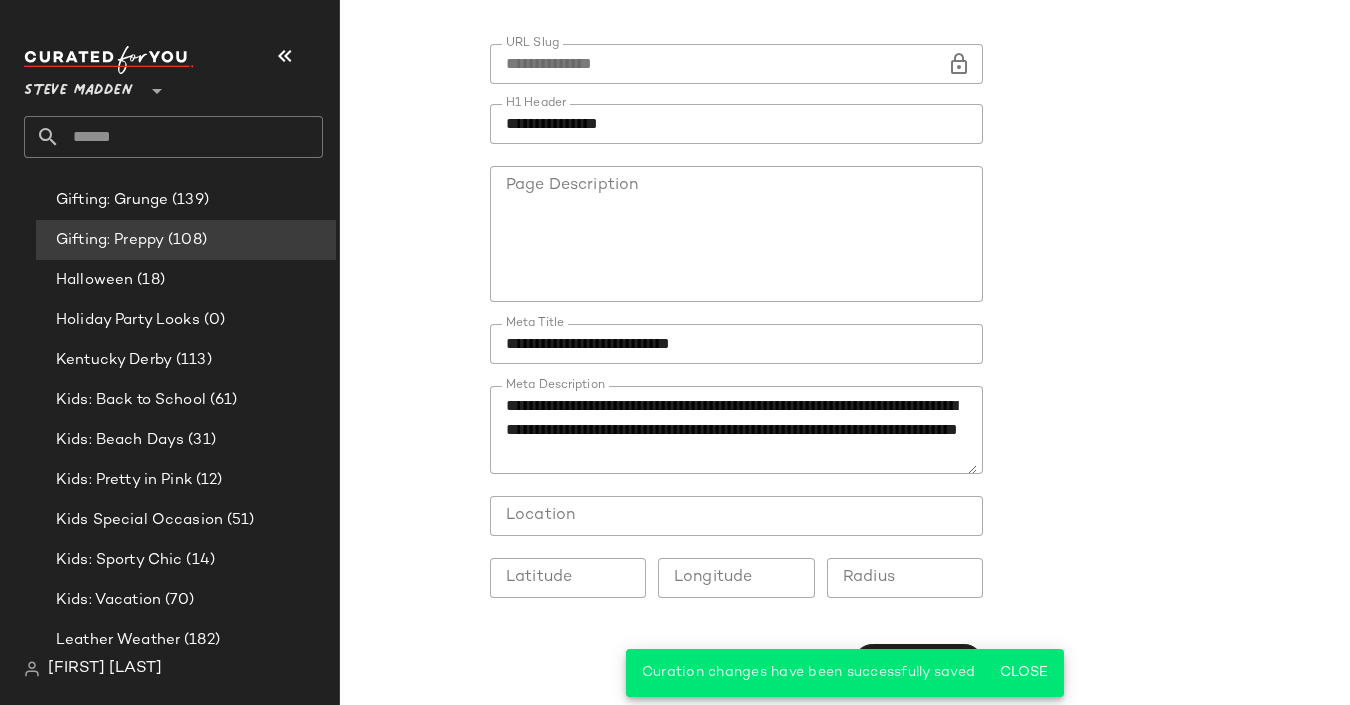 scroll, scrollTop: 0, scrollLeft: 0, axis: both 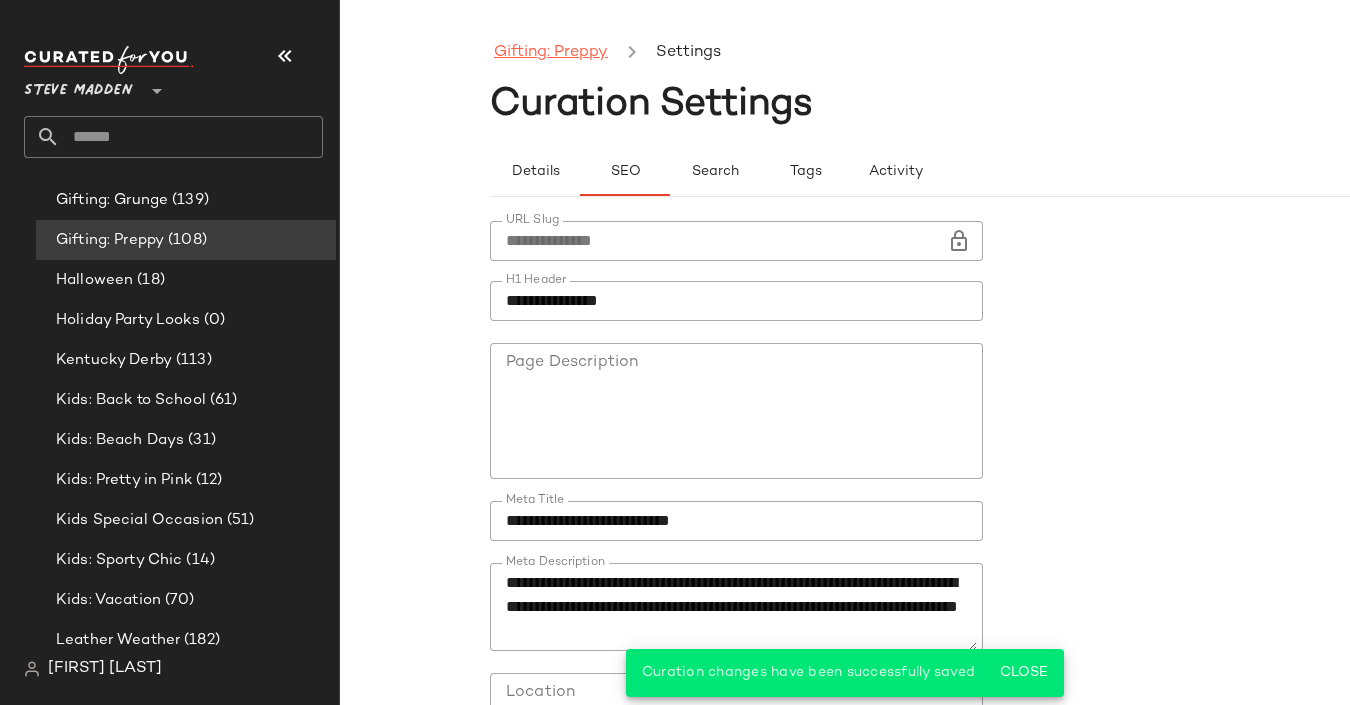 click on "Gifting: Preppy" at bounding box center (551, 53) 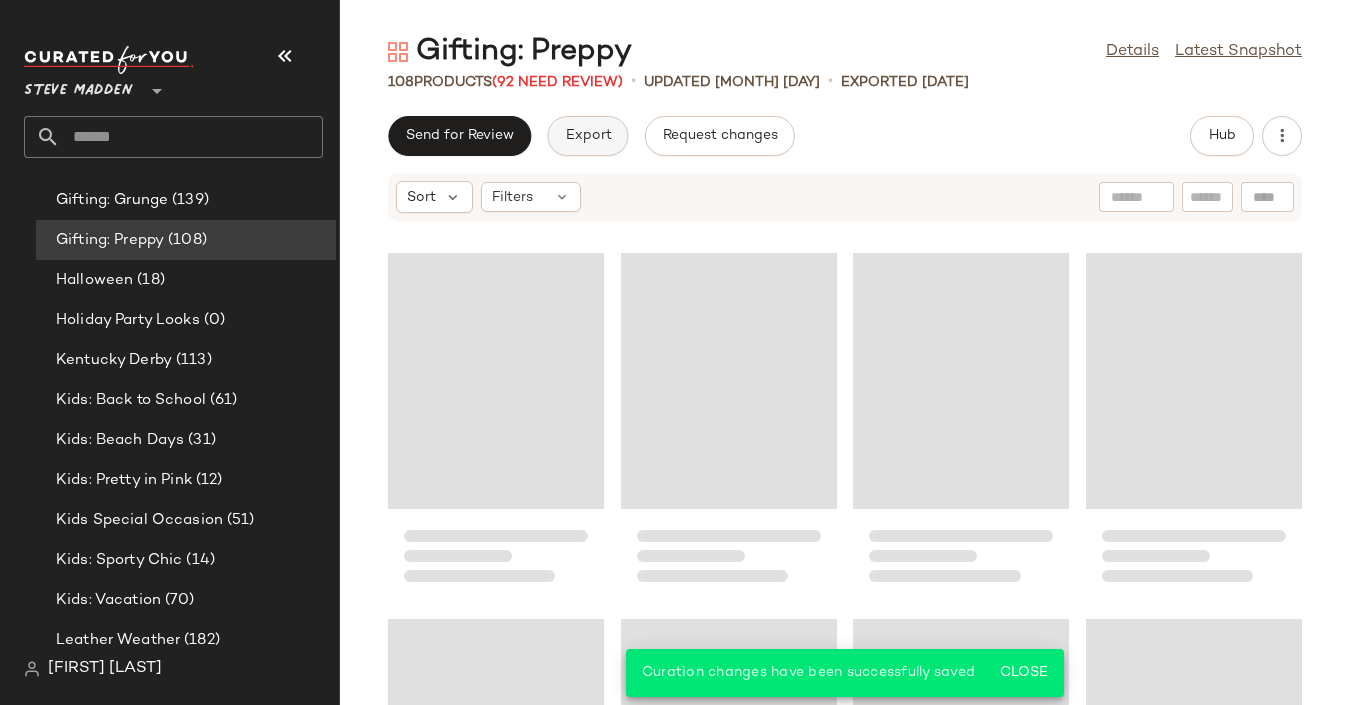 click on "Export" at bounding box center [587, 136] 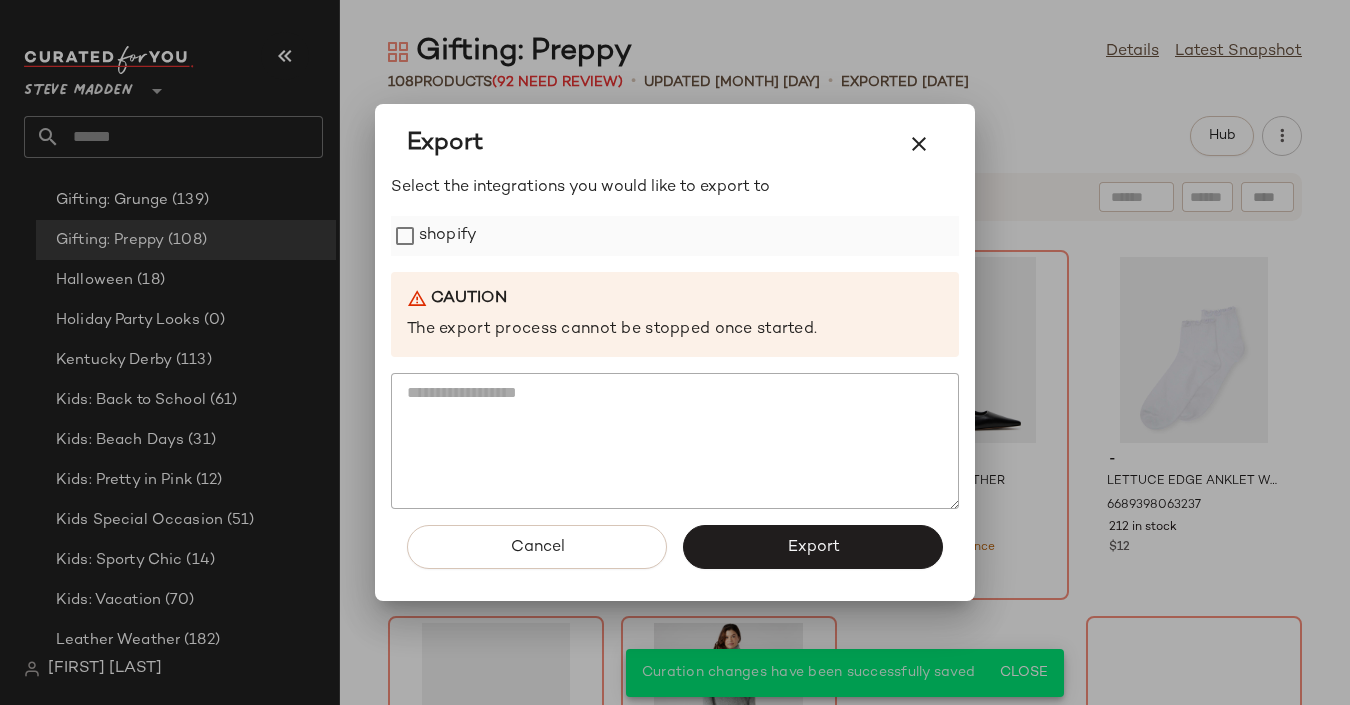 click on "shopify" at bounding box center (448, 236) 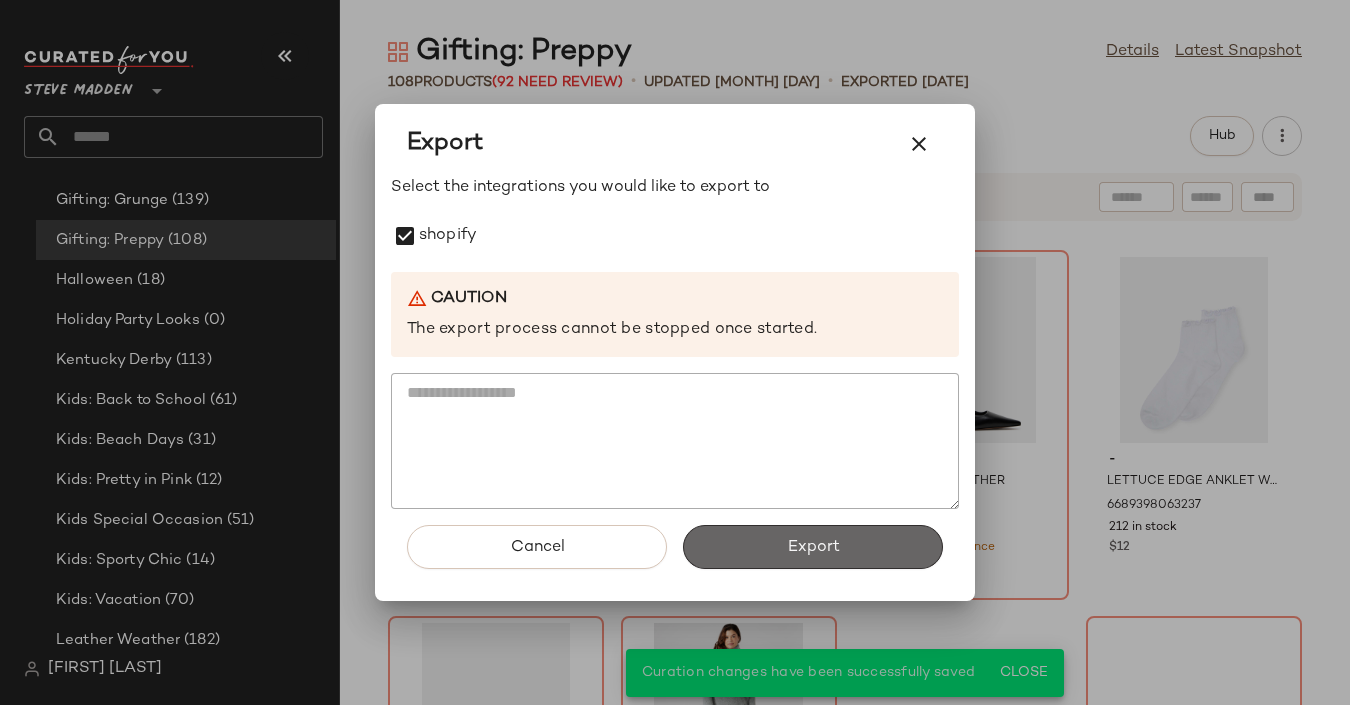 click on "Export" at bounding box center (813, 547) 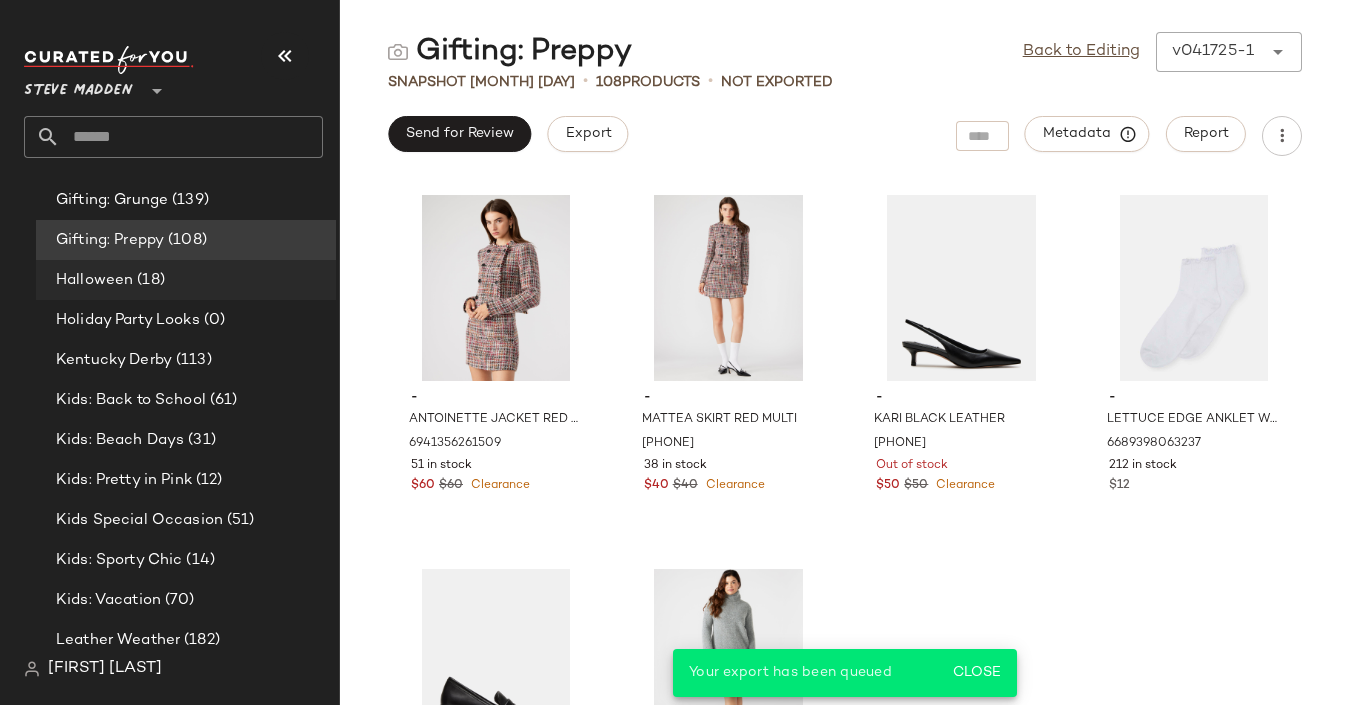 click on "Halloween (18)" 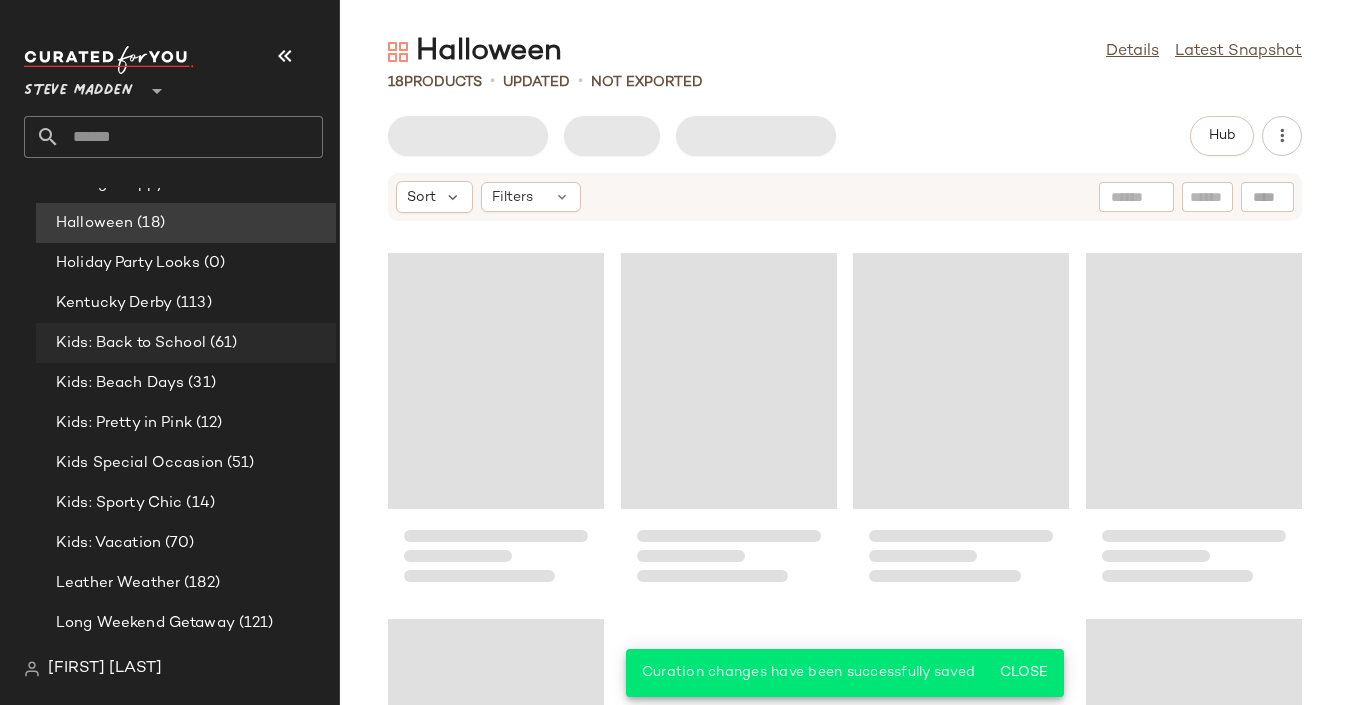 scroll, scrollTop: 5110, scrollLeft: 0, axis: vertical 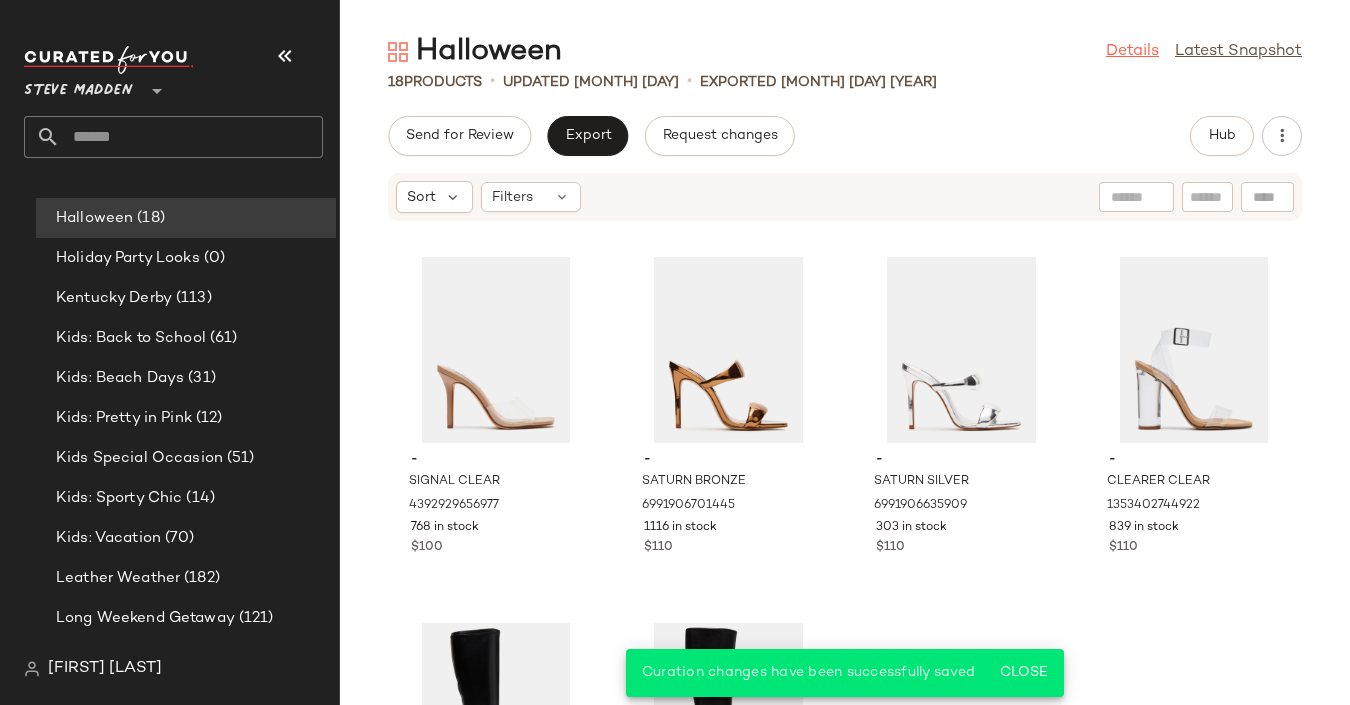 click on "Details" at bounding box center [1132, 52] 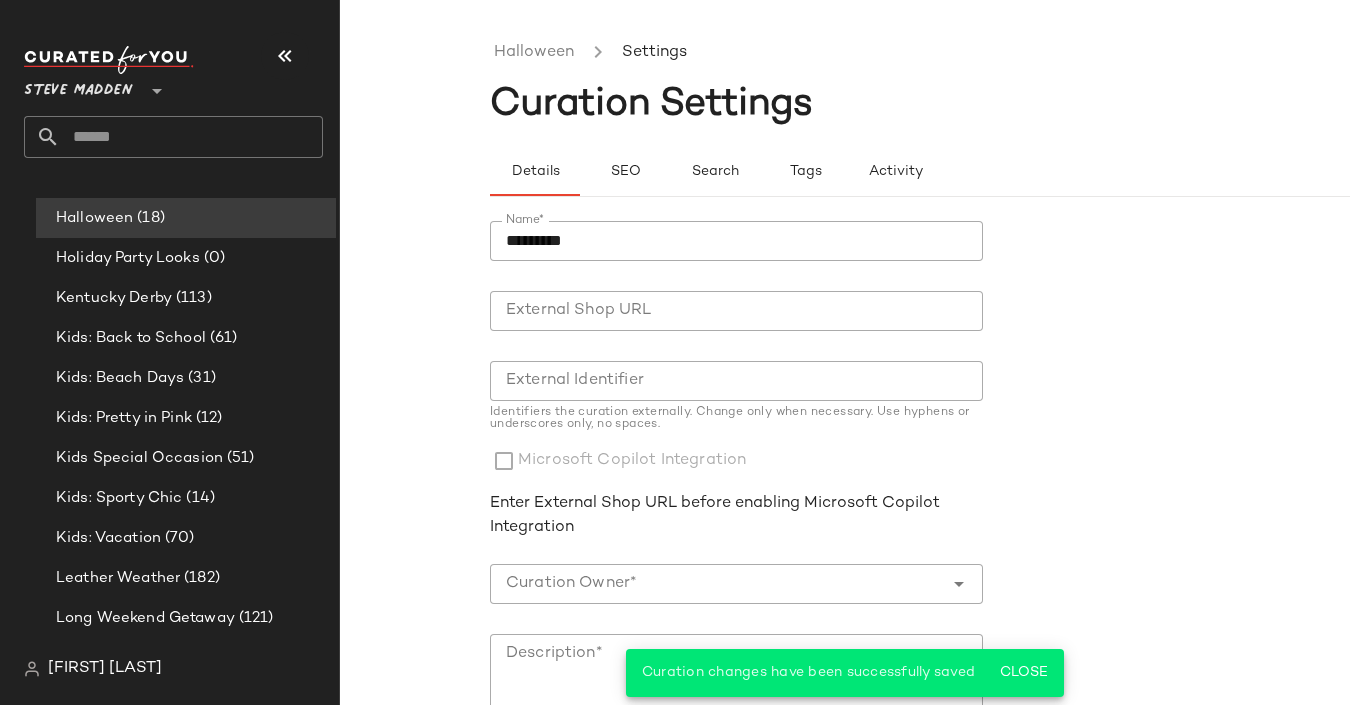 click on "Details   SEO   Search   Tags   Activity" at bounding box center [995, 160] 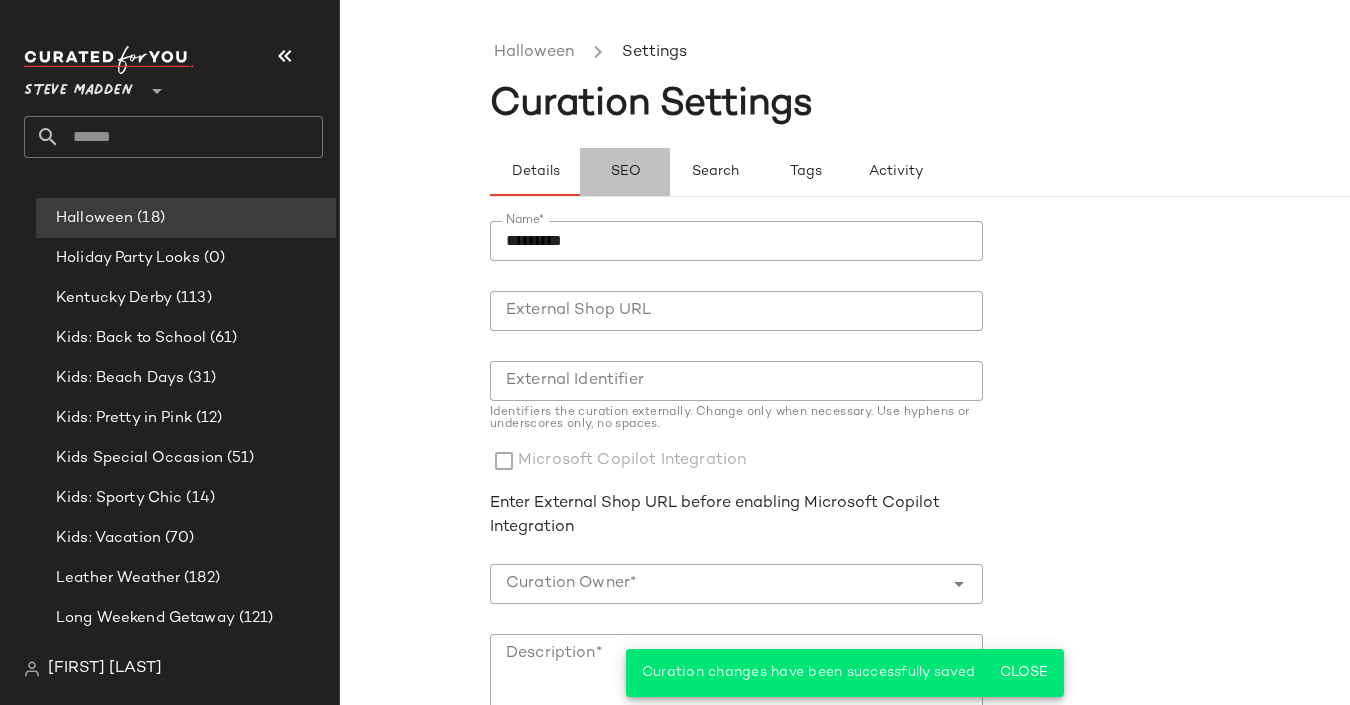 click on "SEO" 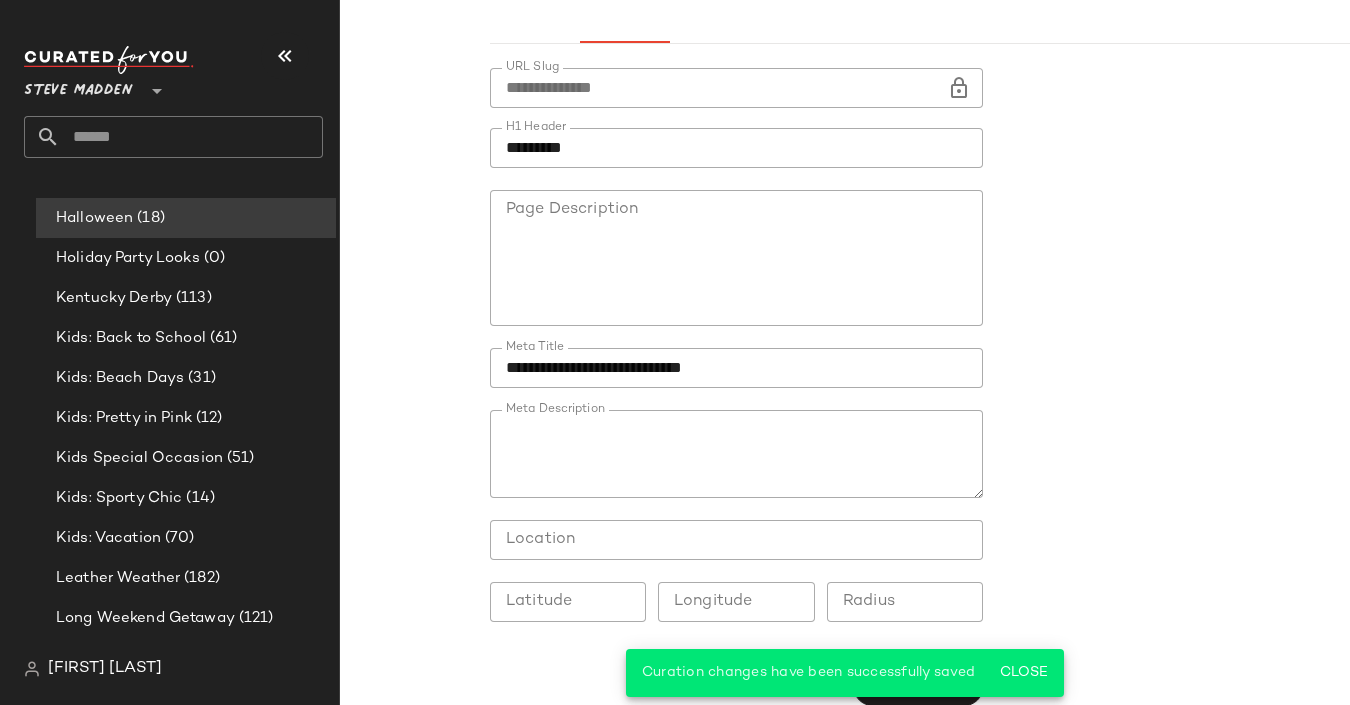 scroll, scrollTop: 177, scrollLeft: 0, axis: vertical 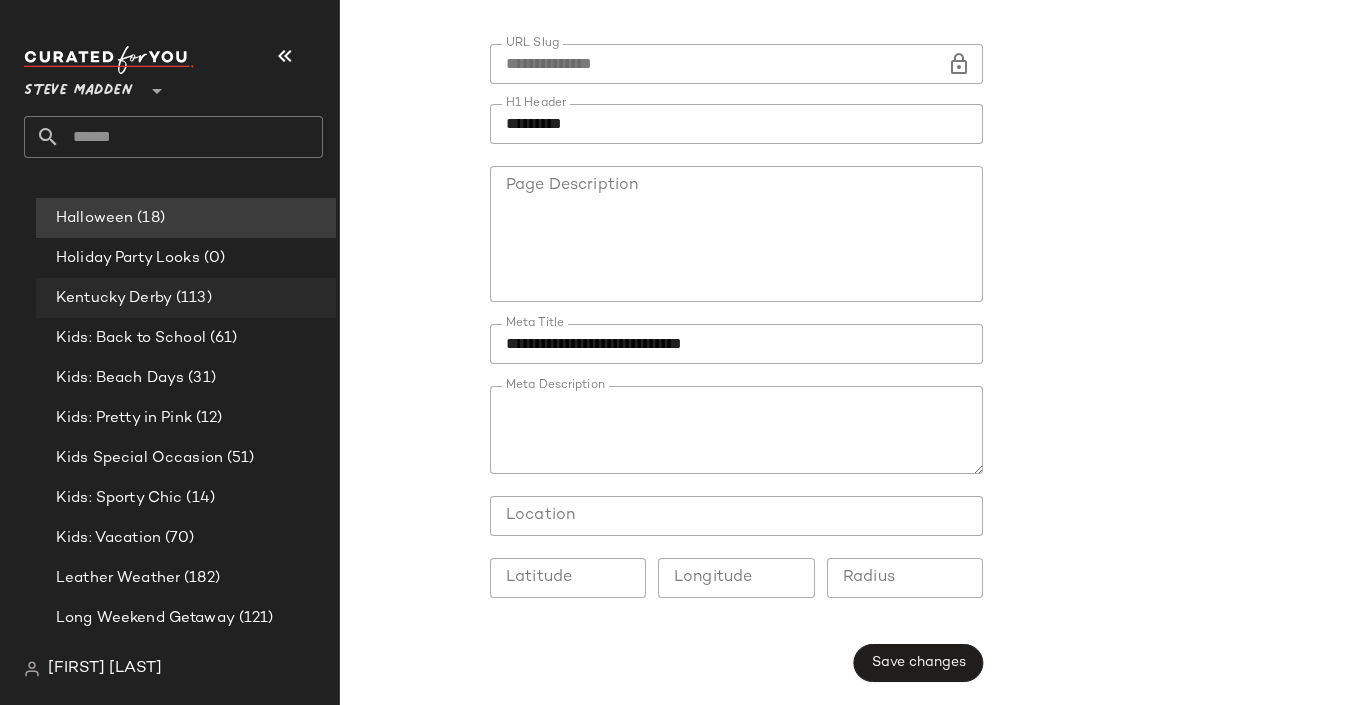 click on "Kentucky Derby (113)" 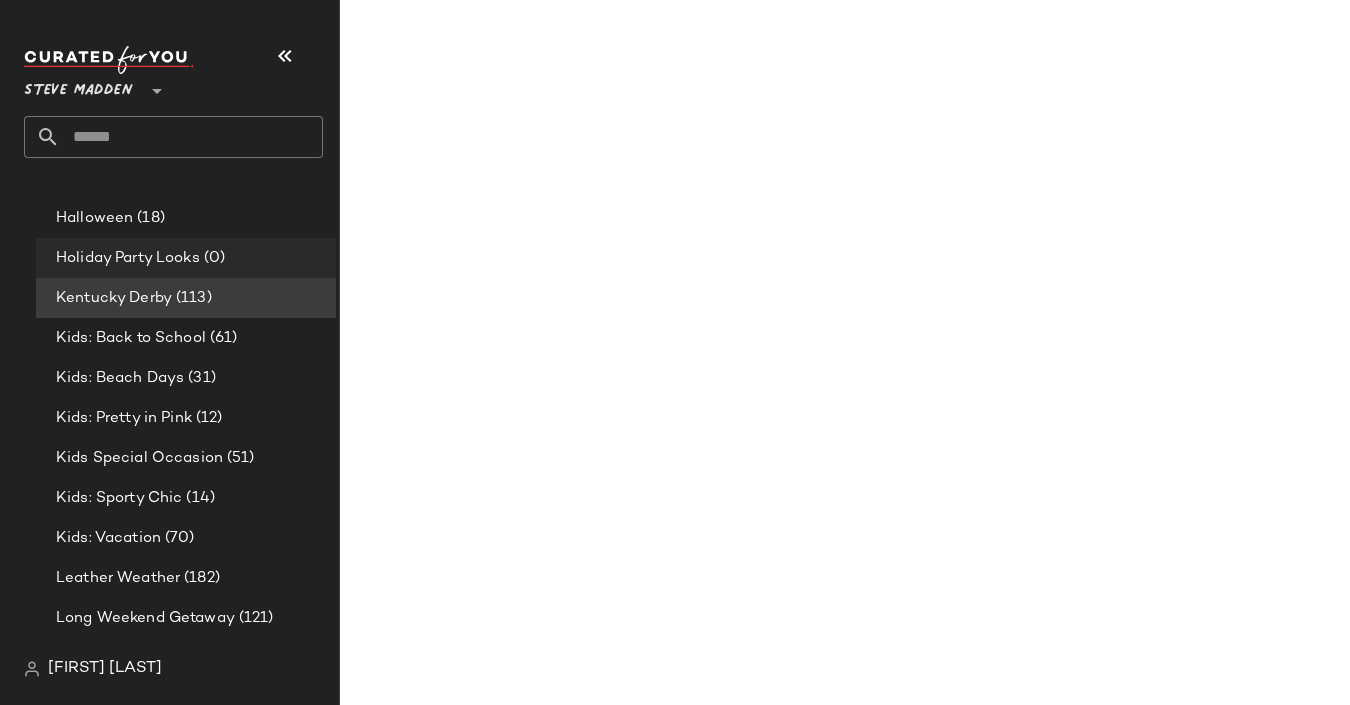 click on "Holiday Party Looks (0)" 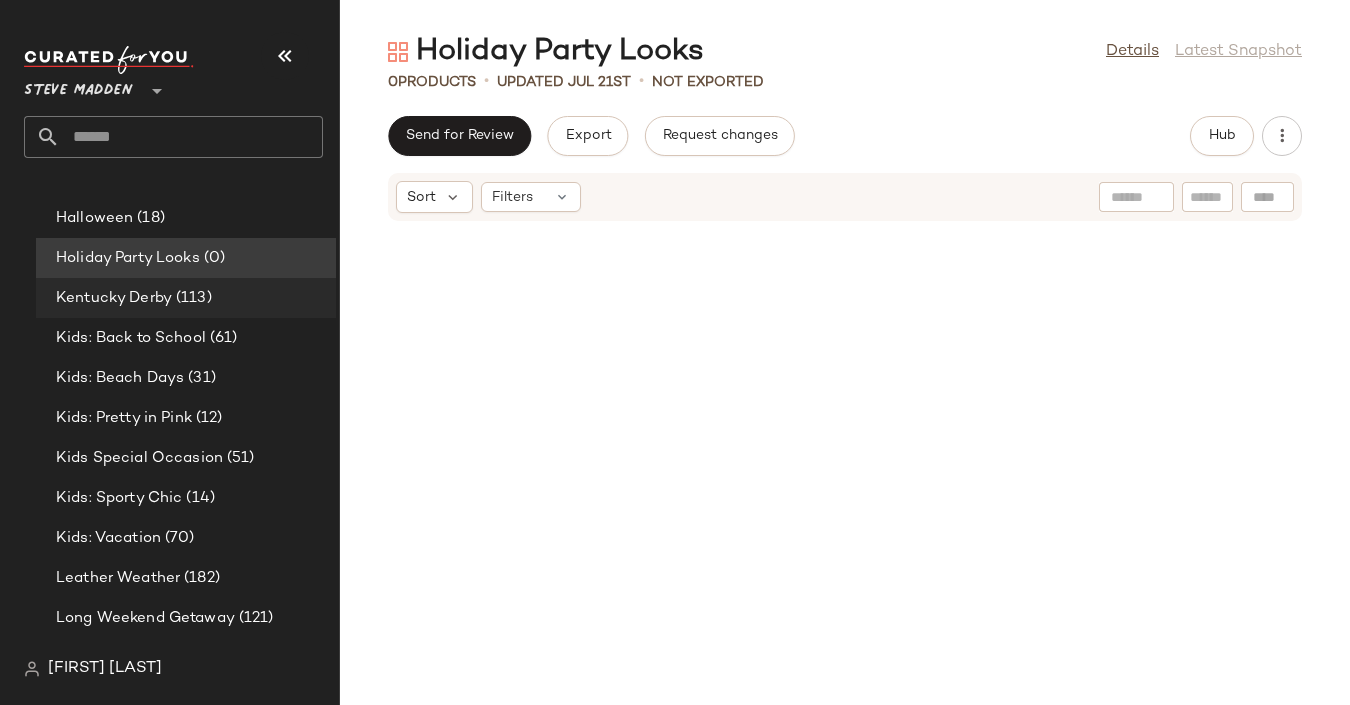 click on "Kentucky Derby (113)" 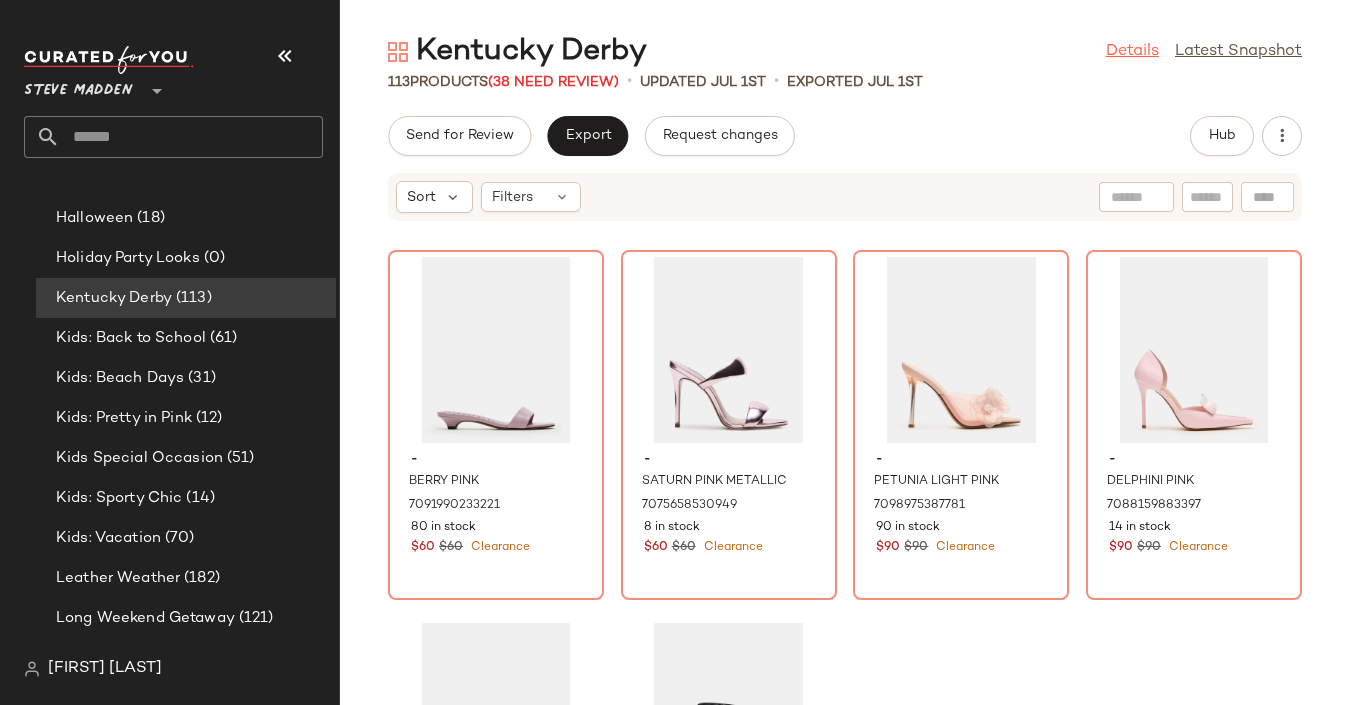 click on "Details" at bounding box center [1132, 52] 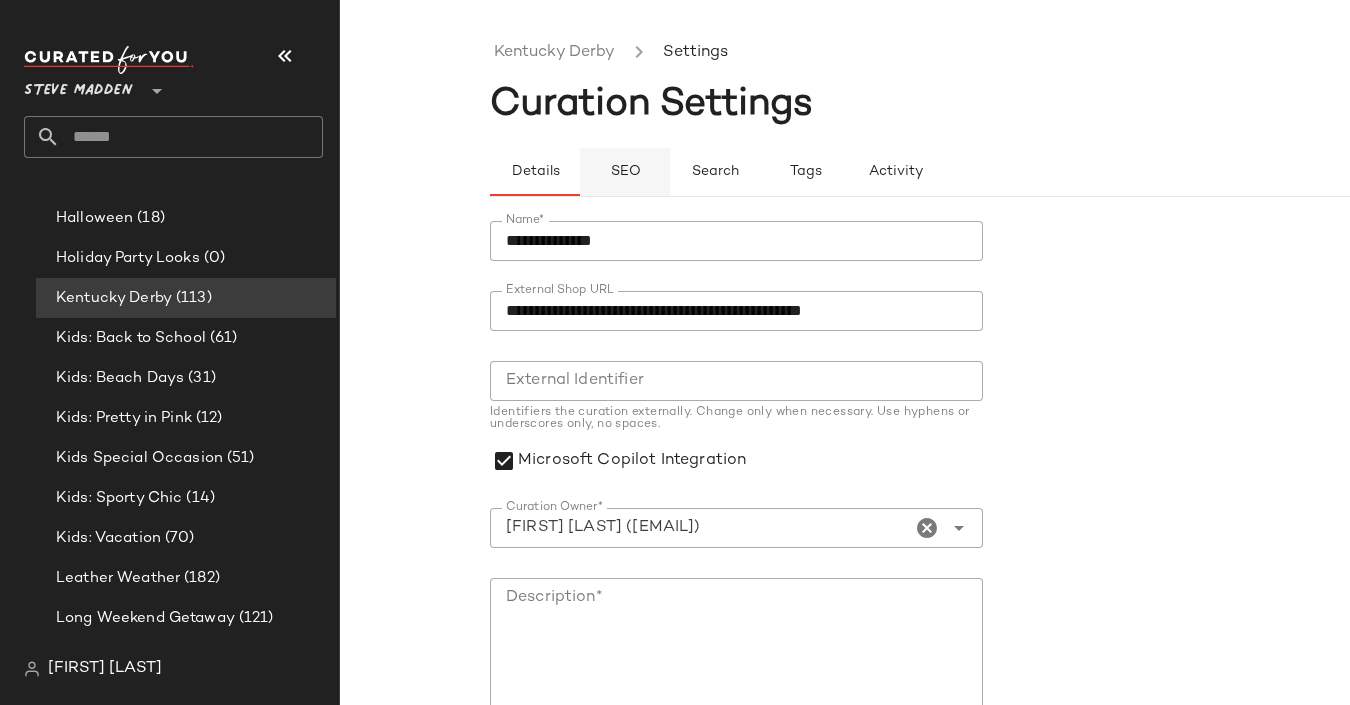 click on "SEO" 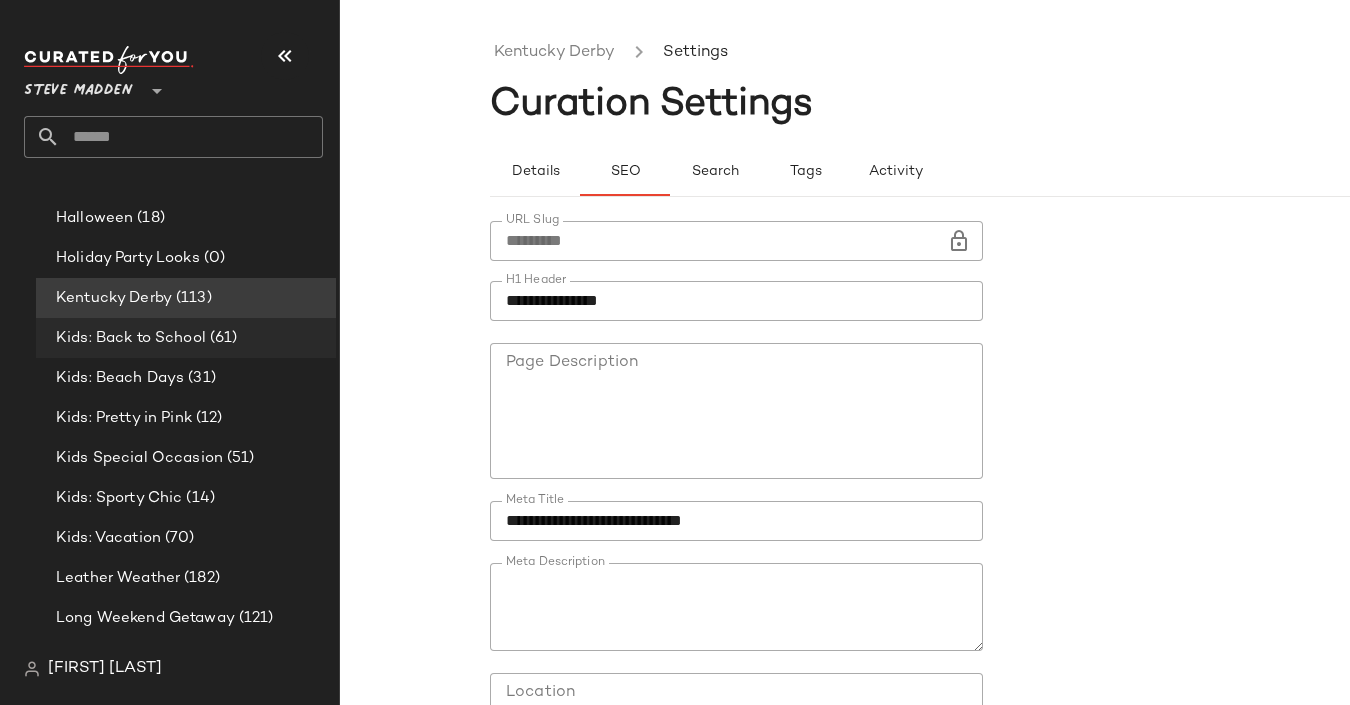click on "Kids: Back to School (61)" 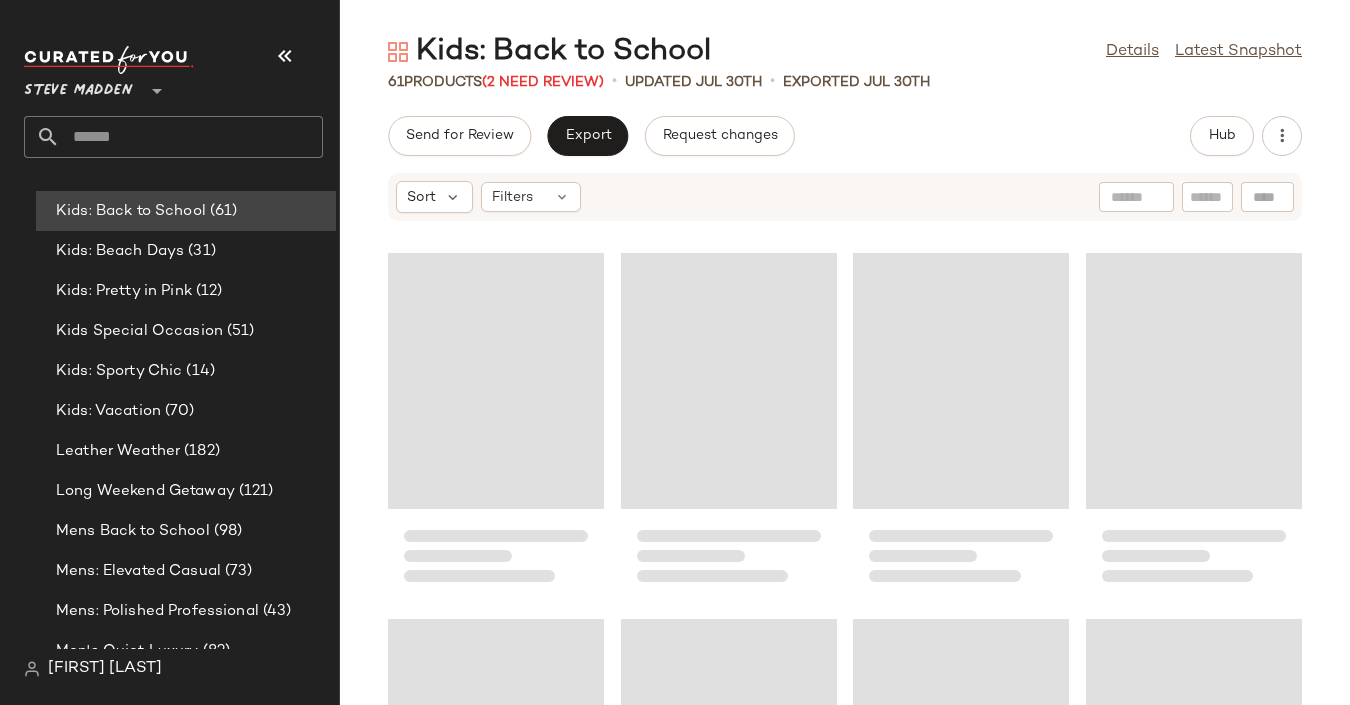 scroll, scrollTop: 5238, scrollLeft: 0, axis: vertical 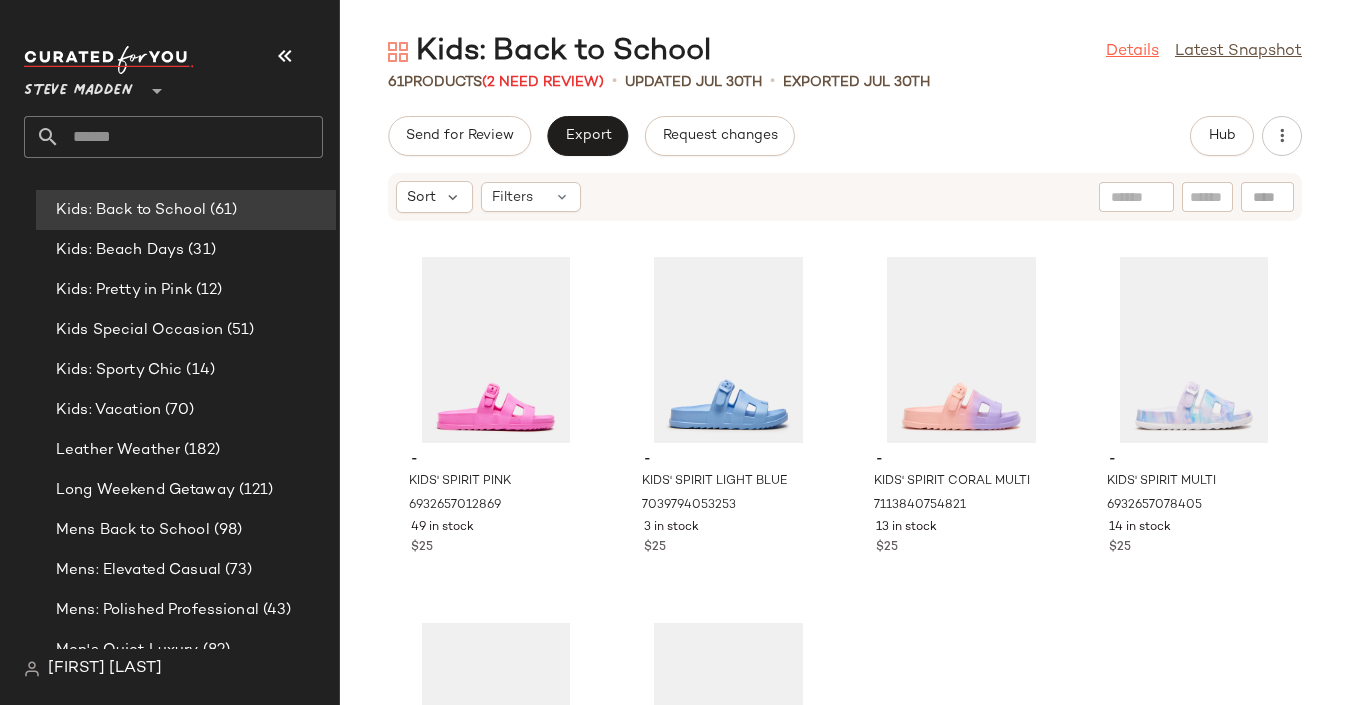 click on "Details" at bounding box center [1132, 52] 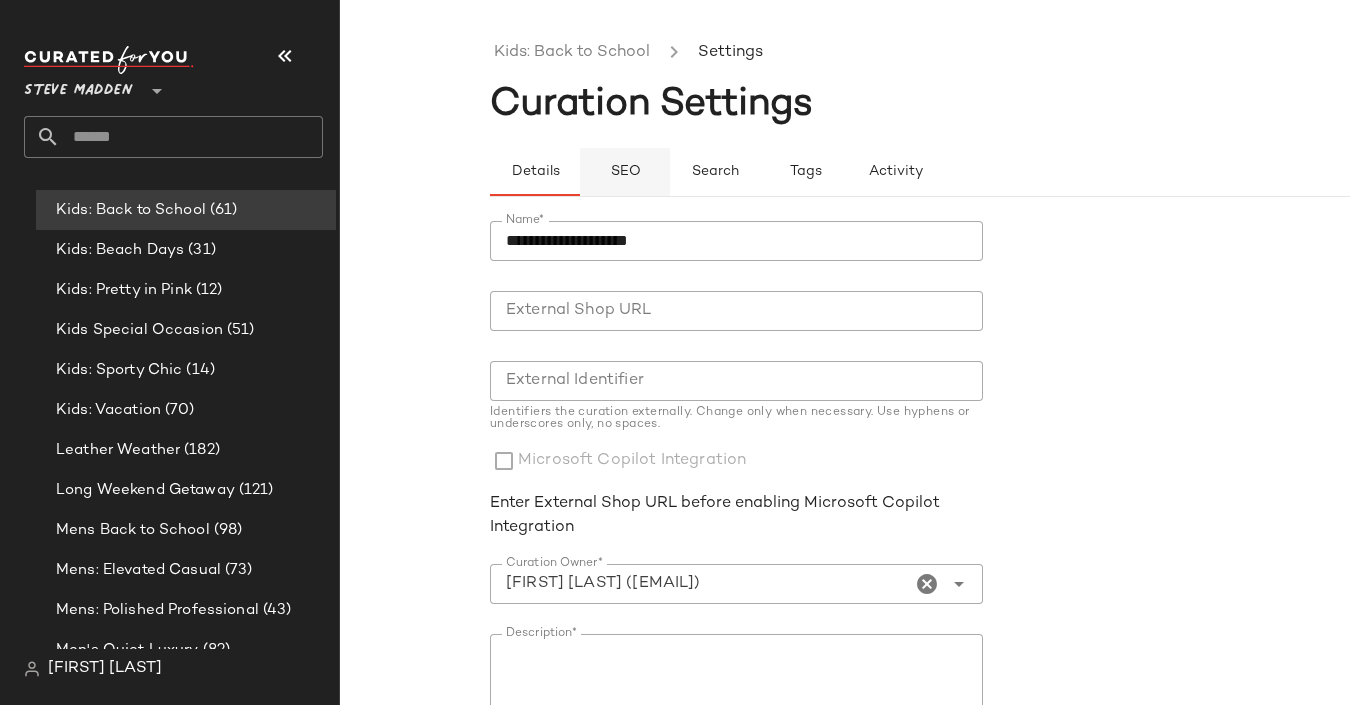 click on "SEO" 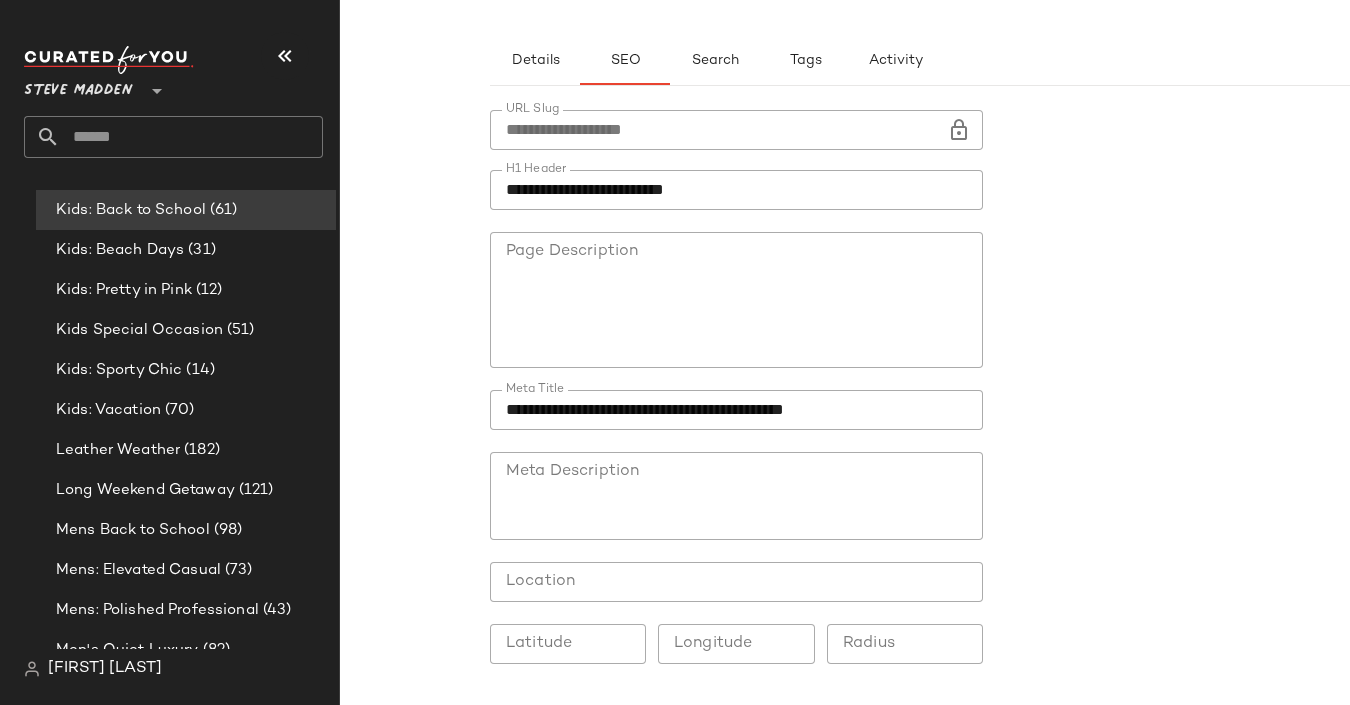 scroll, scrollTop: 123, scrollLeft: 0, axis: vertical 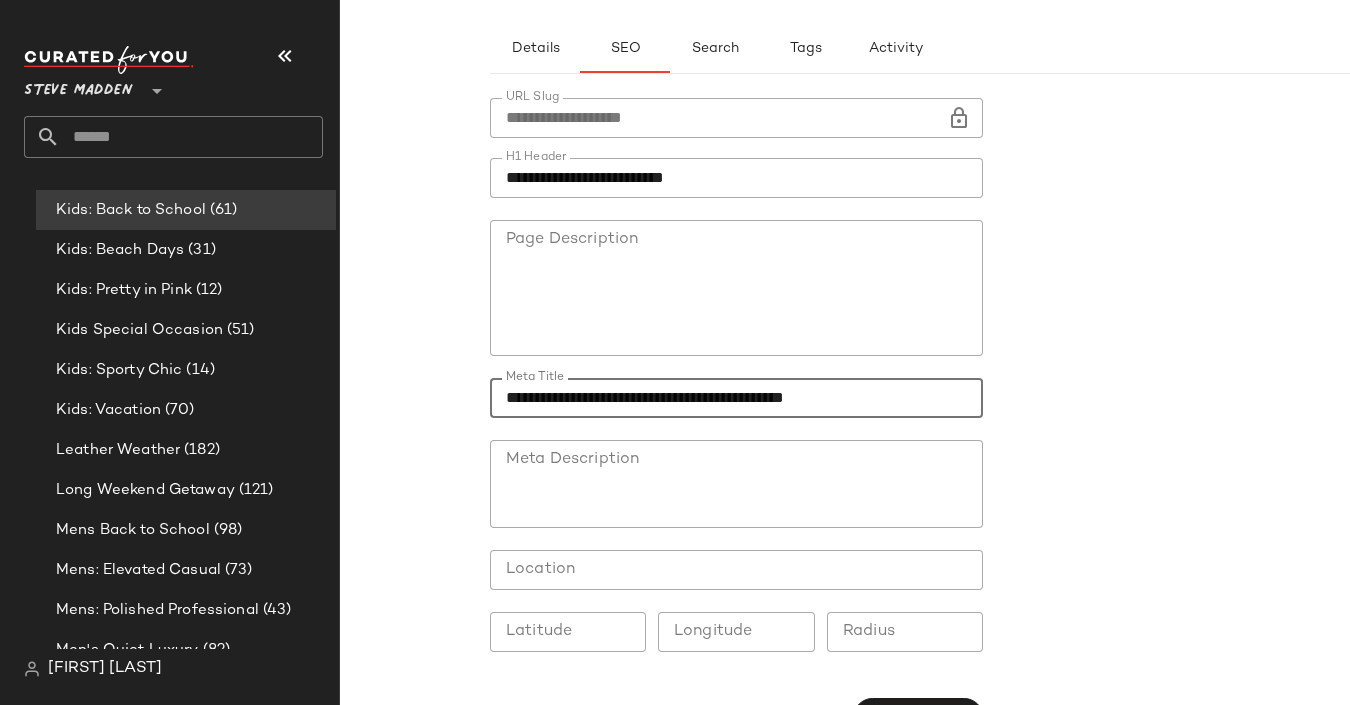 drag, startPoint x: 716, startPoint y: 396, endPoint x: 369, endPoint y: 392, distance: 347.02304 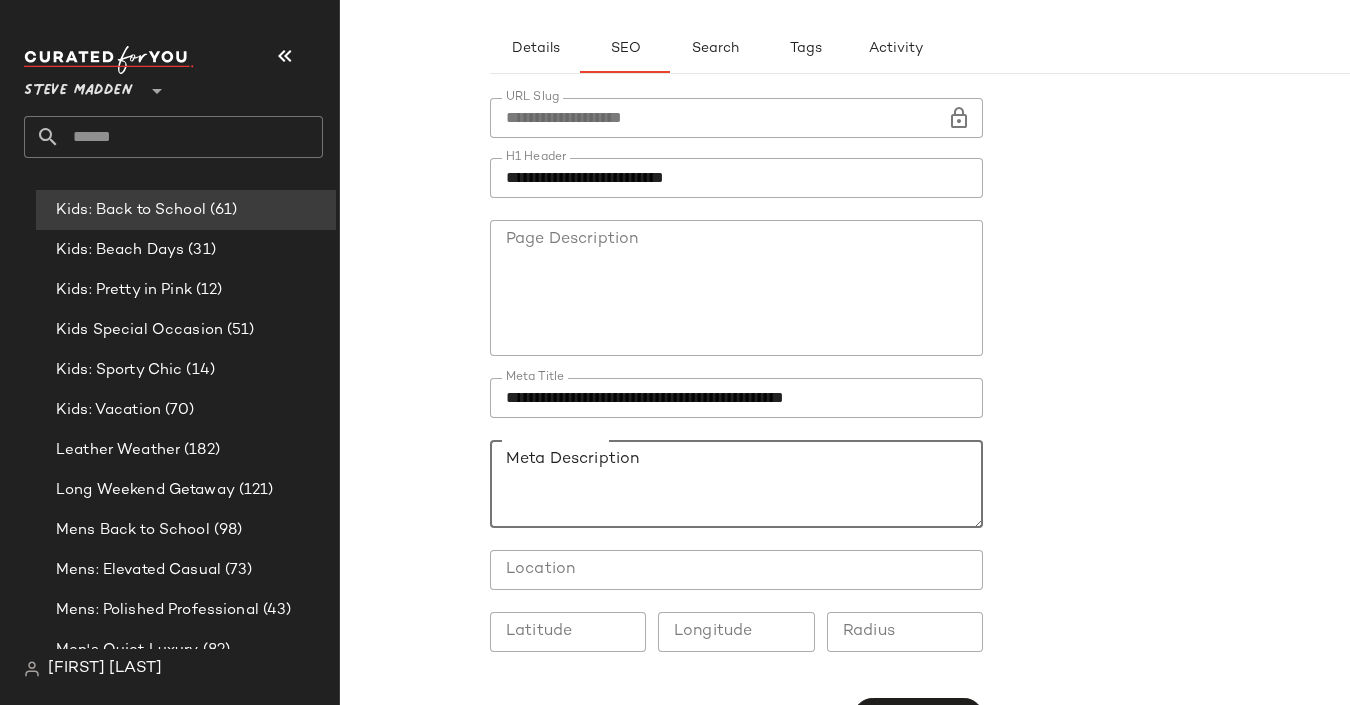 click on "Meta Description" 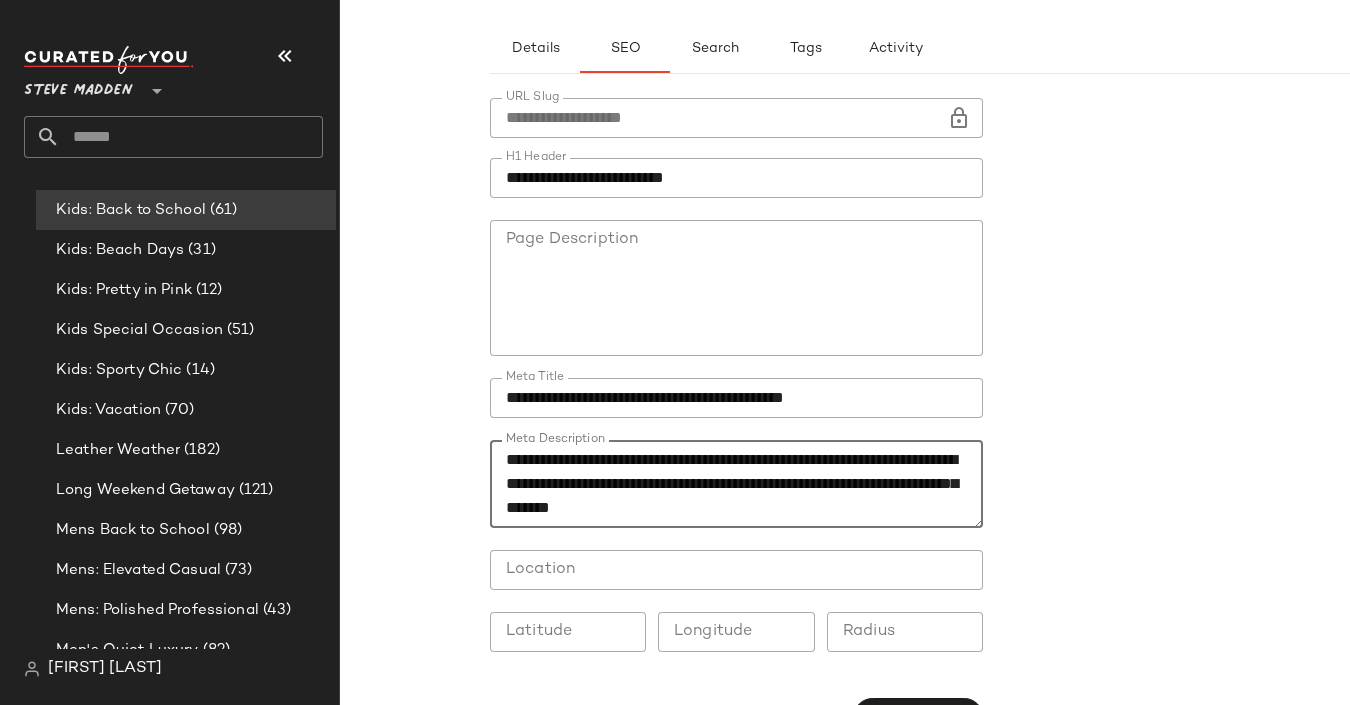 scroll, scrollTop: 177, scrollLeft: 0, axis: vertical 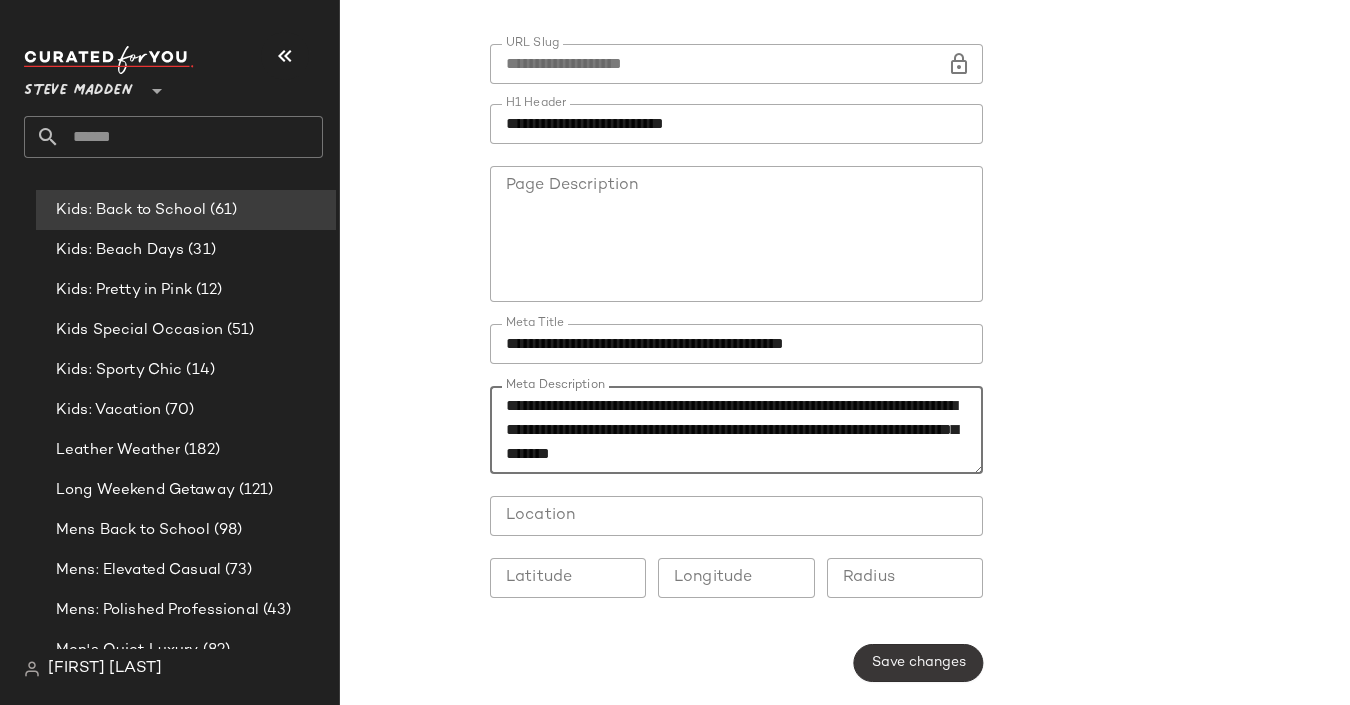 type on "**********" 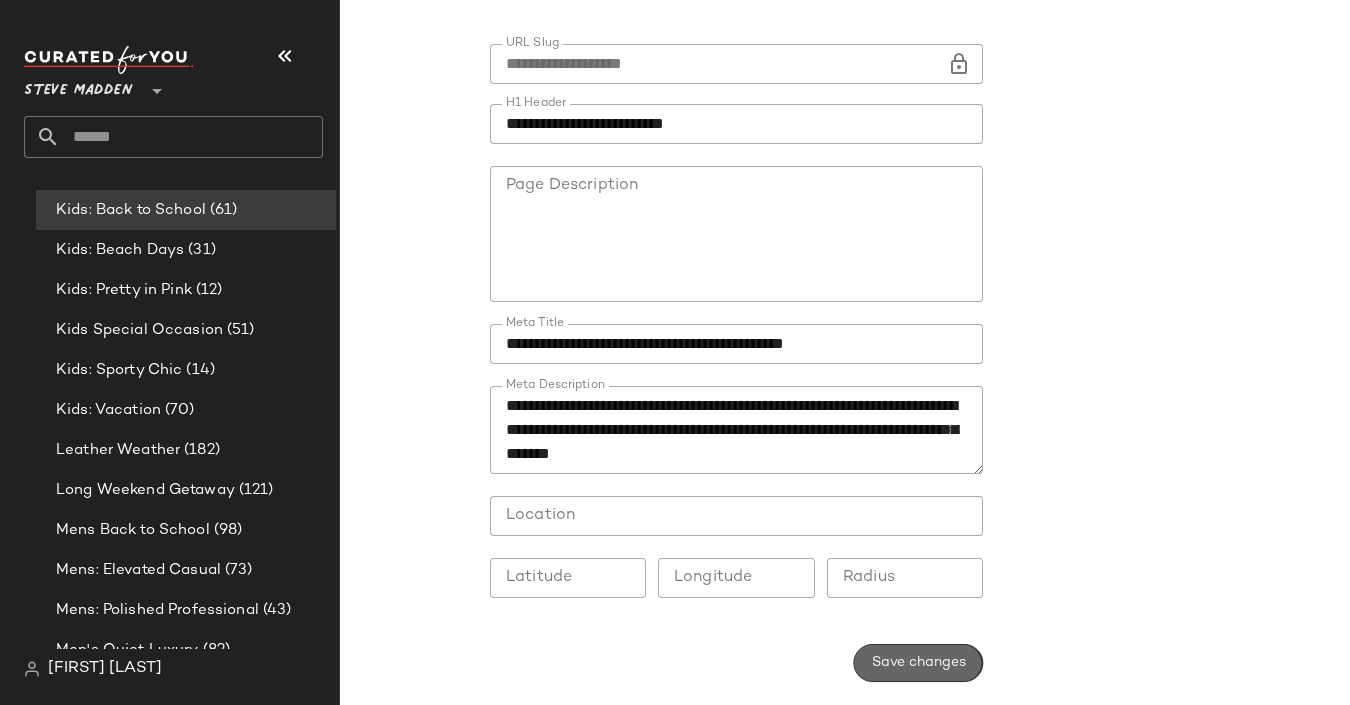 click on "Save changes" at bounding box center (918, 663) 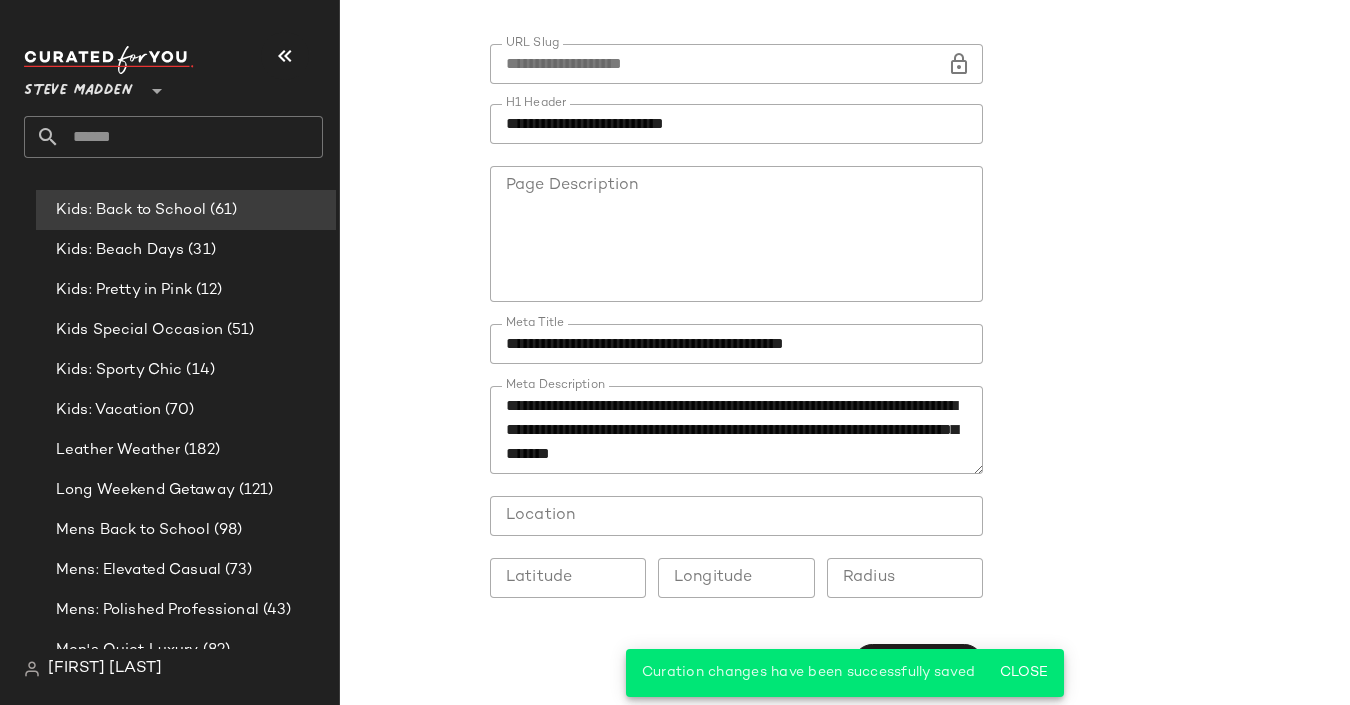 scroll, scrollTop: 0, scrollLeft: 0, axis: both 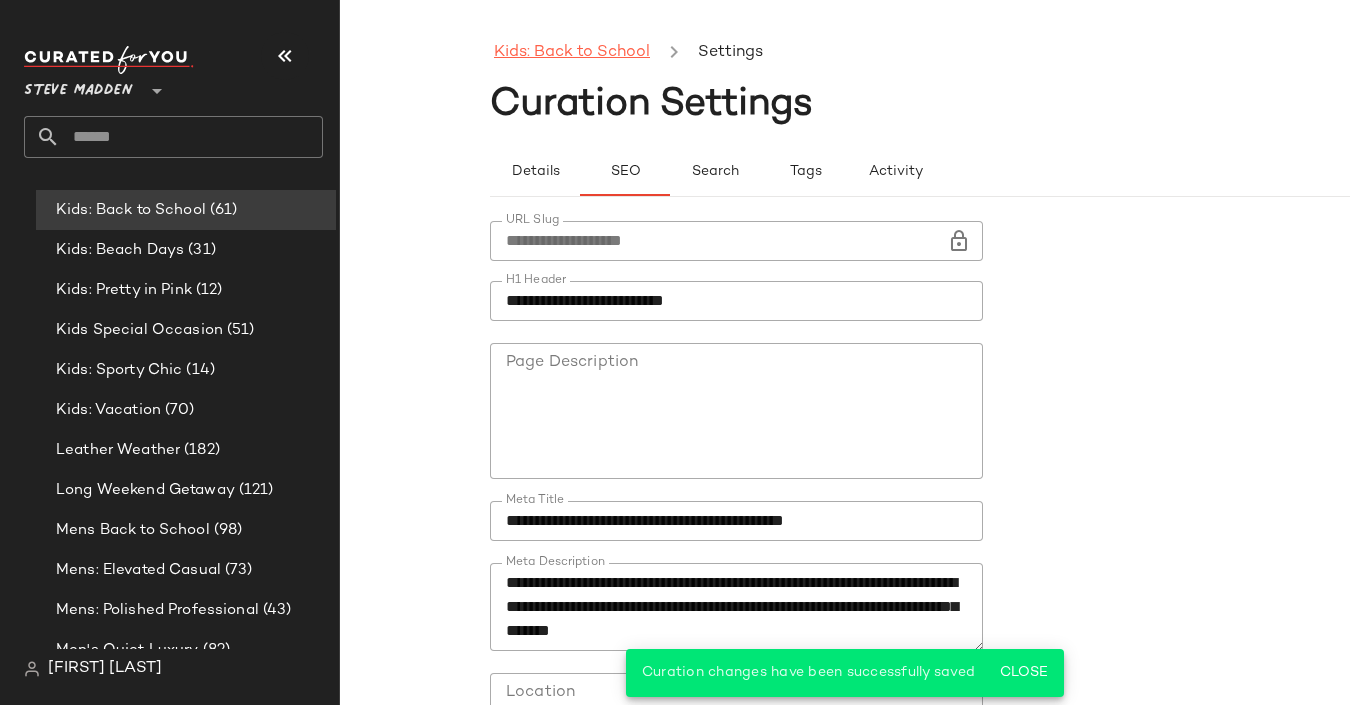 click on "Kids: Back to School" at bounding box center [572, 53] 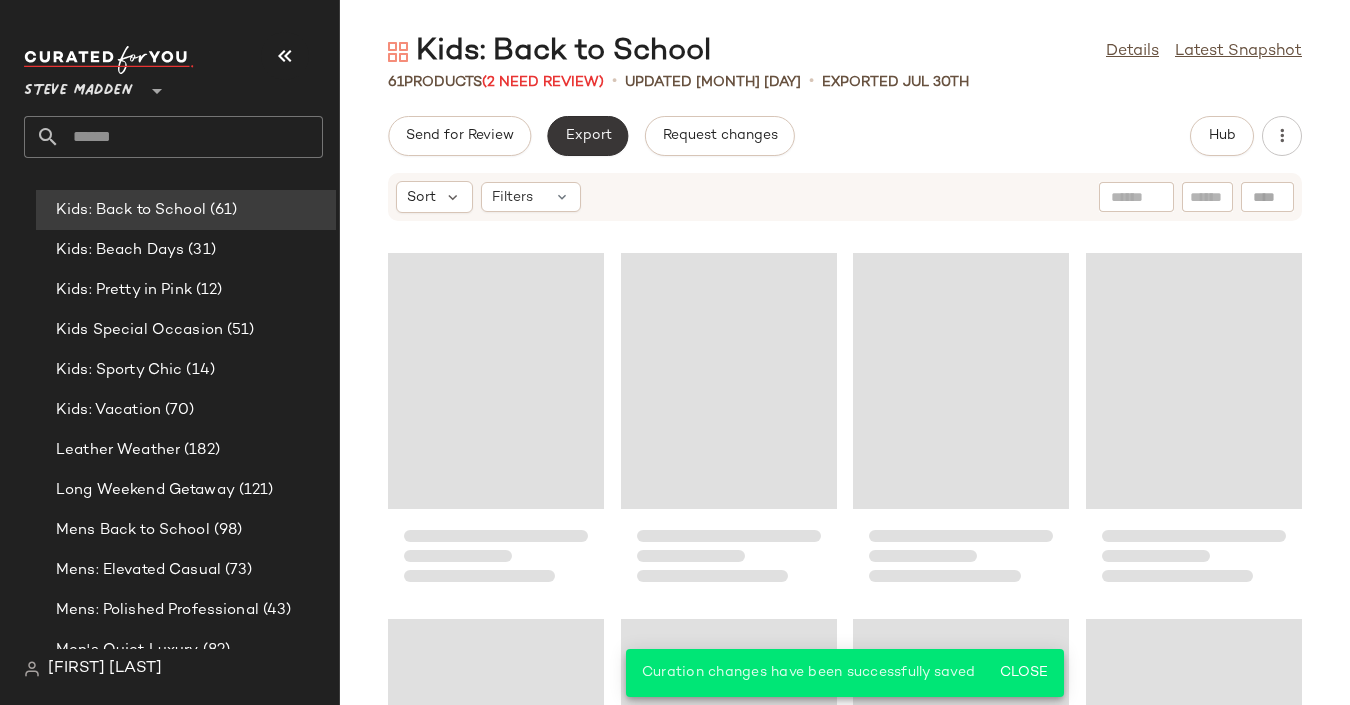 click on "Export" 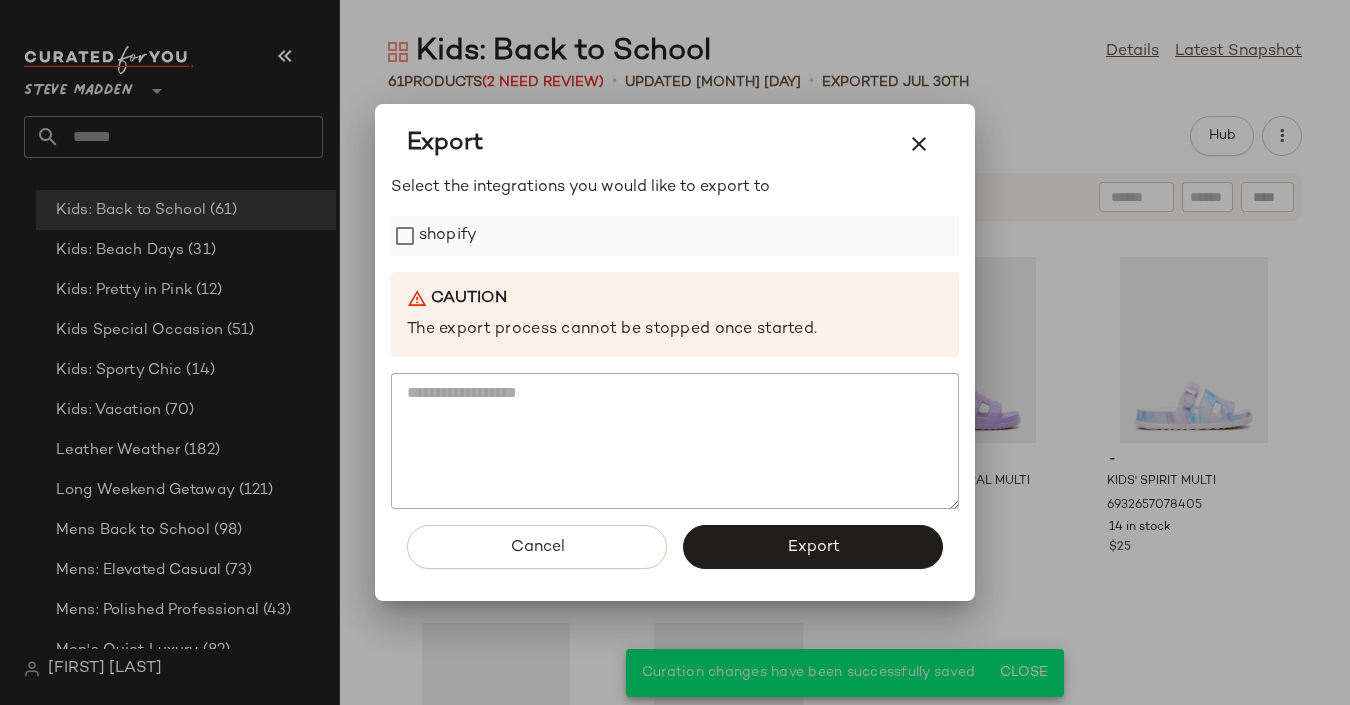 click on "shopify" at bounding box center (448, 236) 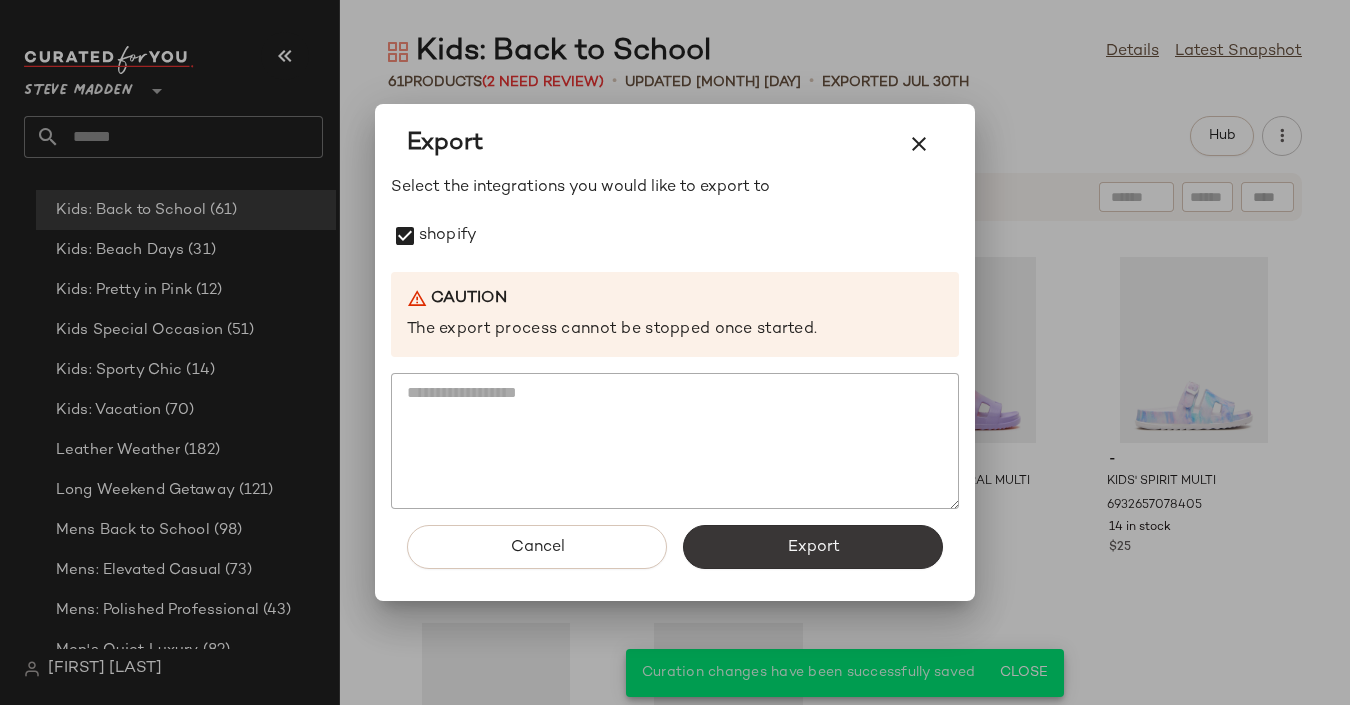 click on "Export" at bounding box center [813, 547] 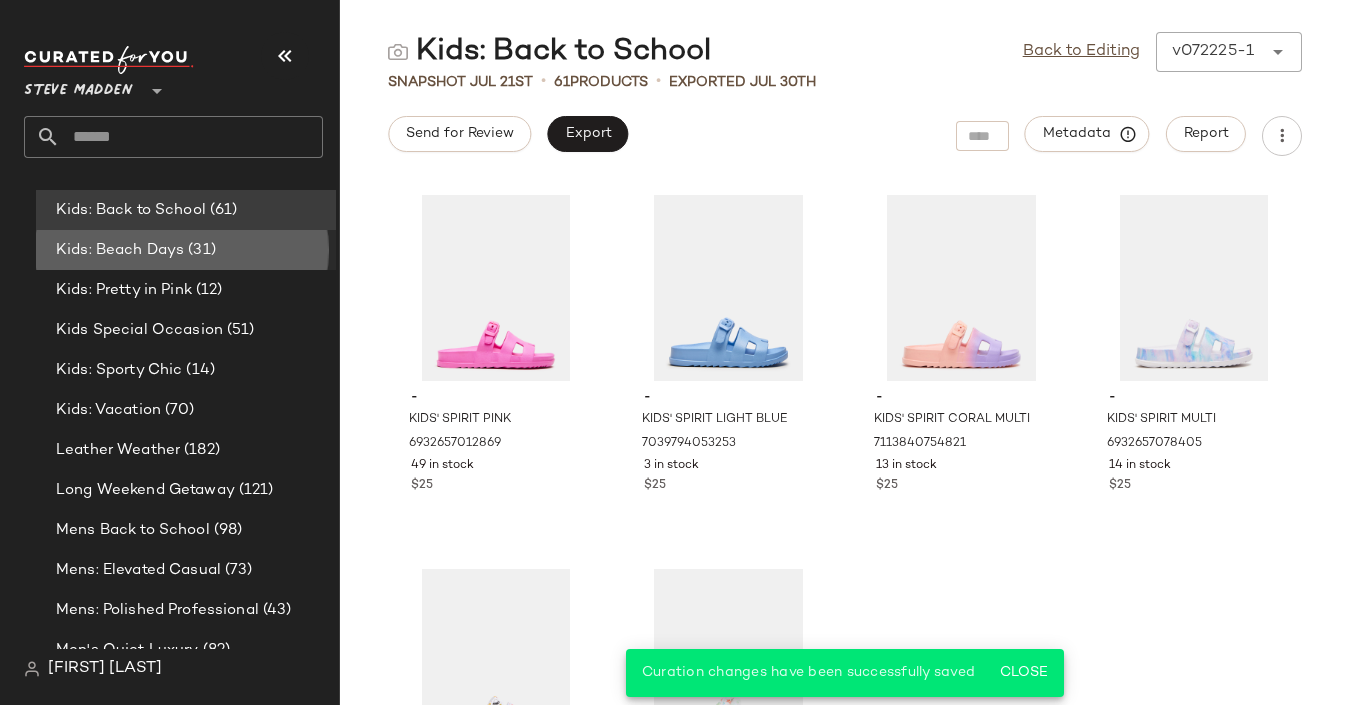 click on "Kids: Beach Days" at bounding box center [120, 250] 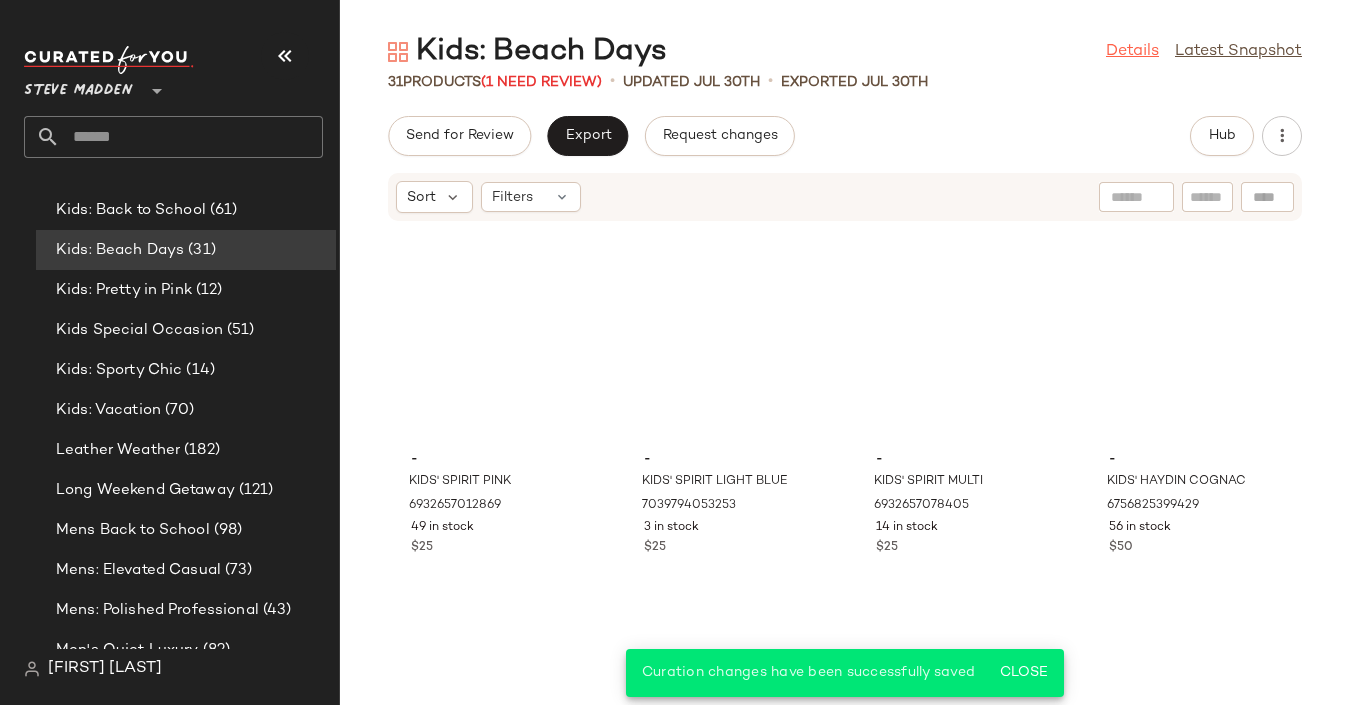 click on "Details" at bounding box center [1132, 52] 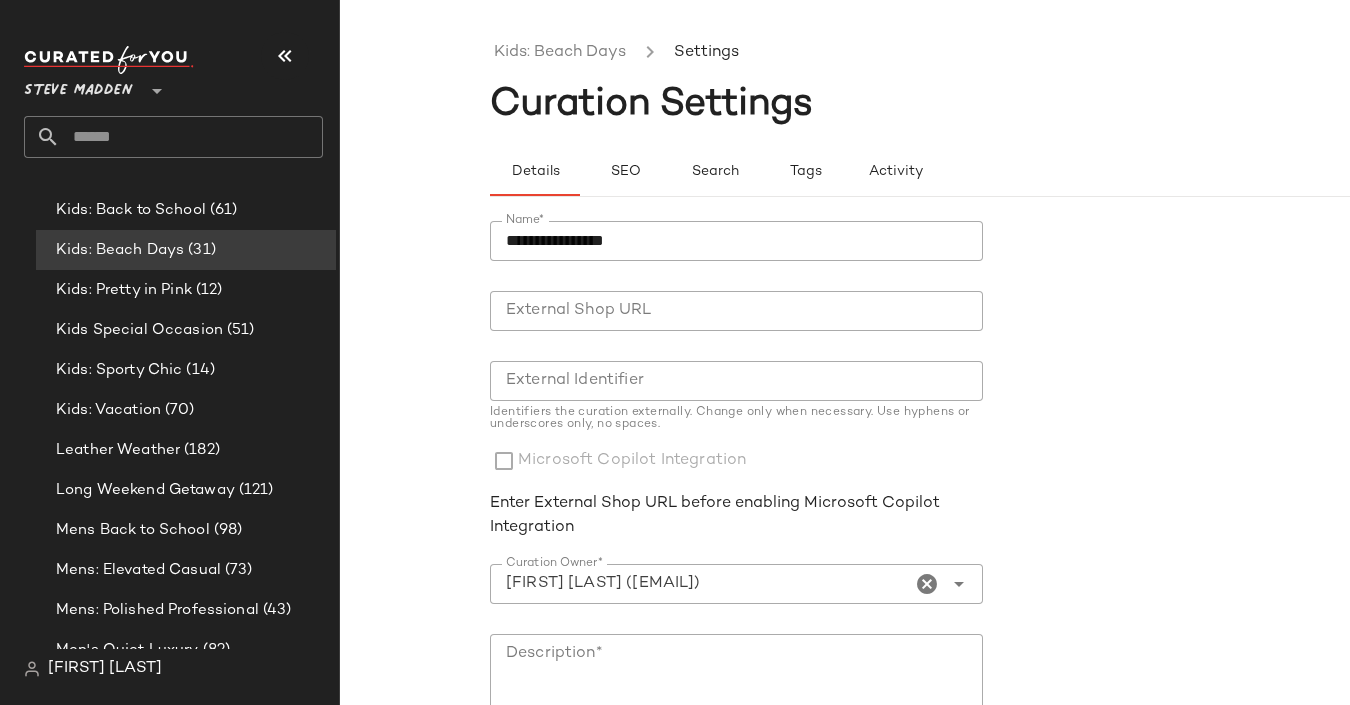 click on "Name* [MASKED_NAME] Name* External Shop URL External Shop URL External Identifier External Identifier Identifiers the curation externally. Change only when necessary. Use hyphens or underscores only, no spaces. Microsoft Copilot Integration  Enter External Shop URL before enabling Microsoft Copilot Integration  Curation Owner* [FIRST] [LAST] ([EMAIL]) Curation Owner* Description* Description* Notes cfy_ai Notes Group Name Group Name Used to group curations together on the Curations page, Moodboards page, etc.  Save changes" at bounding box center (995, 615) 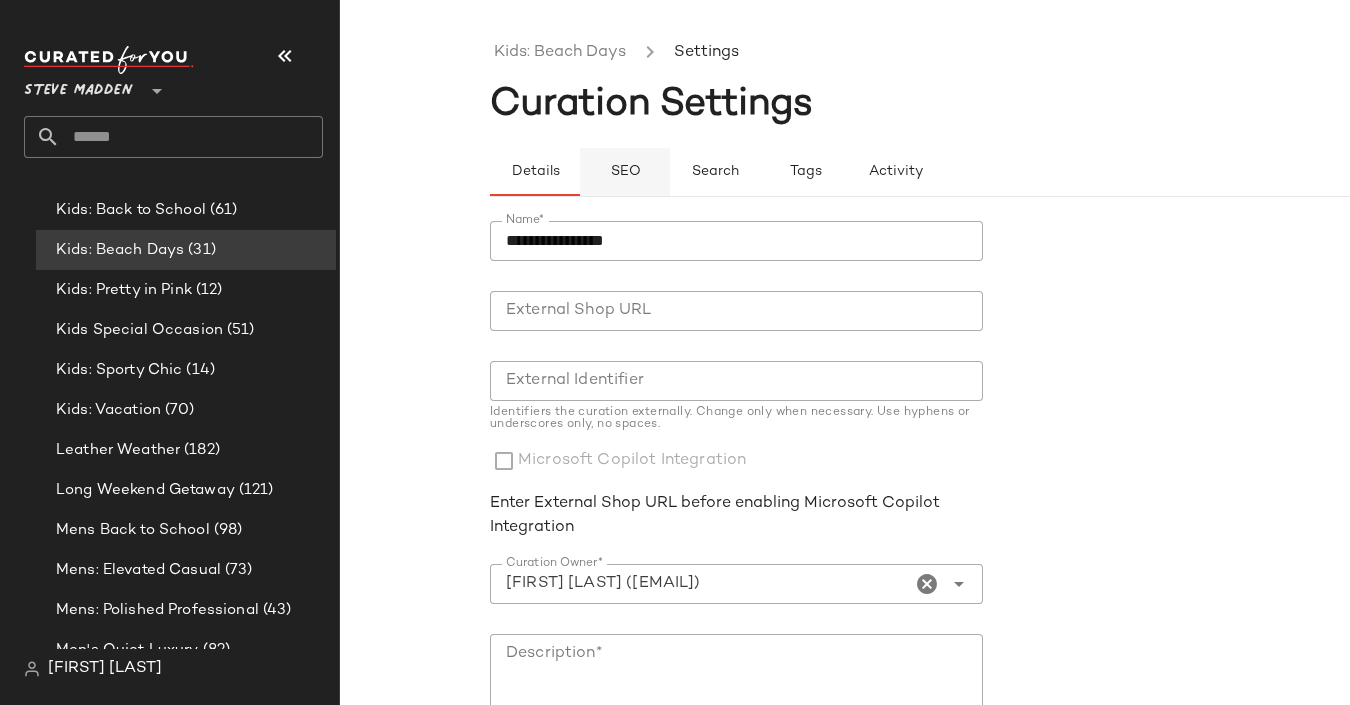 click on "SEO" 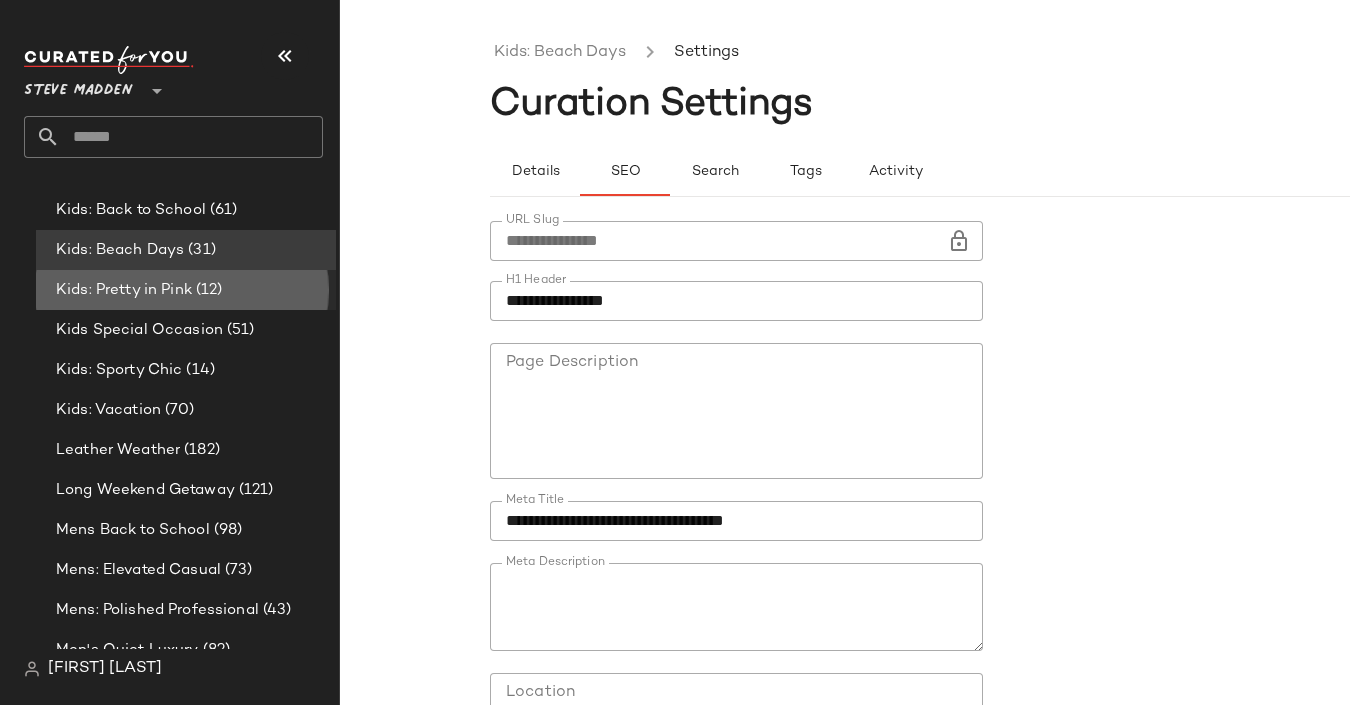 click on "Kids: Pretty in Pink (12)" 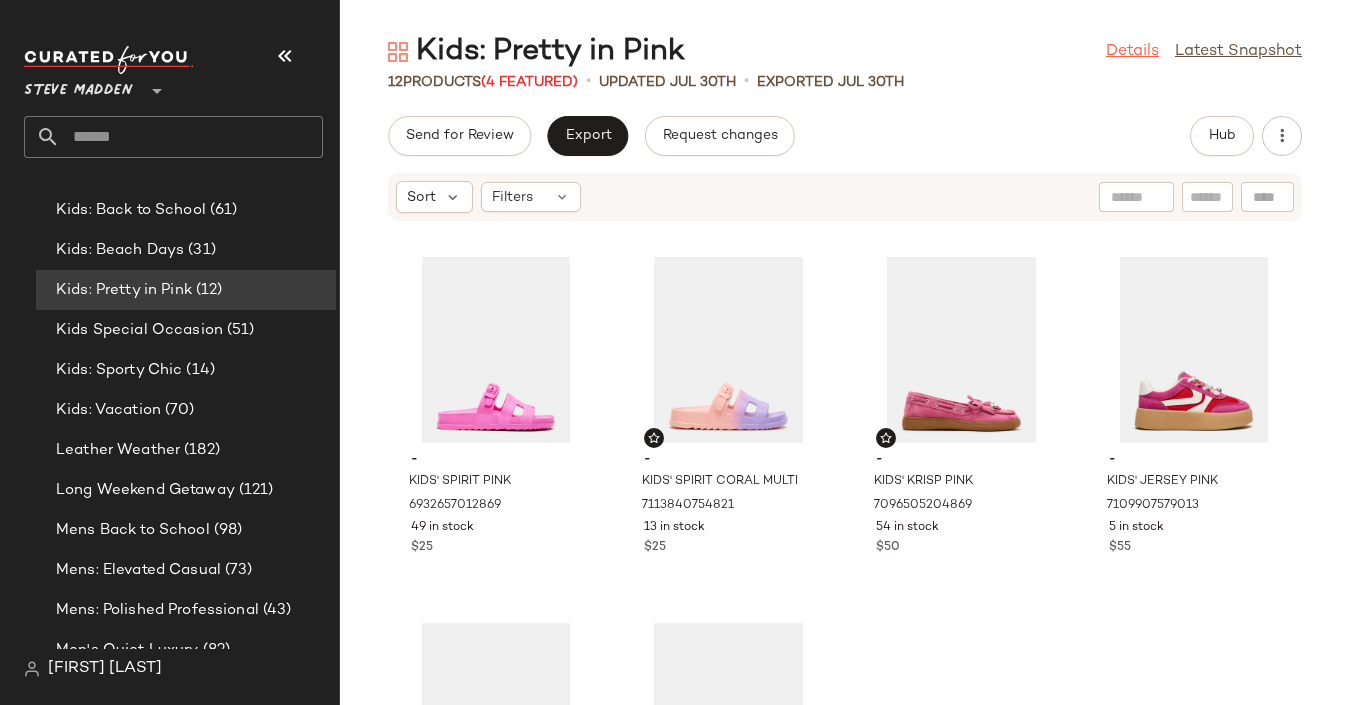 click on "Details" at bounding box center [1132, 52] 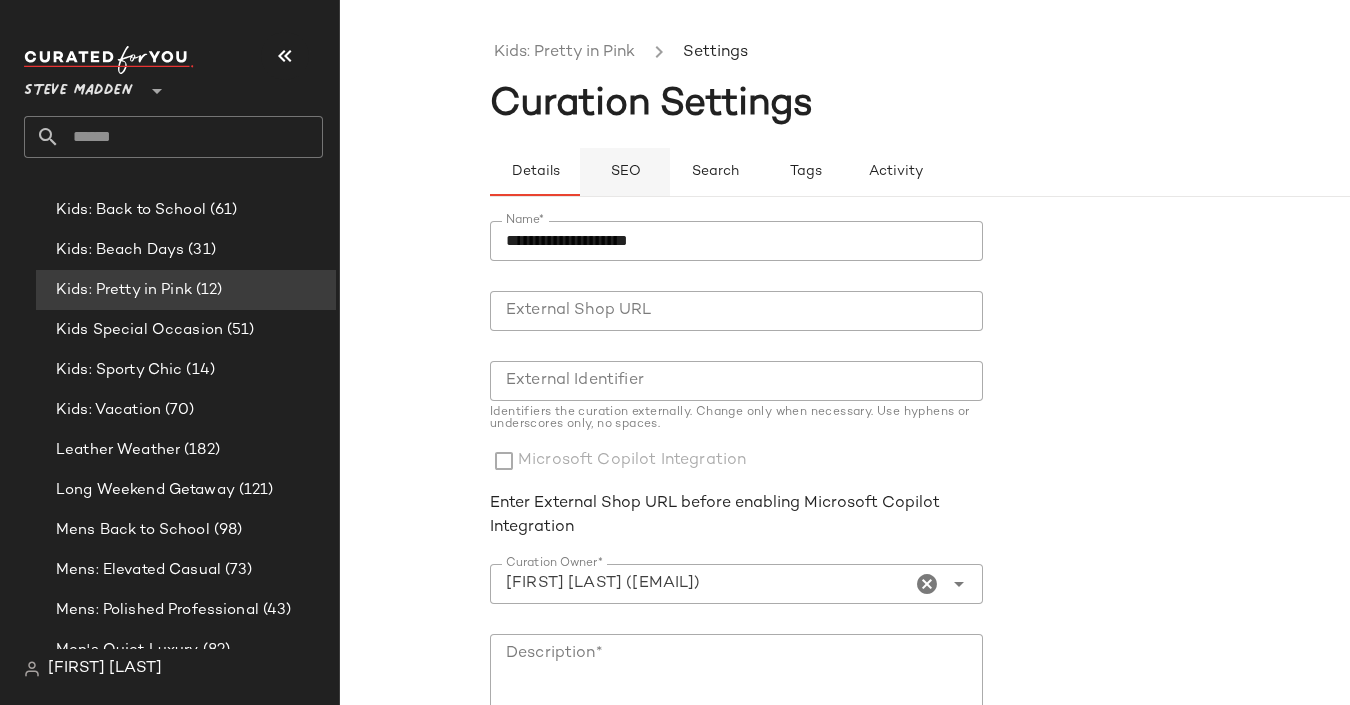 click on "SEO" 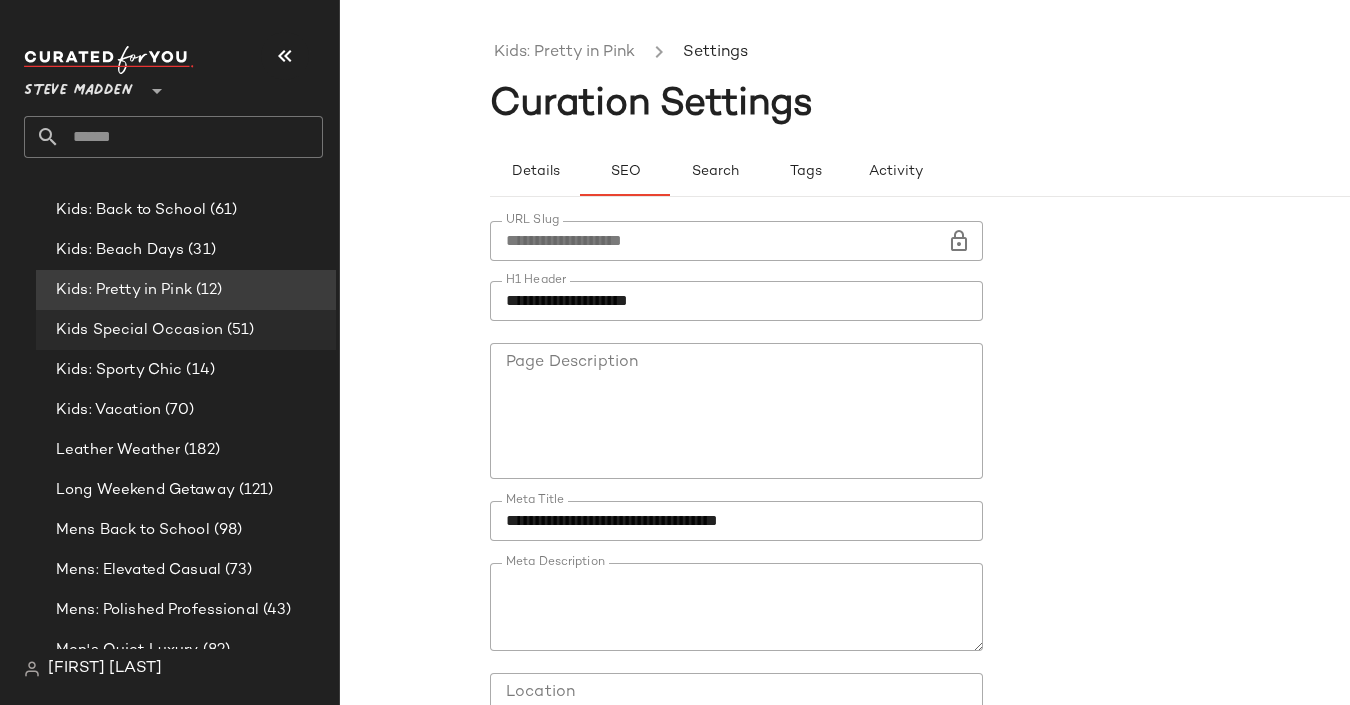 click on "Kids Special Occasion" at bounding box center (139, 330) 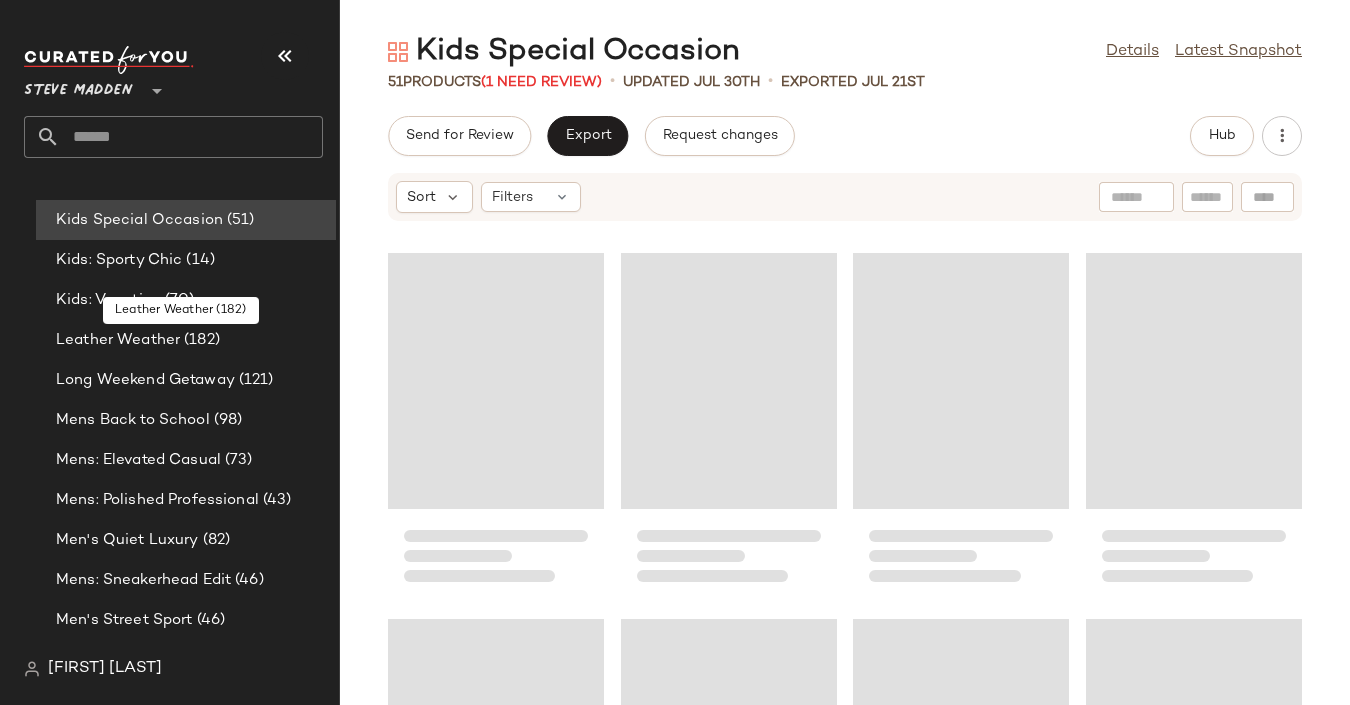 scroll, scrollTop: 5344, scrollLeft: 0, axis: vertical 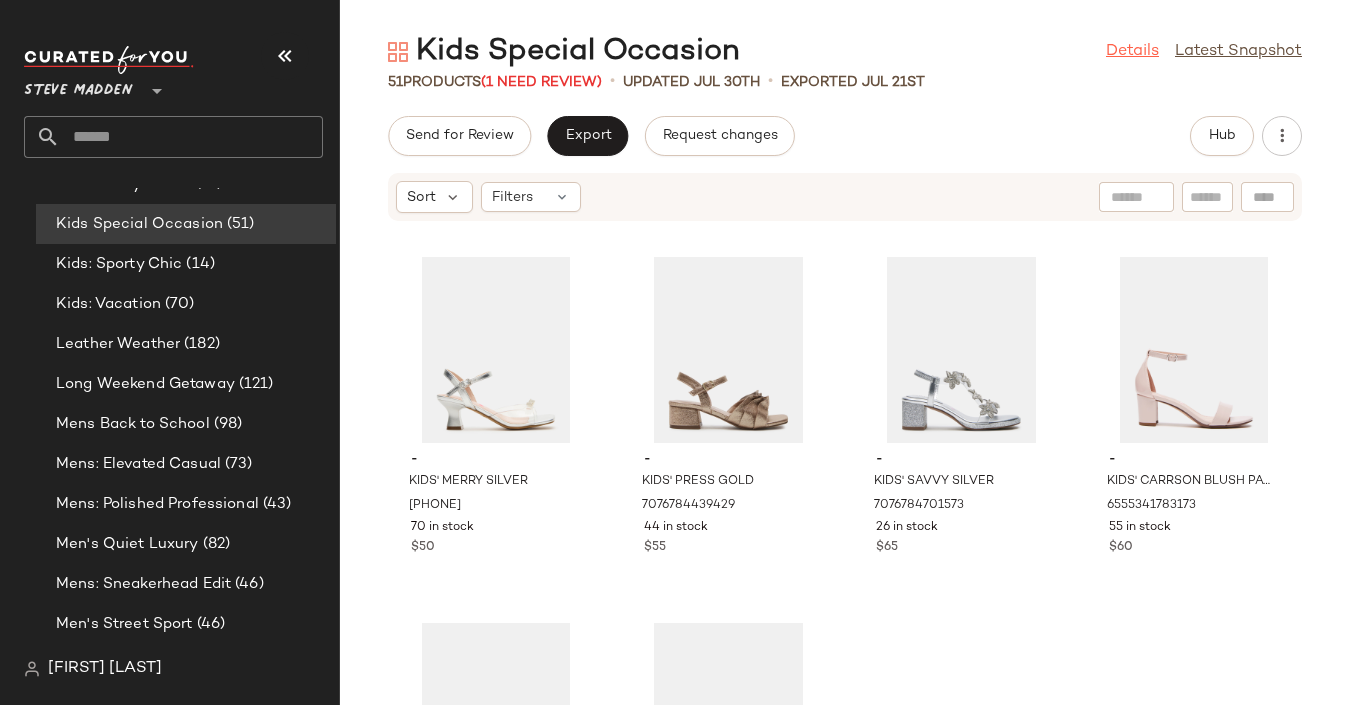 click on "Details" at bounding box center (1132, 52) 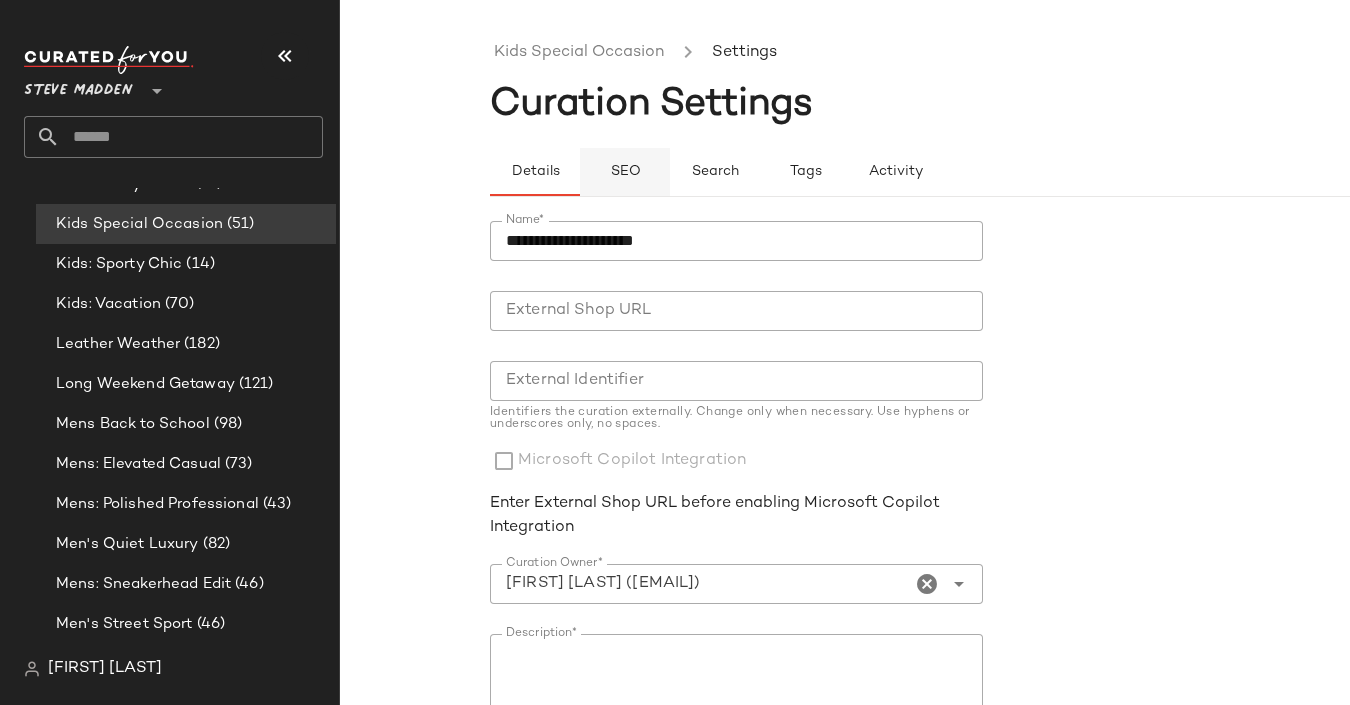 click on "SEO" 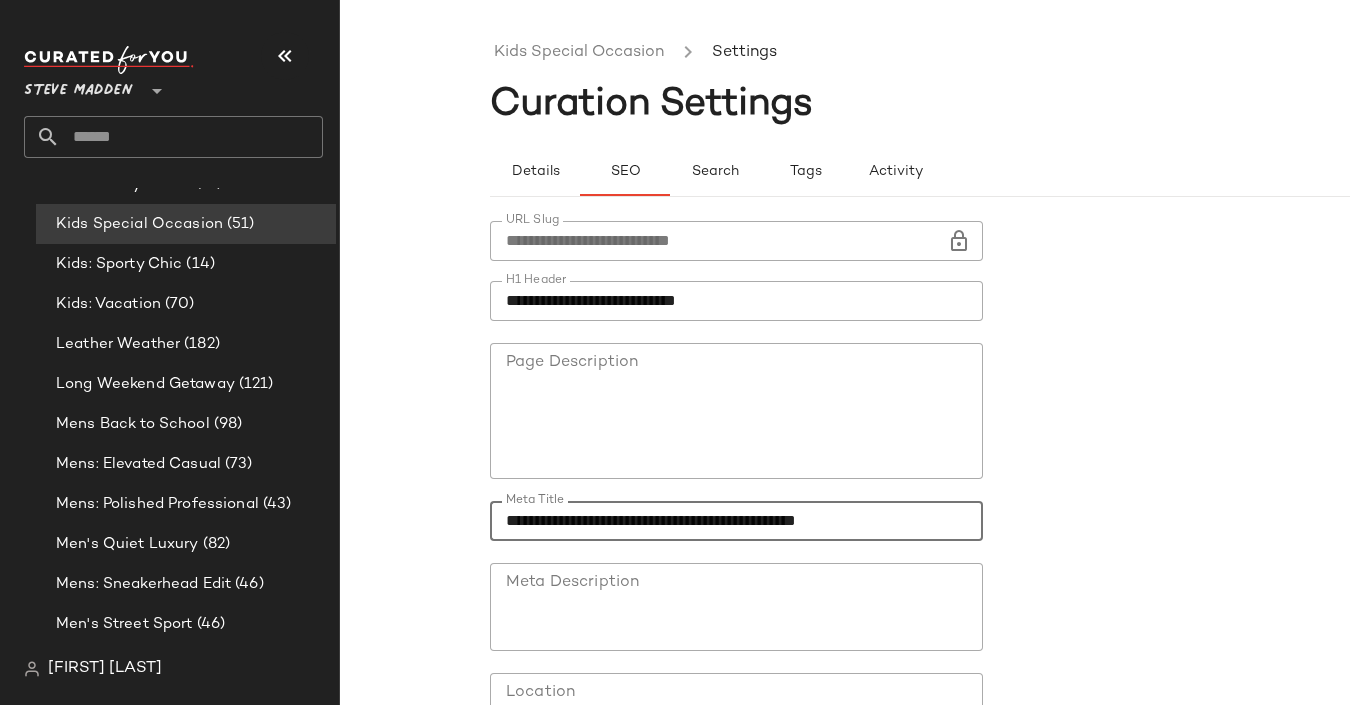 drag, startPoint x: 736, startPoint y: 523, endPoint x: 493, endPoint y: 523, distance: 243 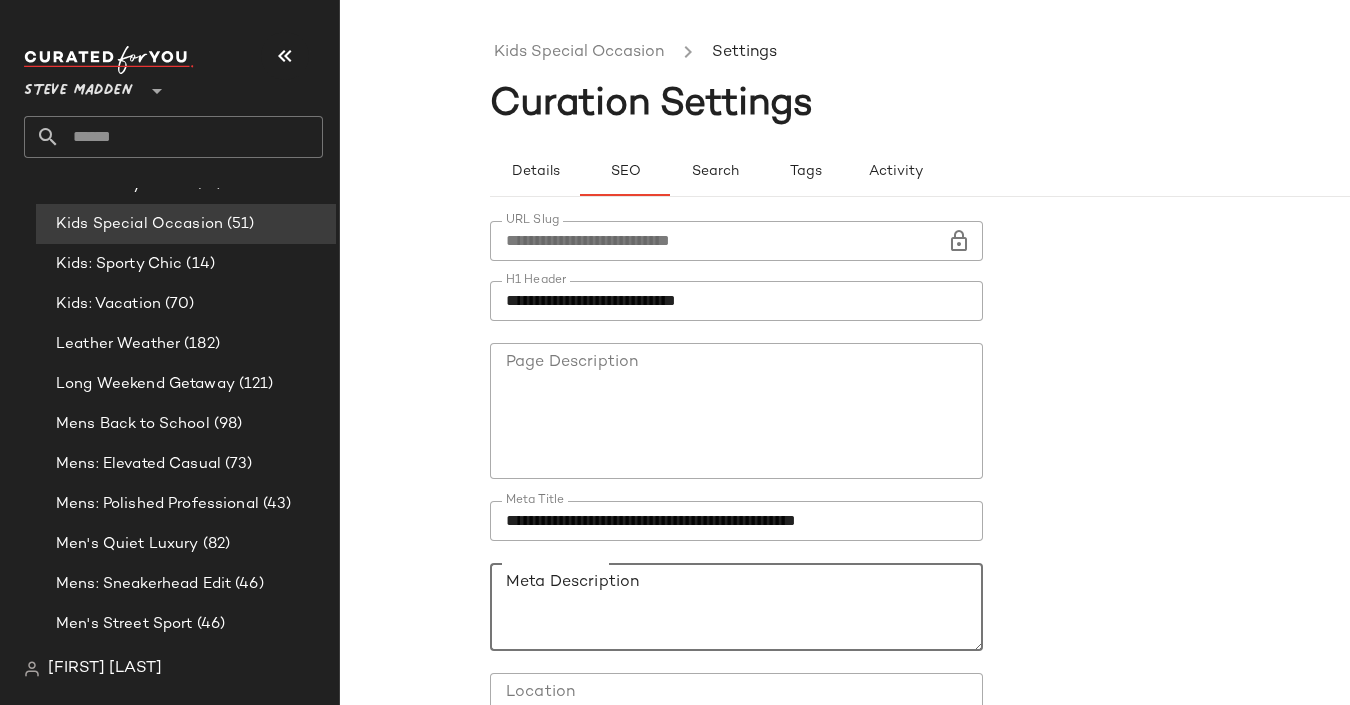 paste on "**********" 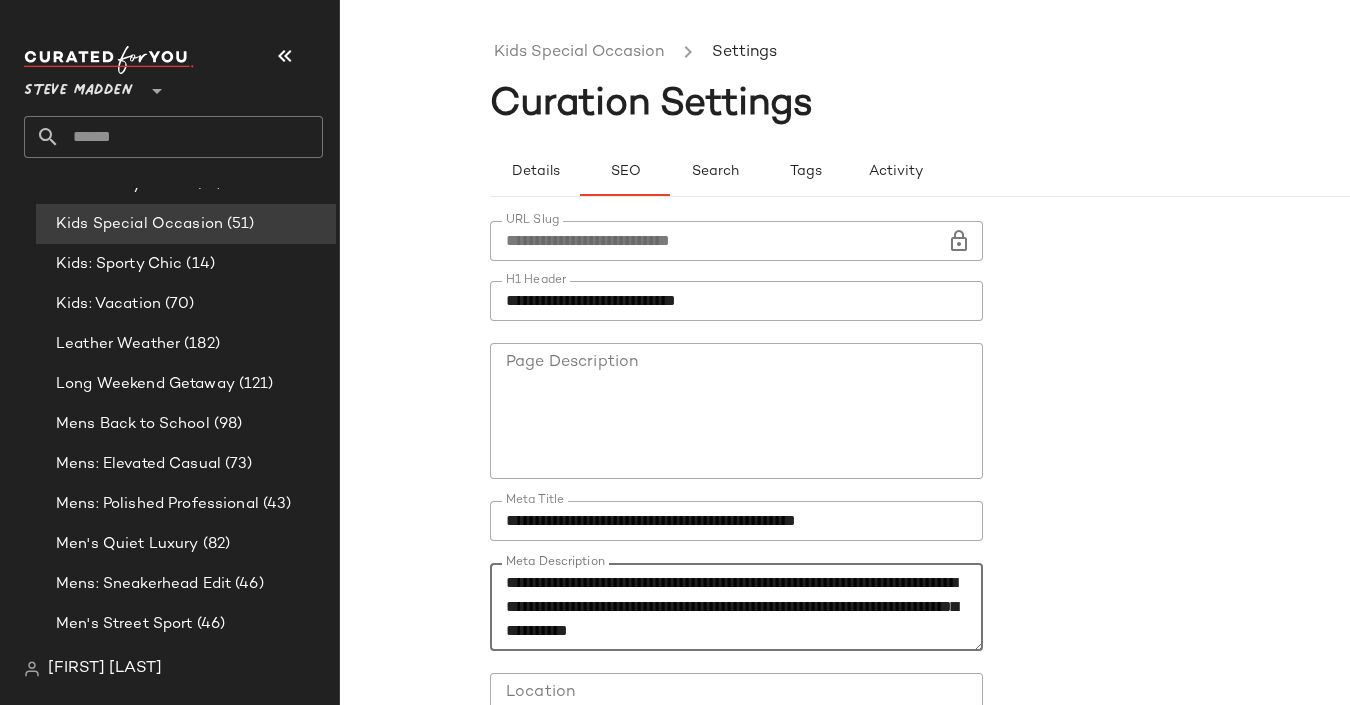 scroll, scrollTop: 177, scrollLeft: 0, axis: vertical 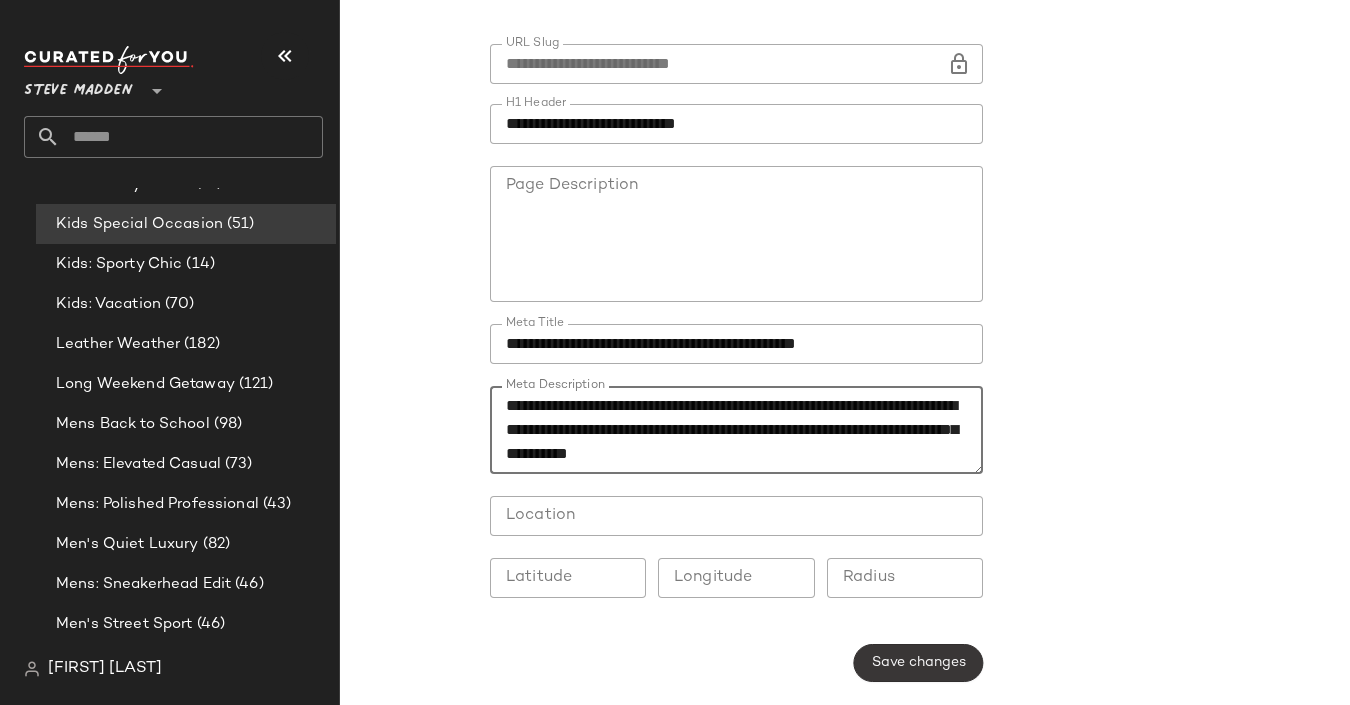 type on "**********" 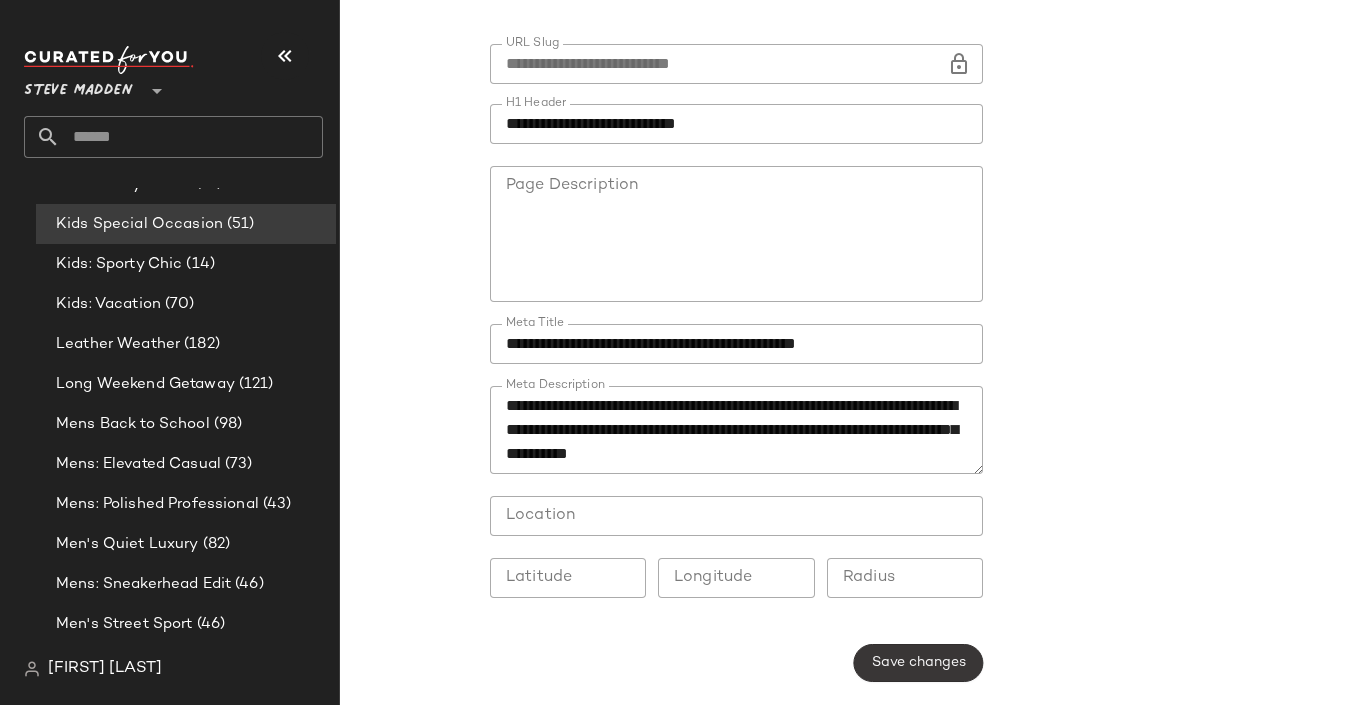 click on "Save changes" 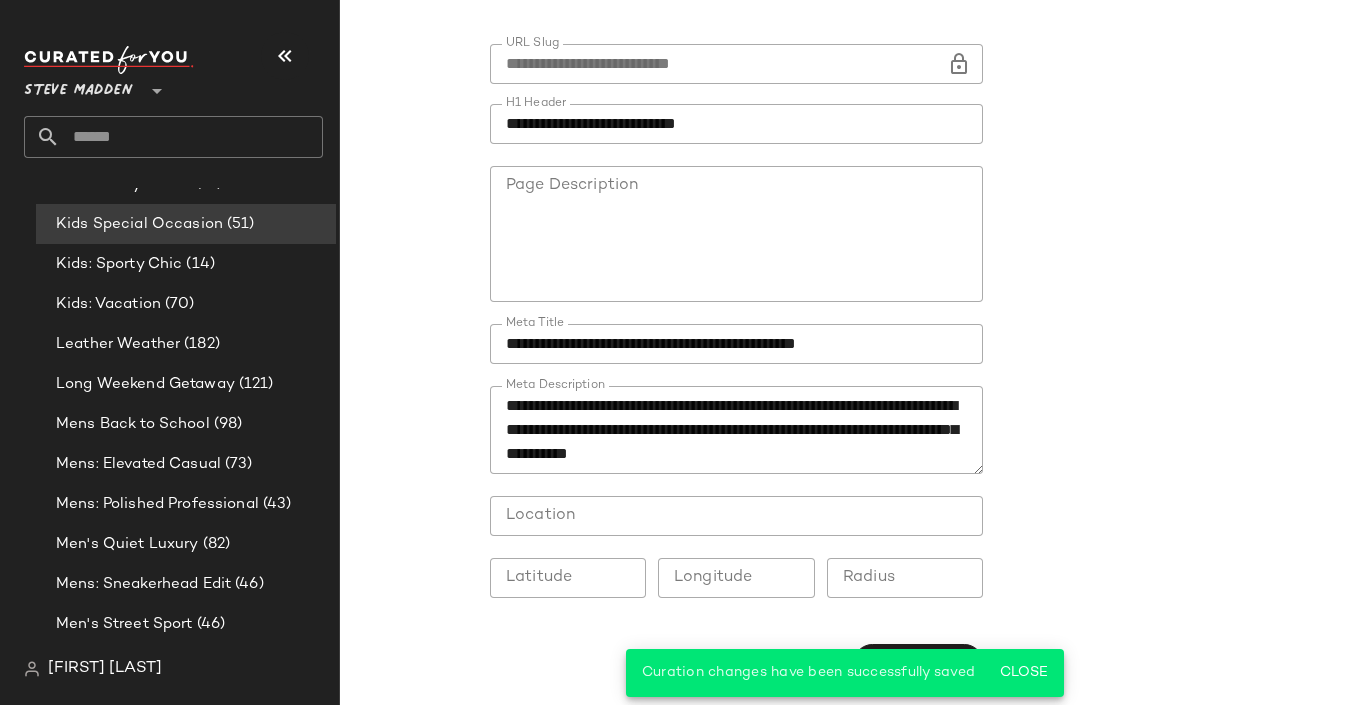 scroll, scrollTop: 0, scrollLeft: 0, axis: both 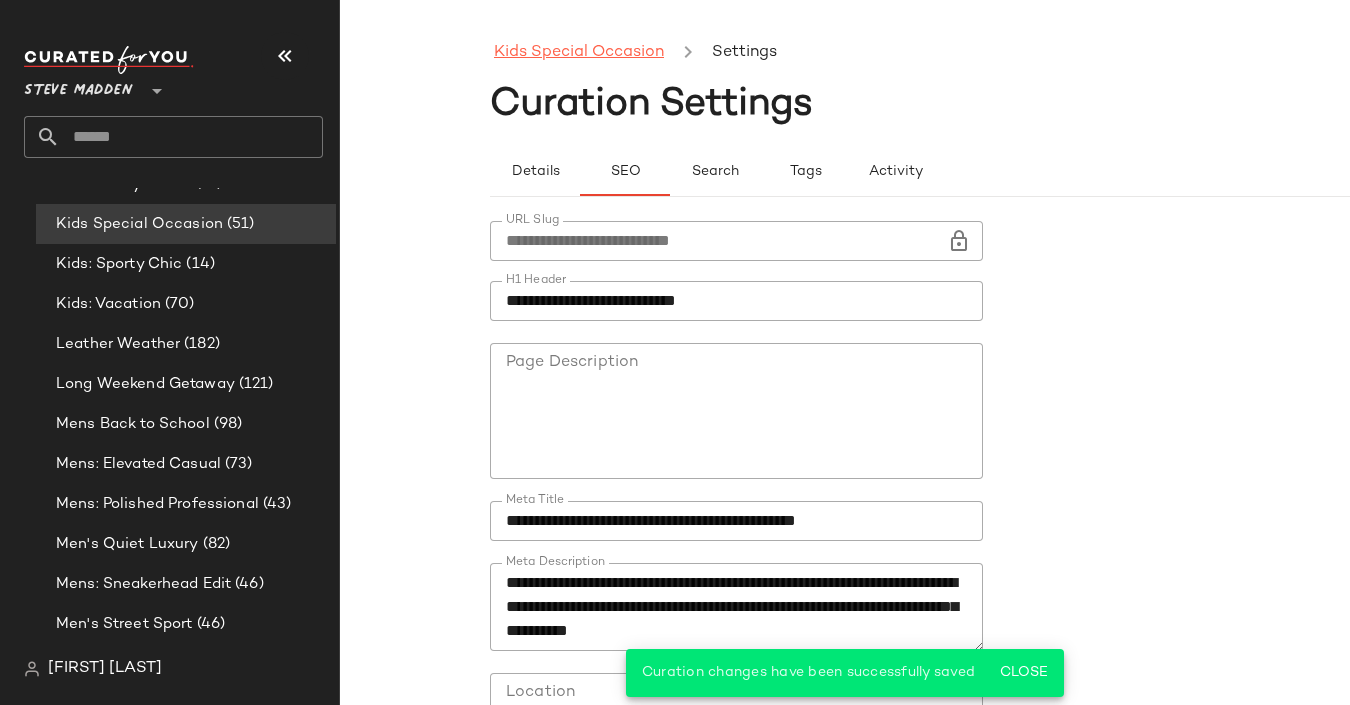 click on "Kids Special Occasion" at bounding box center (579, 53) 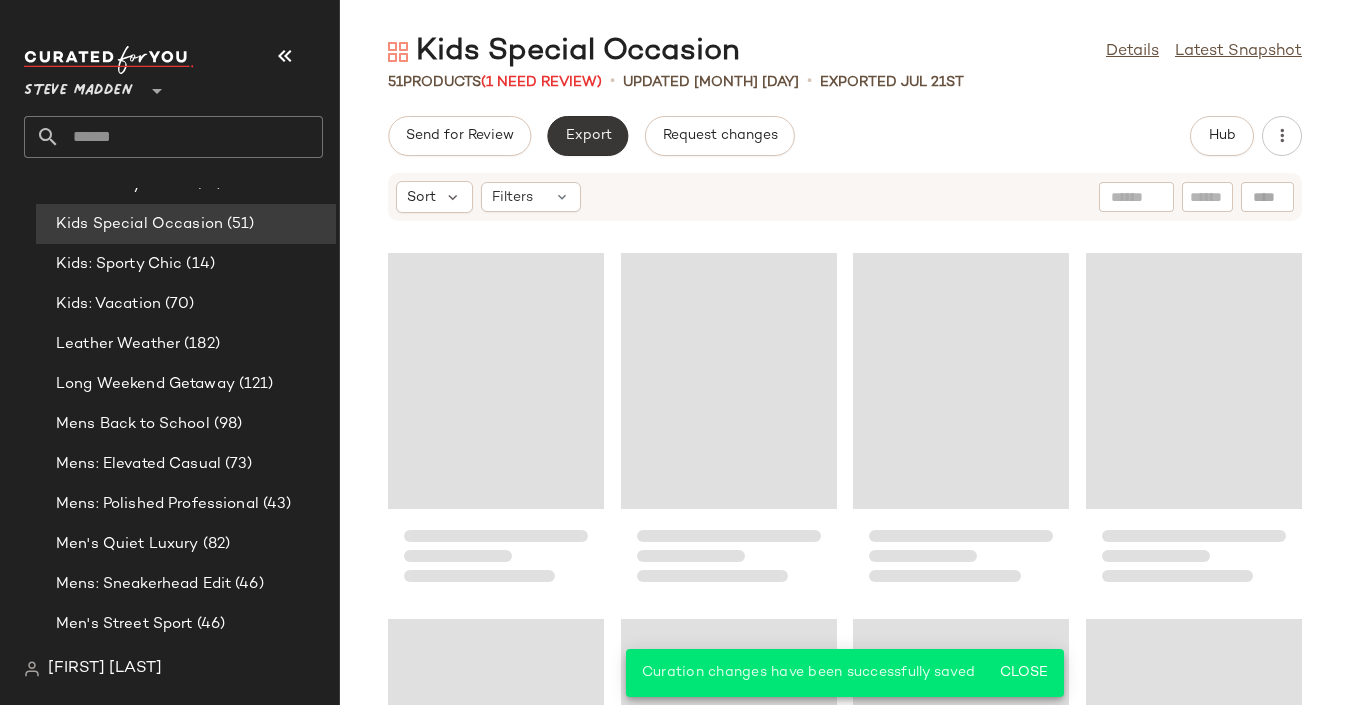 click on "Export" 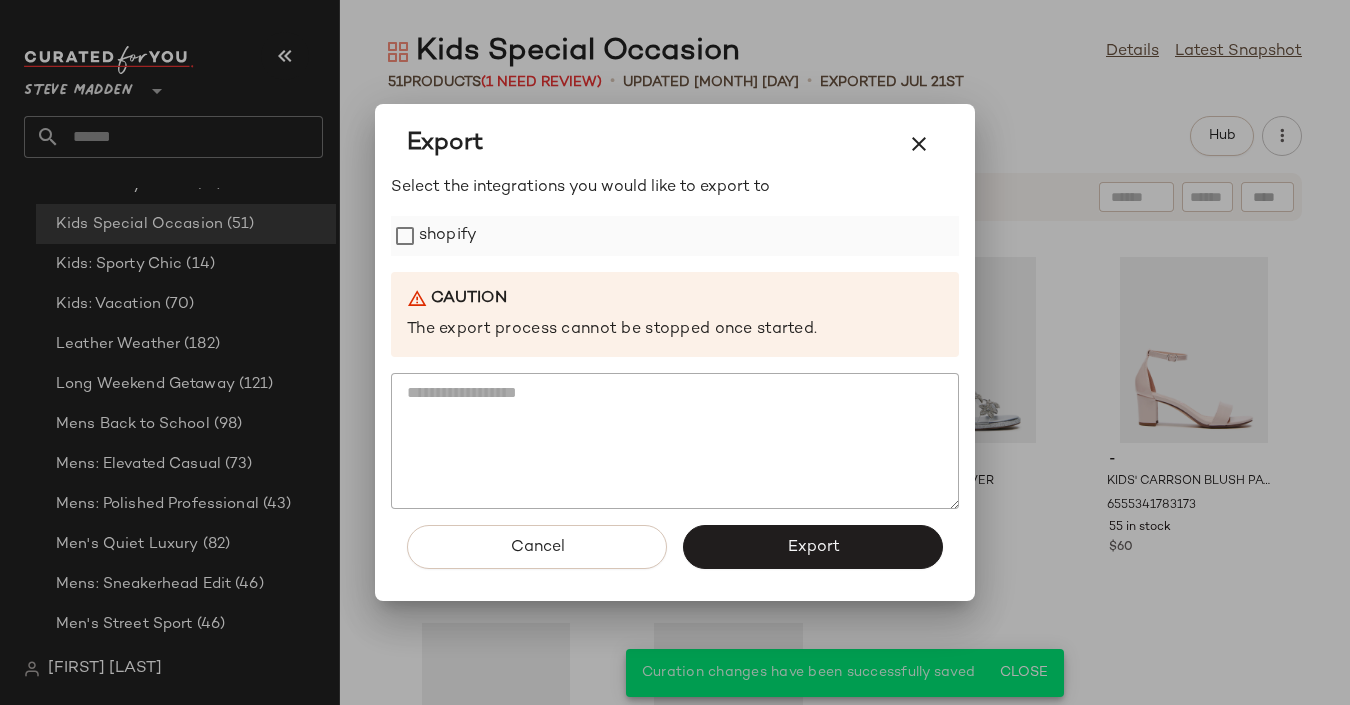click on "shopify" at bounding box center (448, 236) 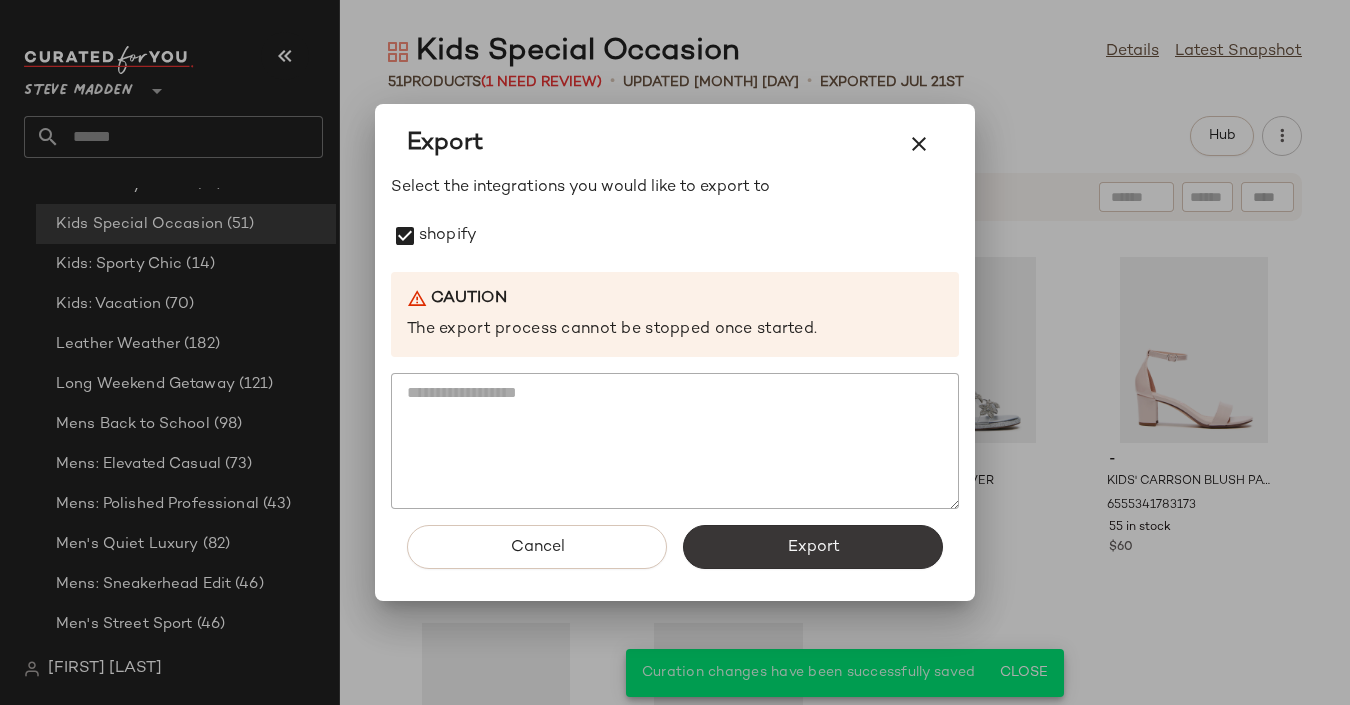 click on "Export" at bounding box center (813, 547) 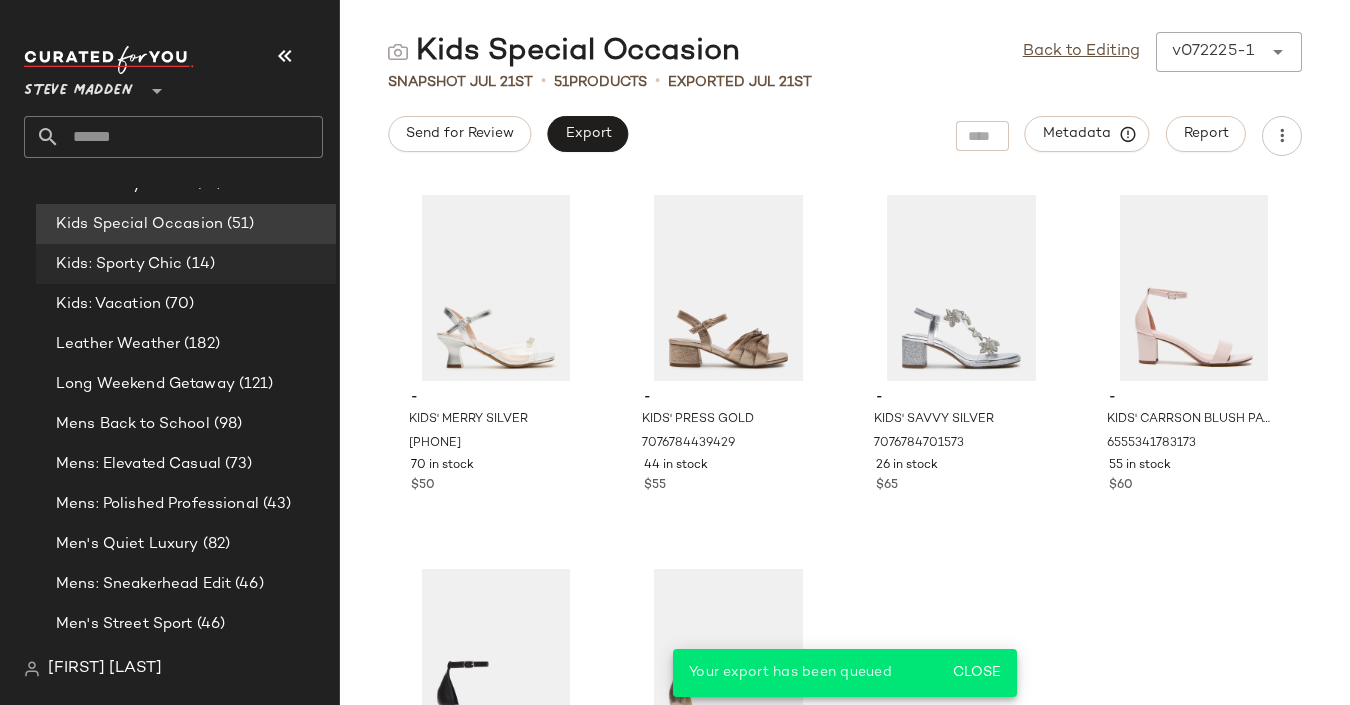 click on "(14)" at bounding box center [198, 264] 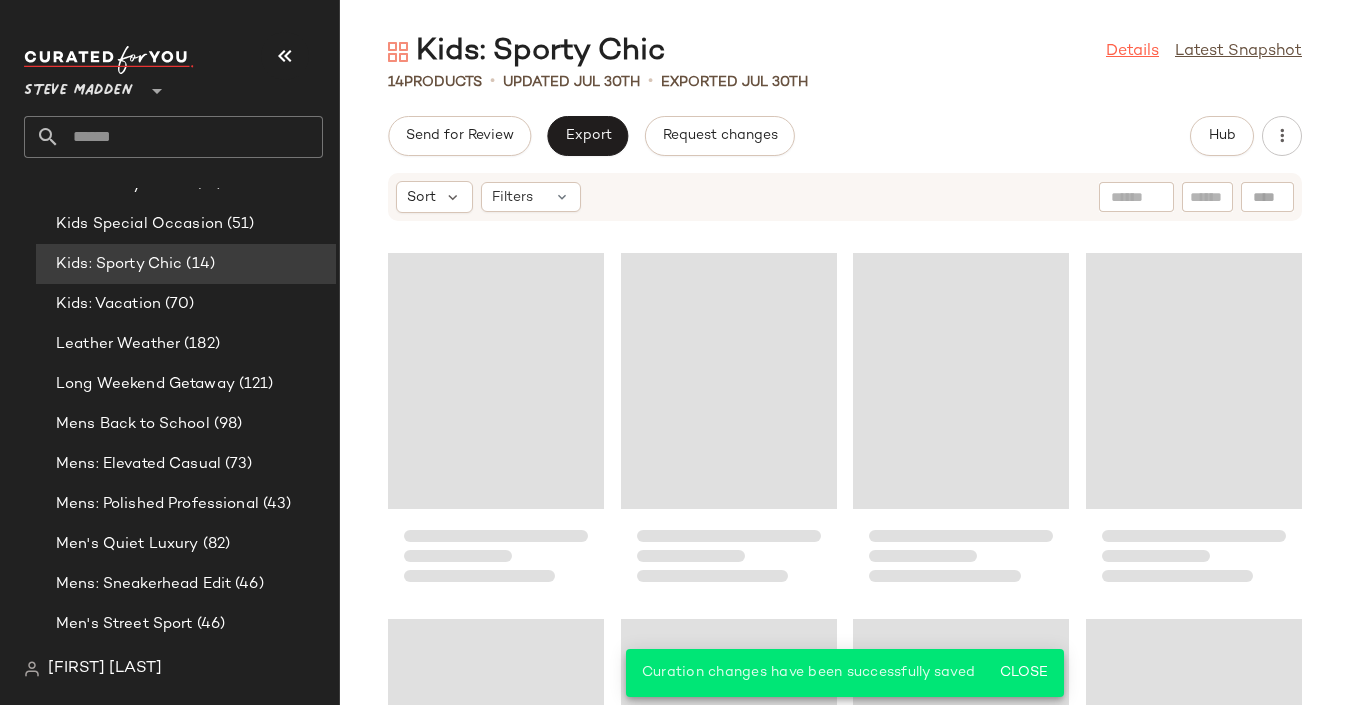 click on "Details" at bounding box center [1132, 52] 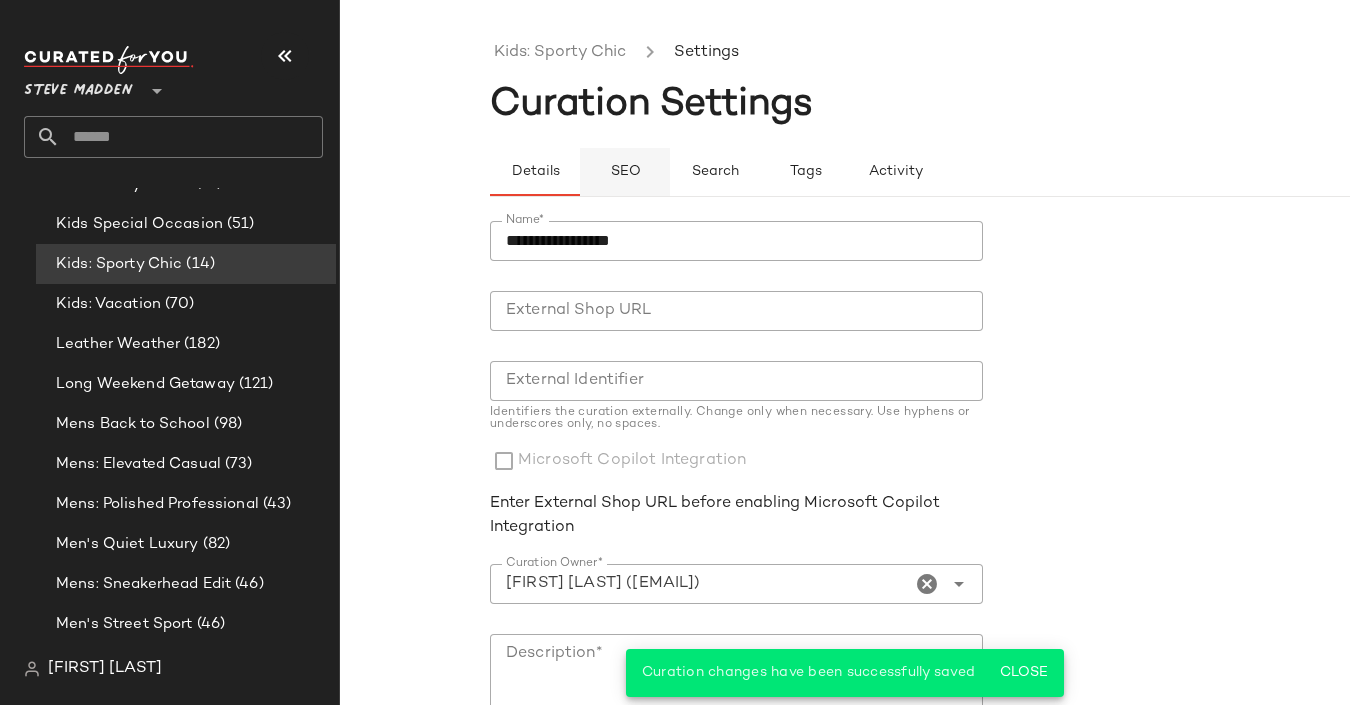 click on "SEO" 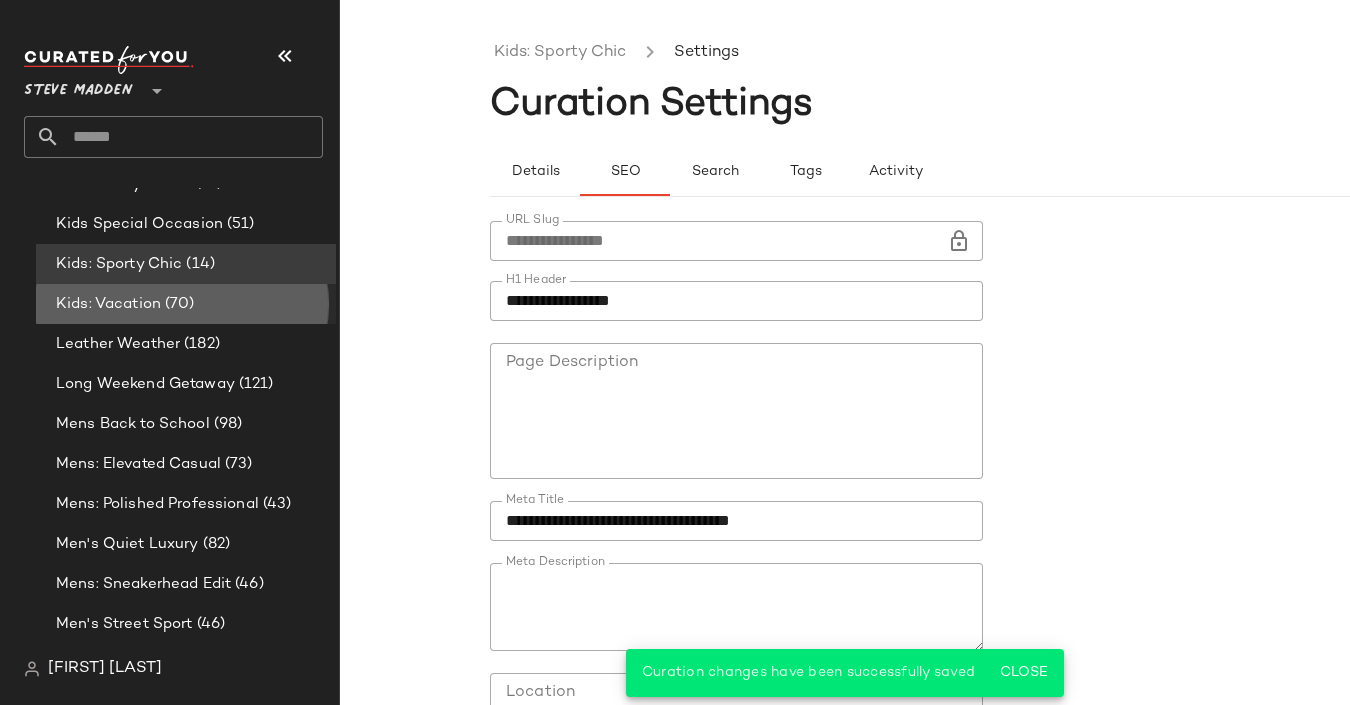 click on "Kids: Vacation (70)" 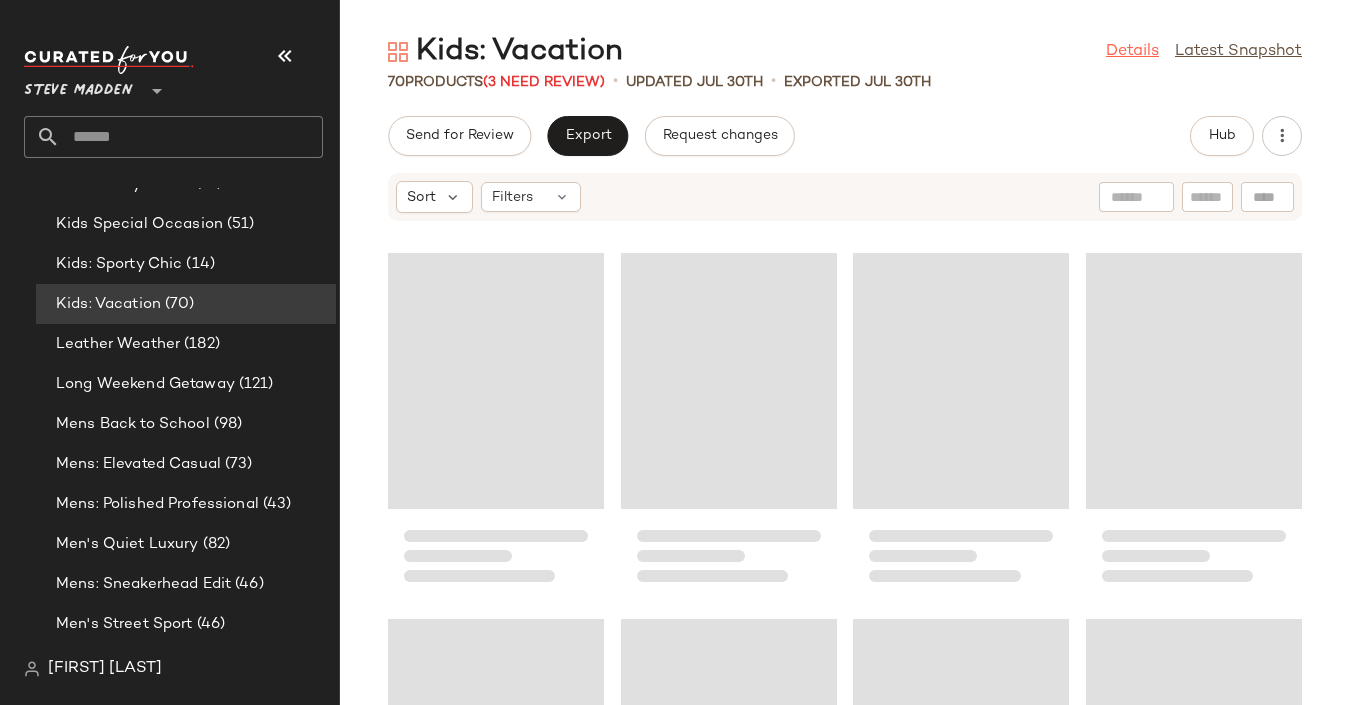click on "Details" at bounding box center (1132, 52) 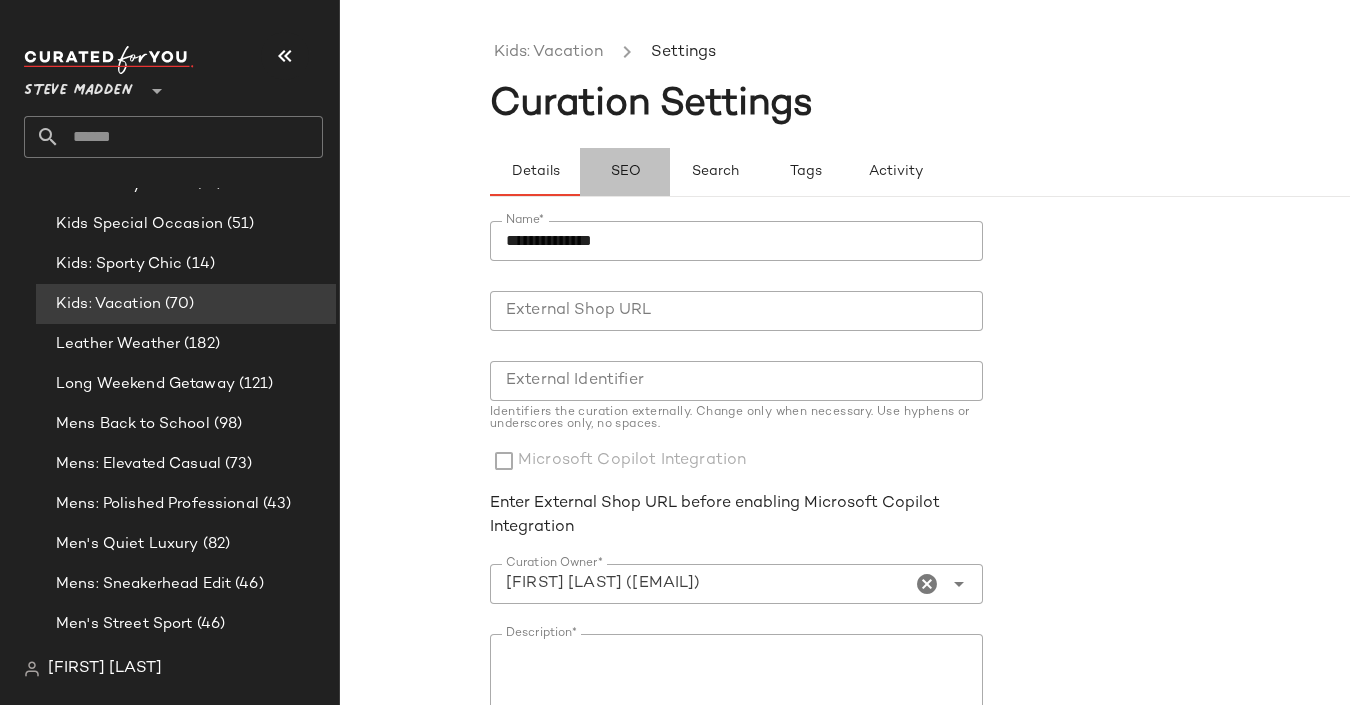 click on "SEO" 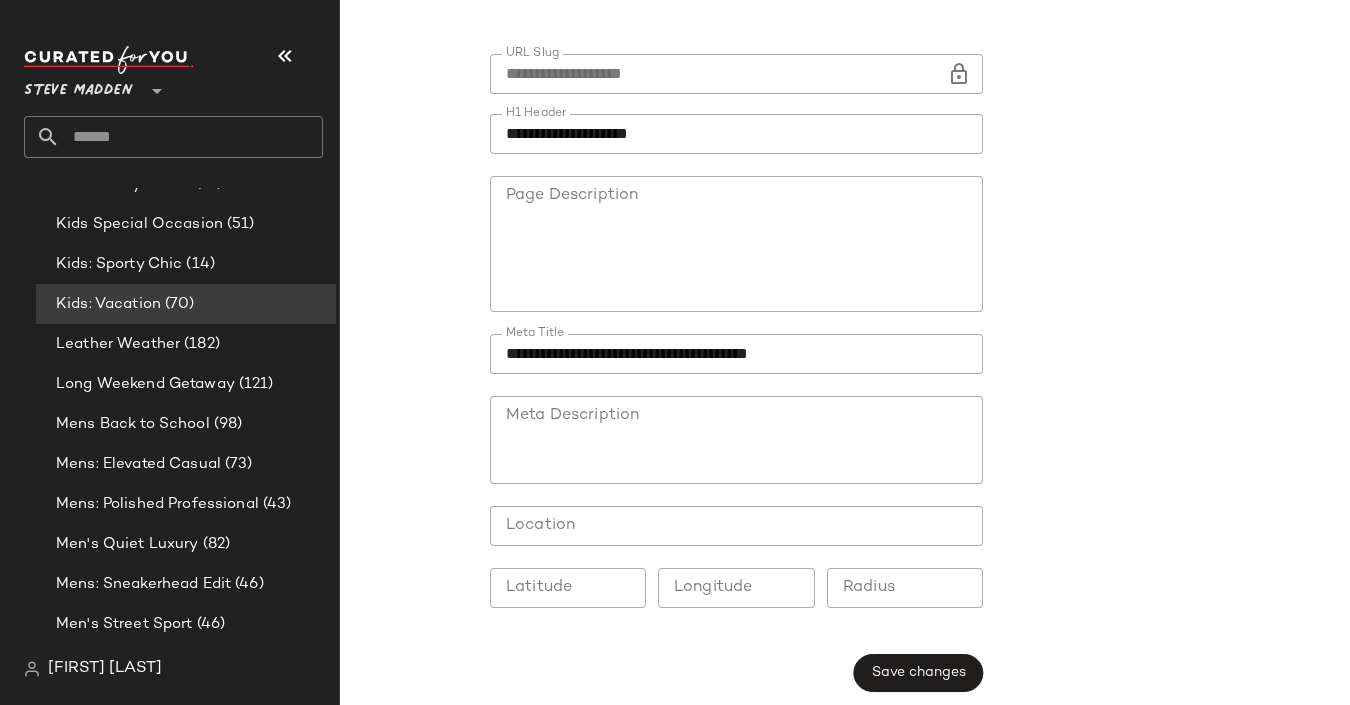 scroll, scrollTop: 177, scrollLeft: 0, axis: vertical 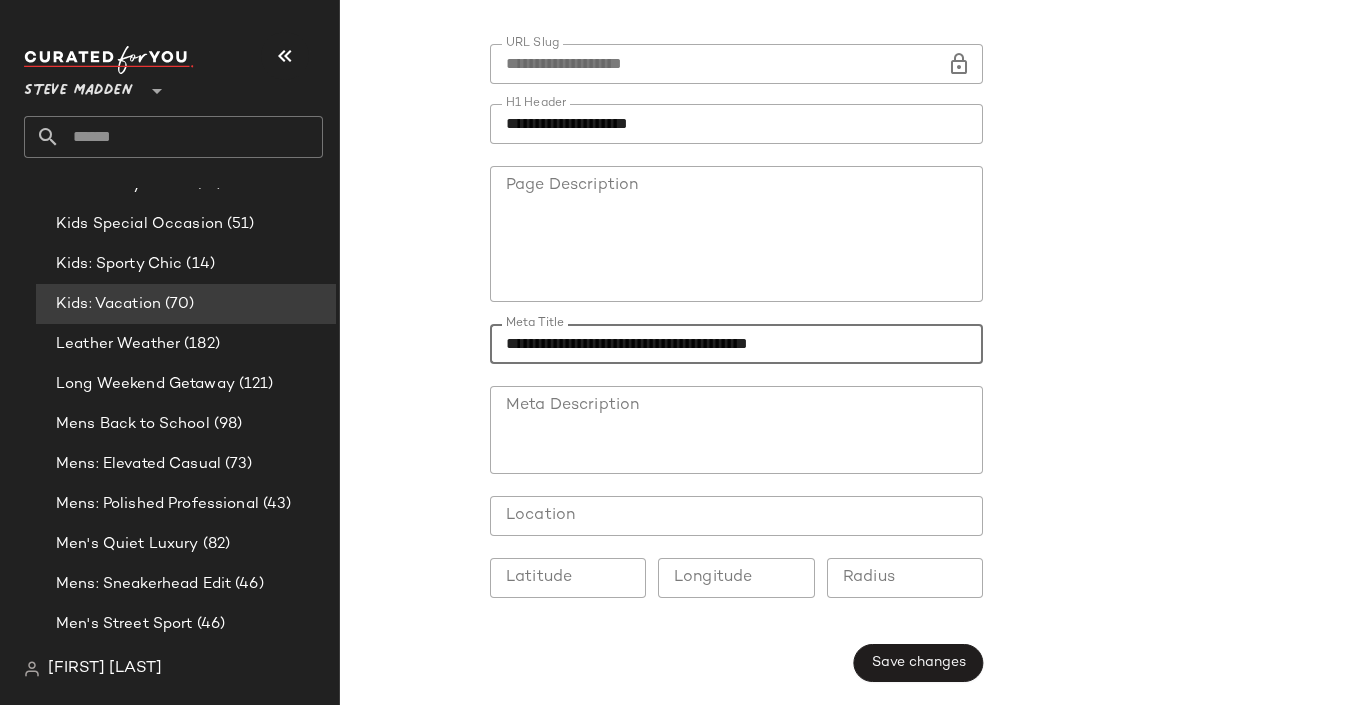 drag, startPoint x: 669, startPoint y: 342, endPoint x: 394, endPoint y: 342, distance: 275 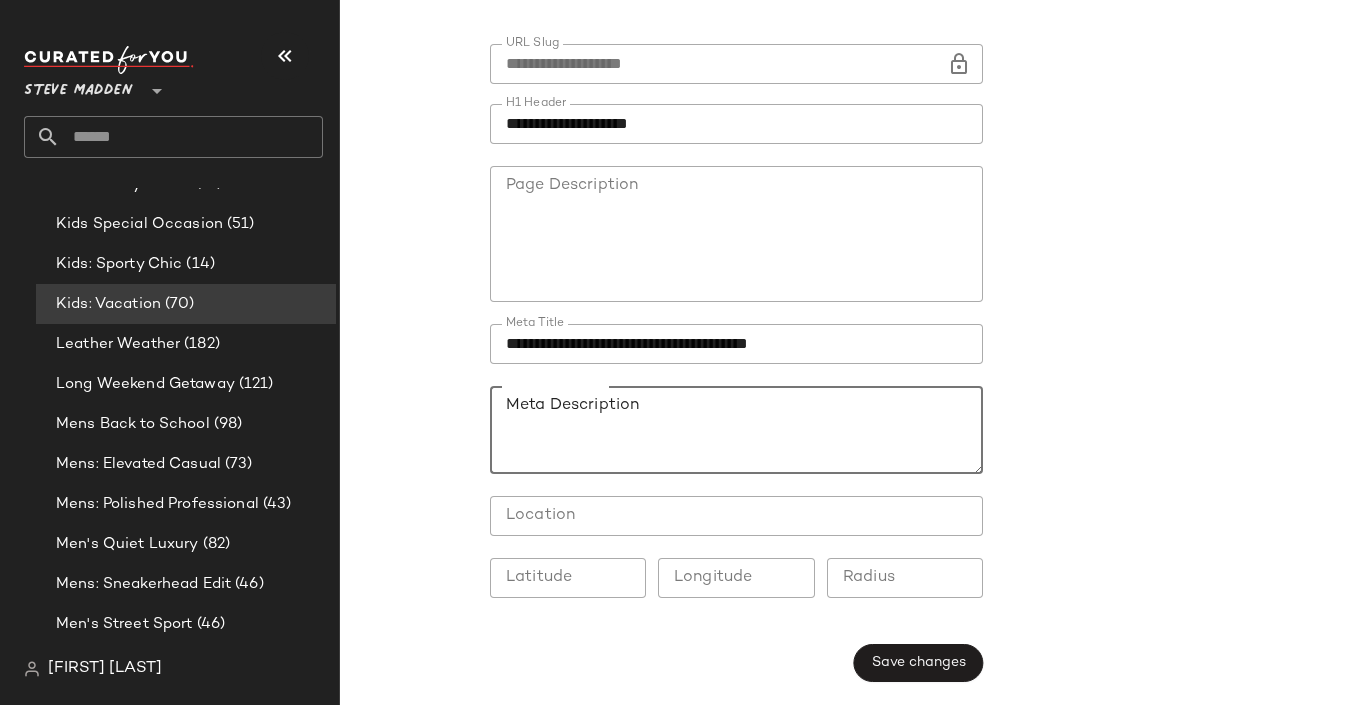 paste on "**********" 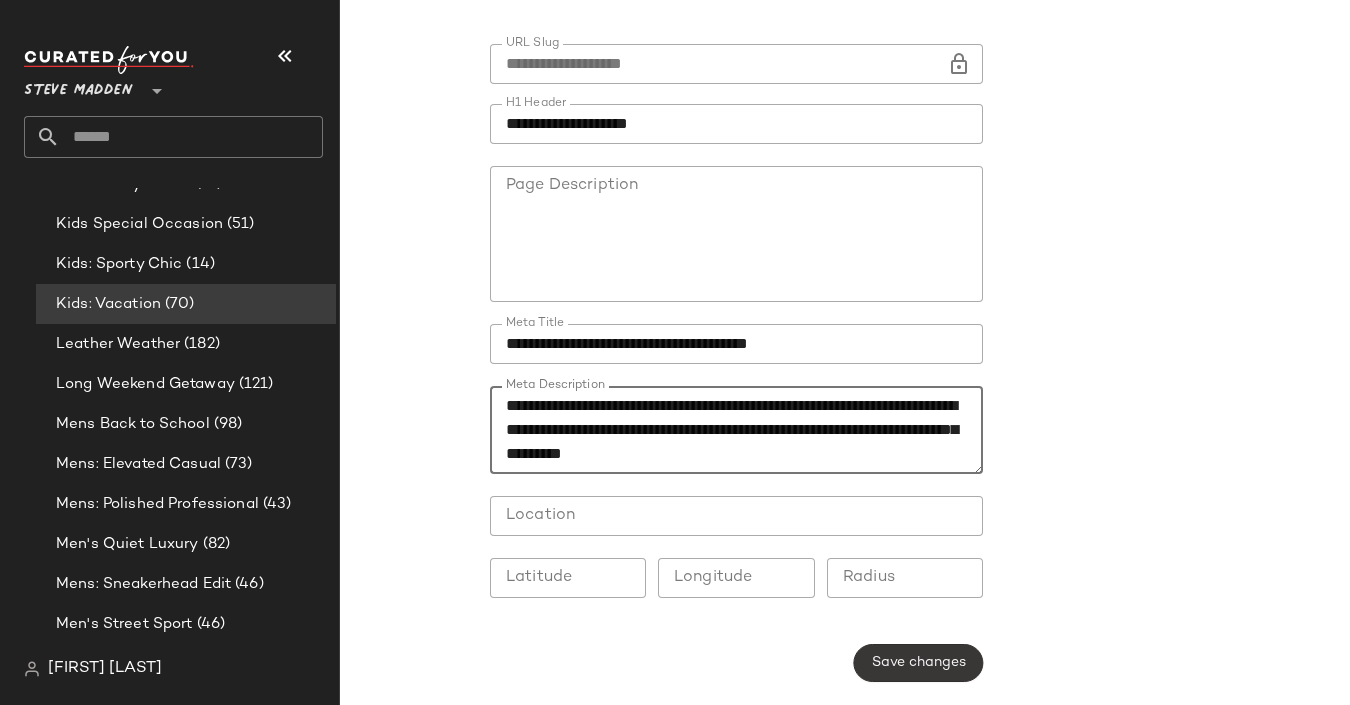 type on "**********" 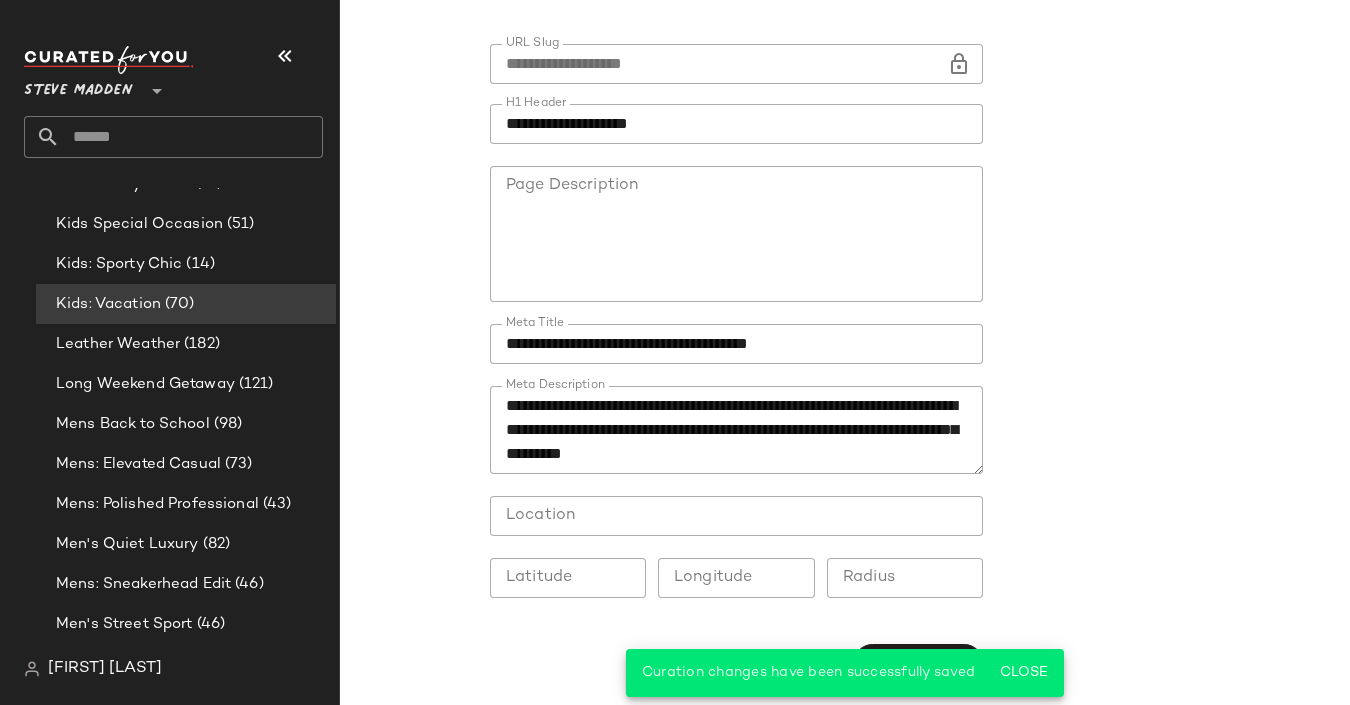 scroll, scrollTop: 0, scrollLeft: 0, axis: both 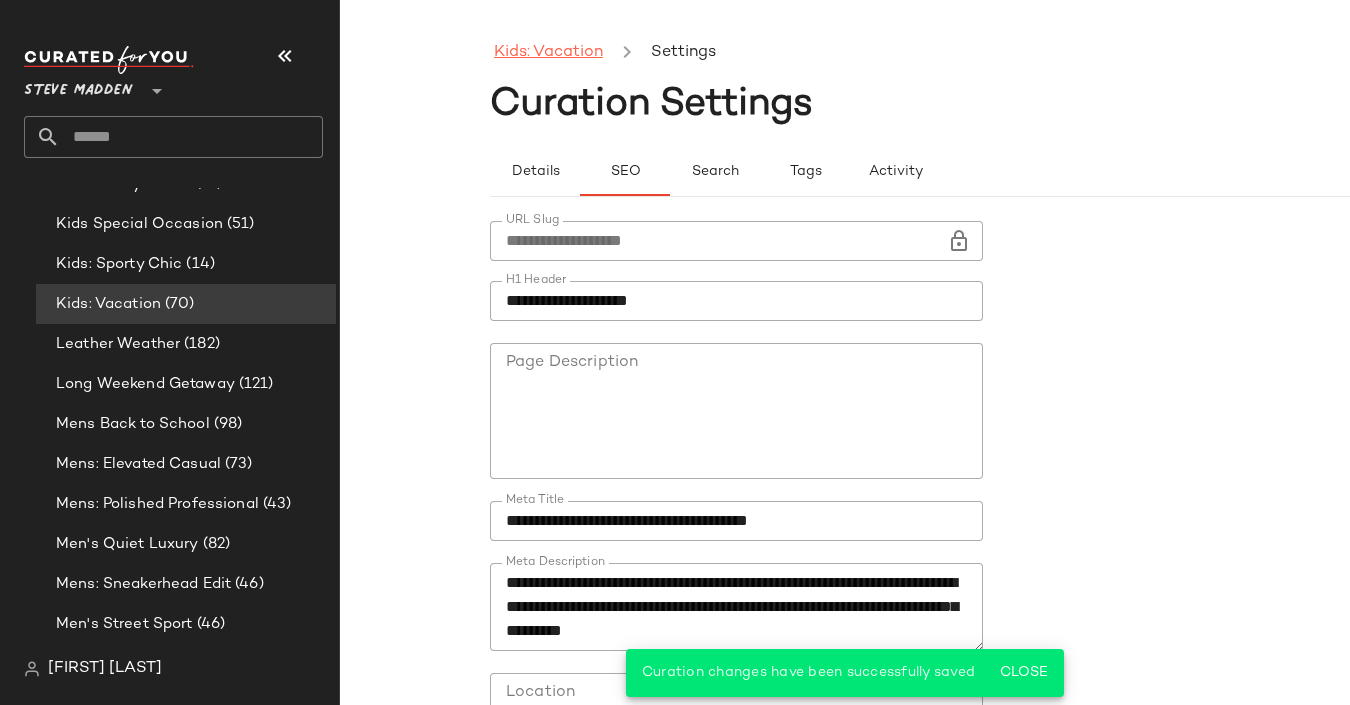 click on "Kids: Vacation" at bounding box center (548, 53) 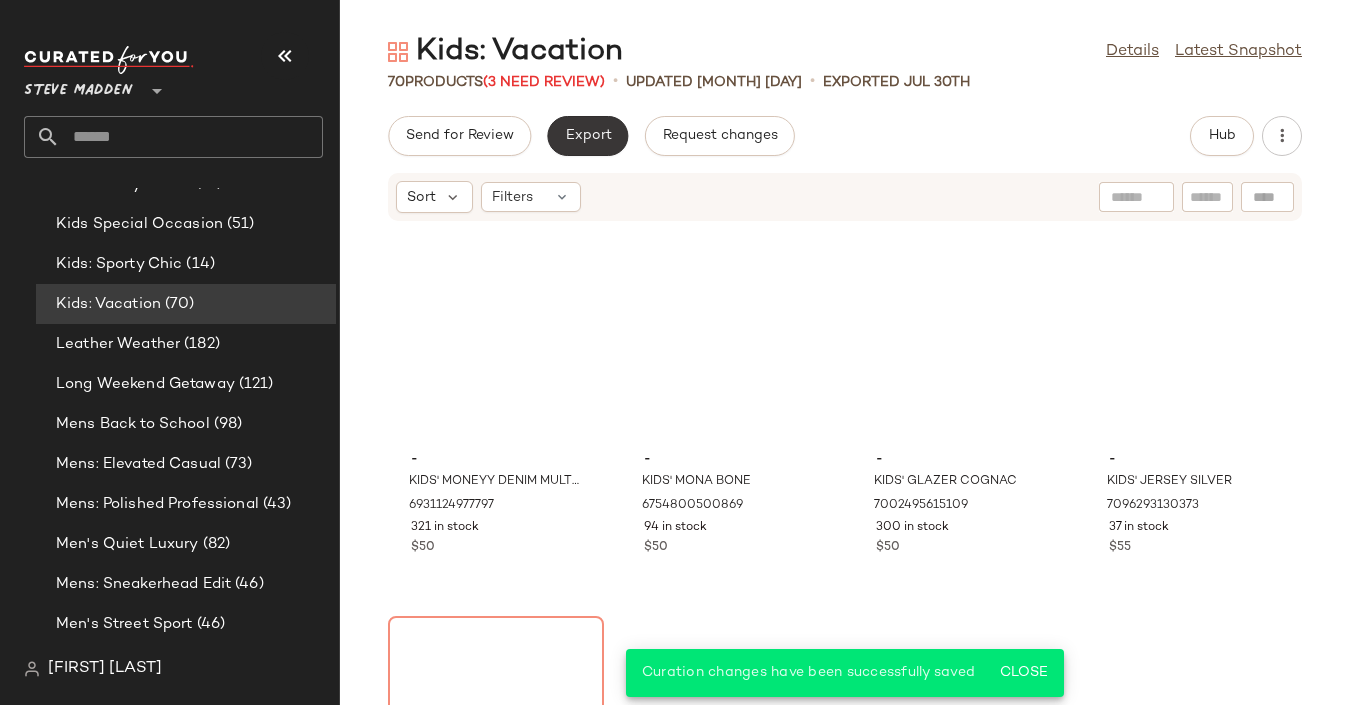 click on "Export" 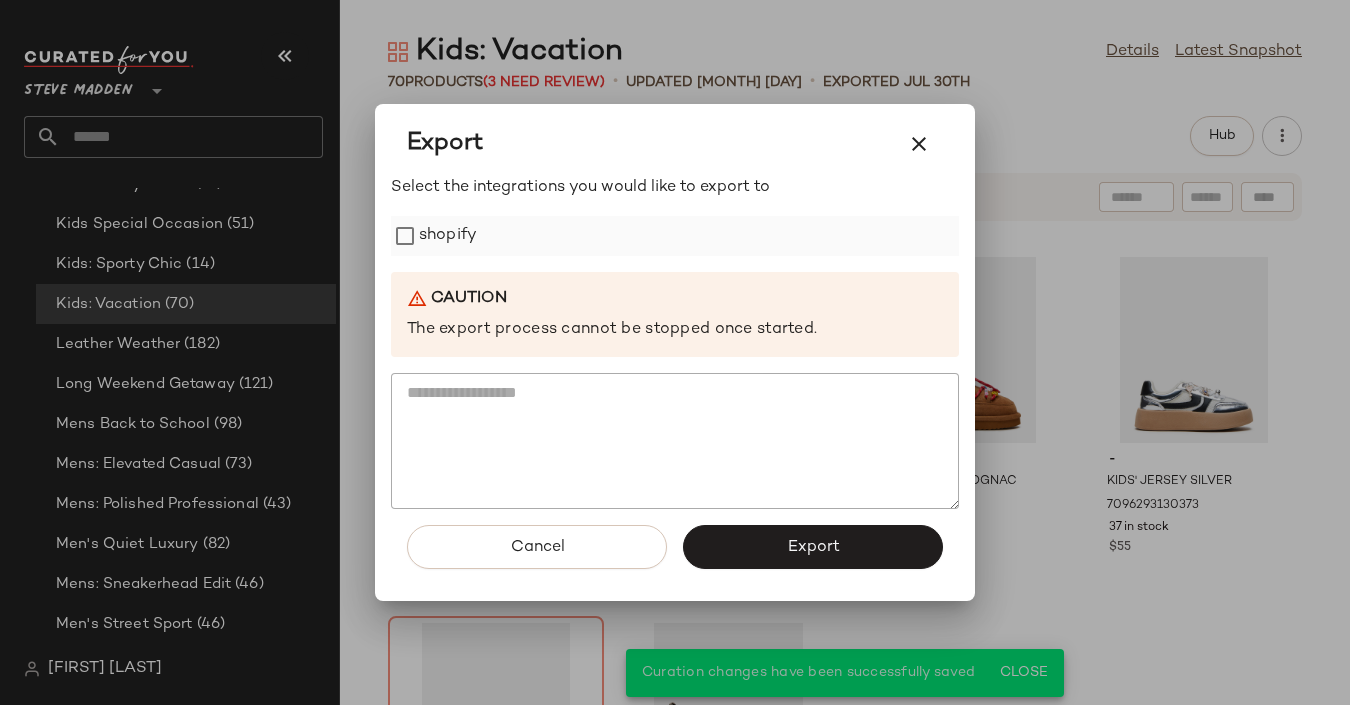 click on "shopify" at bounding box center [448, 236] 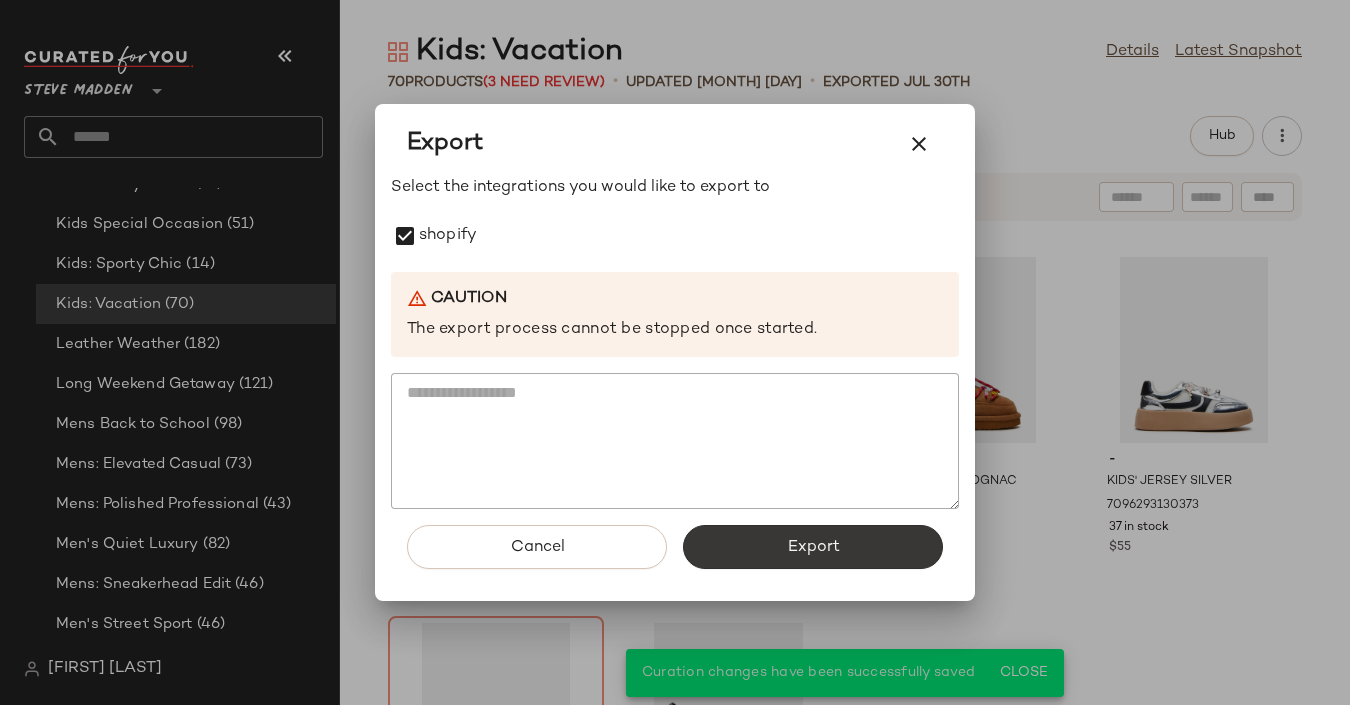 click on "Export" at bounding box center [813, 547] 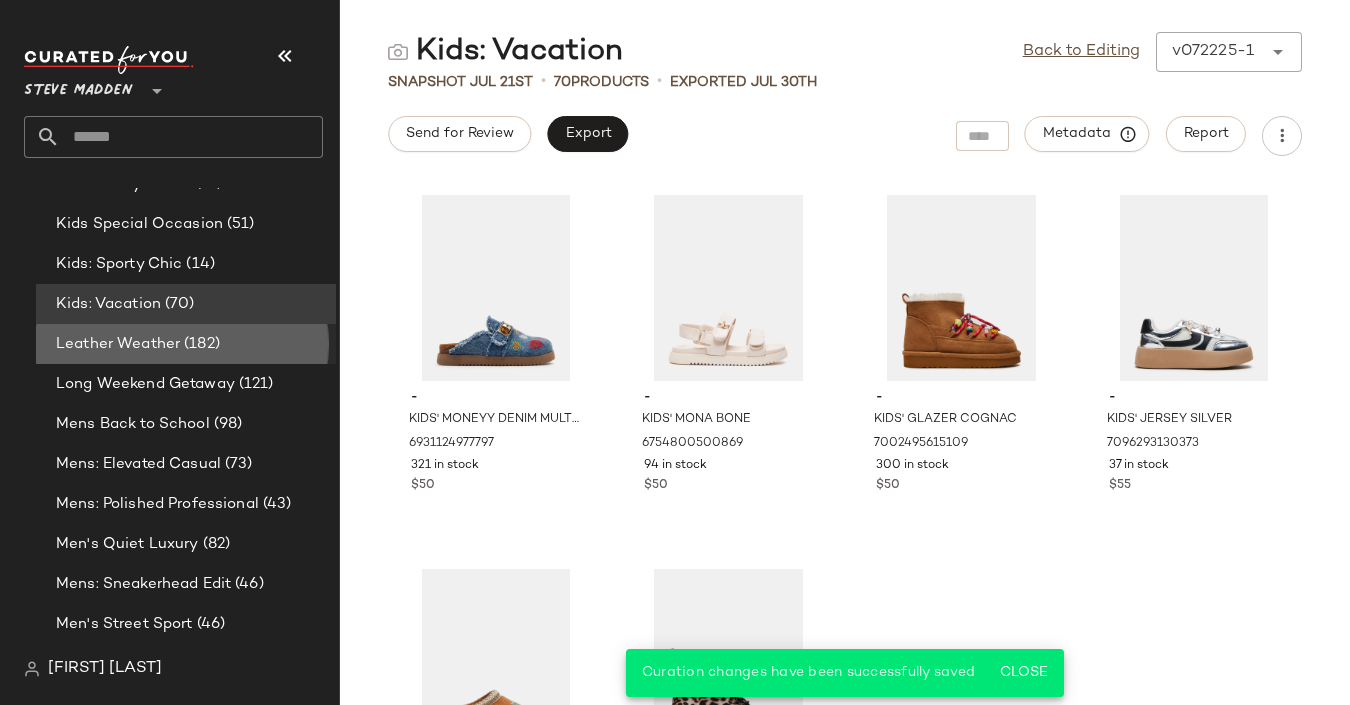 click on "(182)" at bounding box center (200, 344) 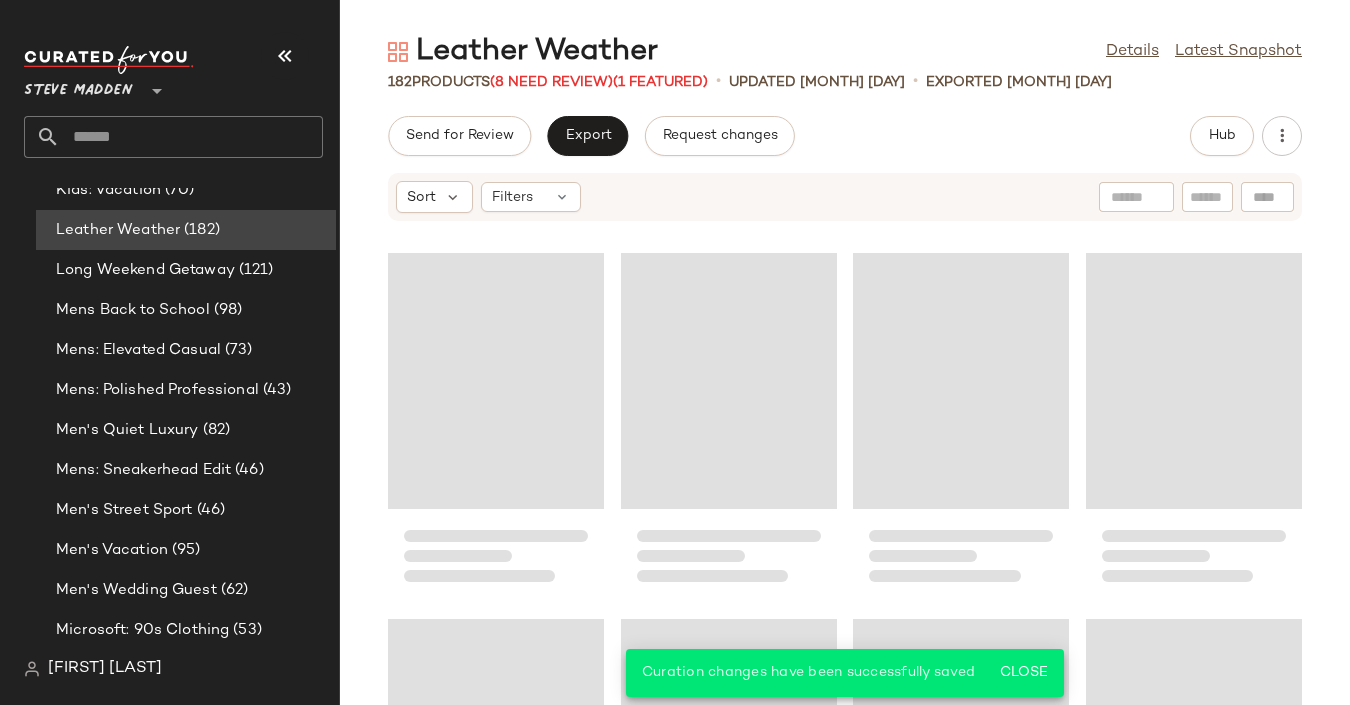 scroll, scrollTop: 5456, scrollLeft: 0, axis: vertical 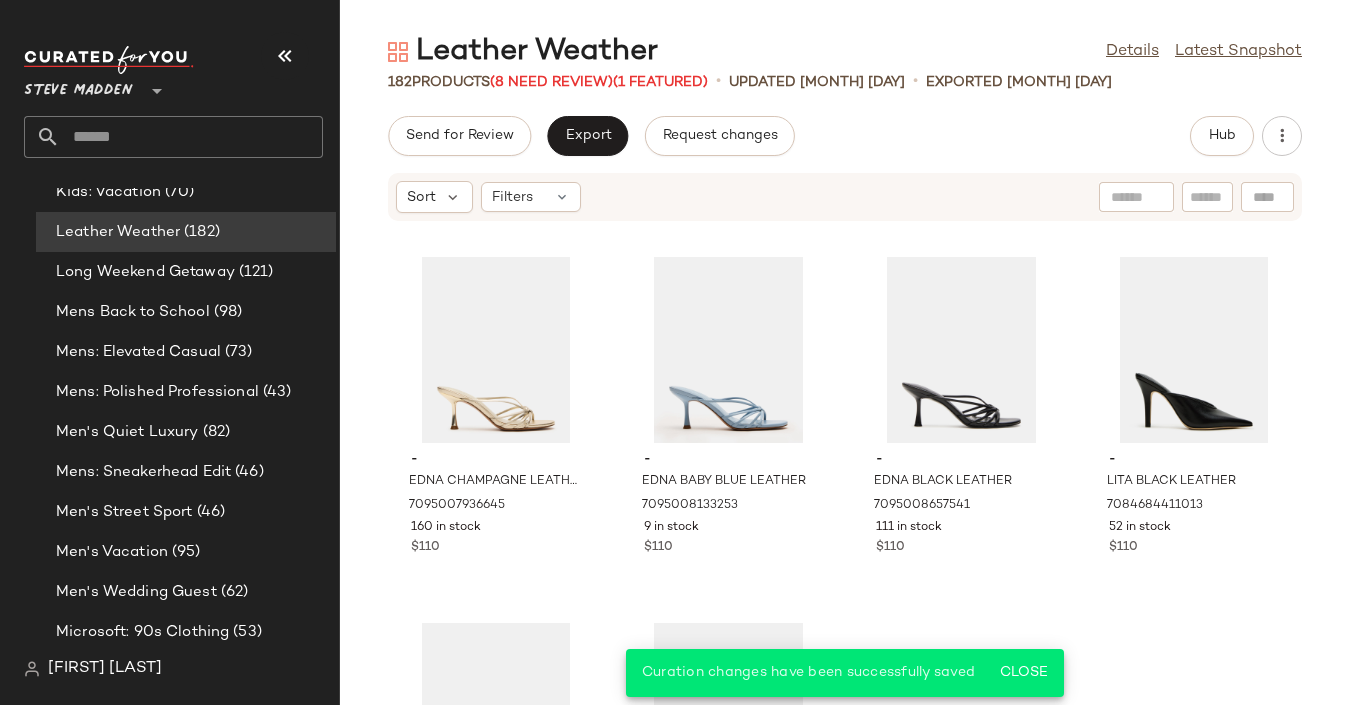 click on "Leather Weather  Details   Latest Snapshot" 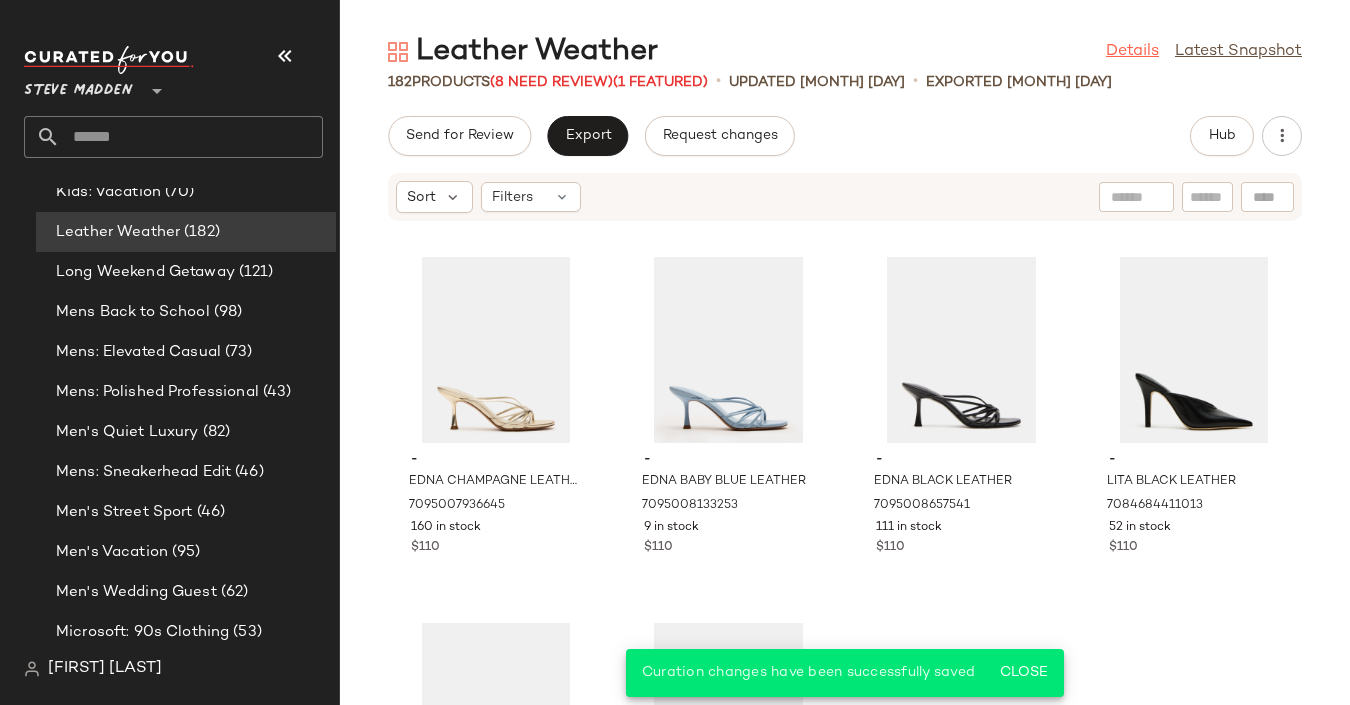 click on "Details" at bounding box center [1132, 52] 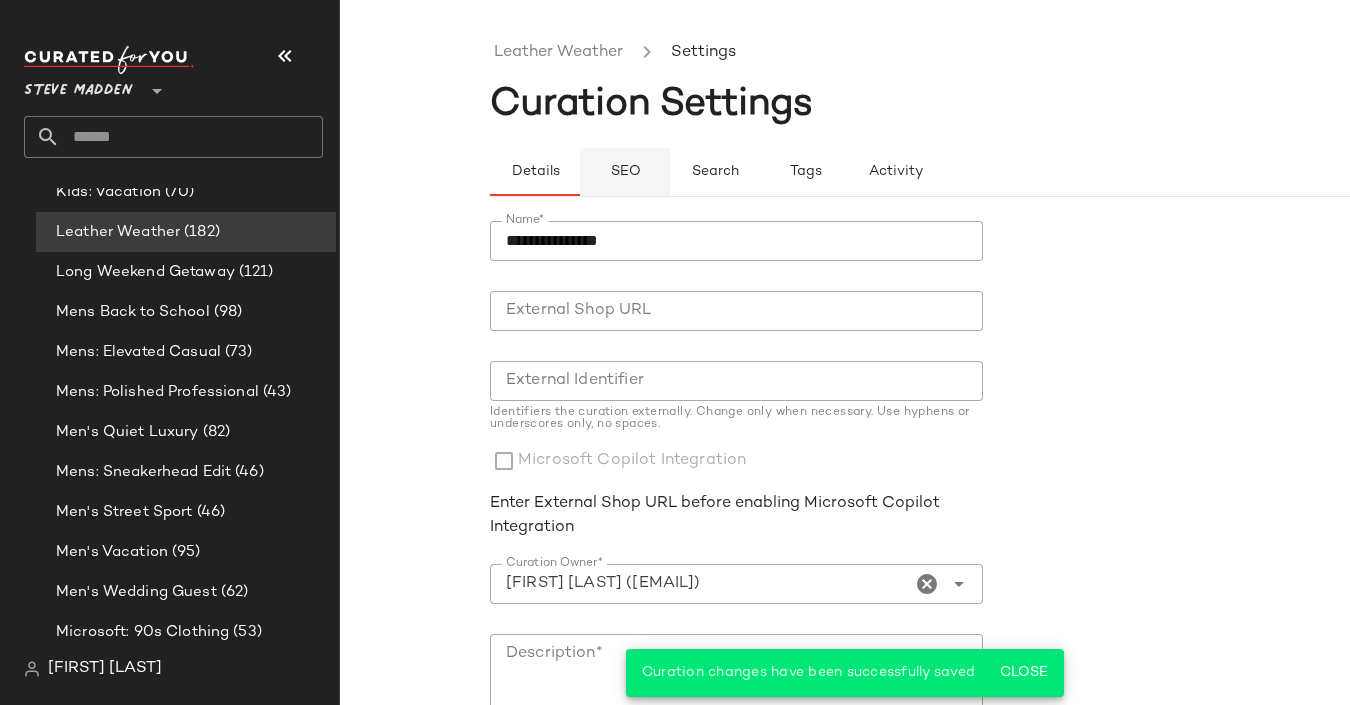 click on "SEO" 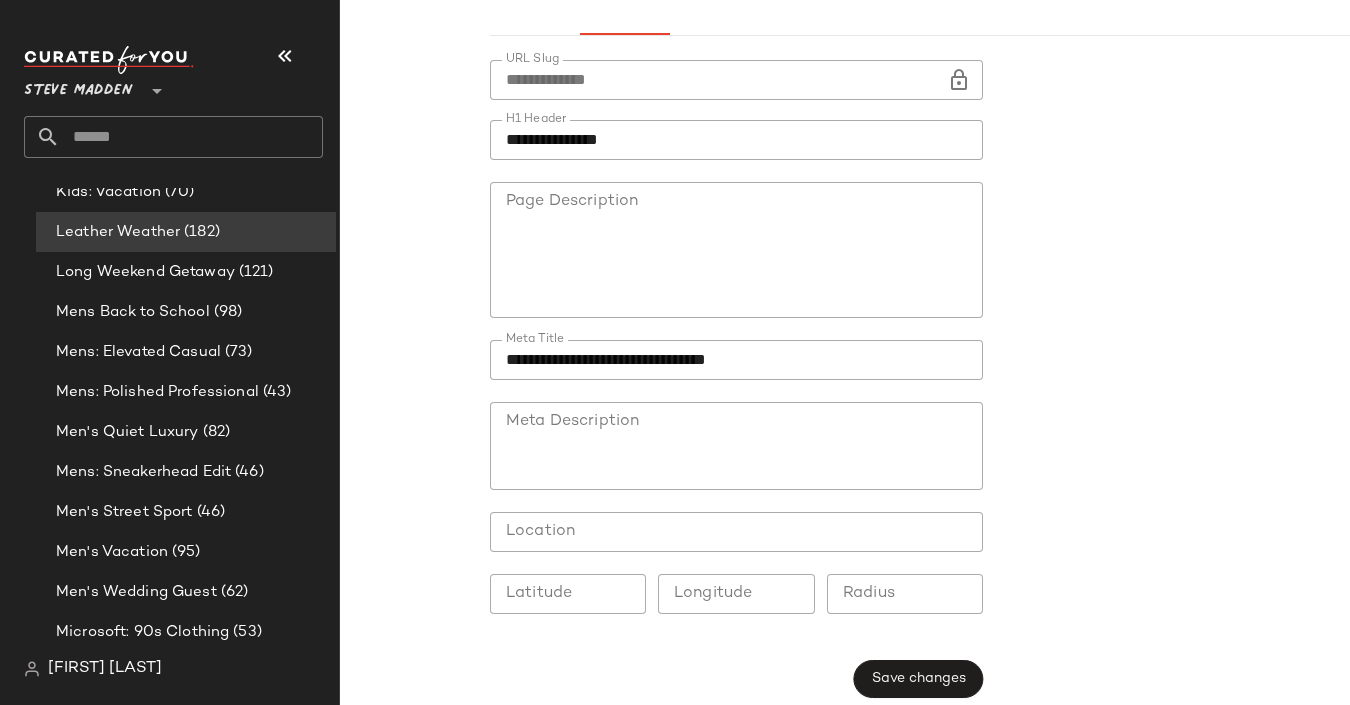 scroll, scrollTop: 177, scrollLeft: 0, axis: vertical 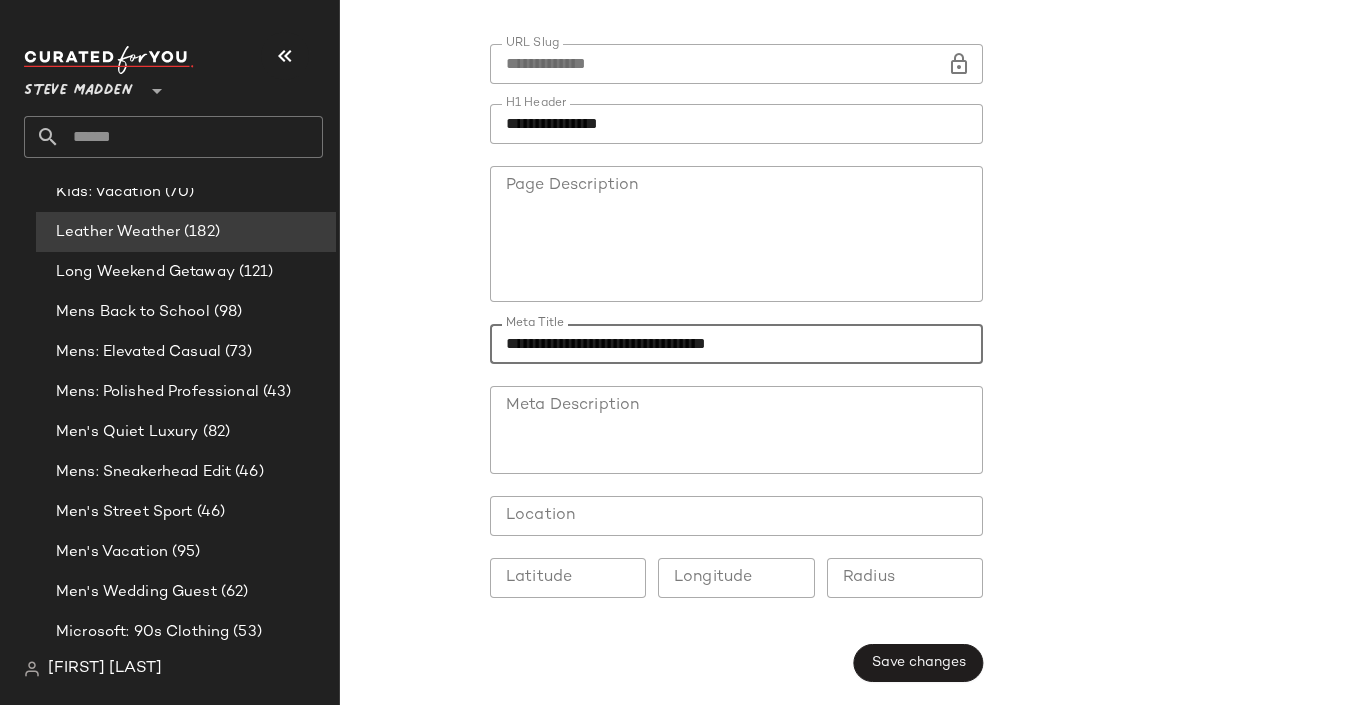 drag, startPoint x: 554, startPoint y: 342, endPoint x: 430, endPoint y: 341, distance: 124.004036 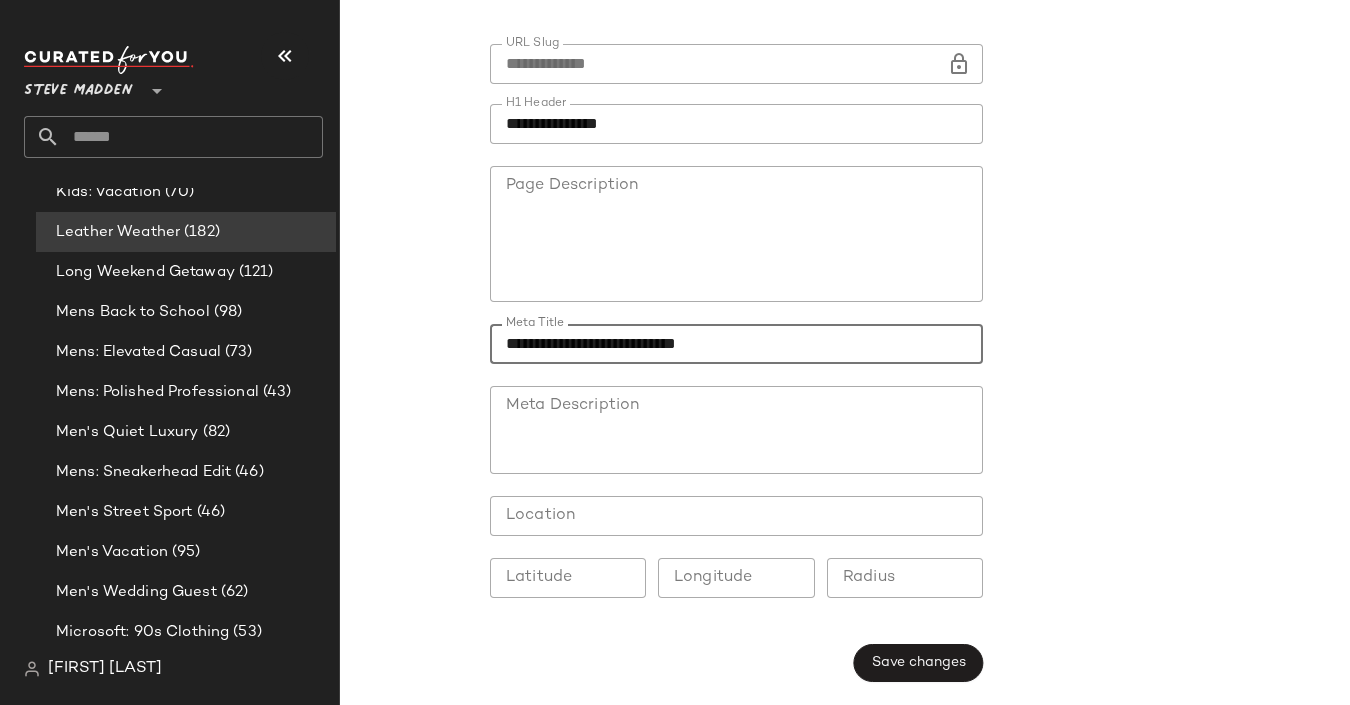 click on "**********" 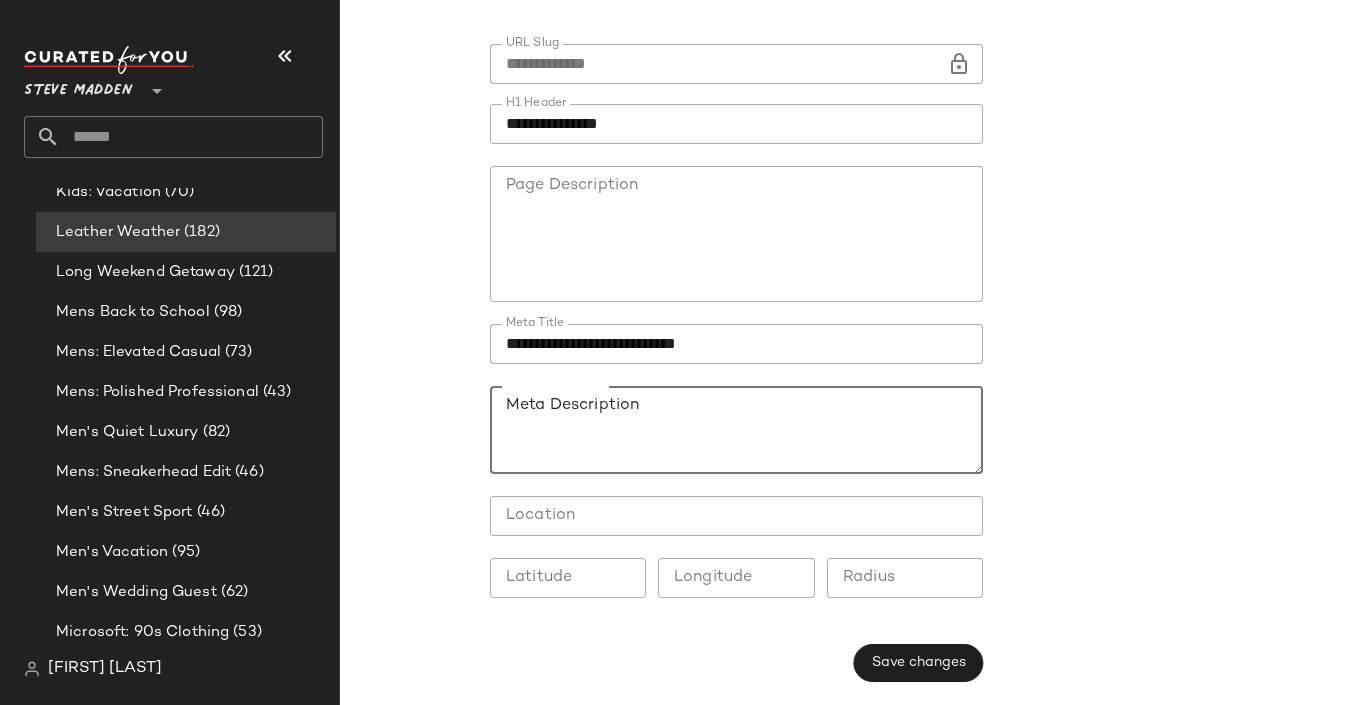click on "Meta Description" 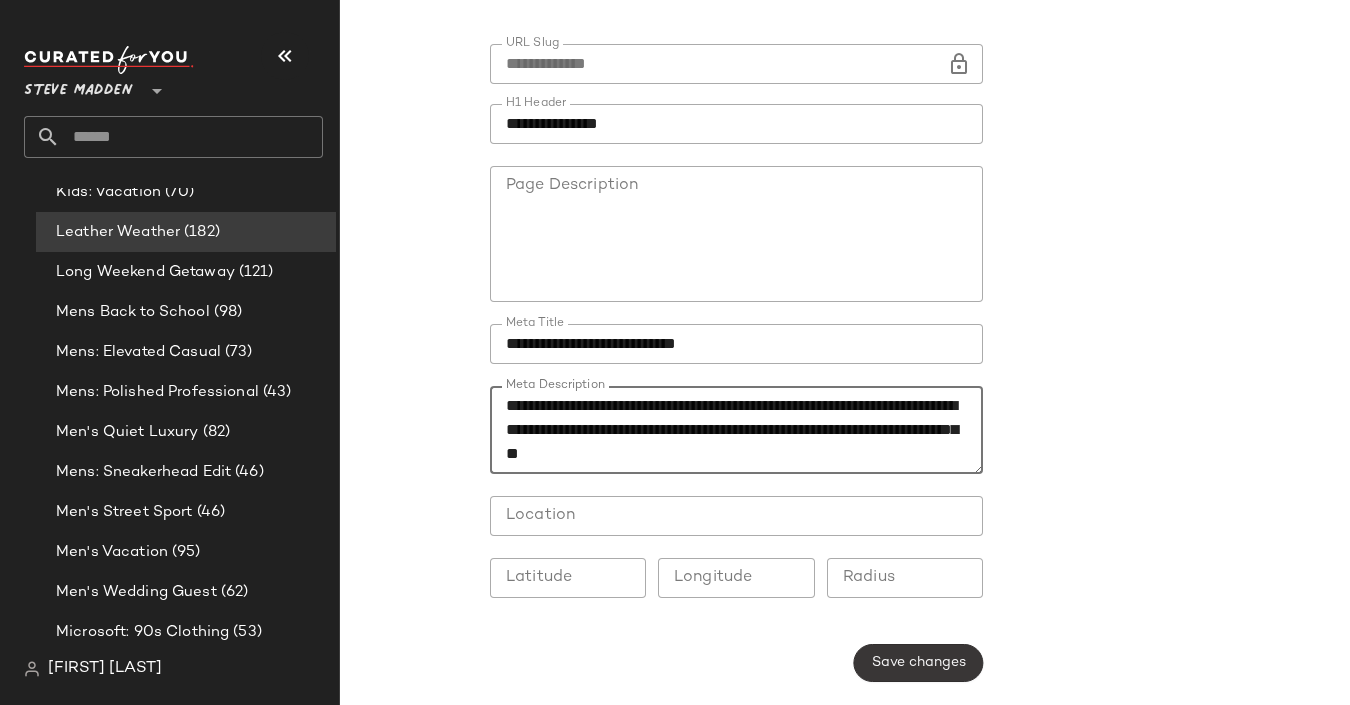 type on "**********" 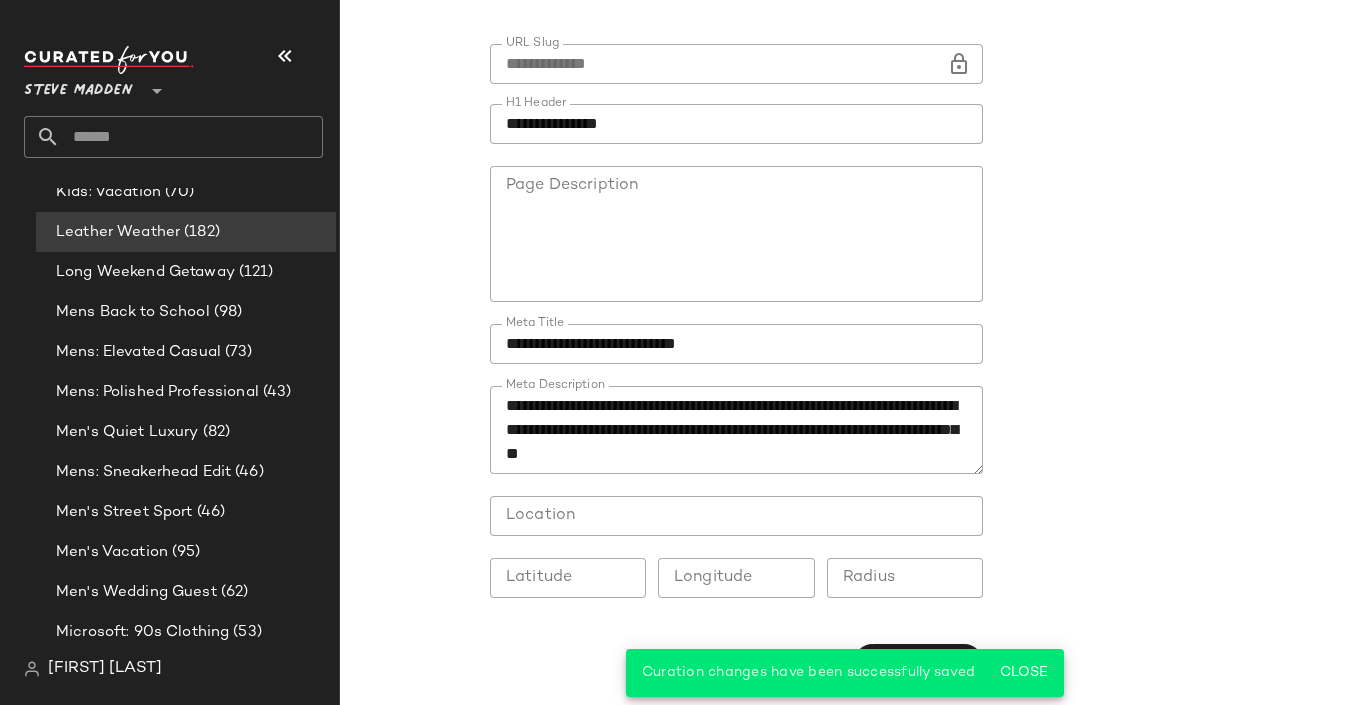 scroll, scrollTop: 0, scrollLeft: 0, axis: both 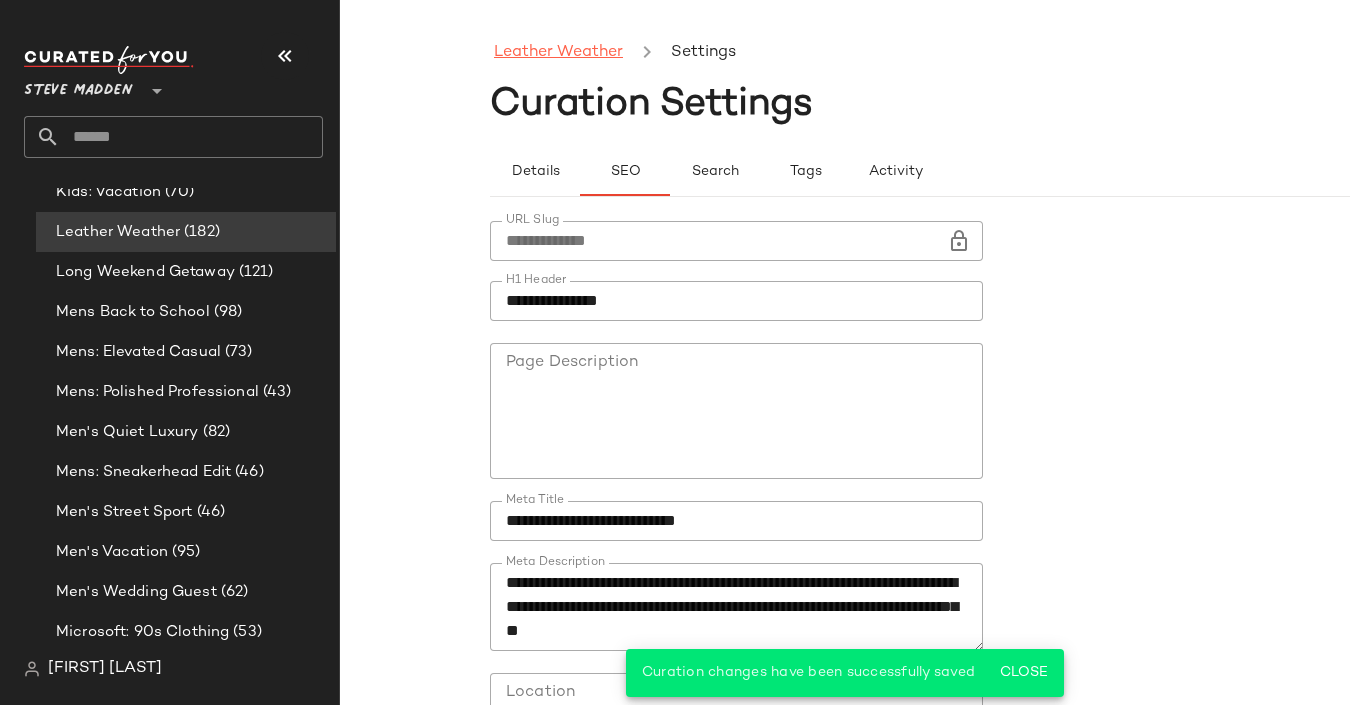 click on "Leather Weather" at bounding box center [558, 53] 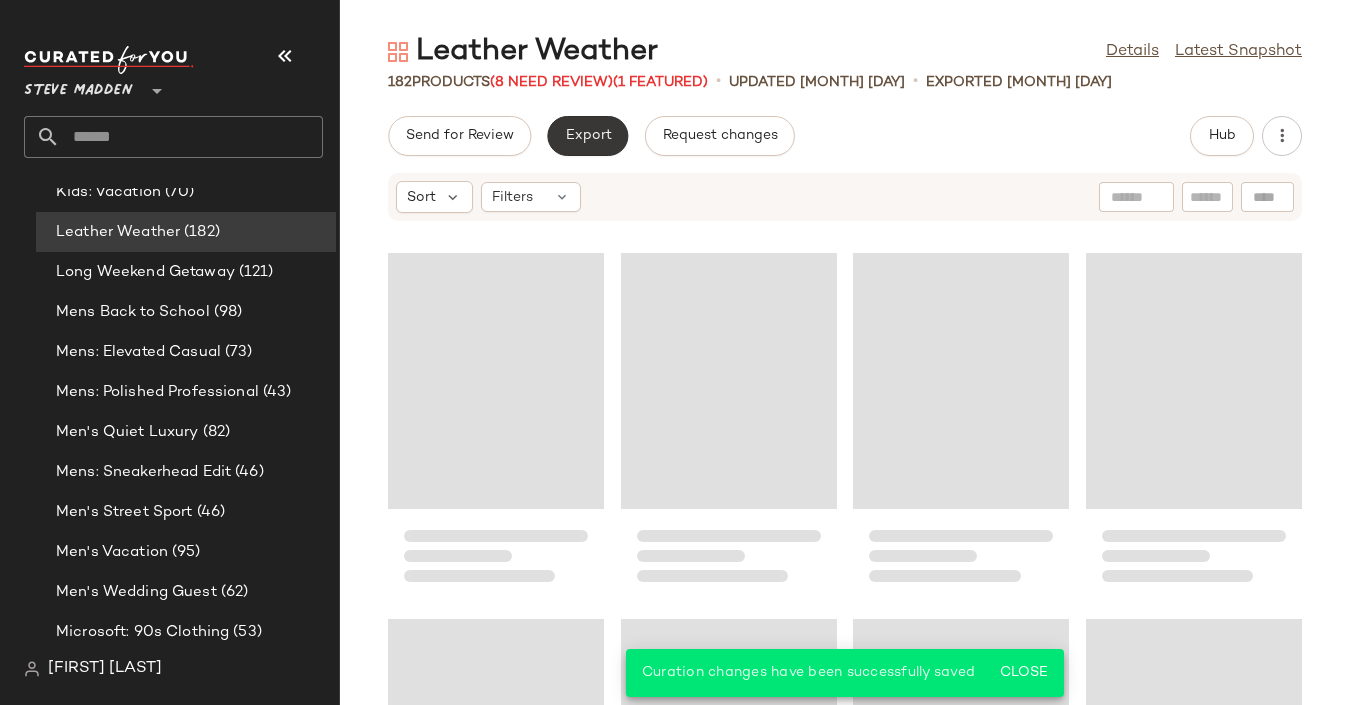 click on "Export" 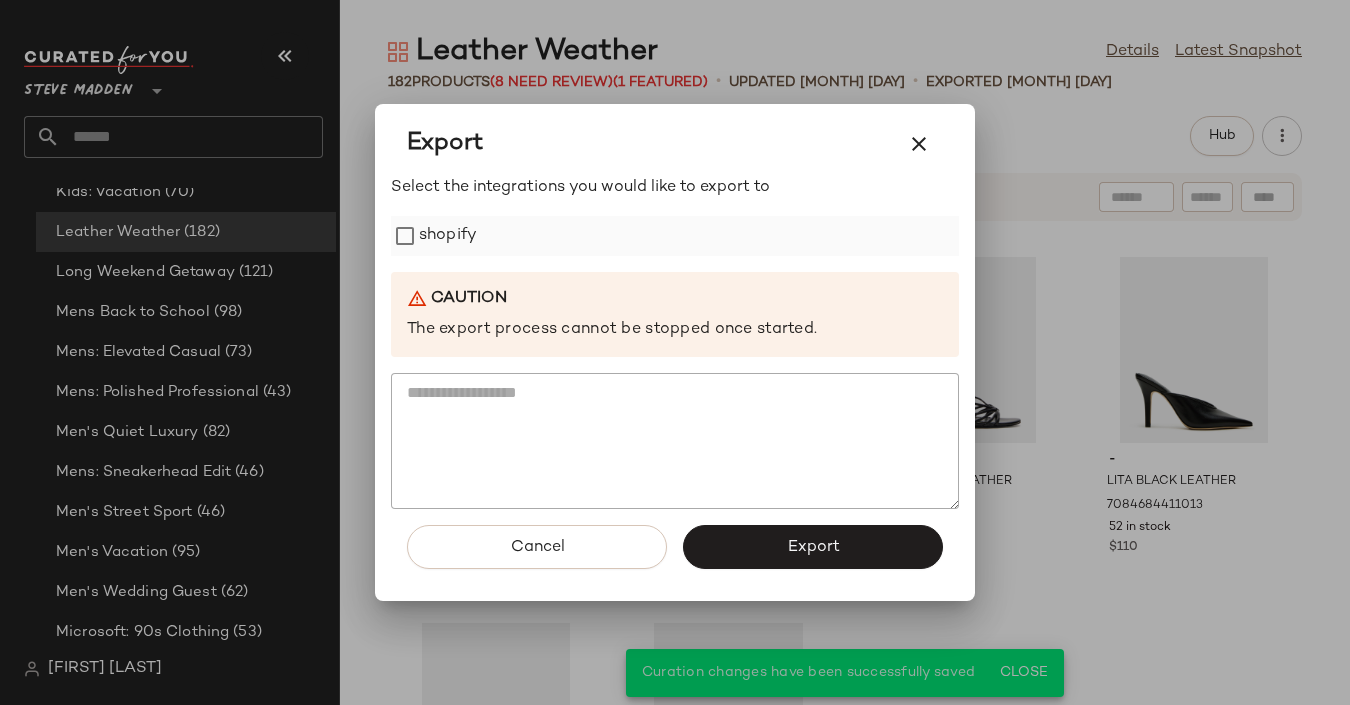 click on "shopify" at bounding box center (448, 236) 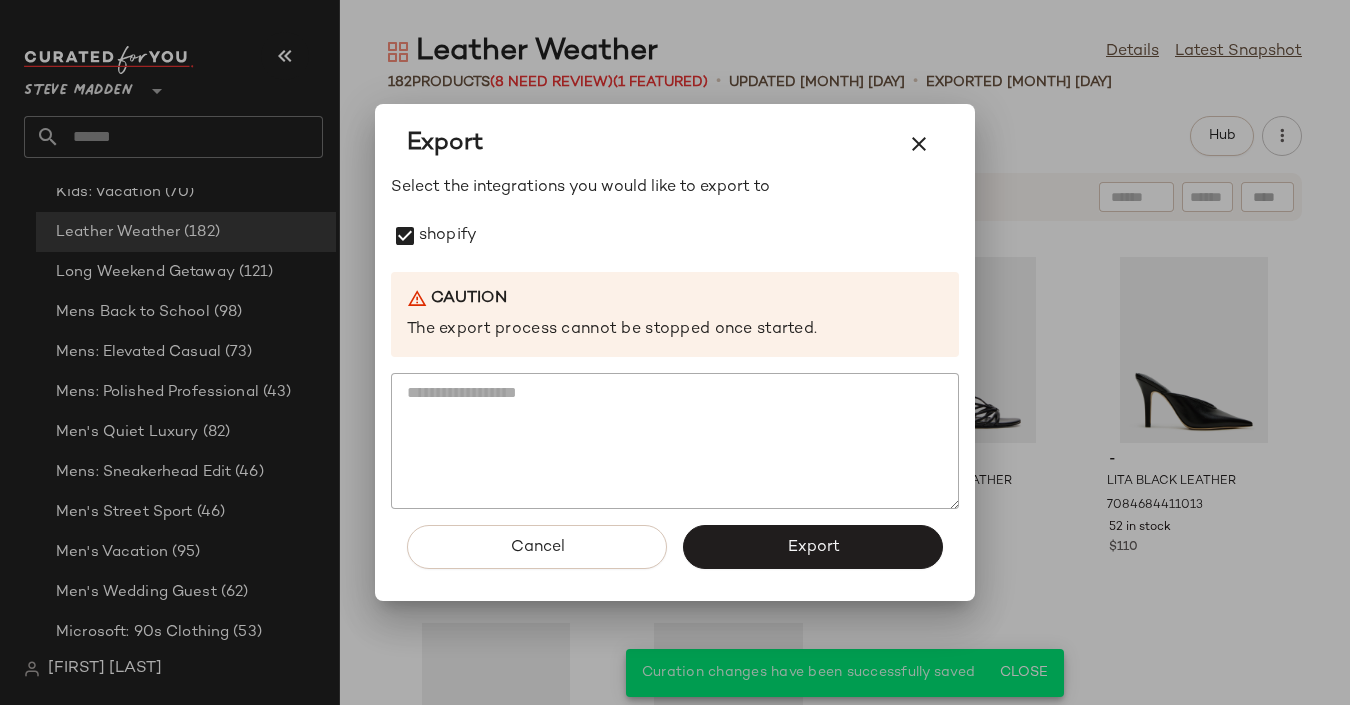 click on "Export" 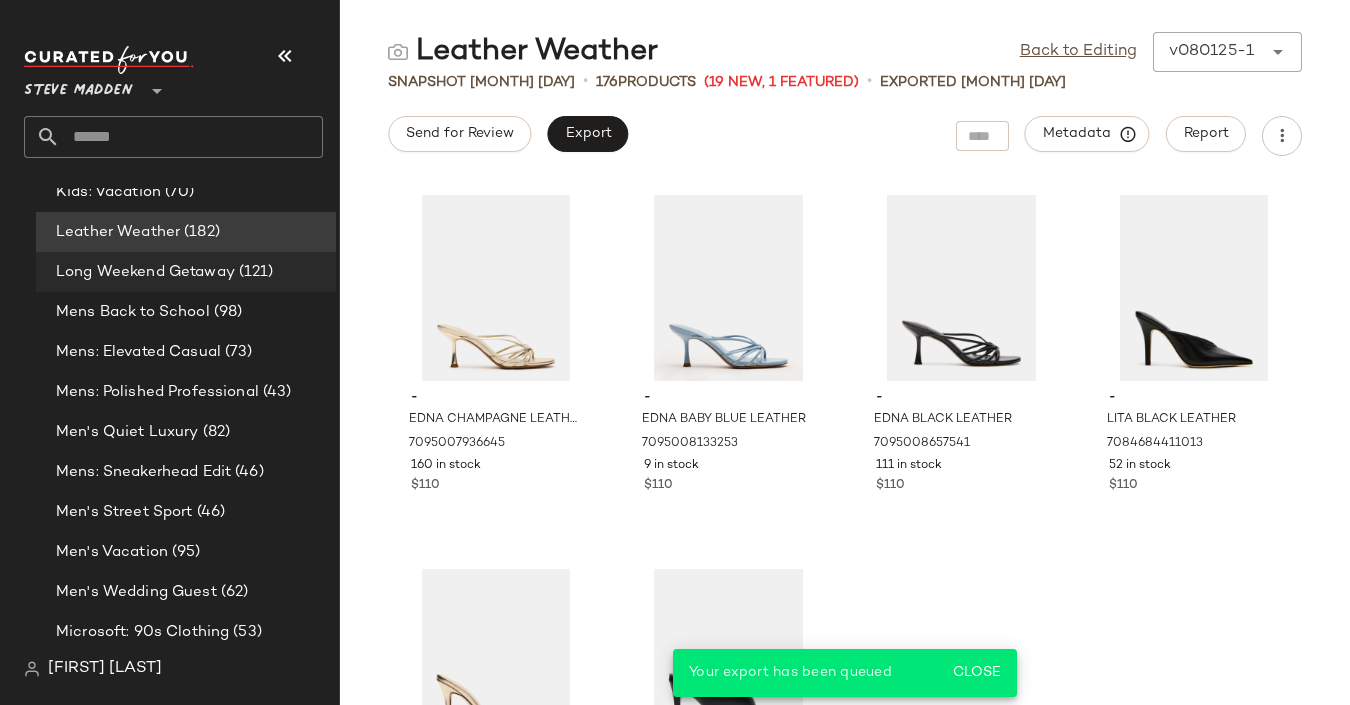 click on "(121)" at bounding box center (254, 272) 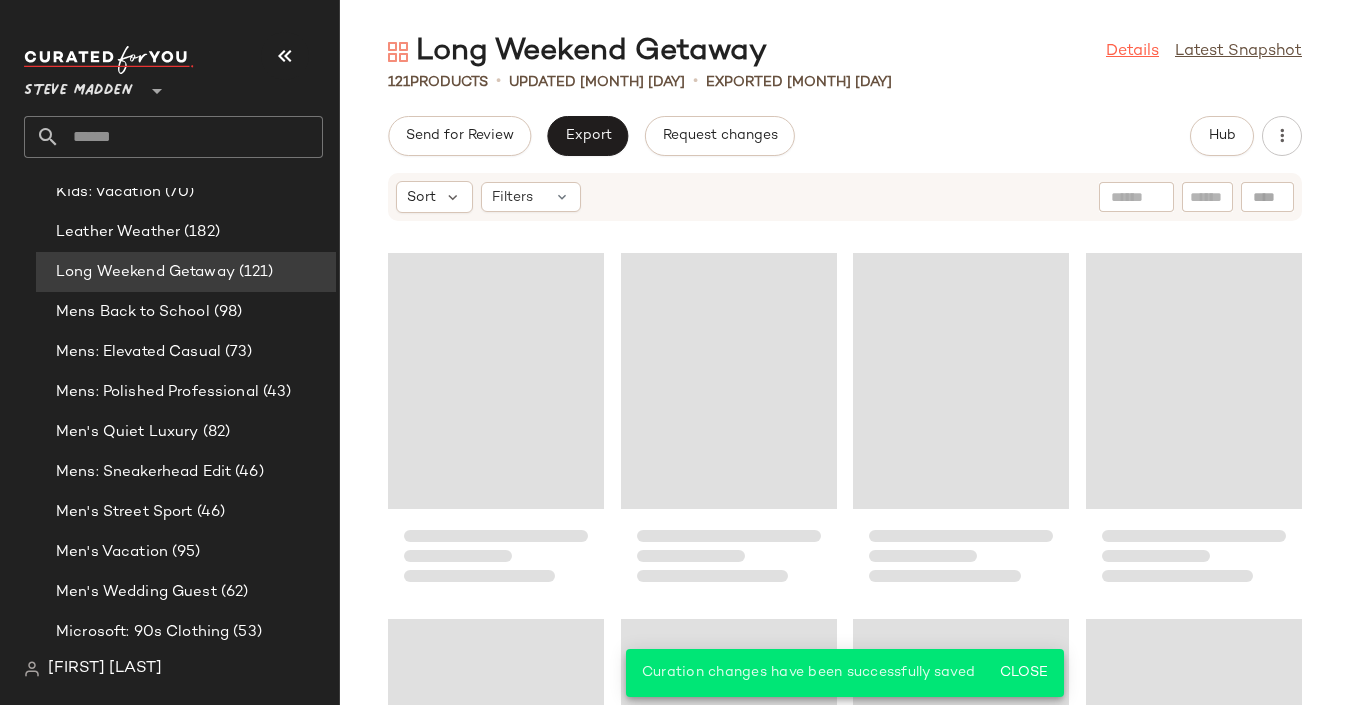 click on "Details" at bounding box center (1132, 52) 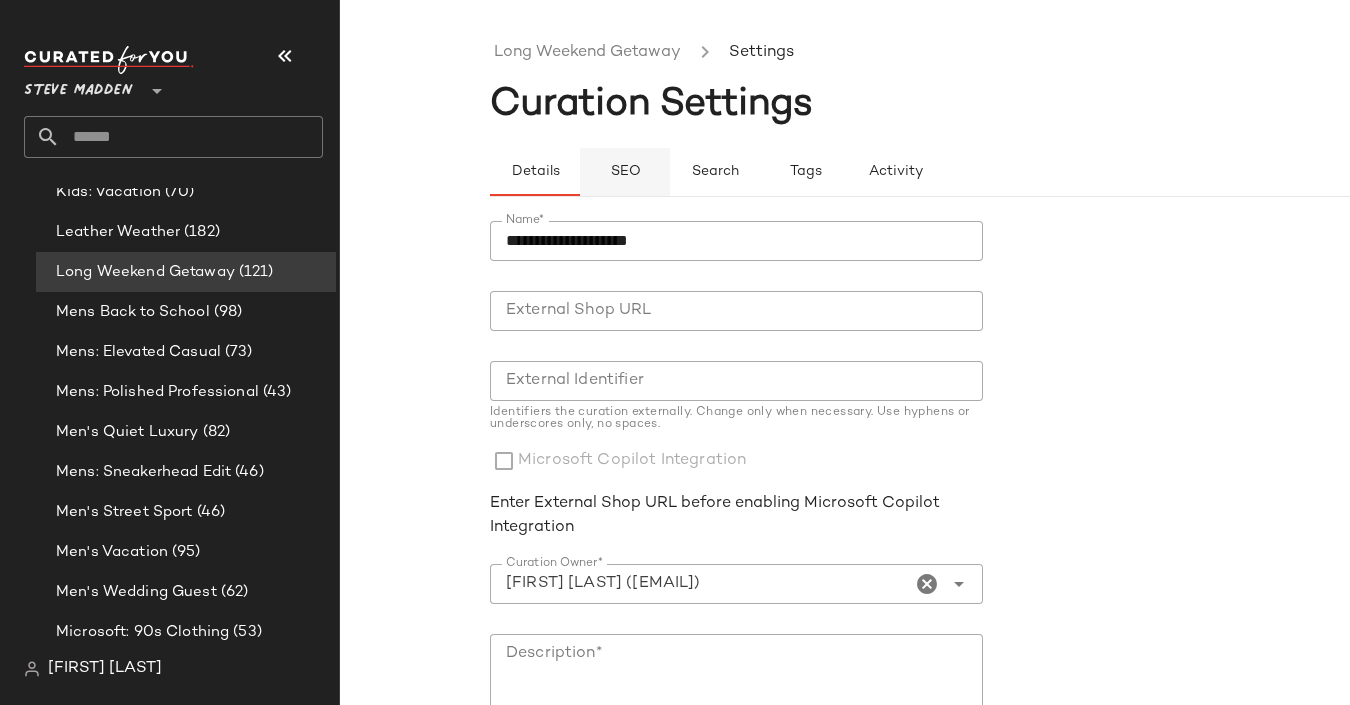 click on "SEO" 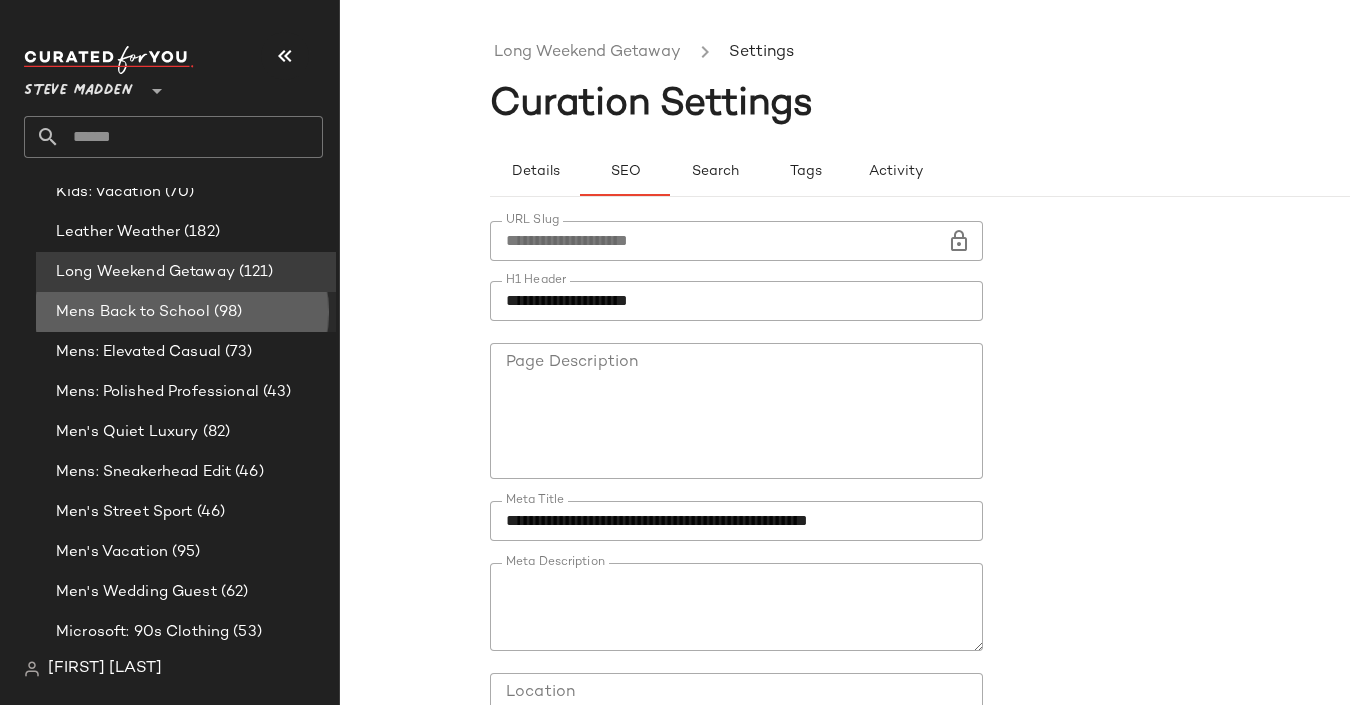 click on "Mens Back to School (98)" 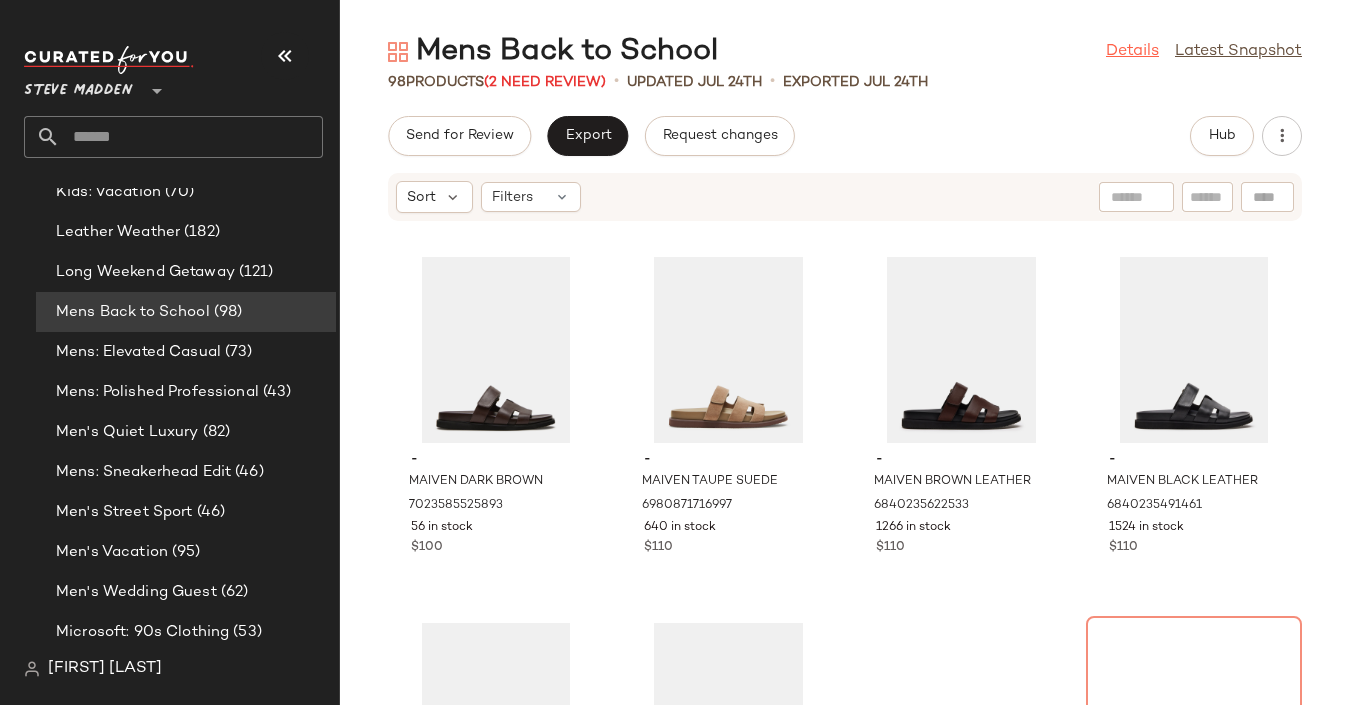 click on "Details" at bounding box center (1132, 52) 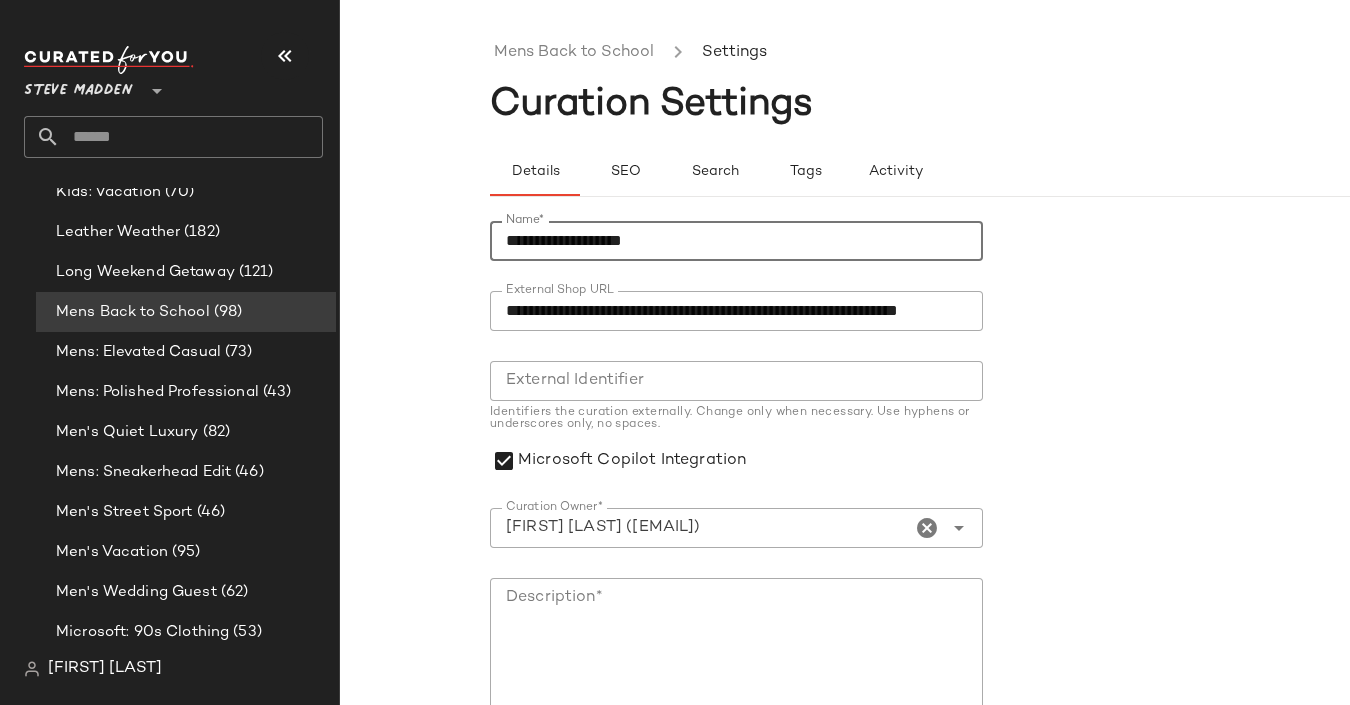 click on "**********" 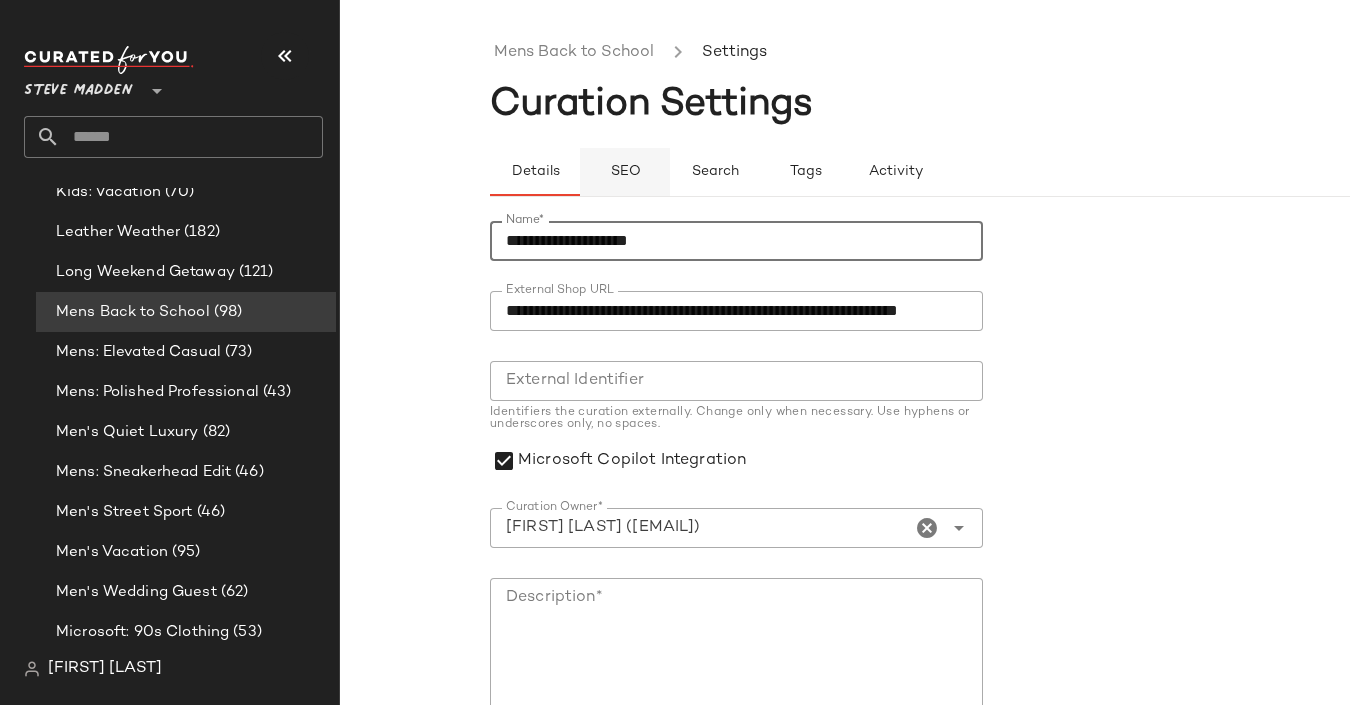 type on "**********" 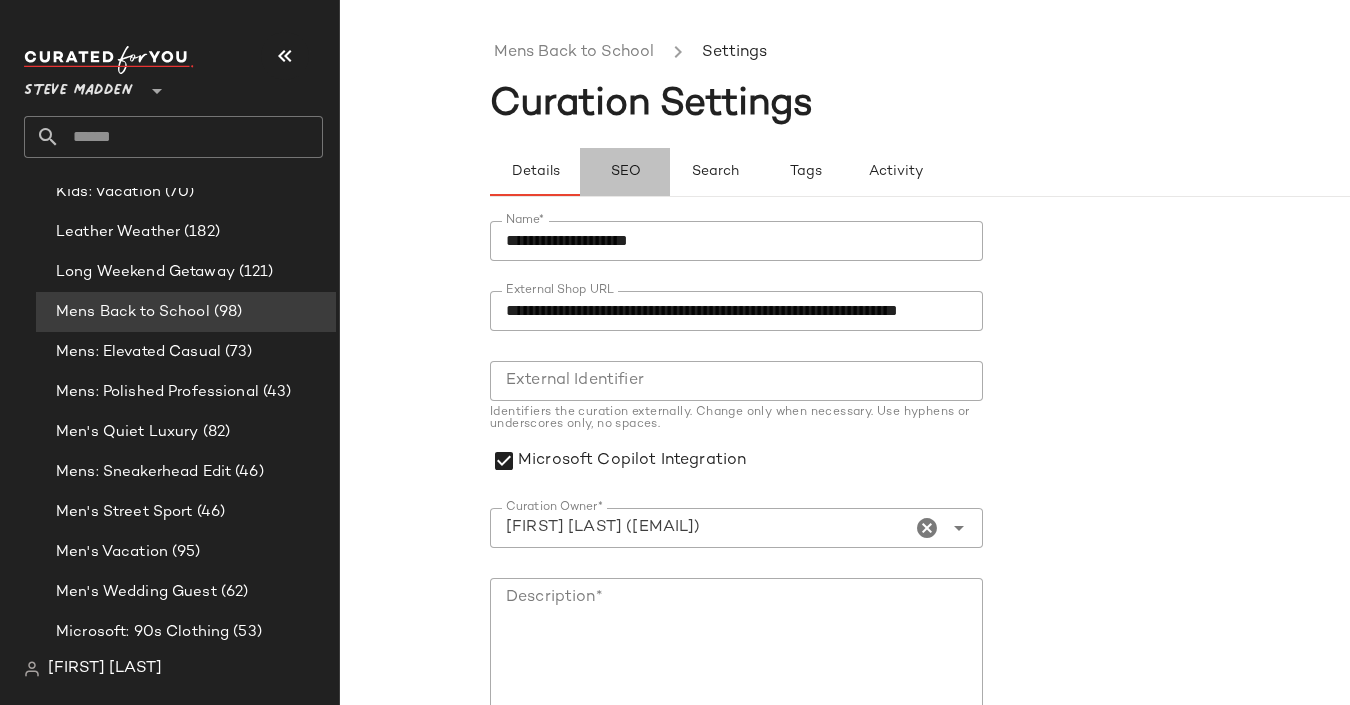 click on "SEO" 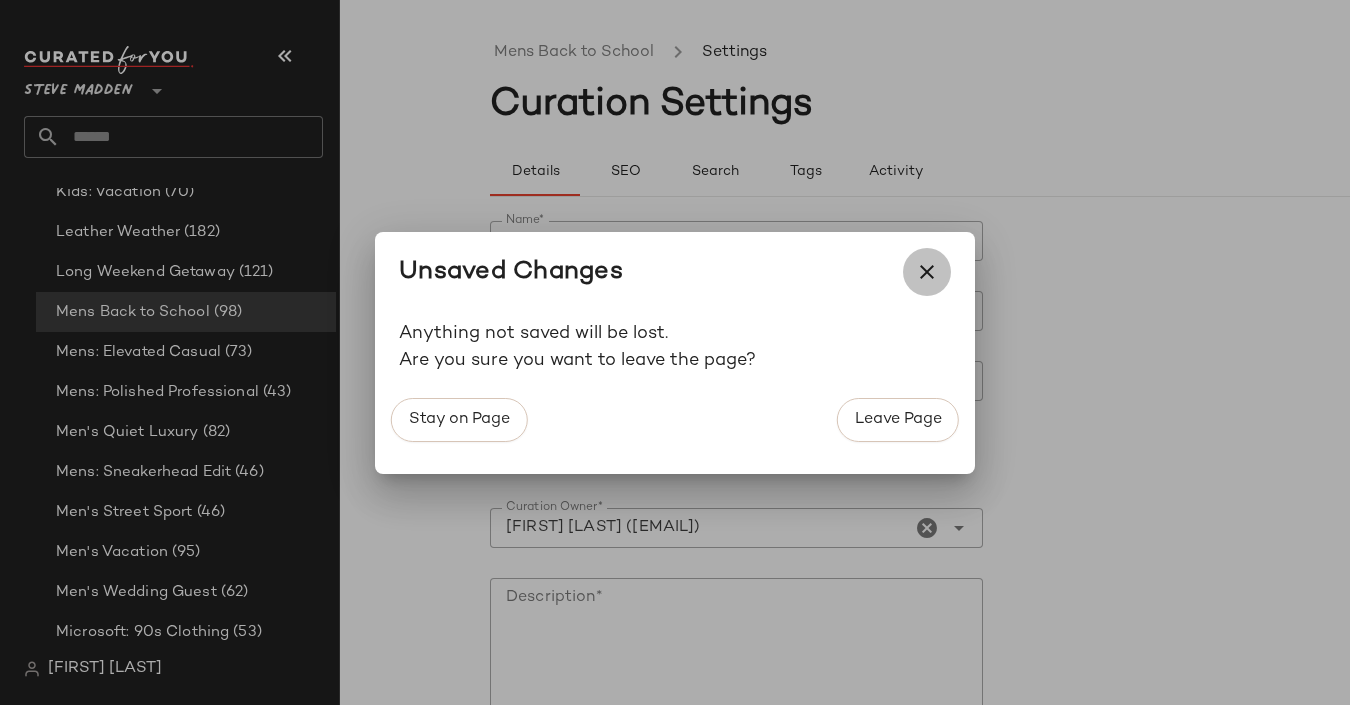 click at bounding box center [927, 272] 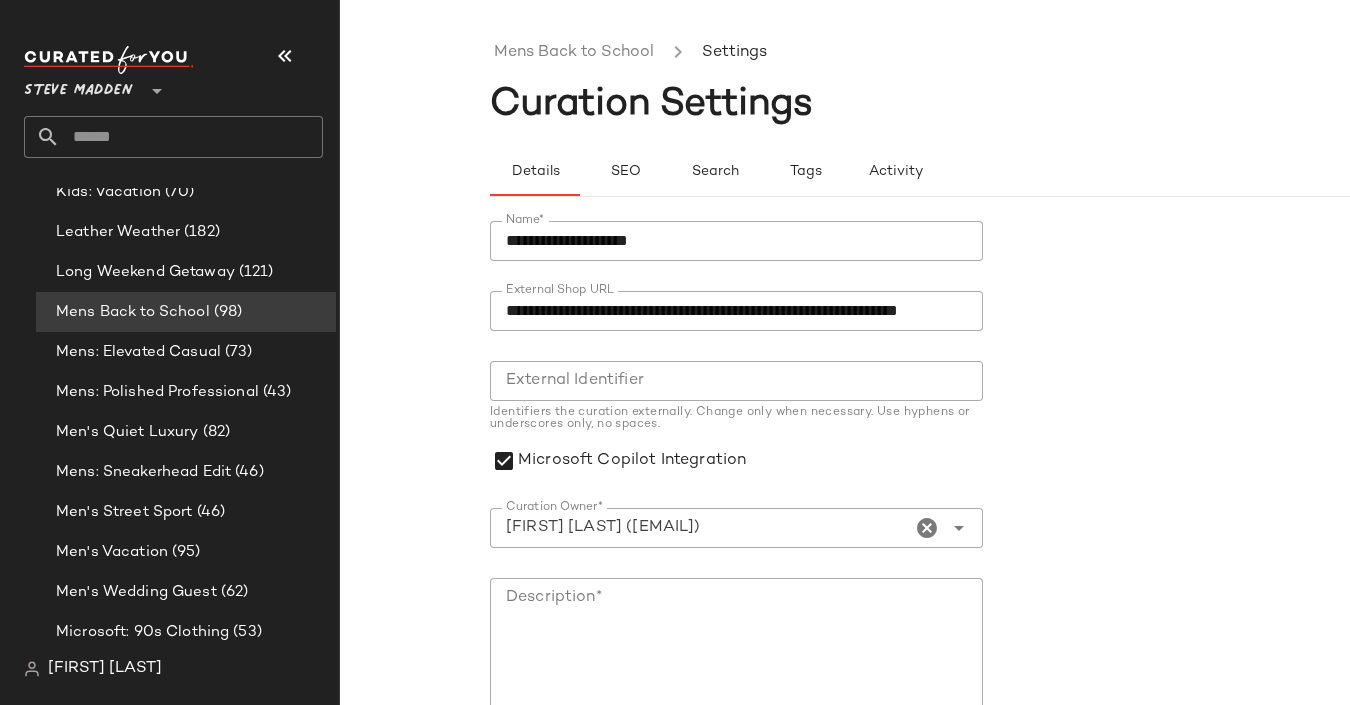 scroll, scrollTop: 280, scrollLeft: 0, axis: vertical 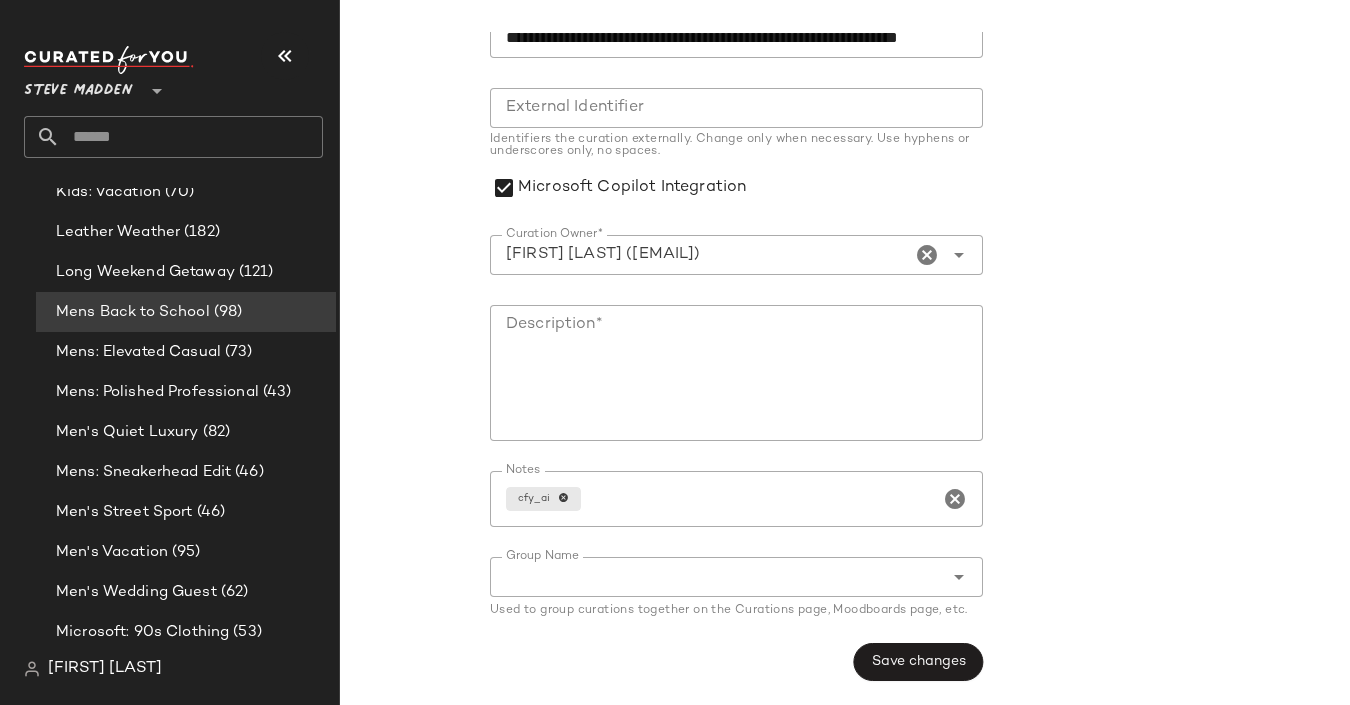 click on "**********" 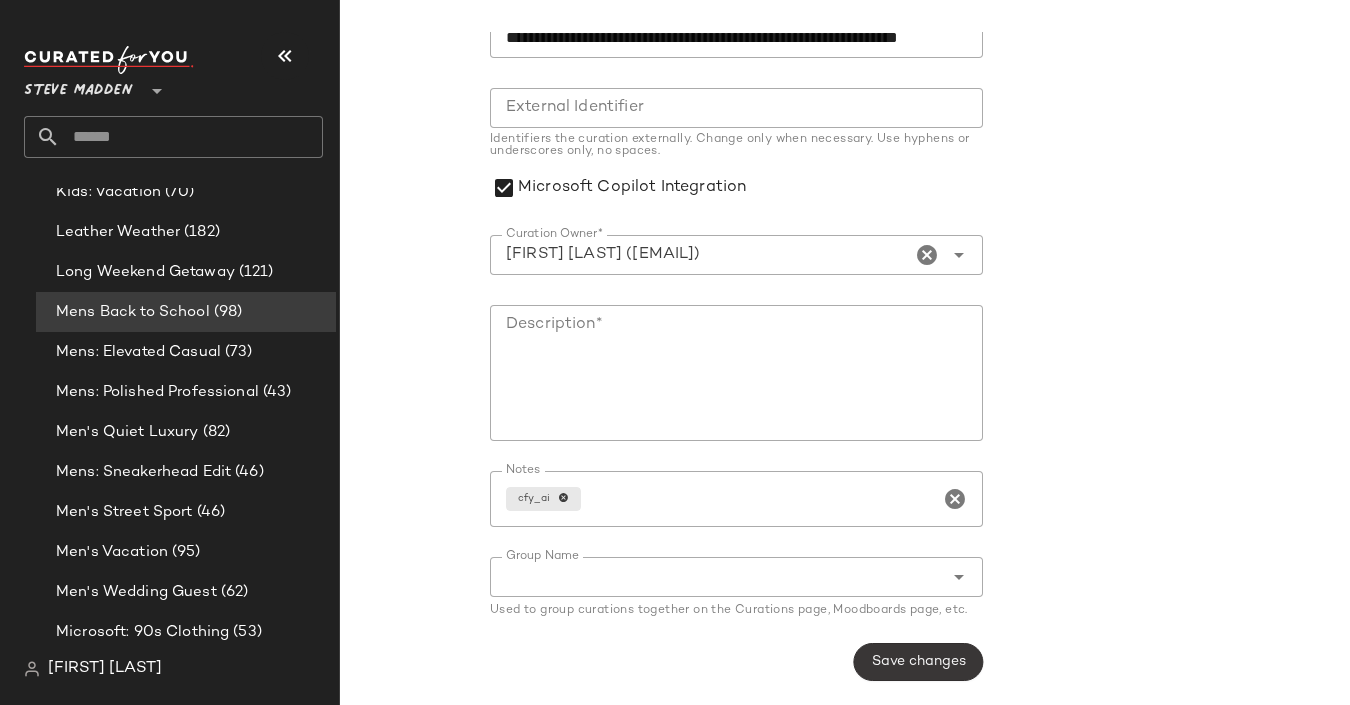 click on "Save changes" 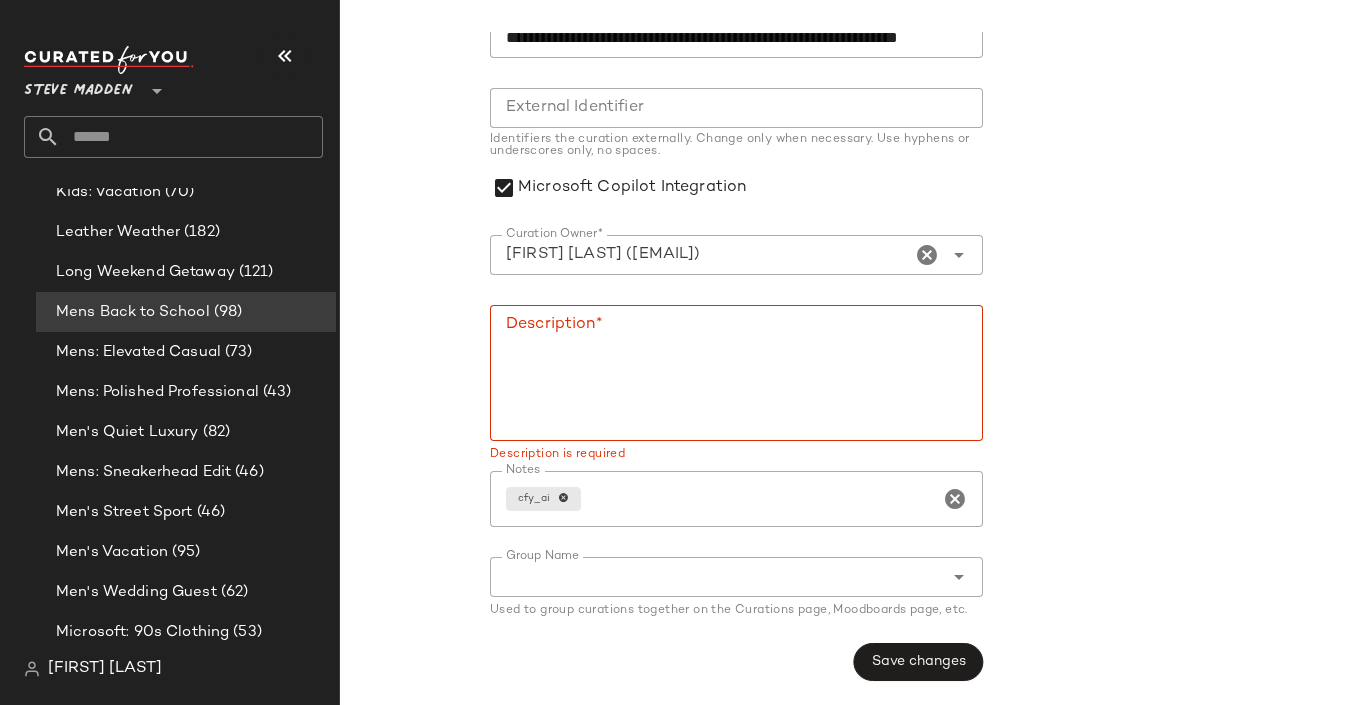 click on "Description*" 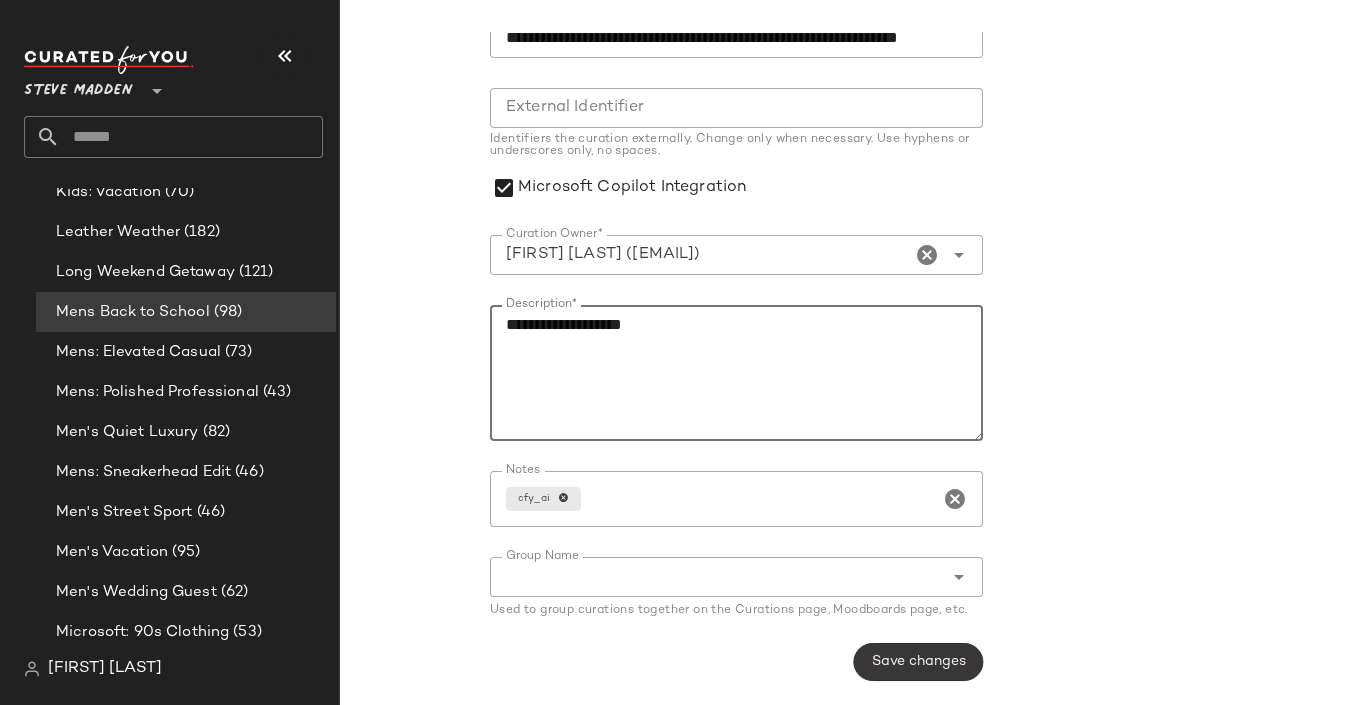 type on "**********" 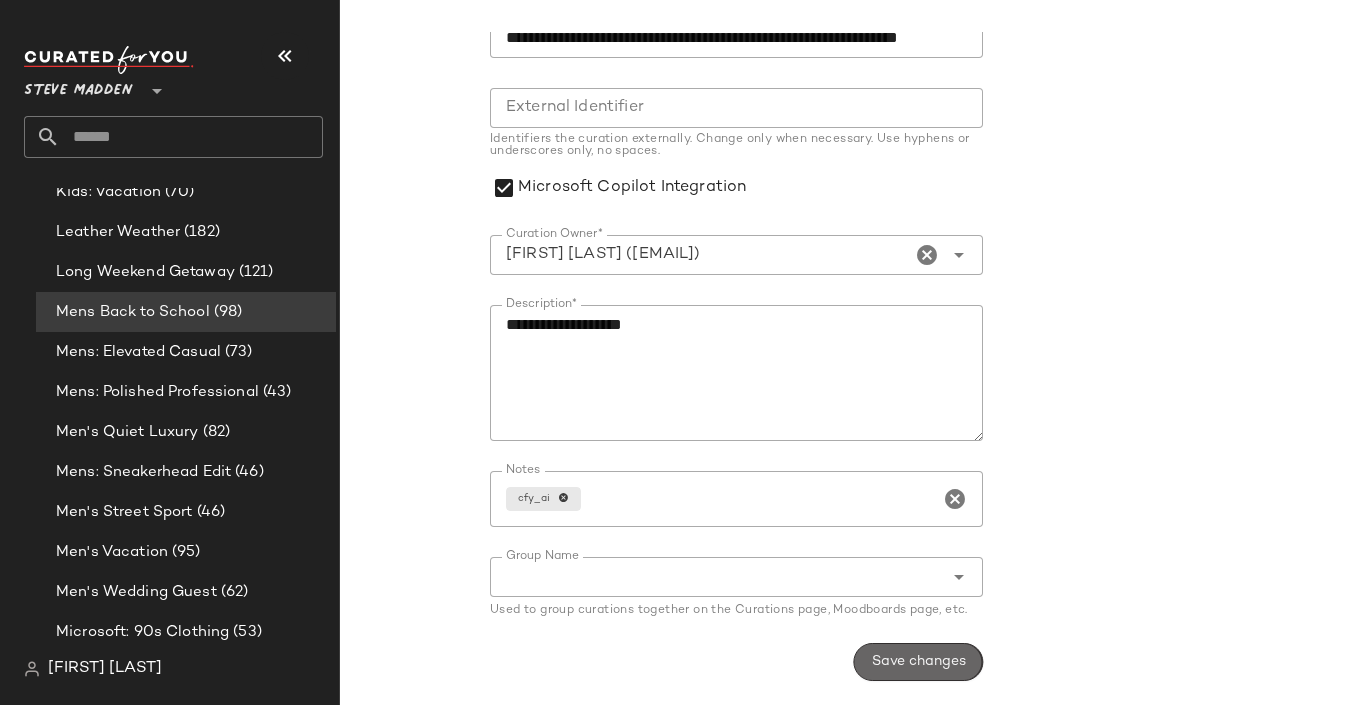 click on "Save changes" at bounding box center [918, 662] 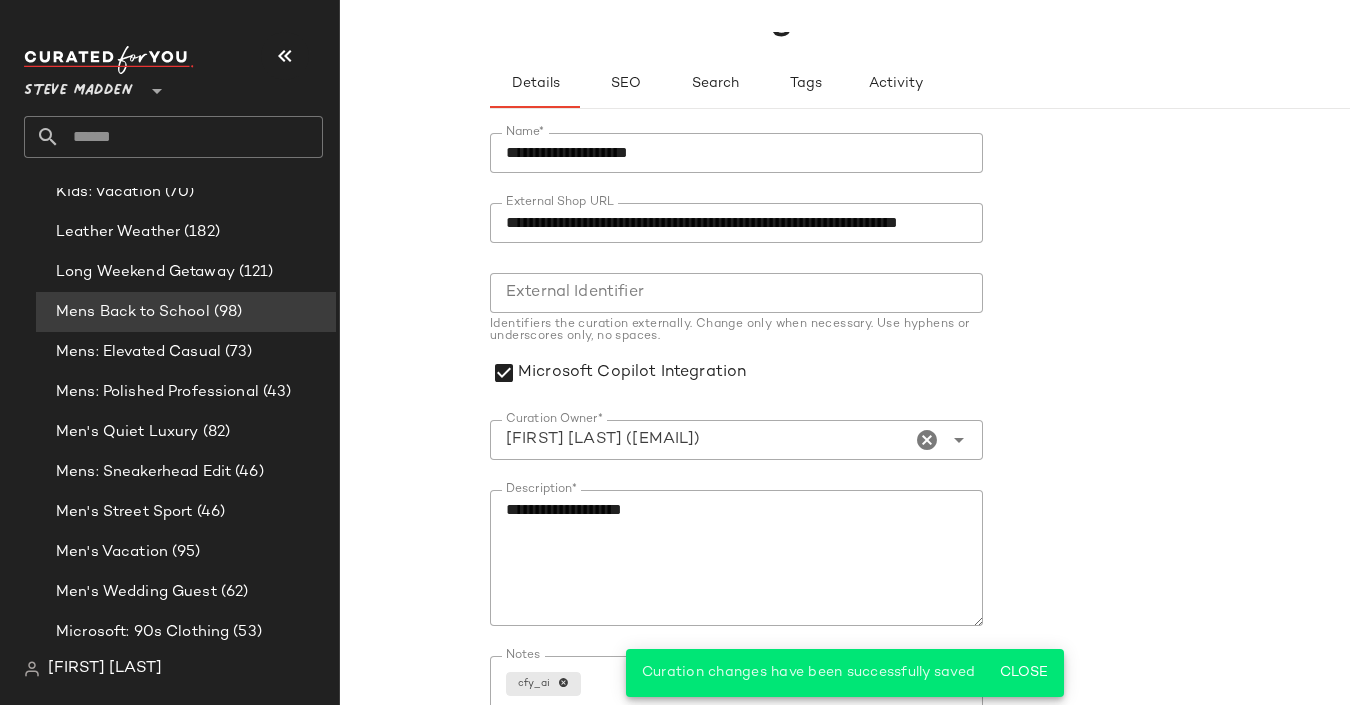 scroll, scrollTop: 0, scrollLeft: 0, axis: both 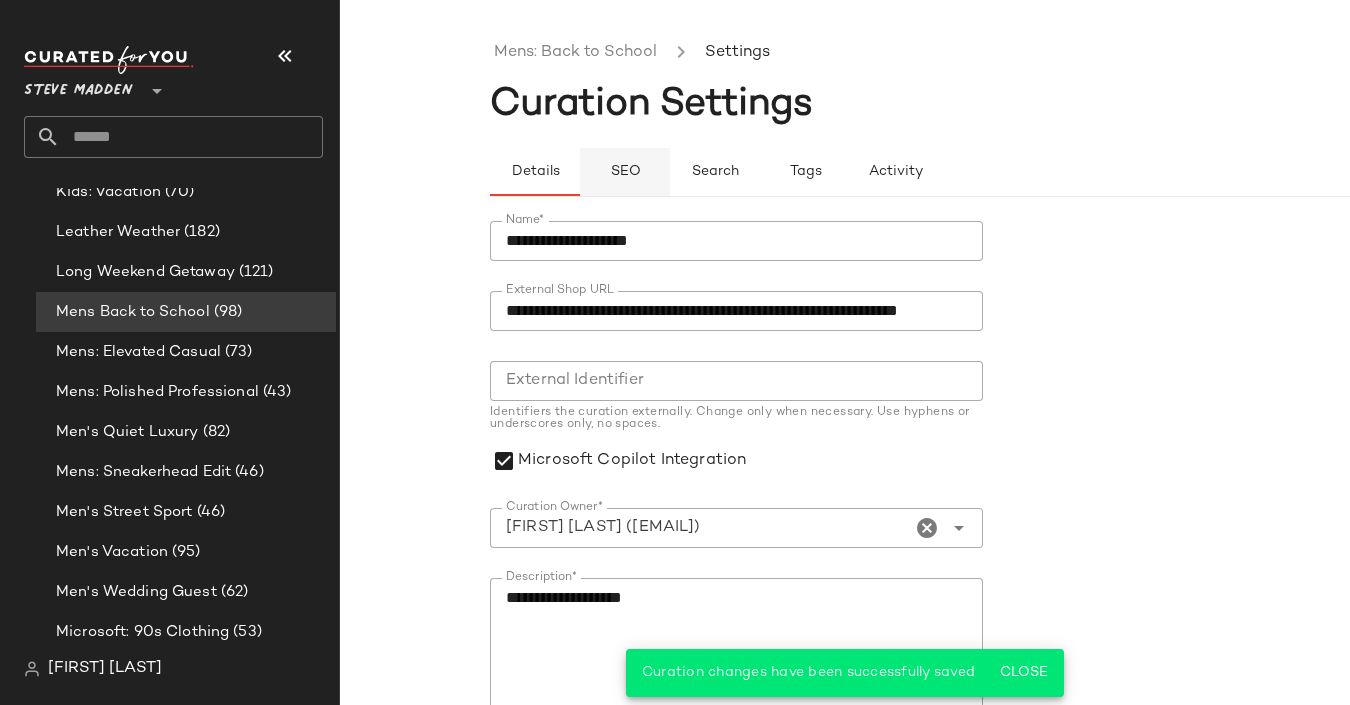 click on "SEO" 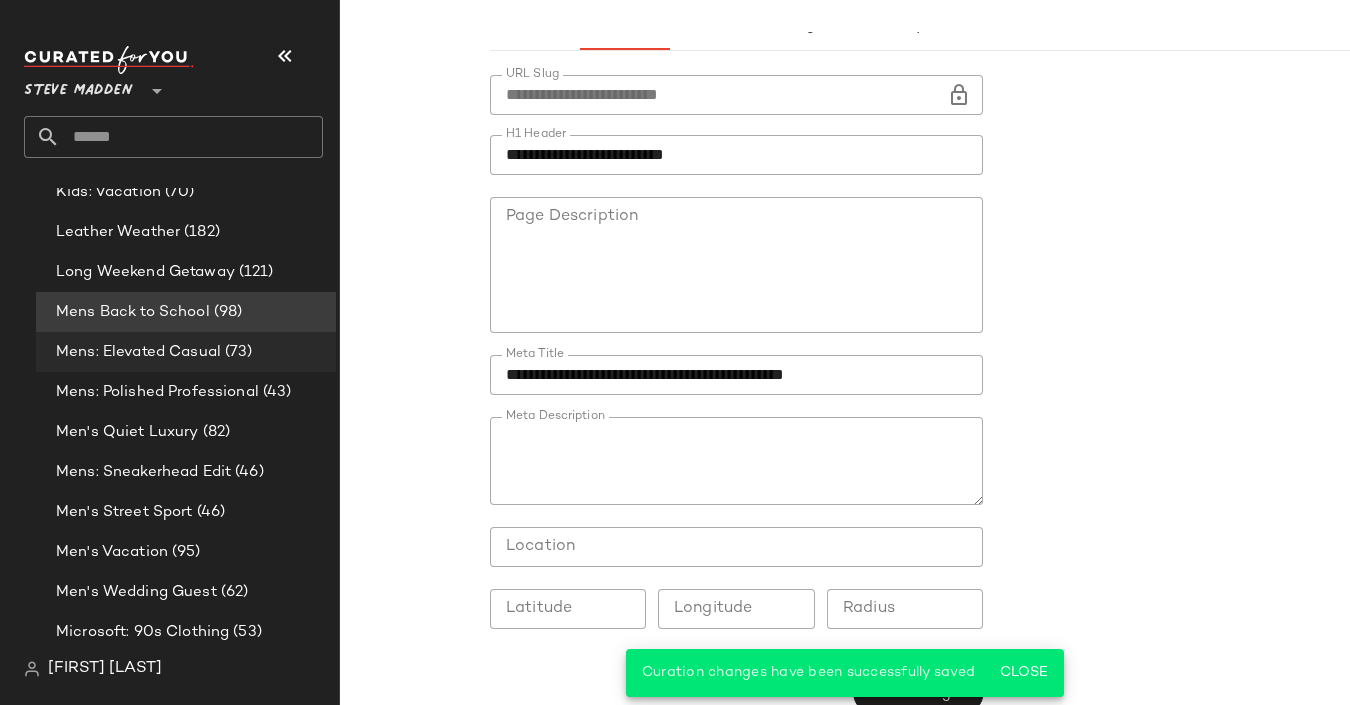 scroll, scrollTop: 164, scrollLeft: 0, axis: vertical 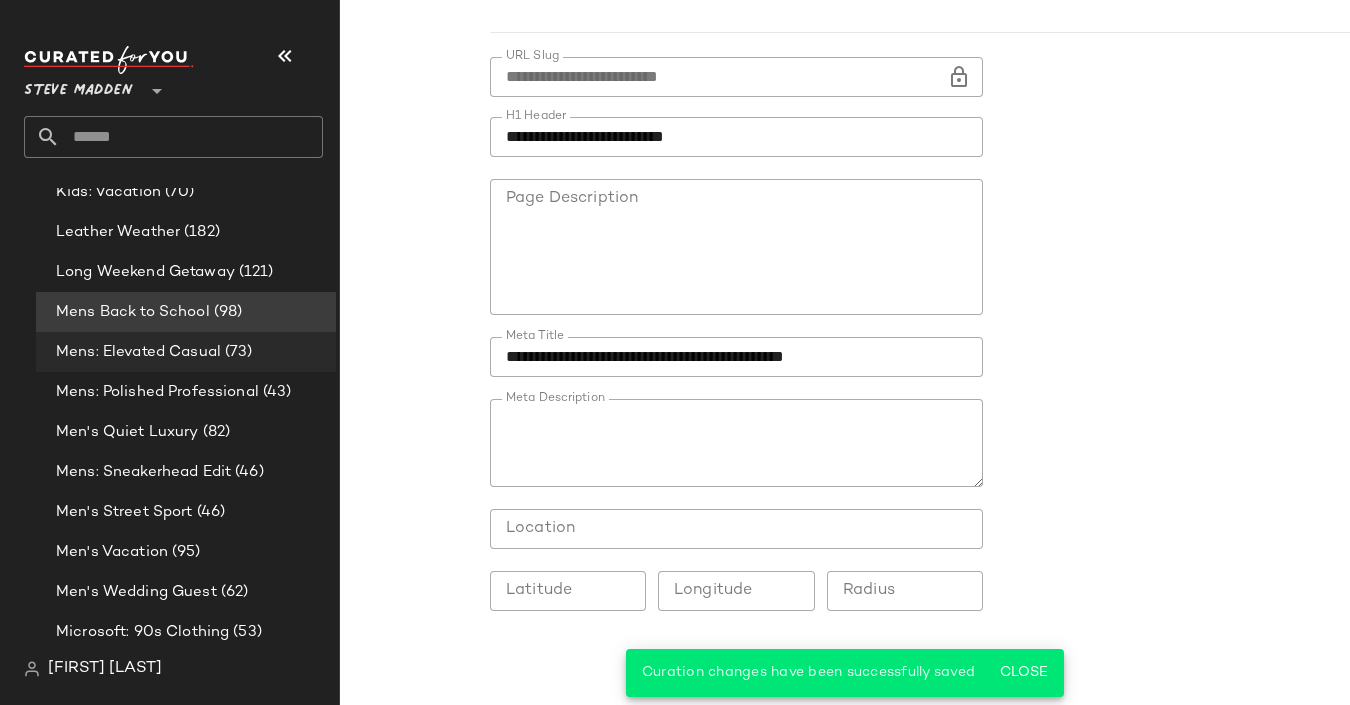 click on "(73)" at bounding box center (237, 352) 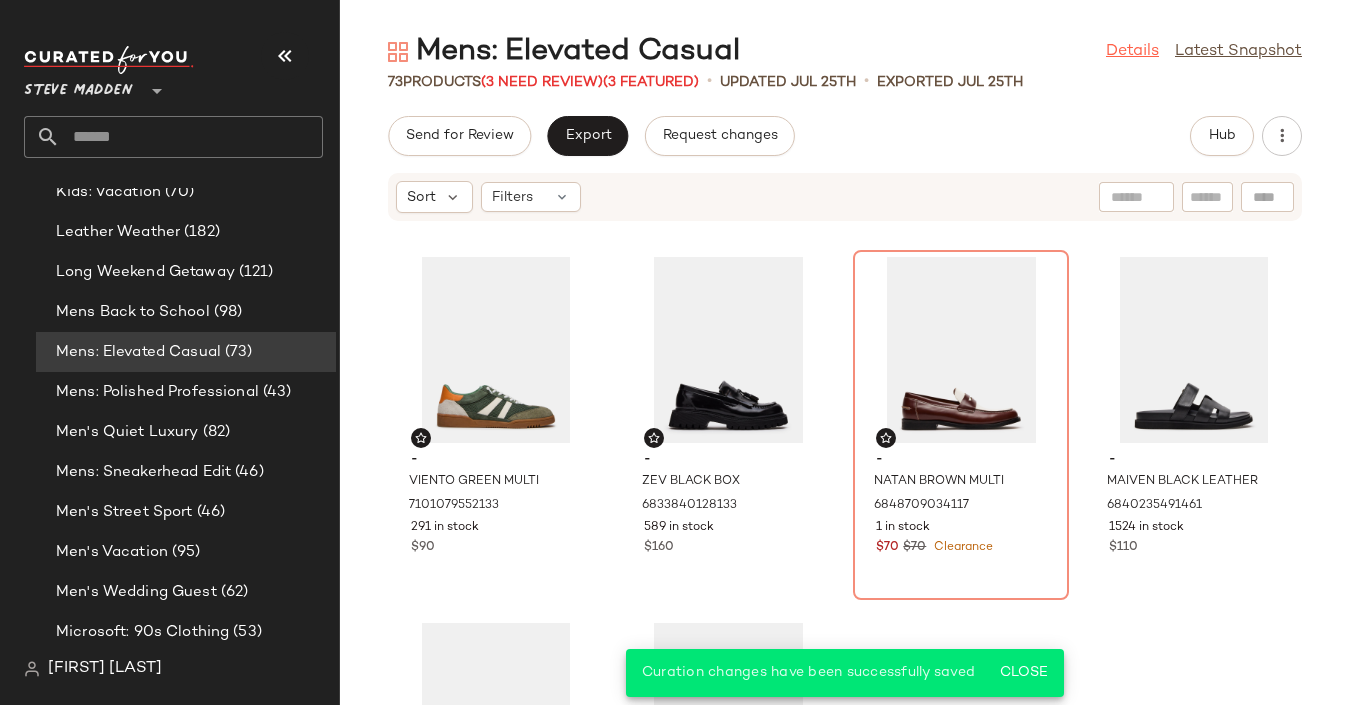 click on "Details" at bounding box center [1132, 52] 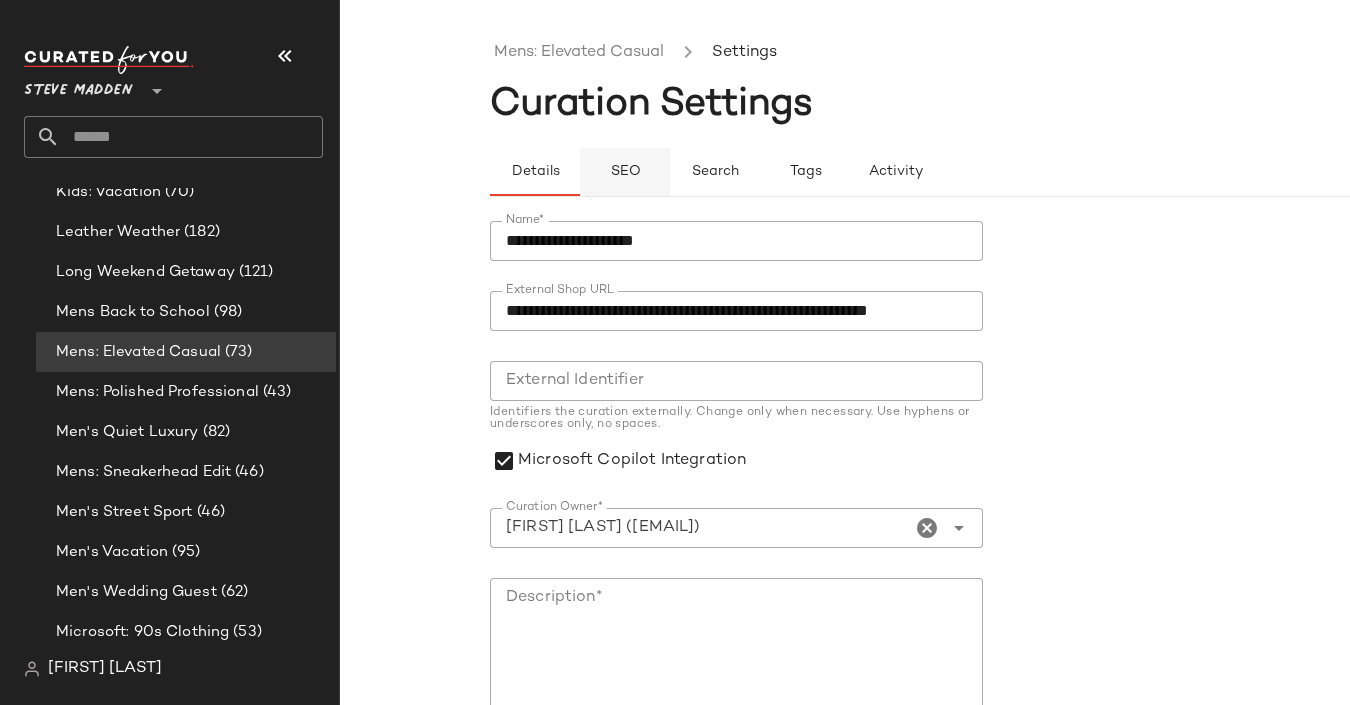 click on "SEO" 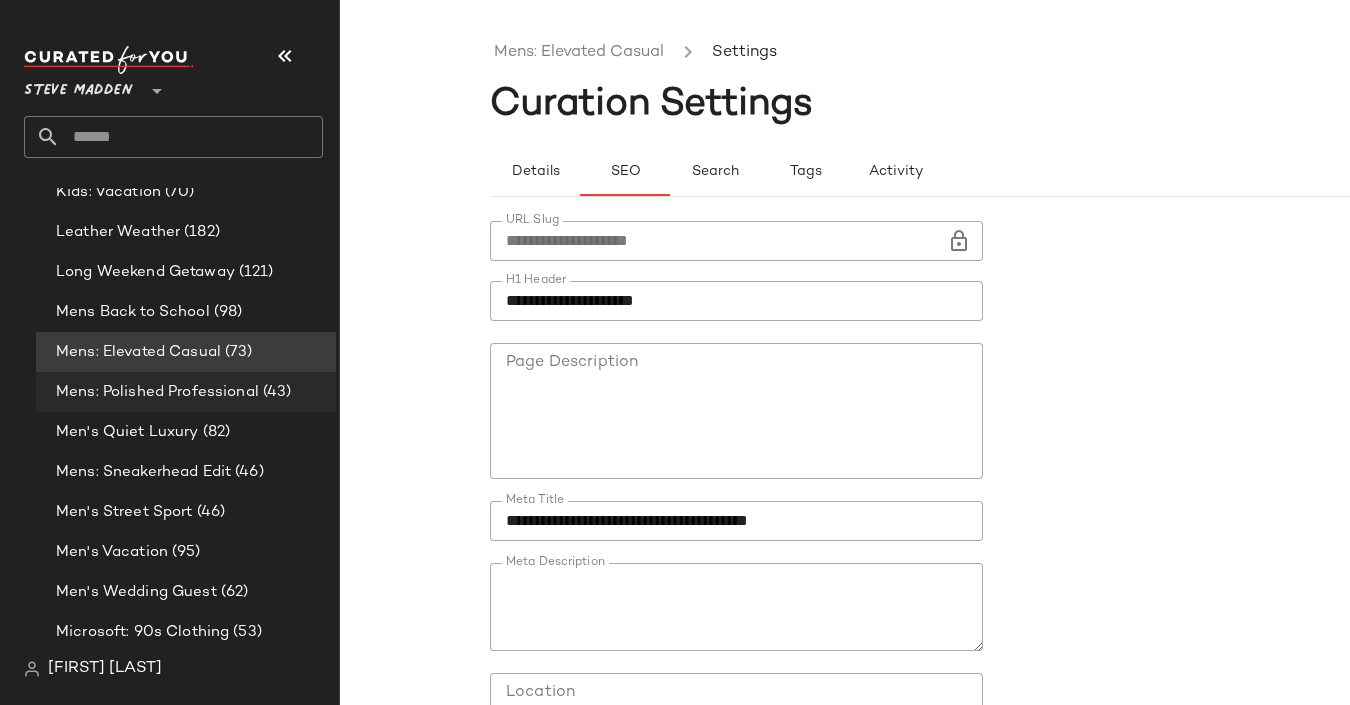 click on "Mens: Polished Professional" at bounding box center (157, 392) 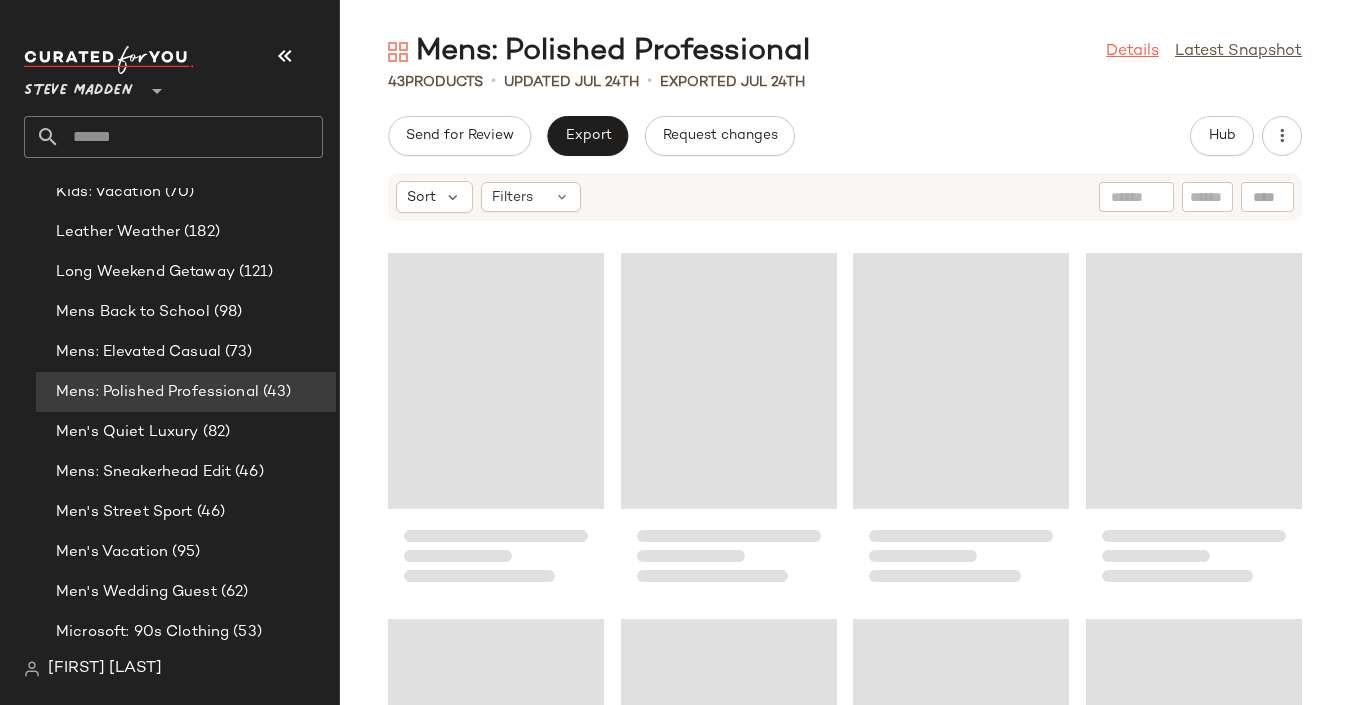 click on "Details" at bounding box center [1132, 52] 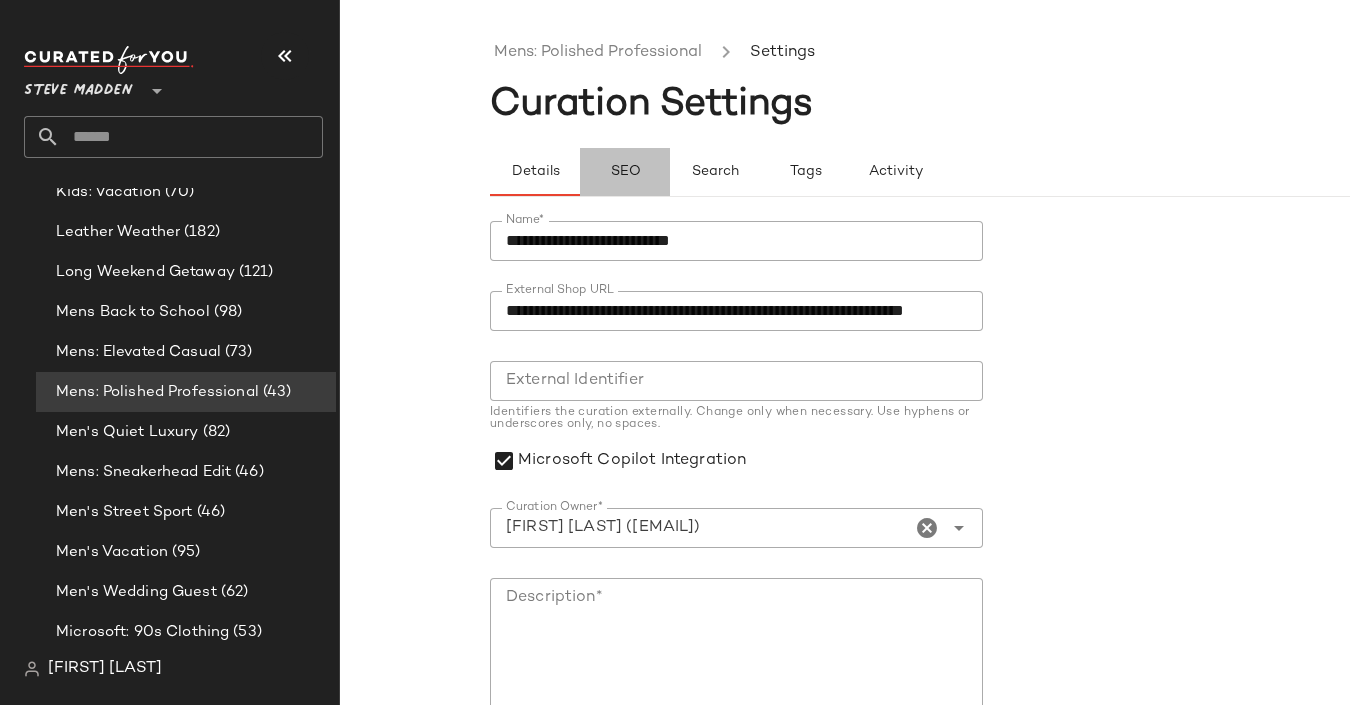 click on "SEO" 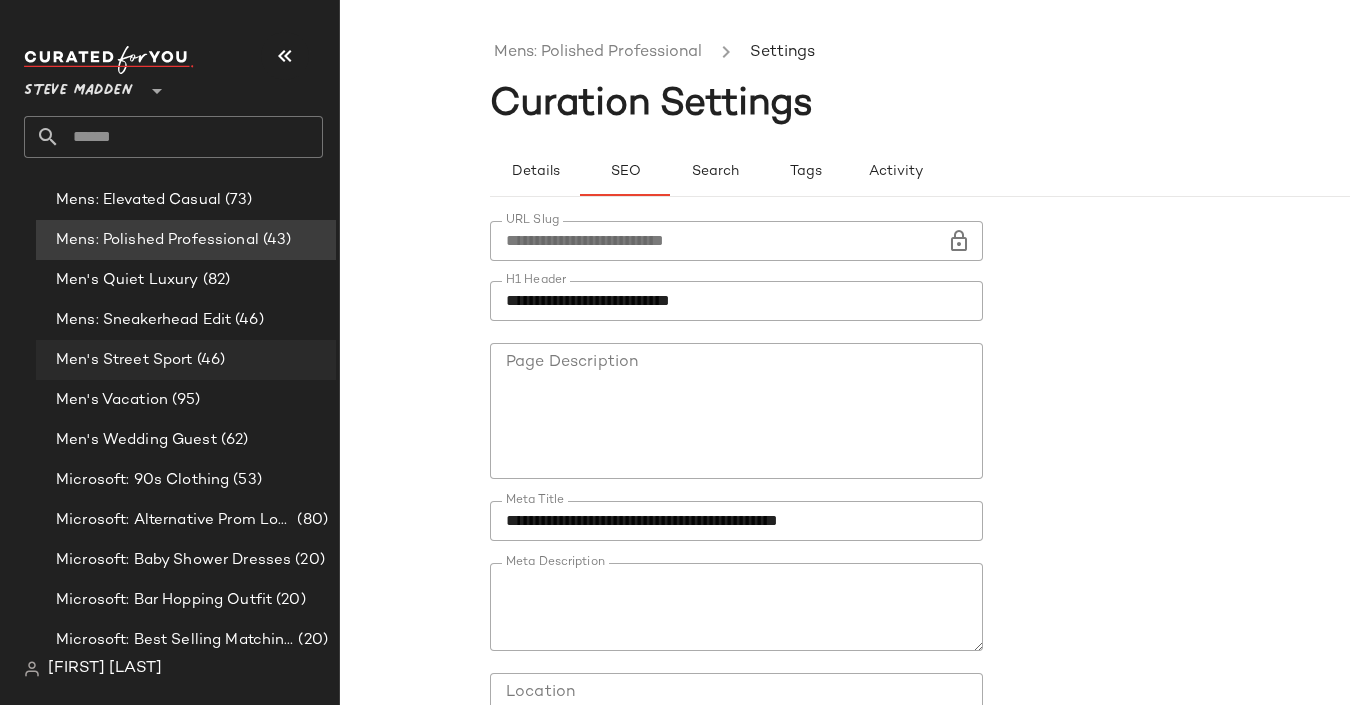 scroll, scrollTop: 5618, scrollLeft: 0, axis: vertical 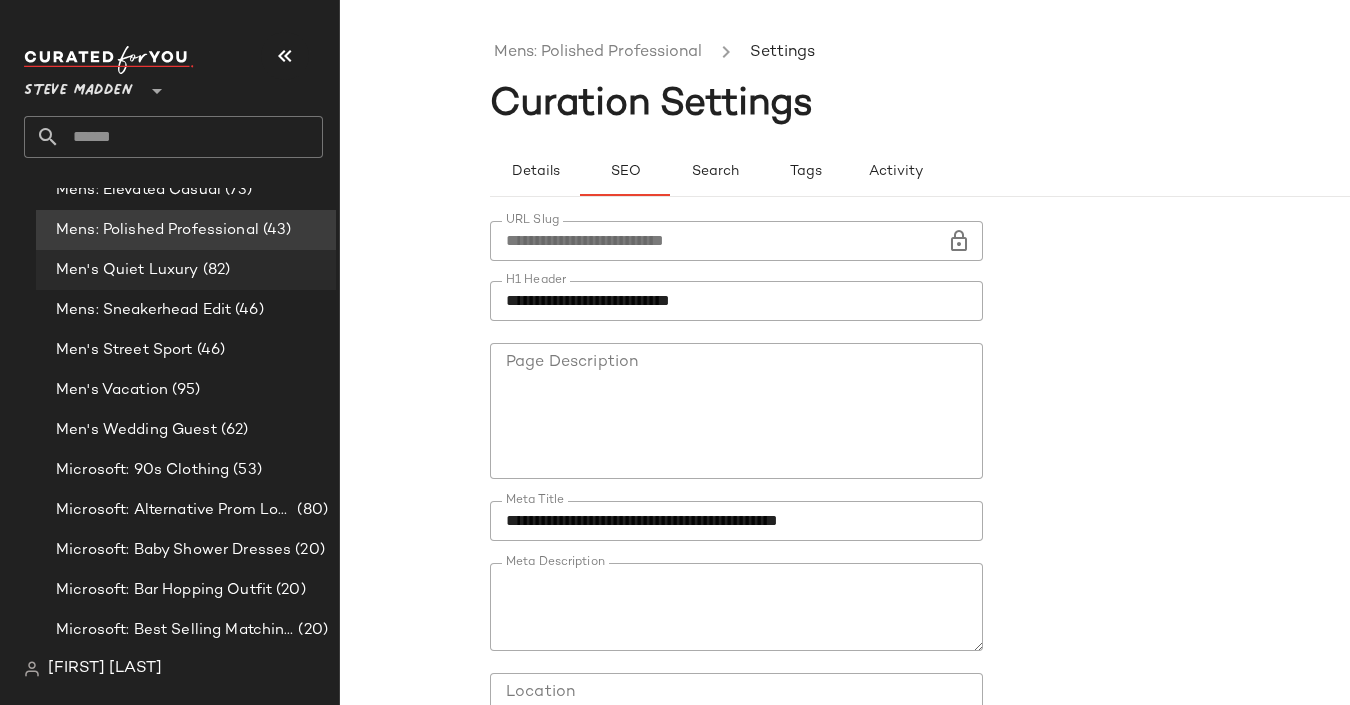 click on "Men's Quiet Luxury (82)" 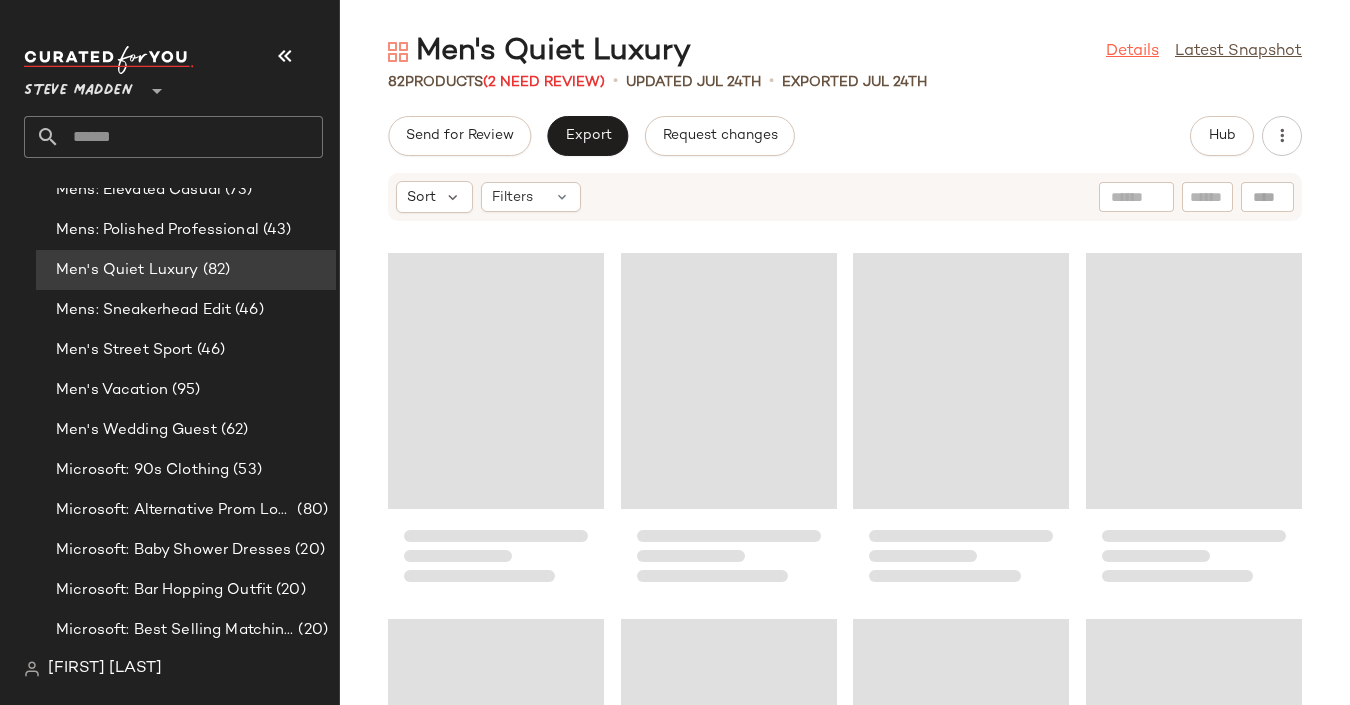 click on "Details" at bounding box center [1132, 52] 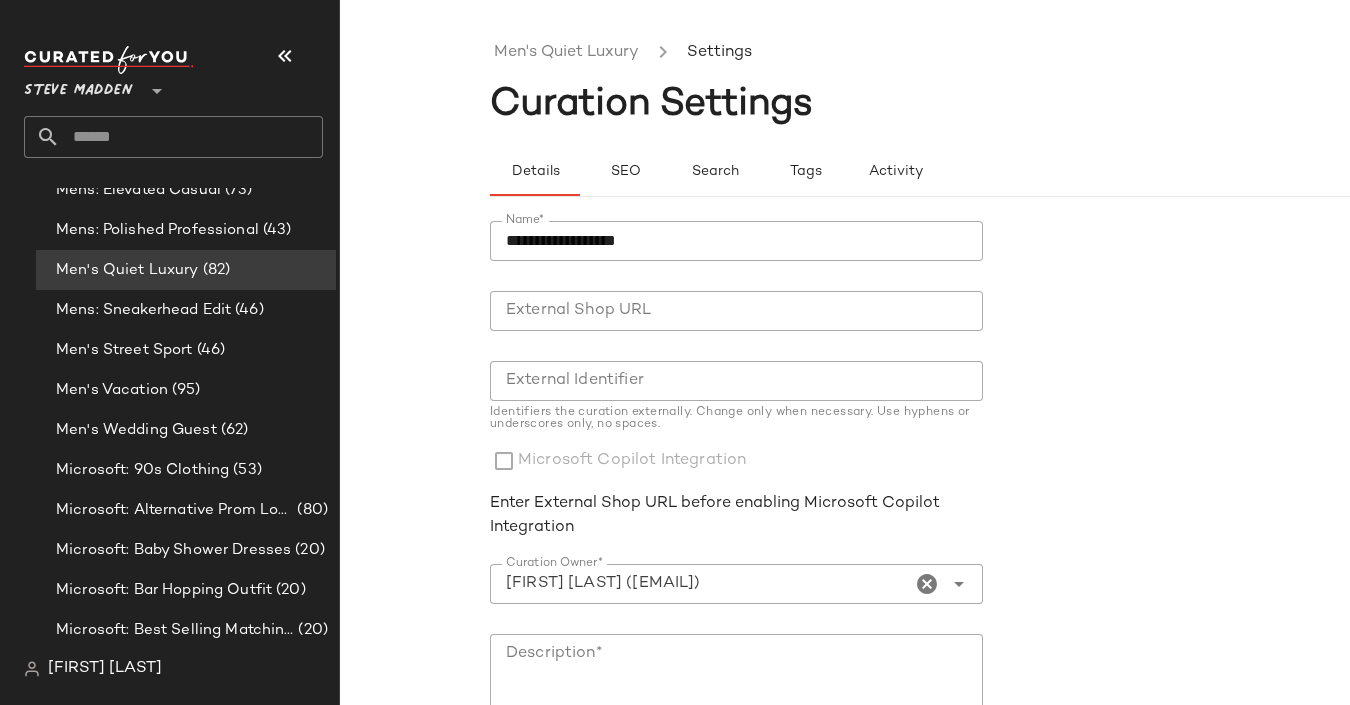 click on "**********" 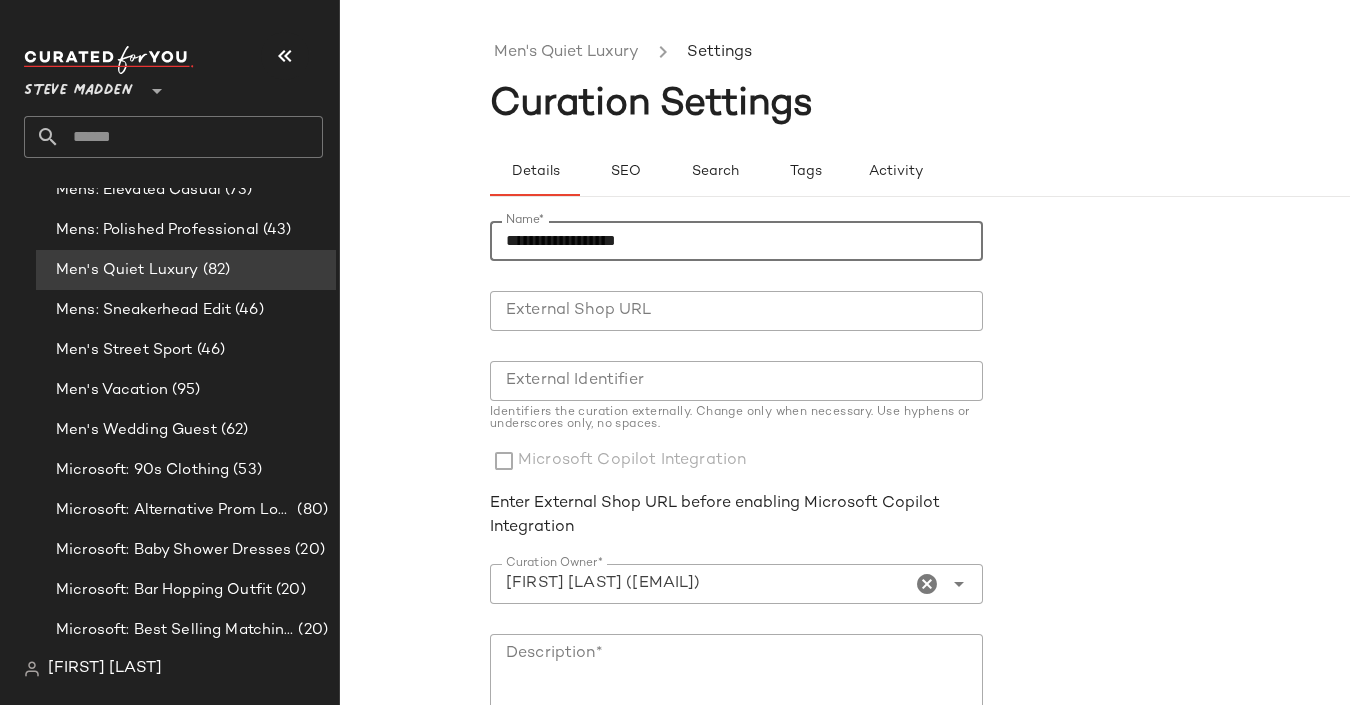 scroll, scrollTop: 336, scrollLeft: 0, axis: vertical 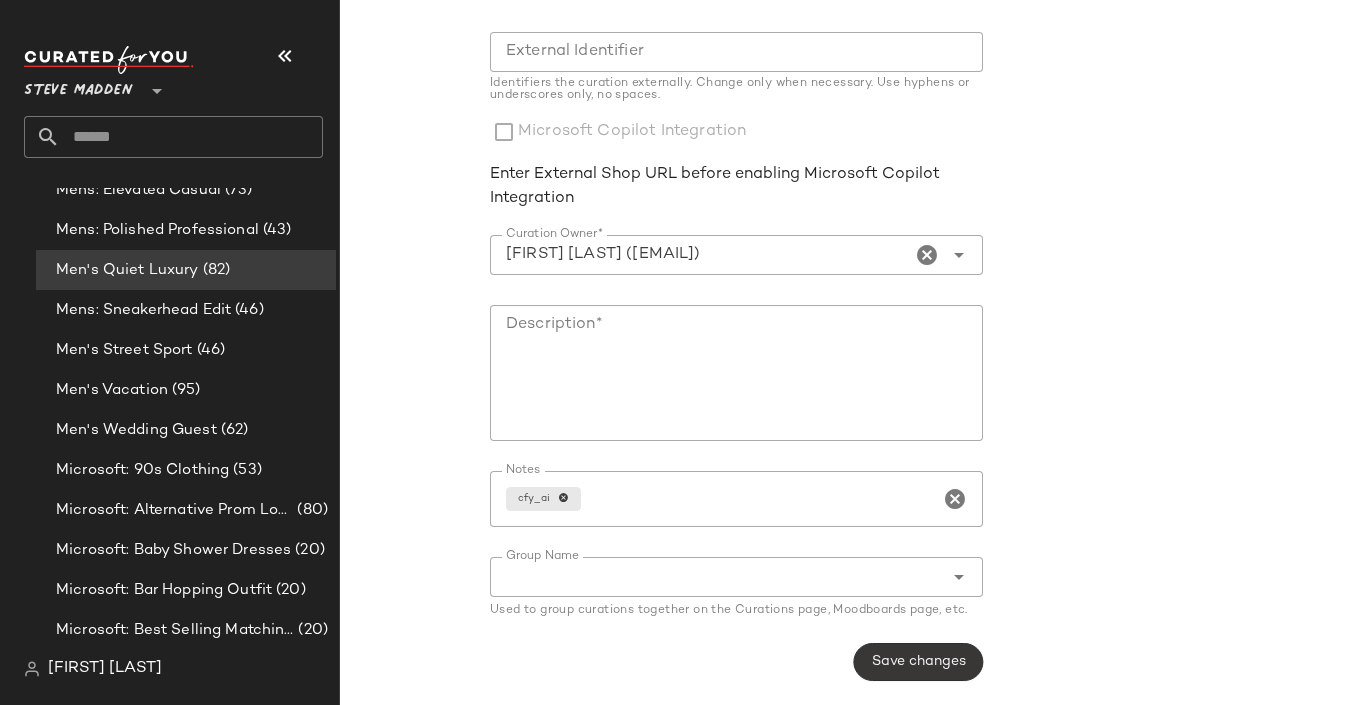 type on "**********" 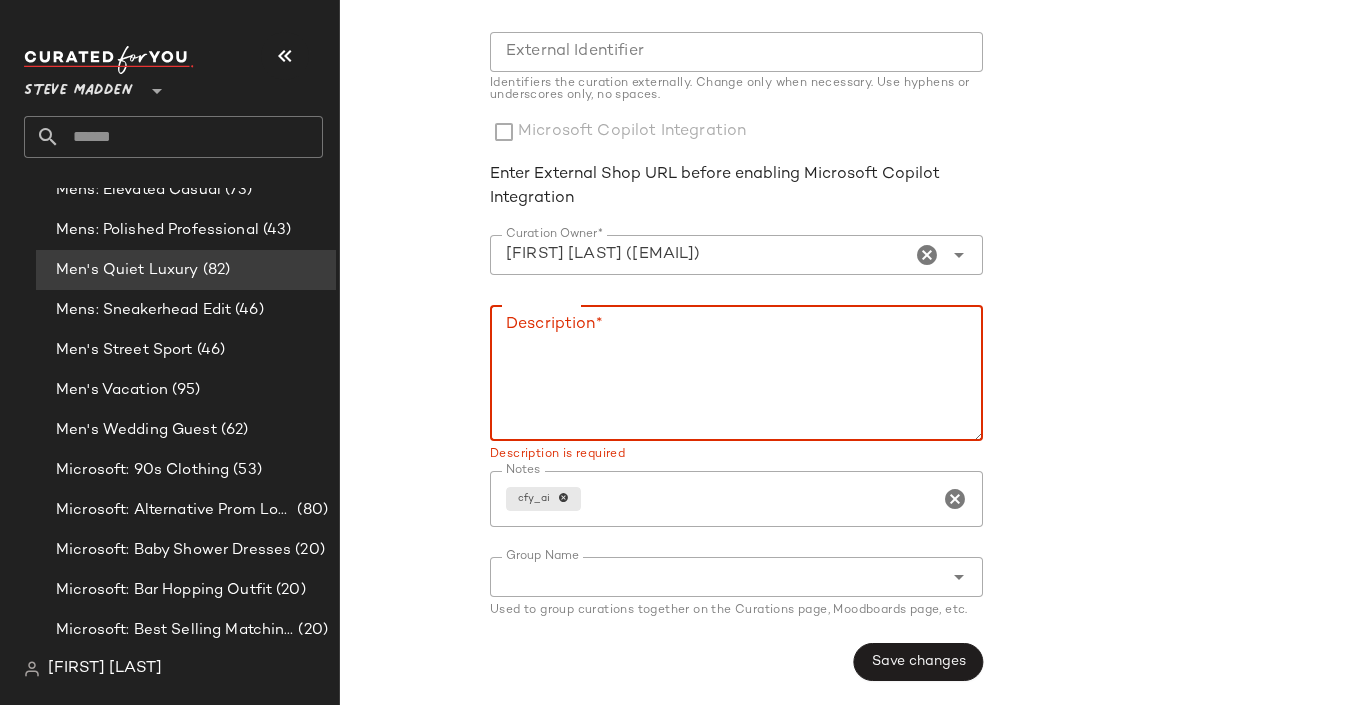 click on "Description*" 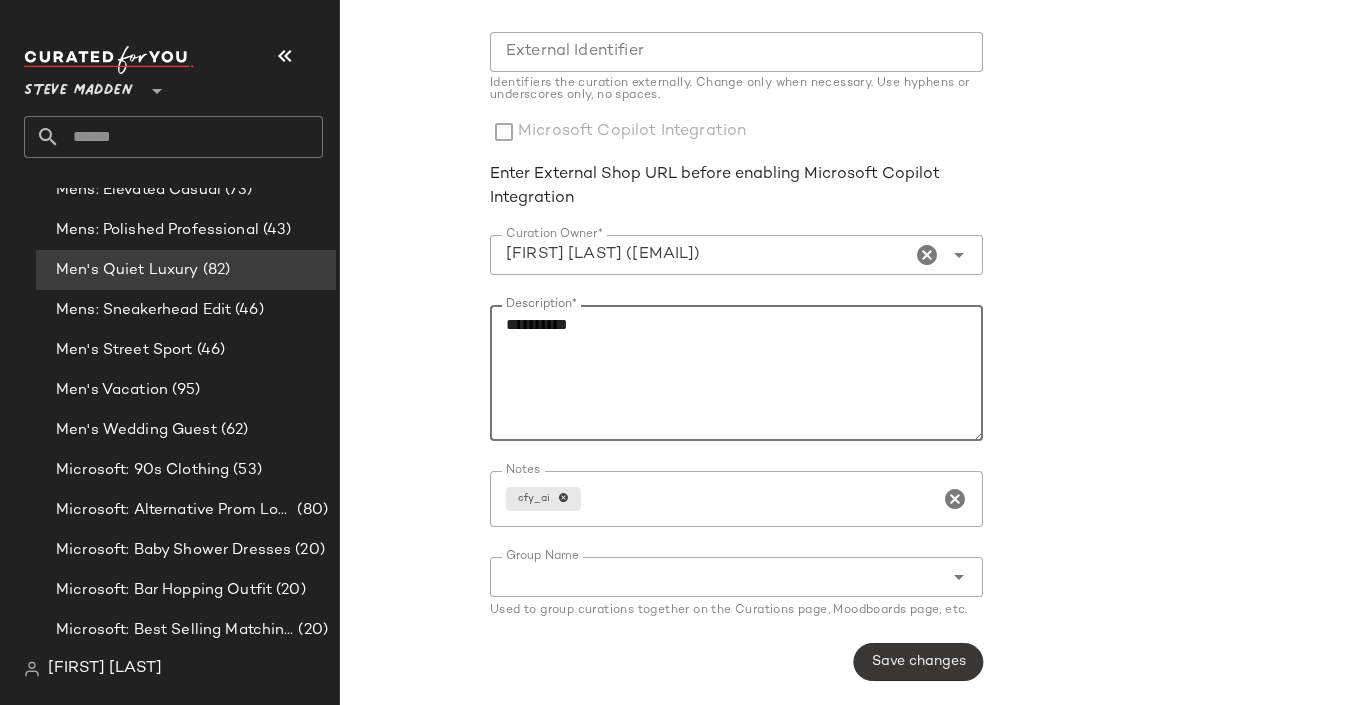 type on "**********" 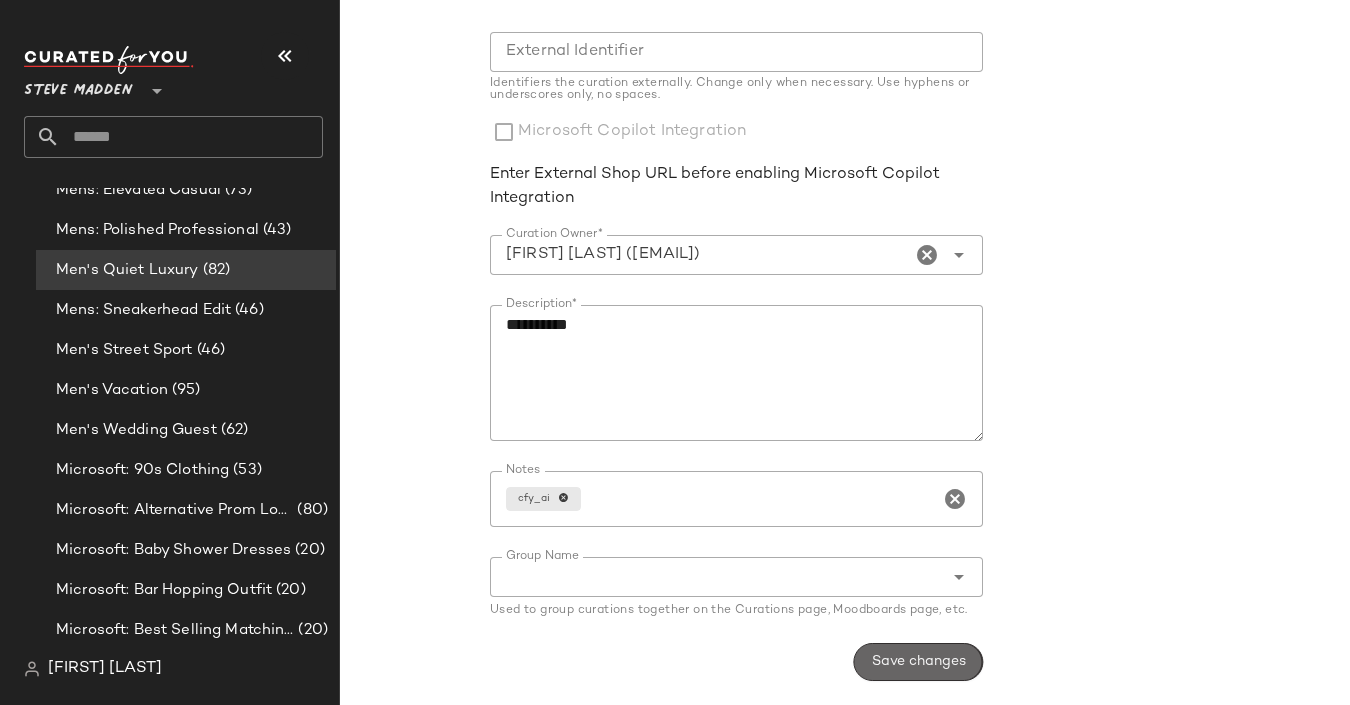 click on "Save changes" 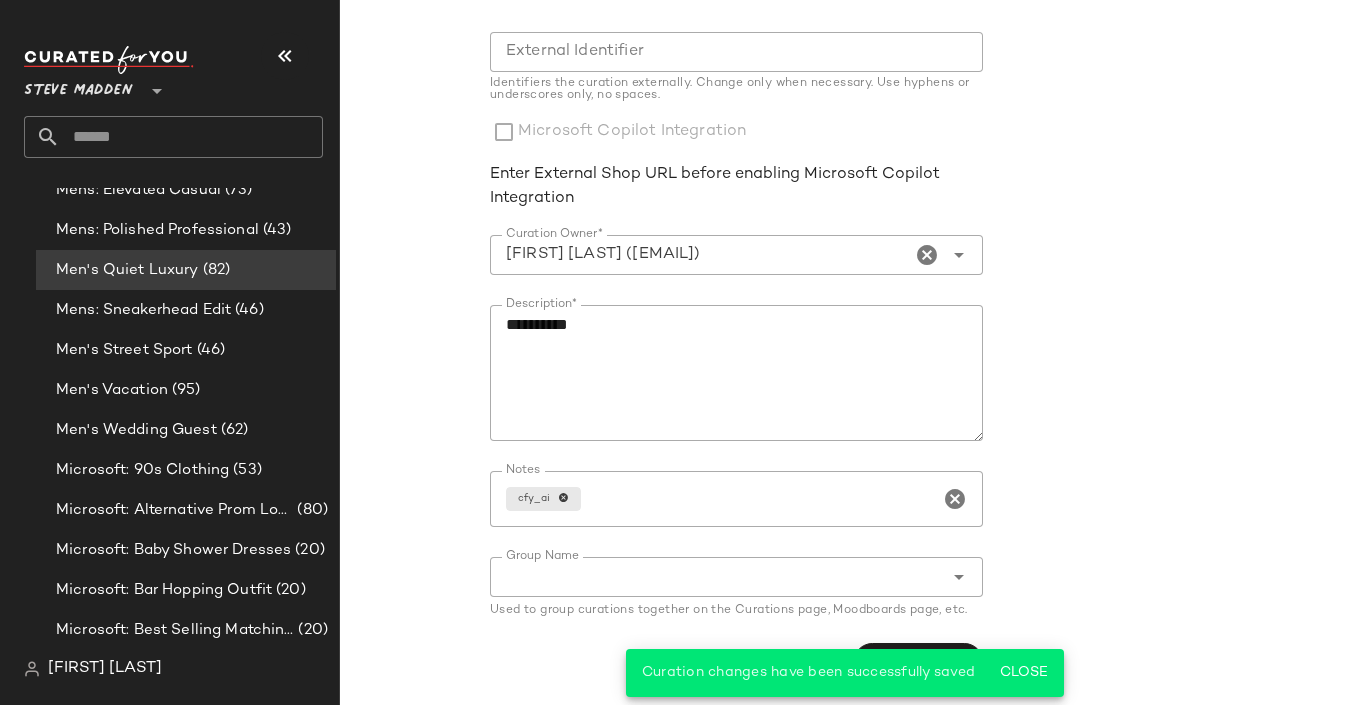 scroll, scrollTop: 0, scrollLeft: 0, axis: both 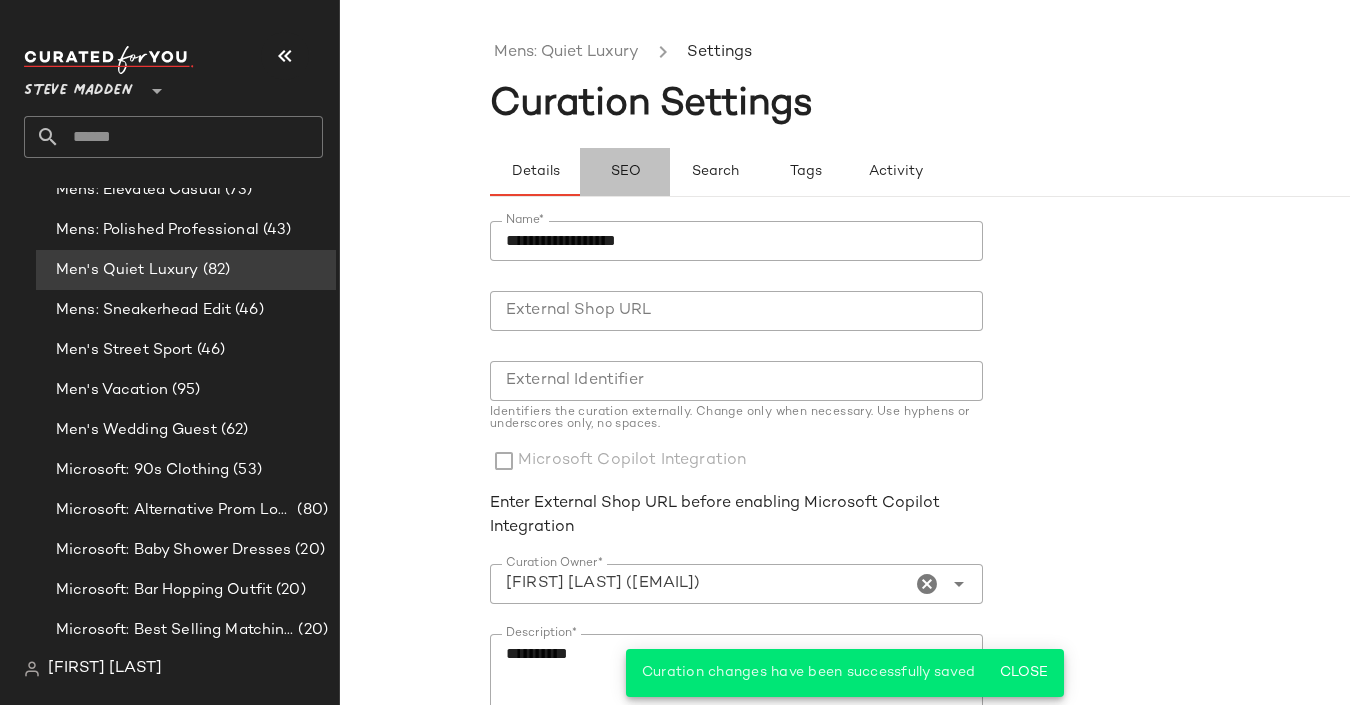 click on "SEO" 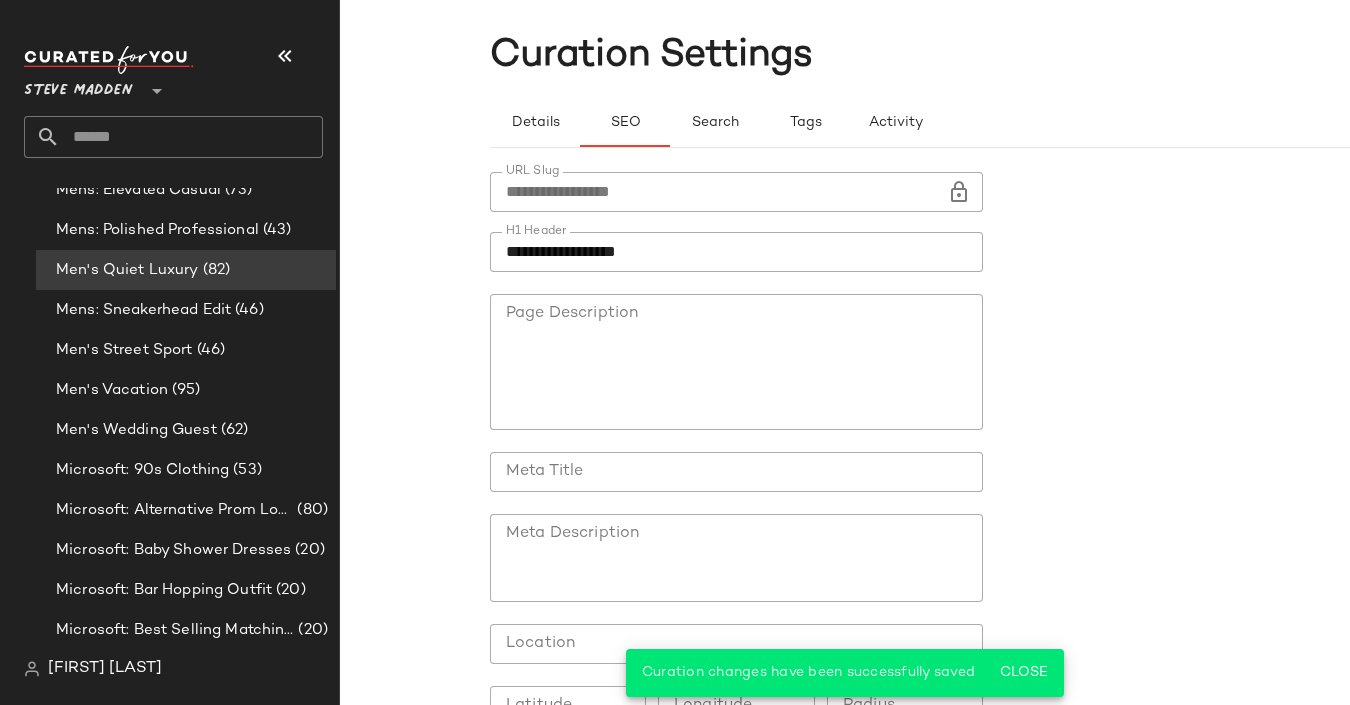 scroll, scrollTop: 57, scrollLeft: 0, axis: vertical 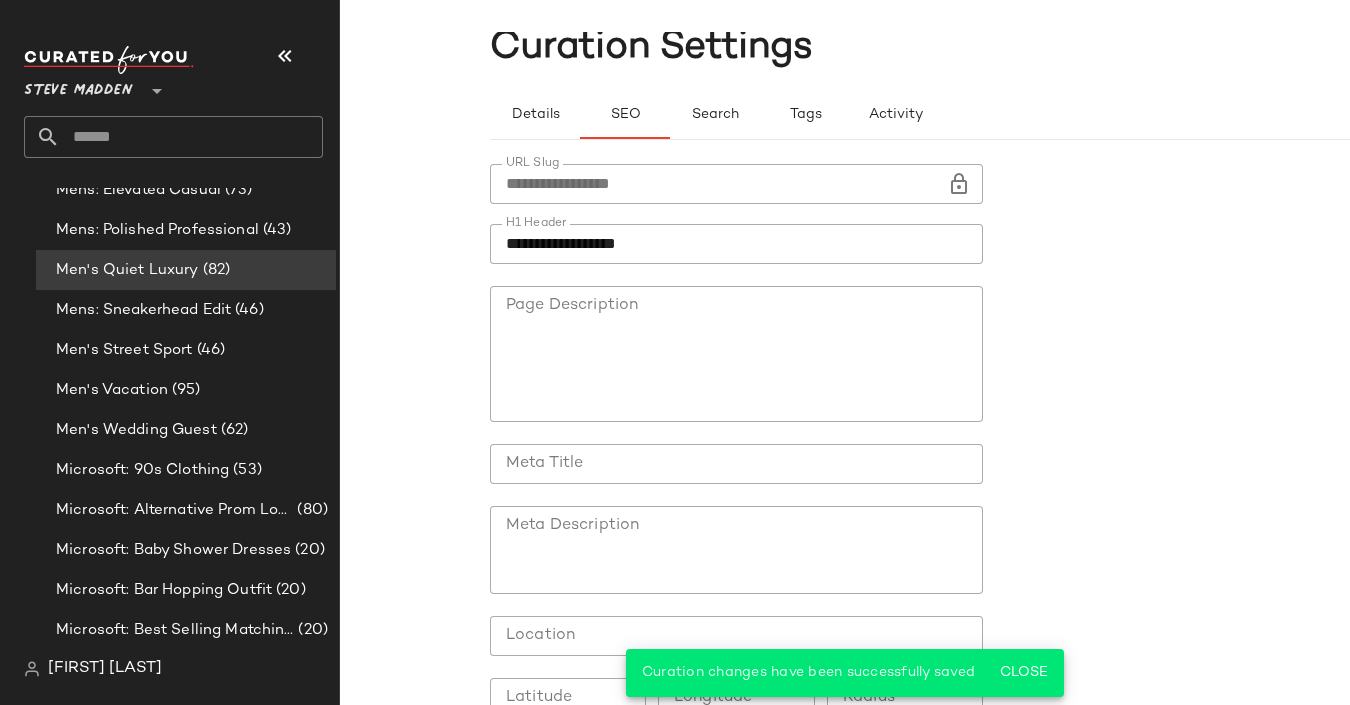 click on "**********" 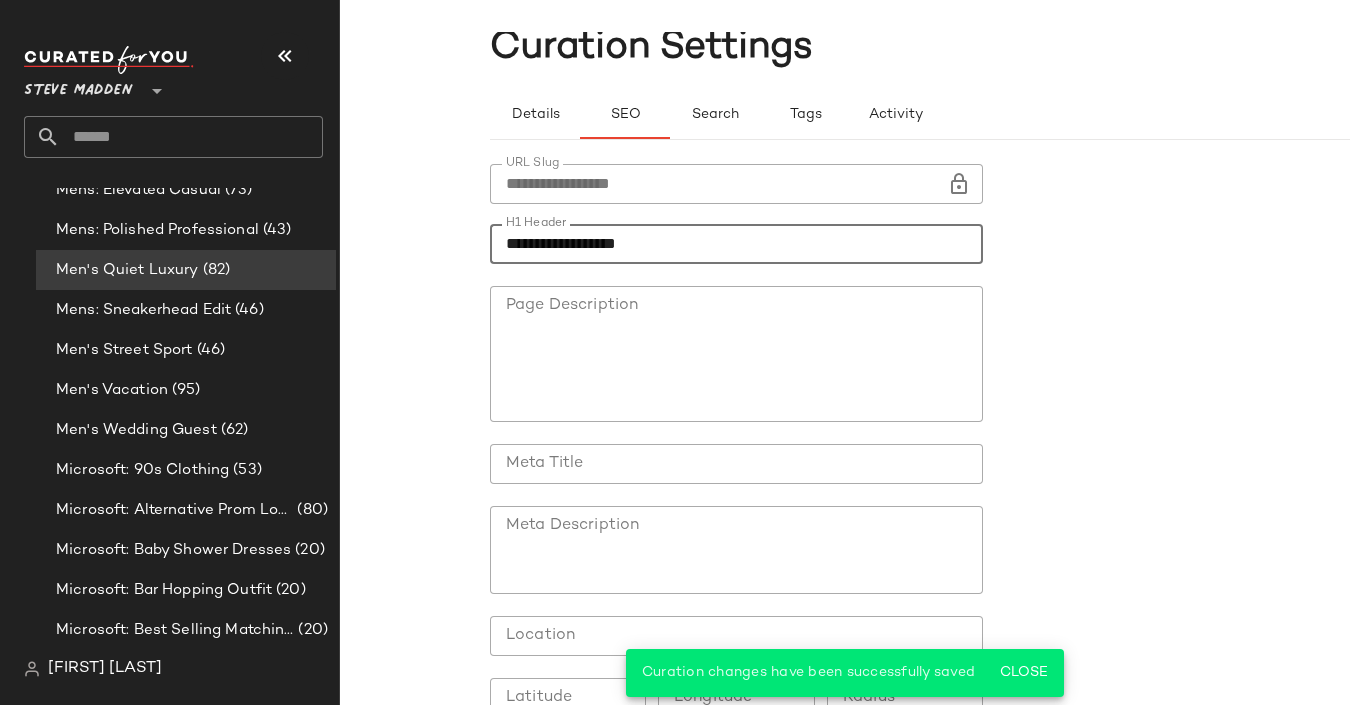 click on "**********" 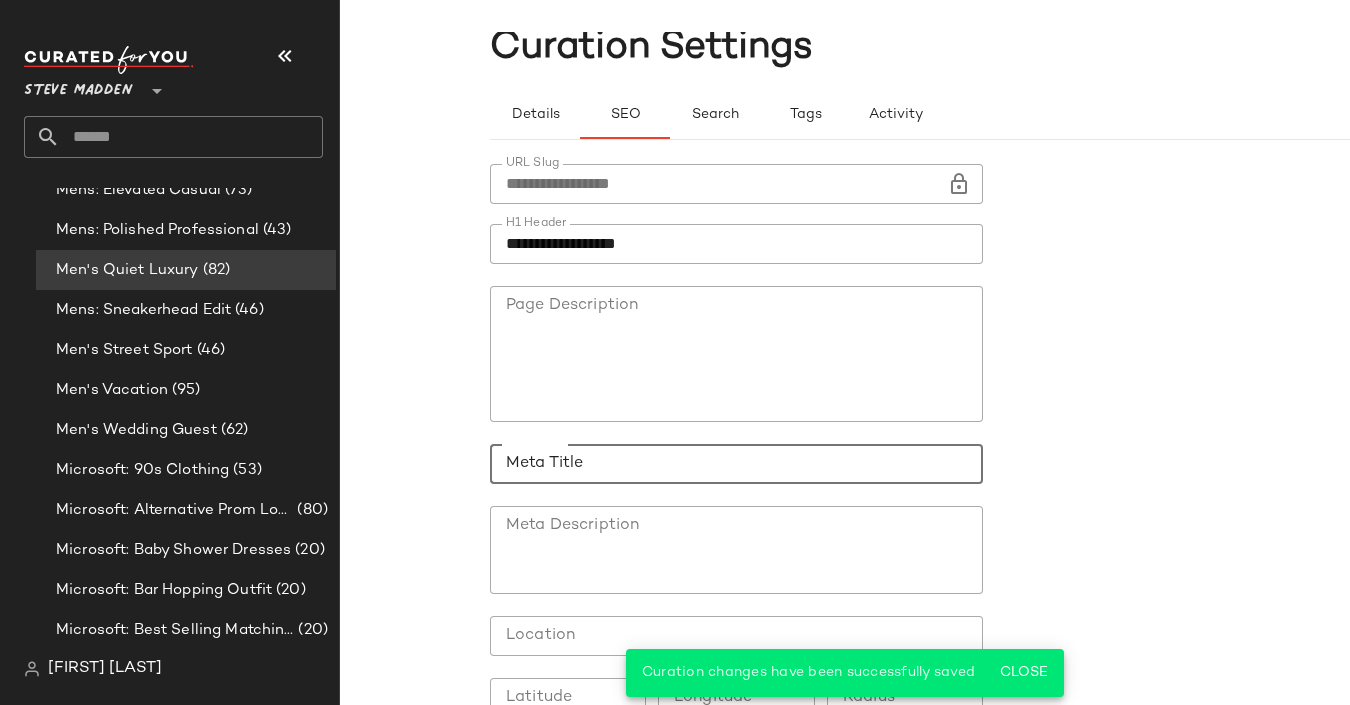 click on "Meta Title" 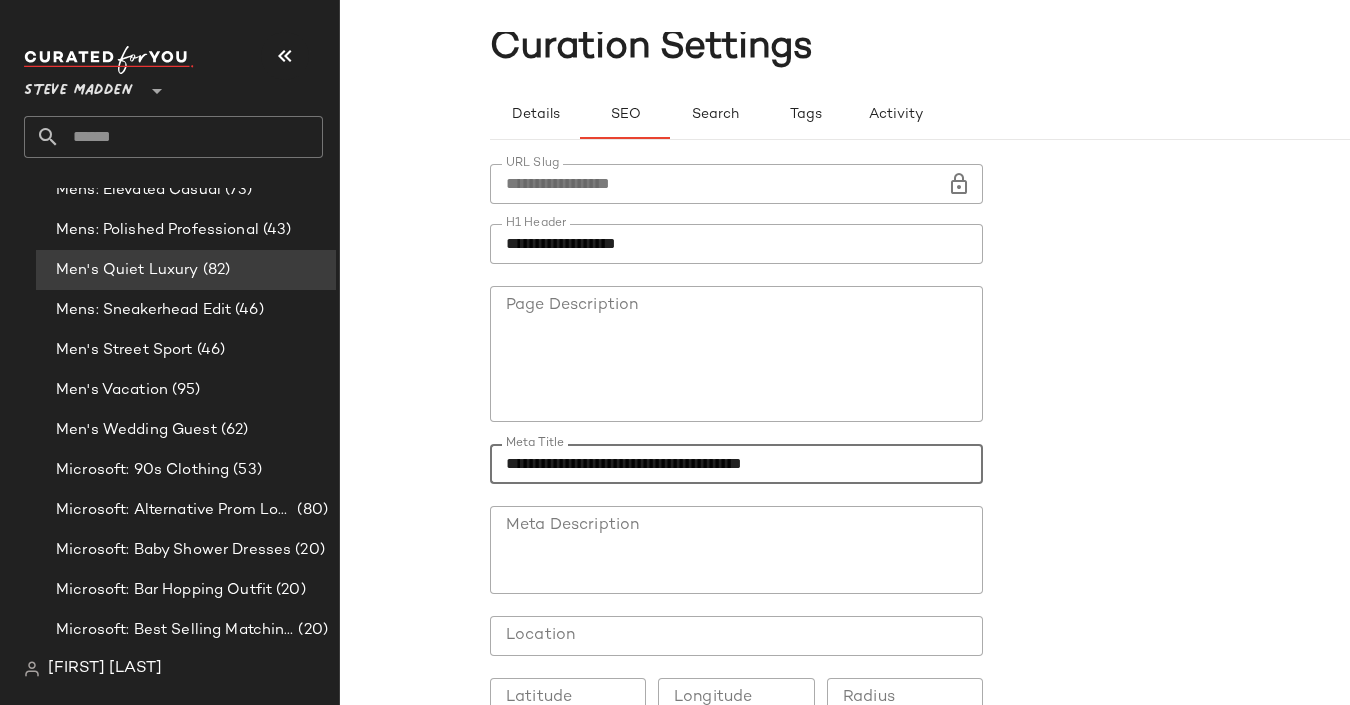 type on "**********" 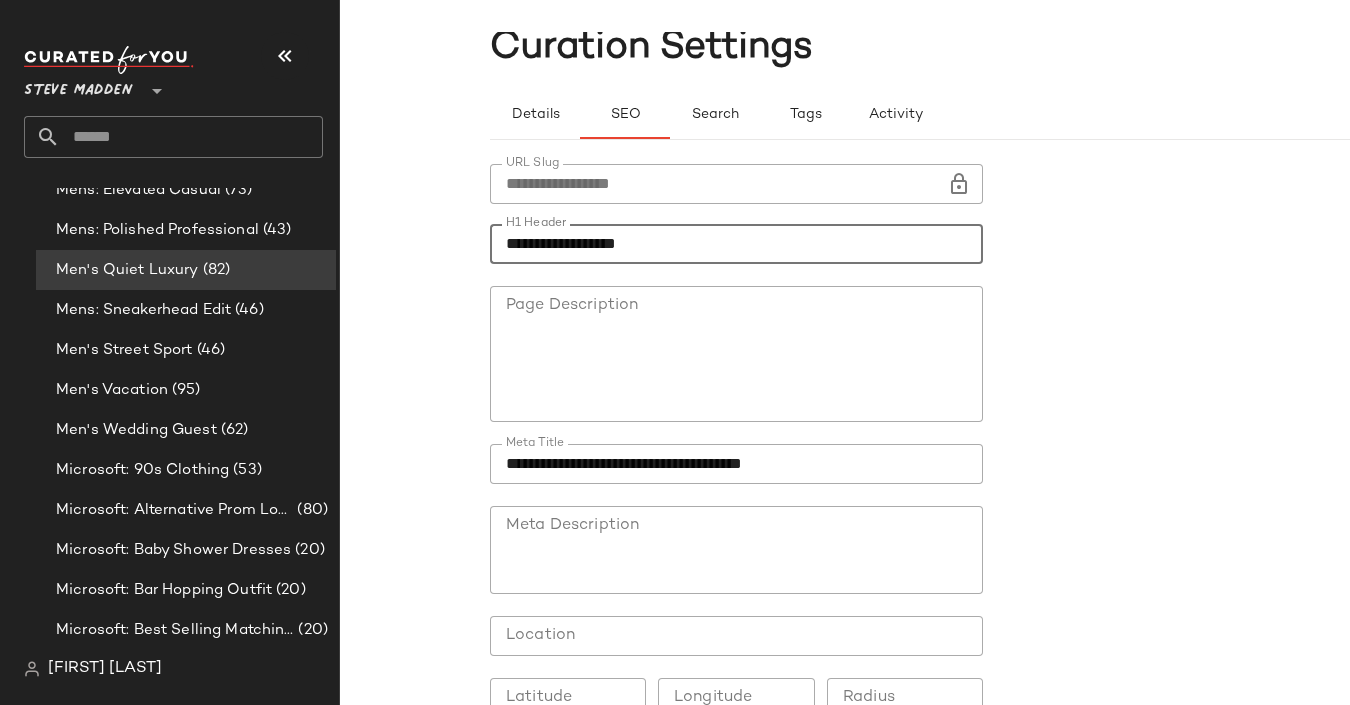 click on "**********" 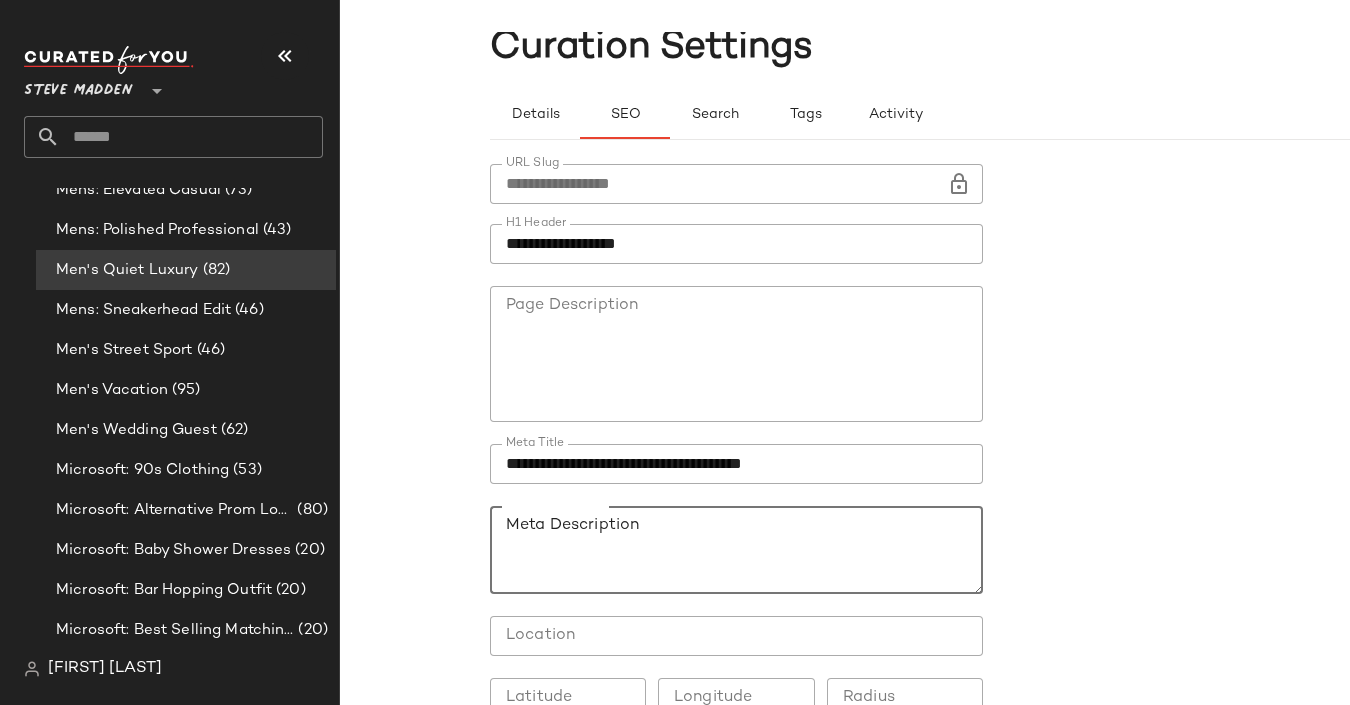 click on "Meta Description" 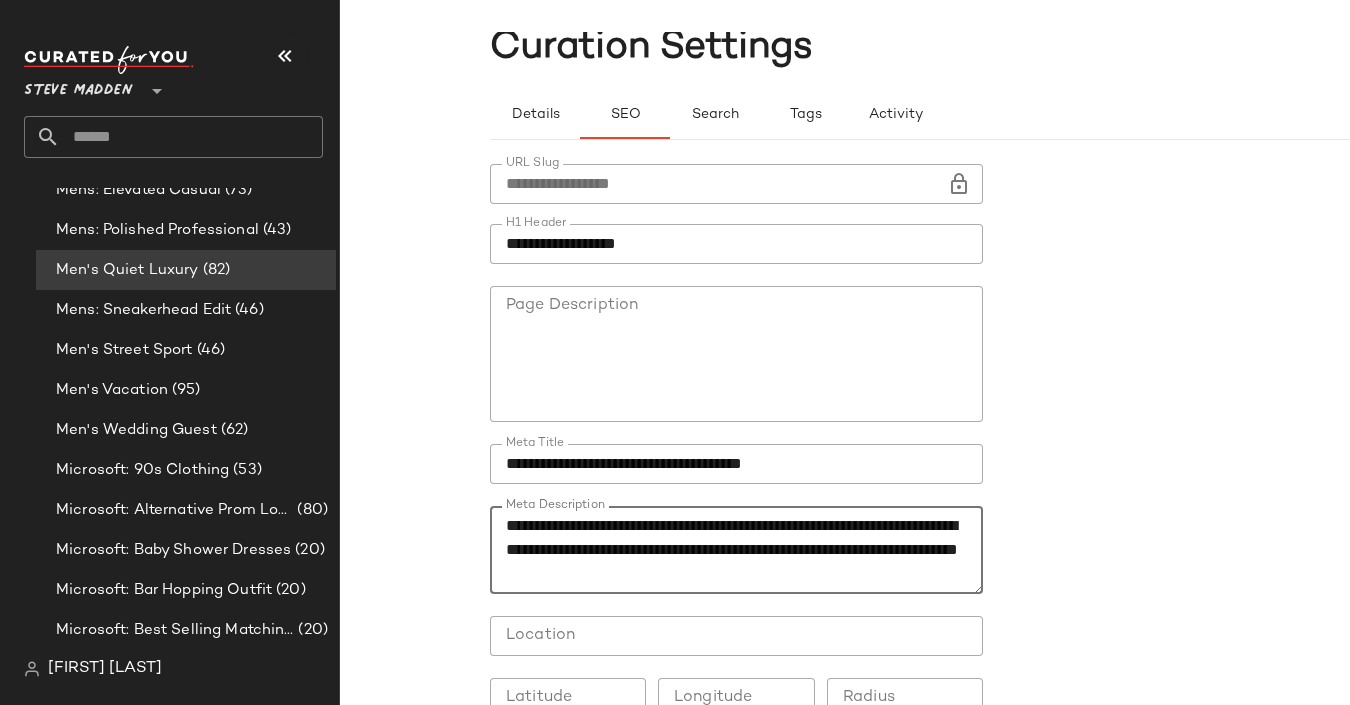 scroll, scrollTop: 177, scrollLeft: 0, axis: vertical 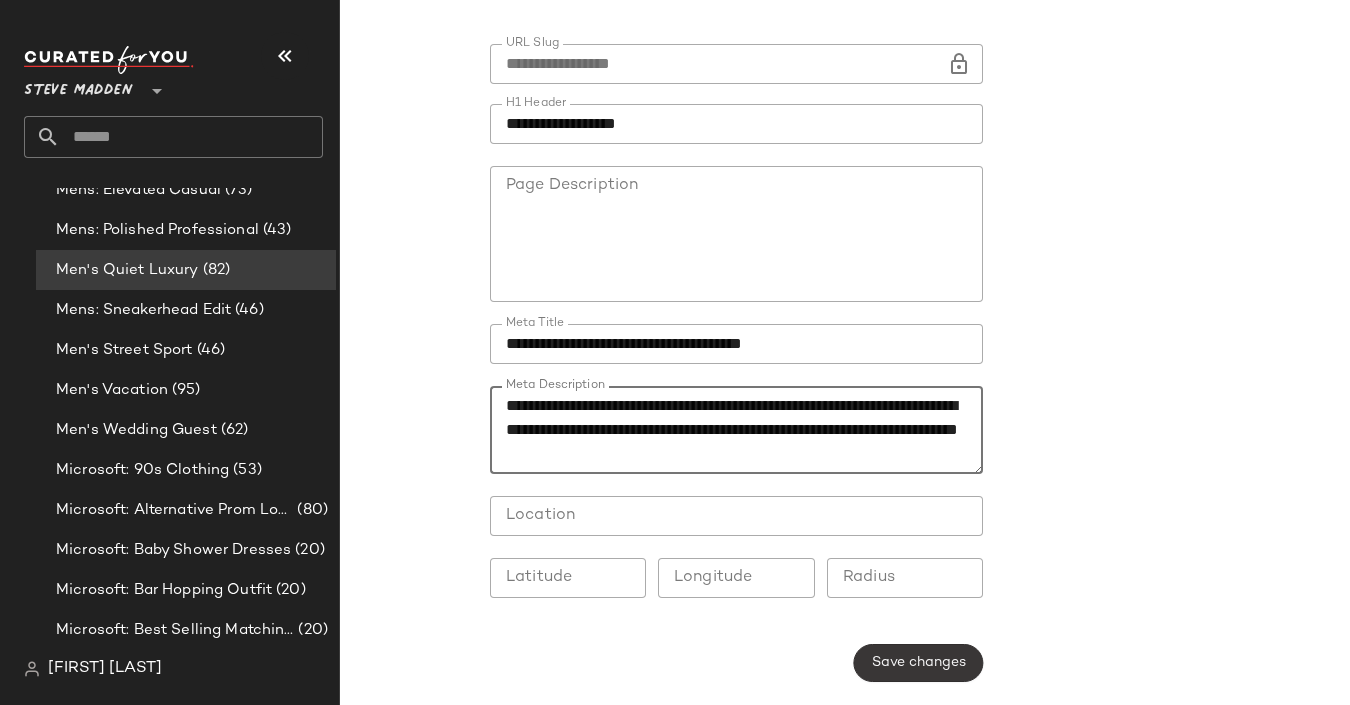 type on "**********" 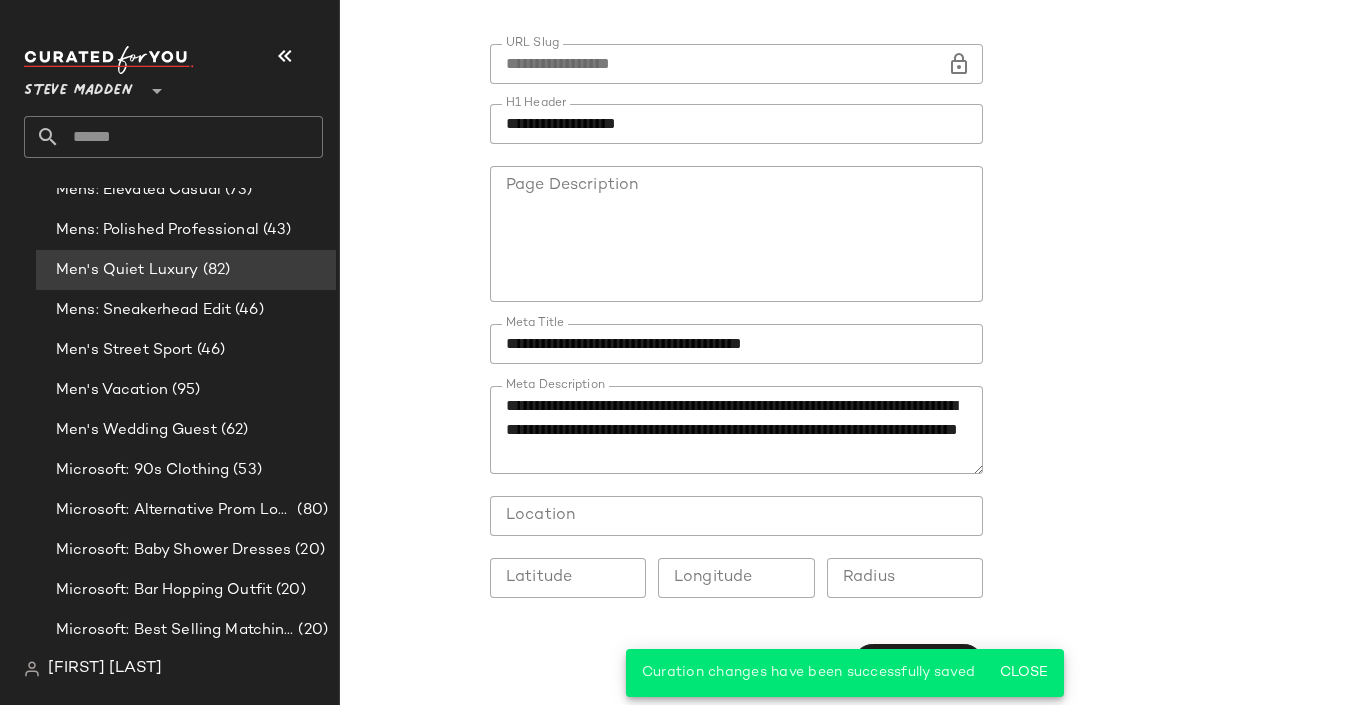 scroll, scrollTop: 0, scrollLeft: 0, axis: both 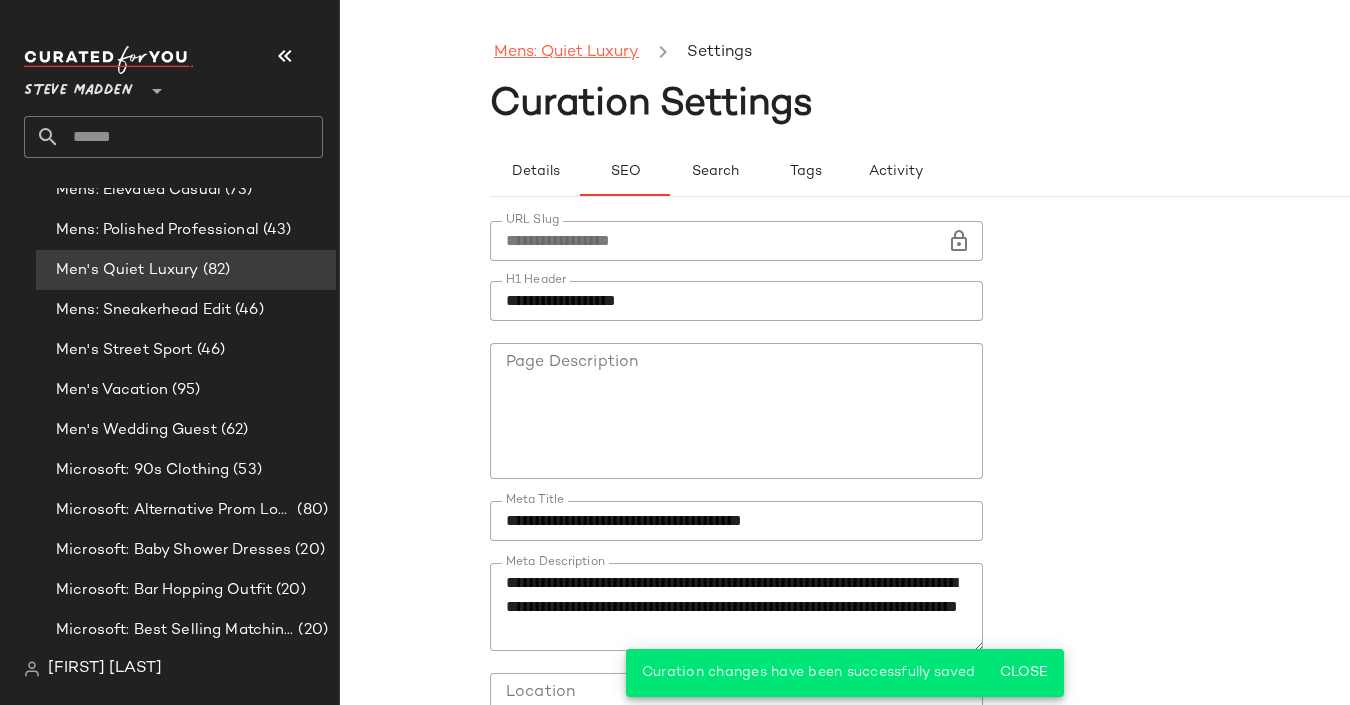 click on "Mens: Quiet Luxury" at bounding box center [566, 53] 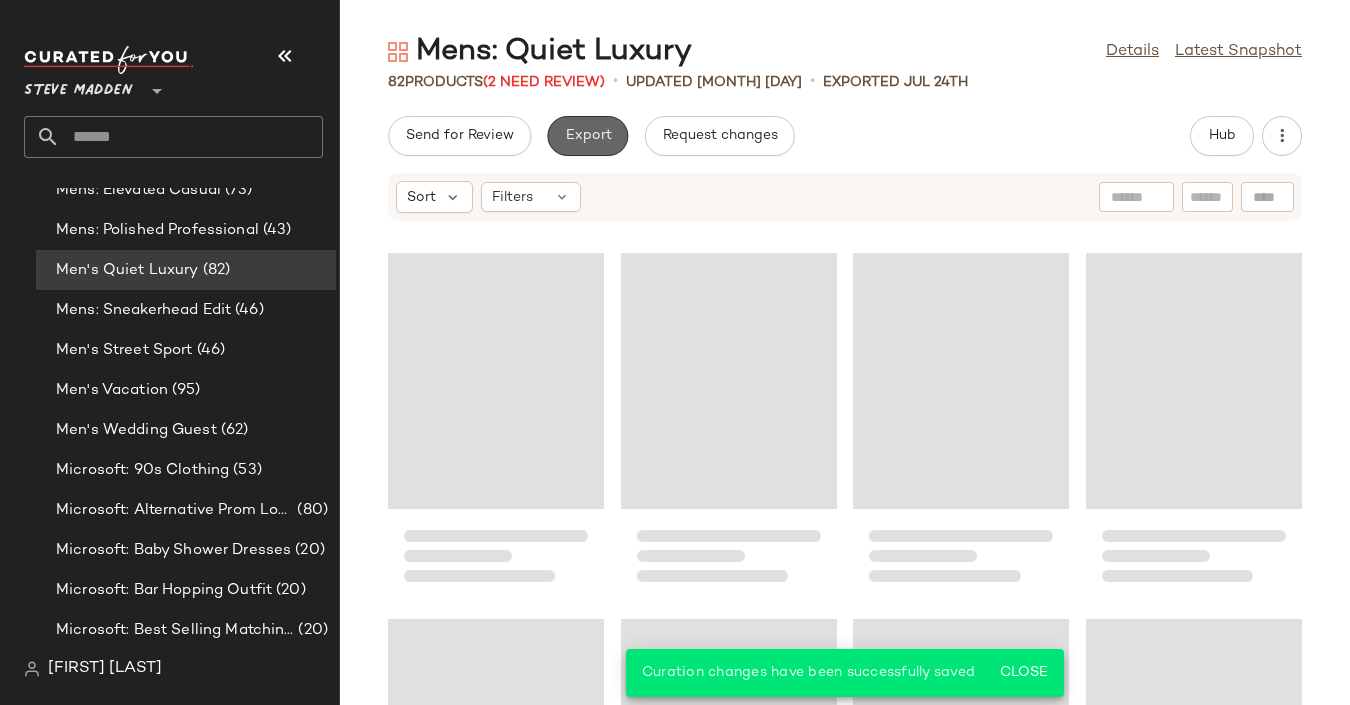click on "Export" 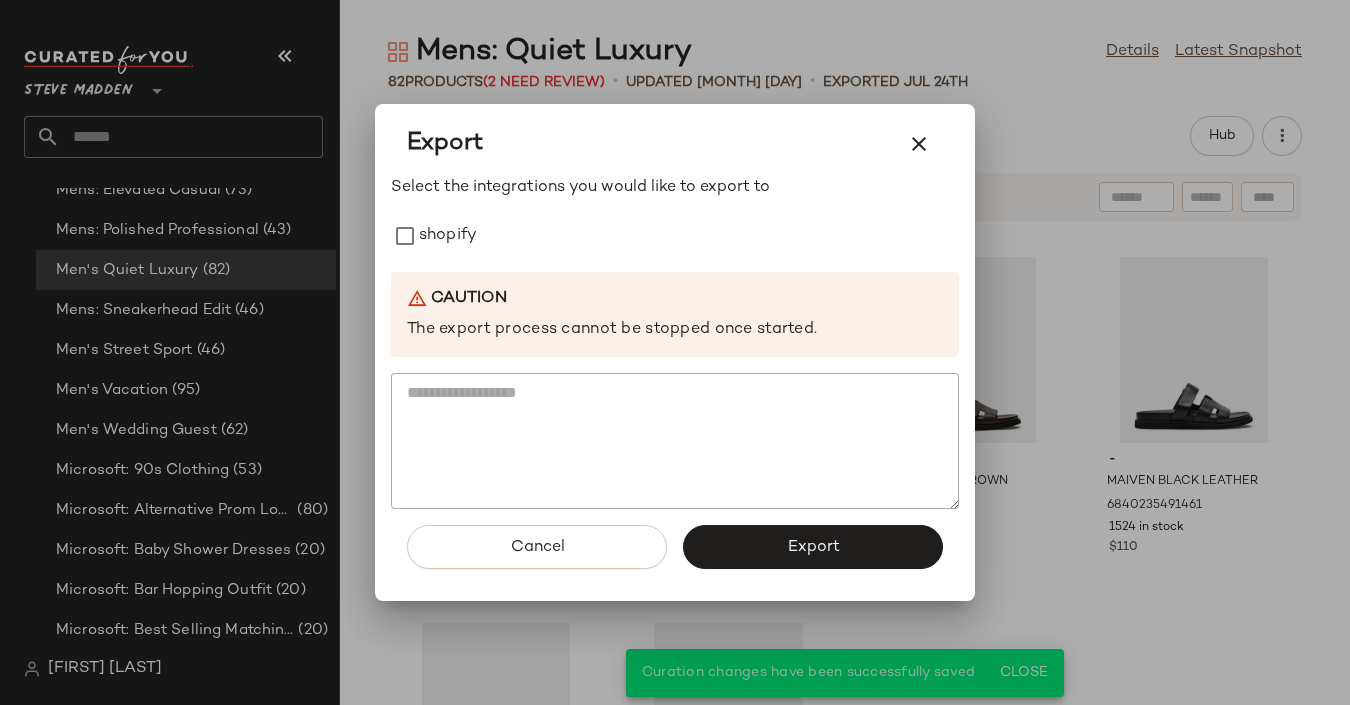 drag, startPoint x: 445, startPoint y: 229, endPoint x: 587, endPoint y: 311, distance: 163.9756 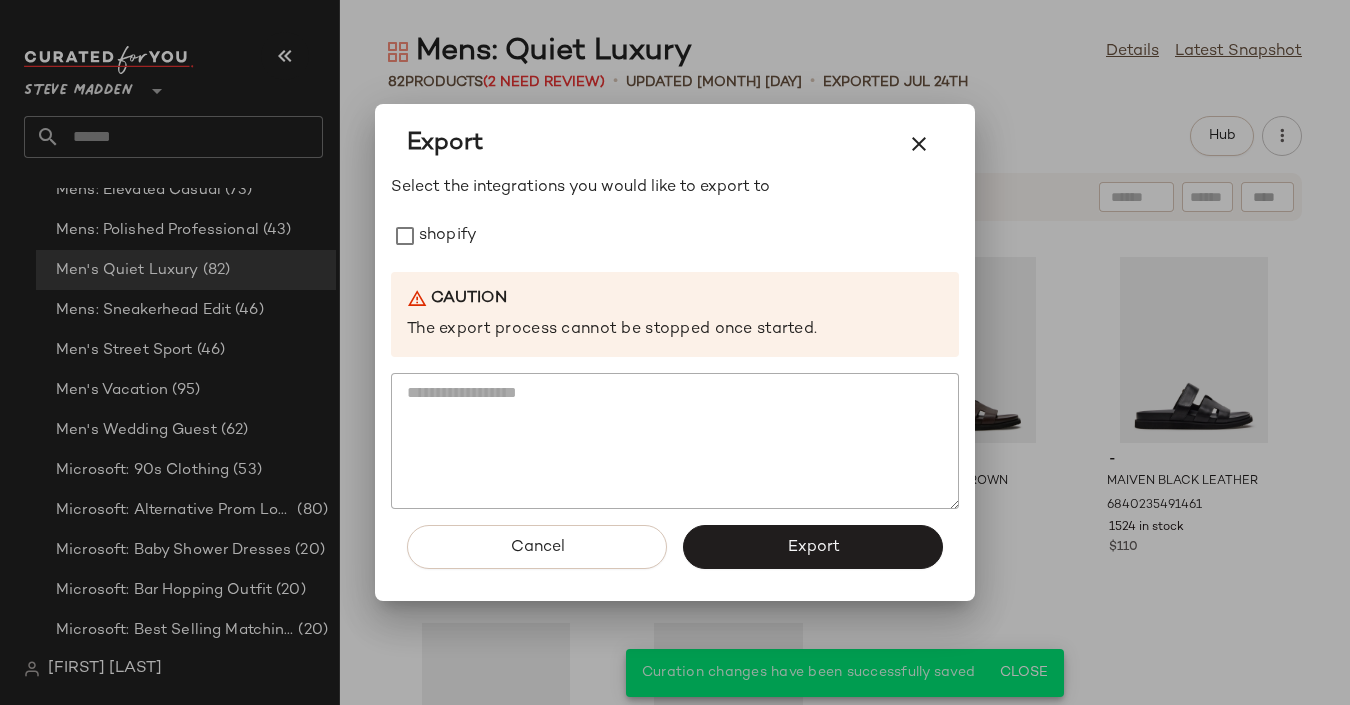 click on "shopify" at bounding box center (448, 236) 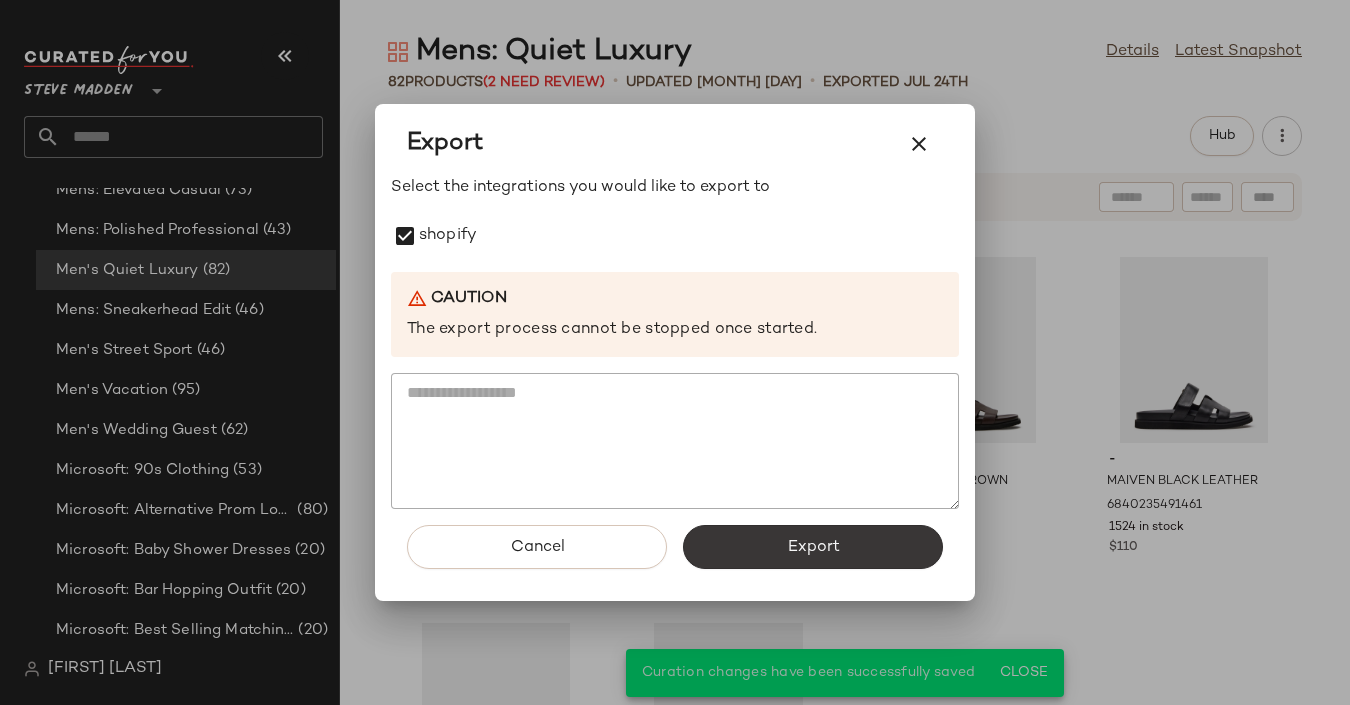 click on "Export" 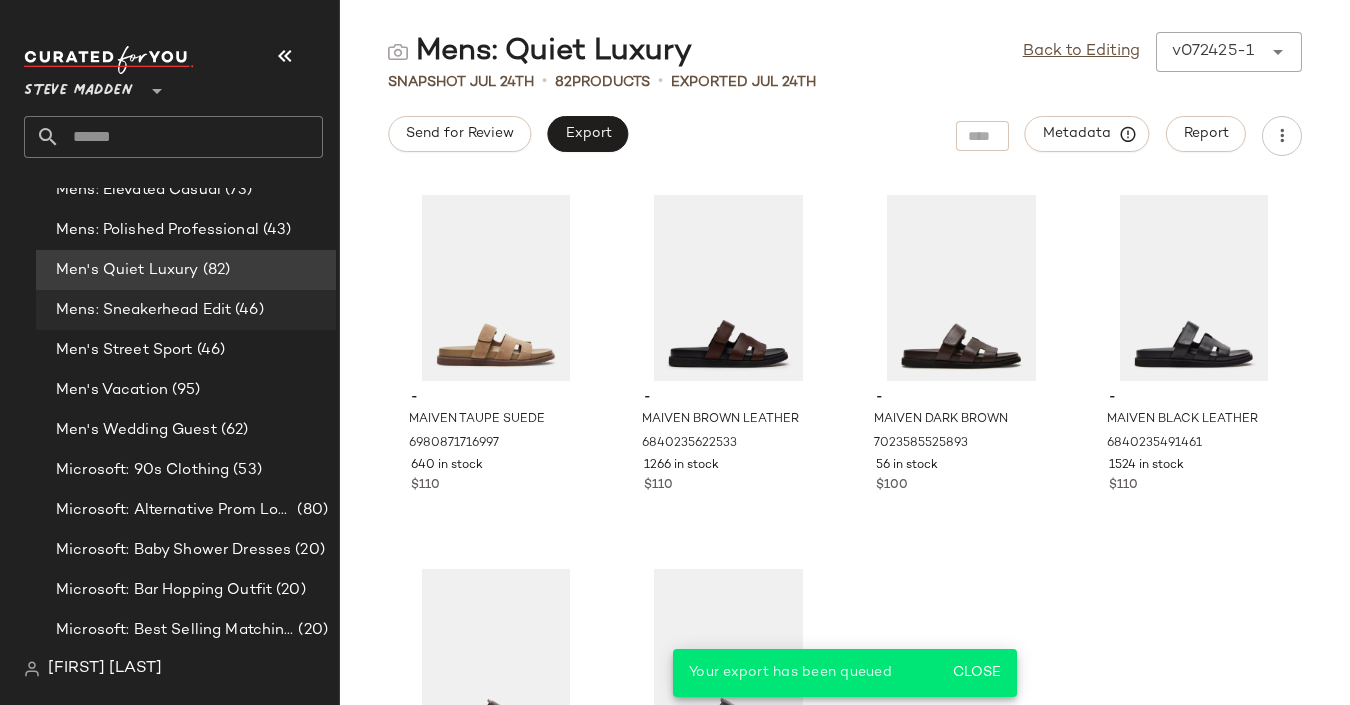 click on "Mens: Sneakerhead Edit" at bounding box center [143, 310] 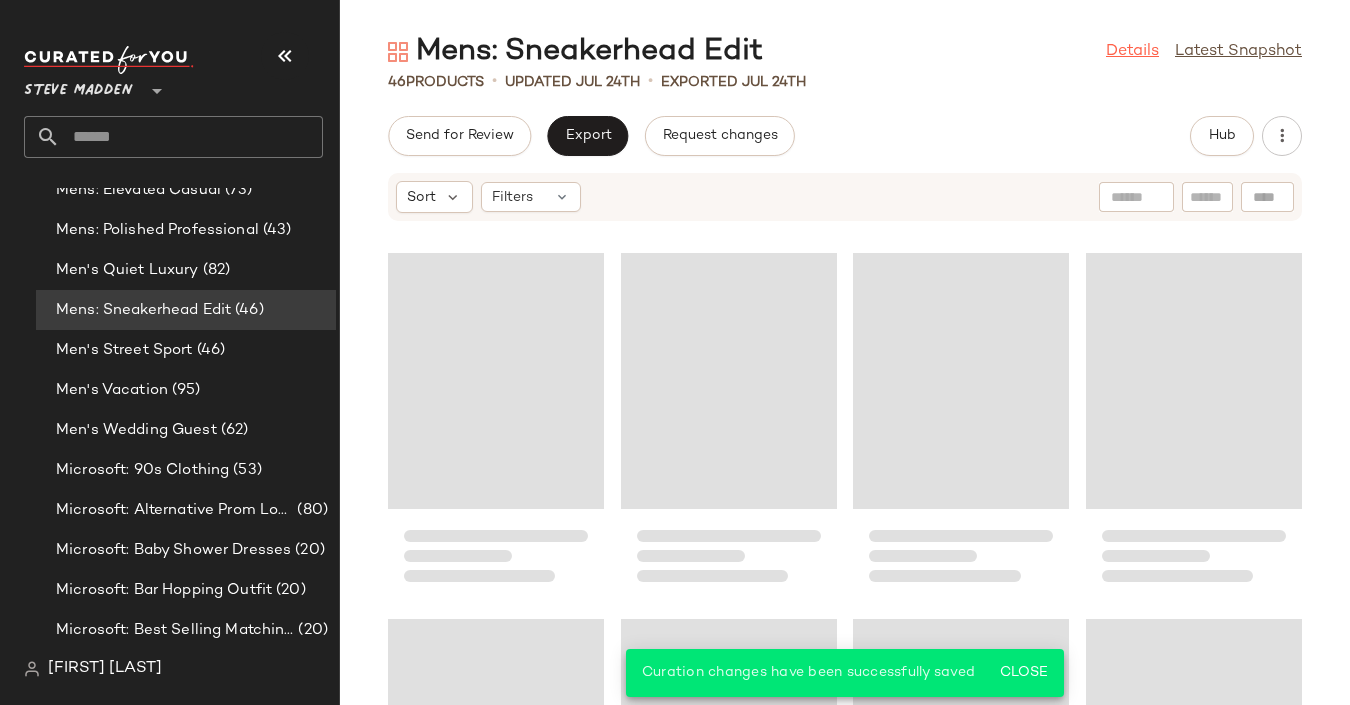 click on "Details" at bounding box center [1132, 52] 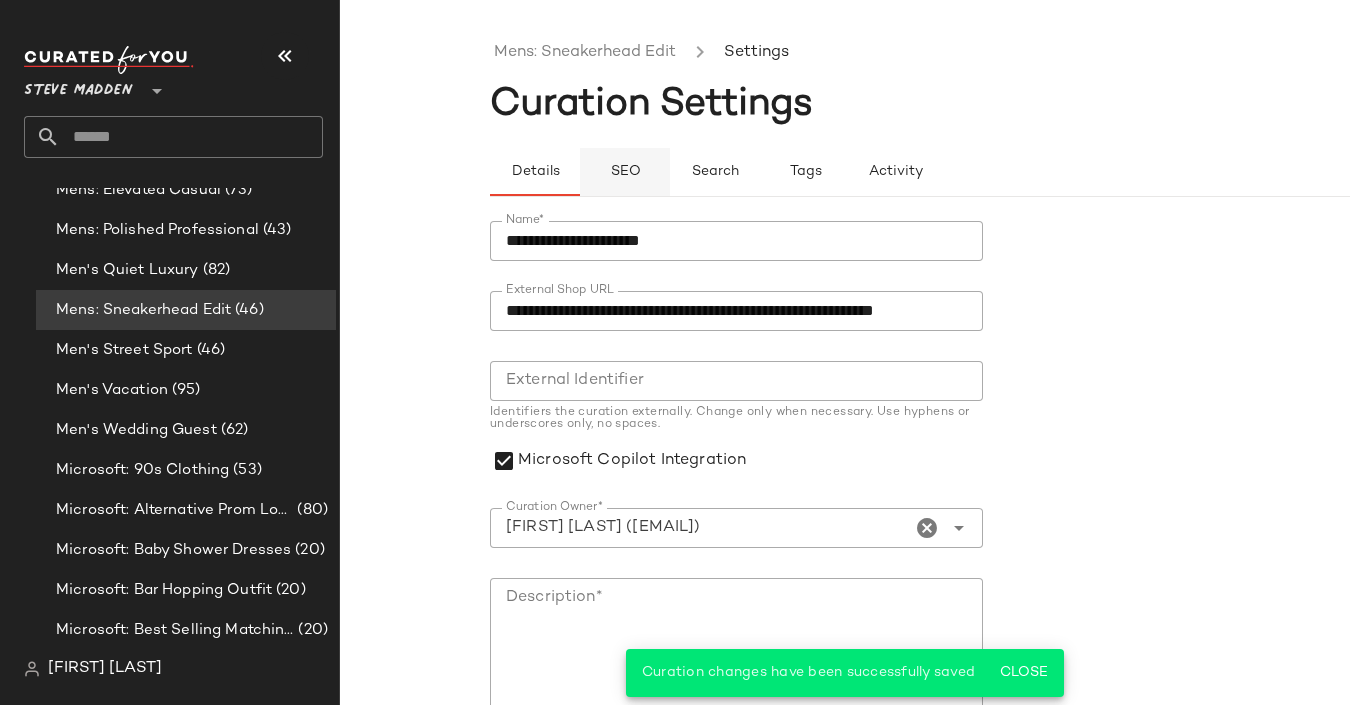 click on "SEO" 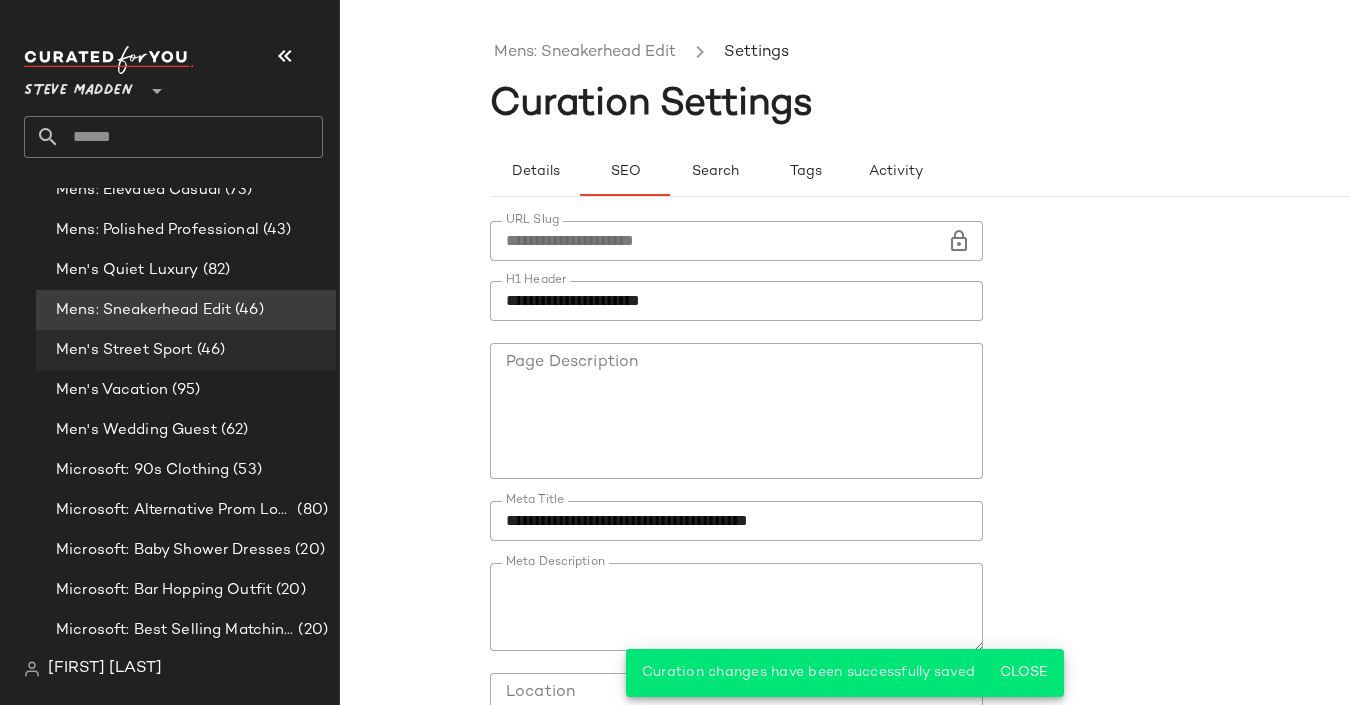 click on "Men's Street Sport (46)" 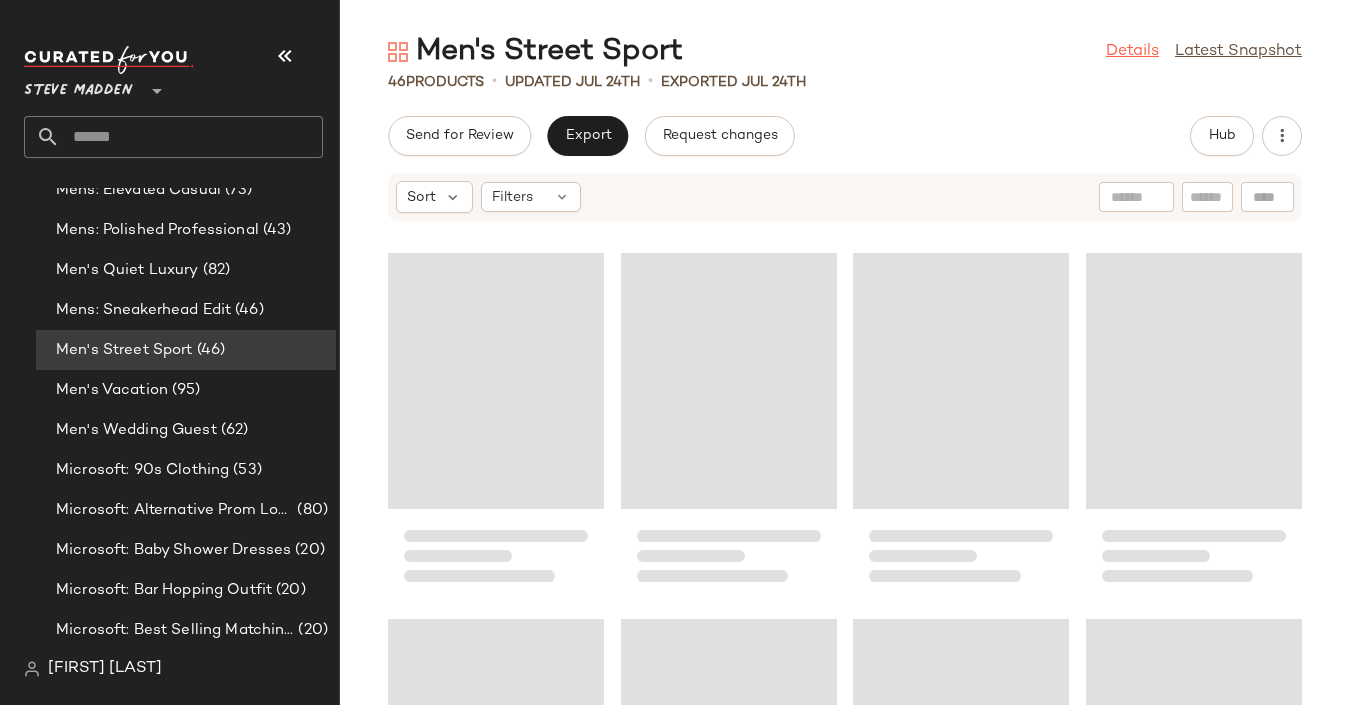 click on "Details" at bounding box center (1132, 52) 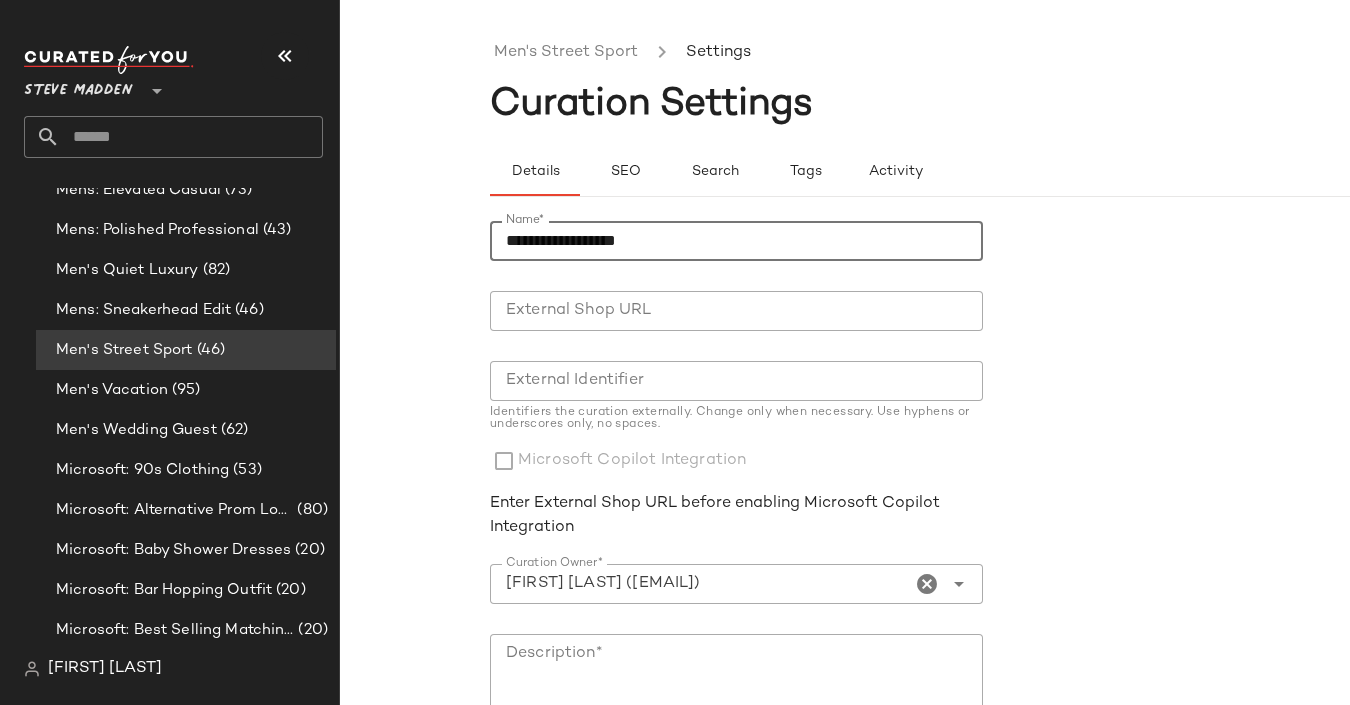 click on "**********" 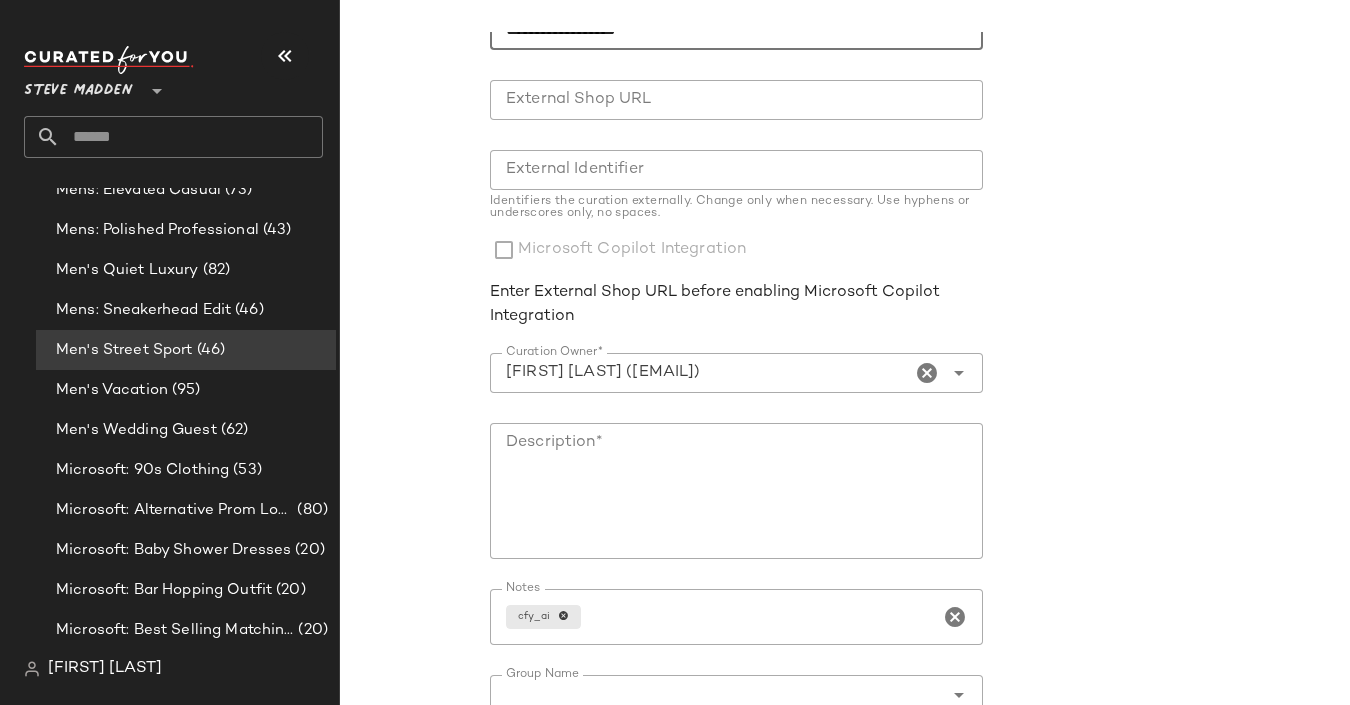 scroll, scrollTop: 336, scrollLeft: 0, axis: vertical 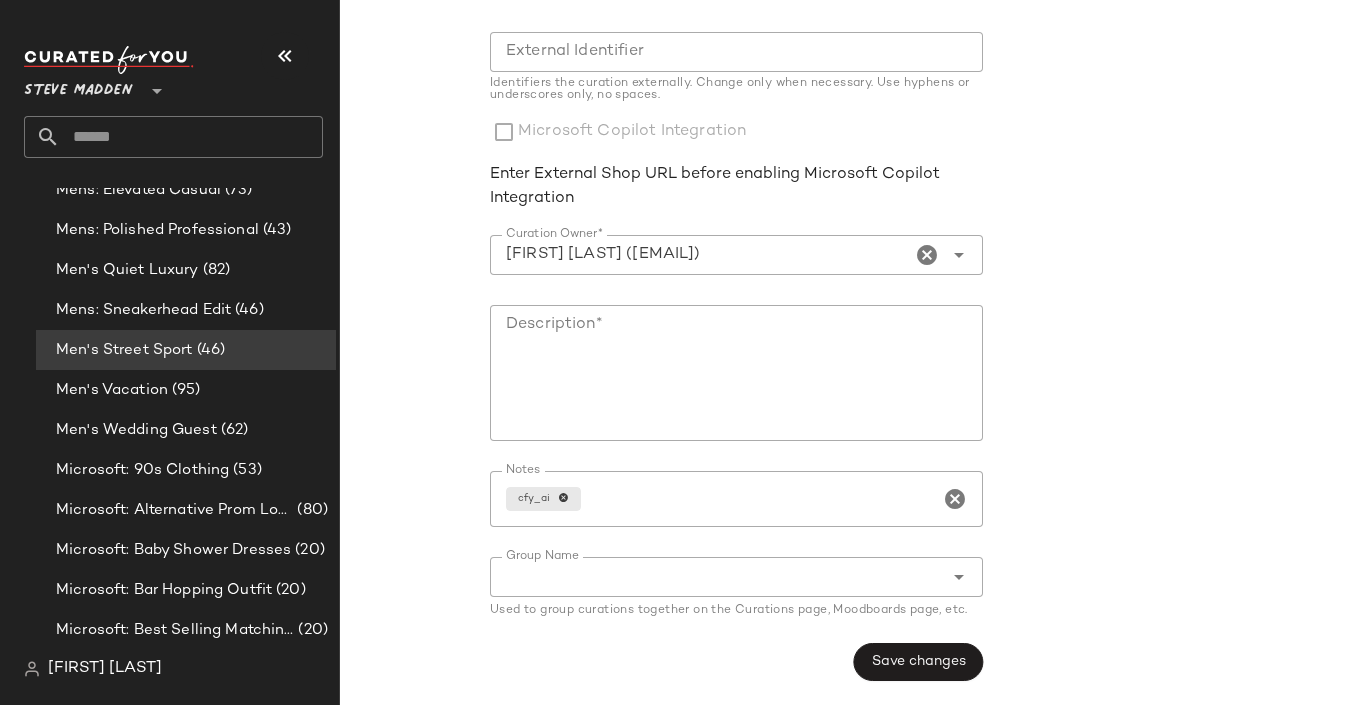 type on "**********" 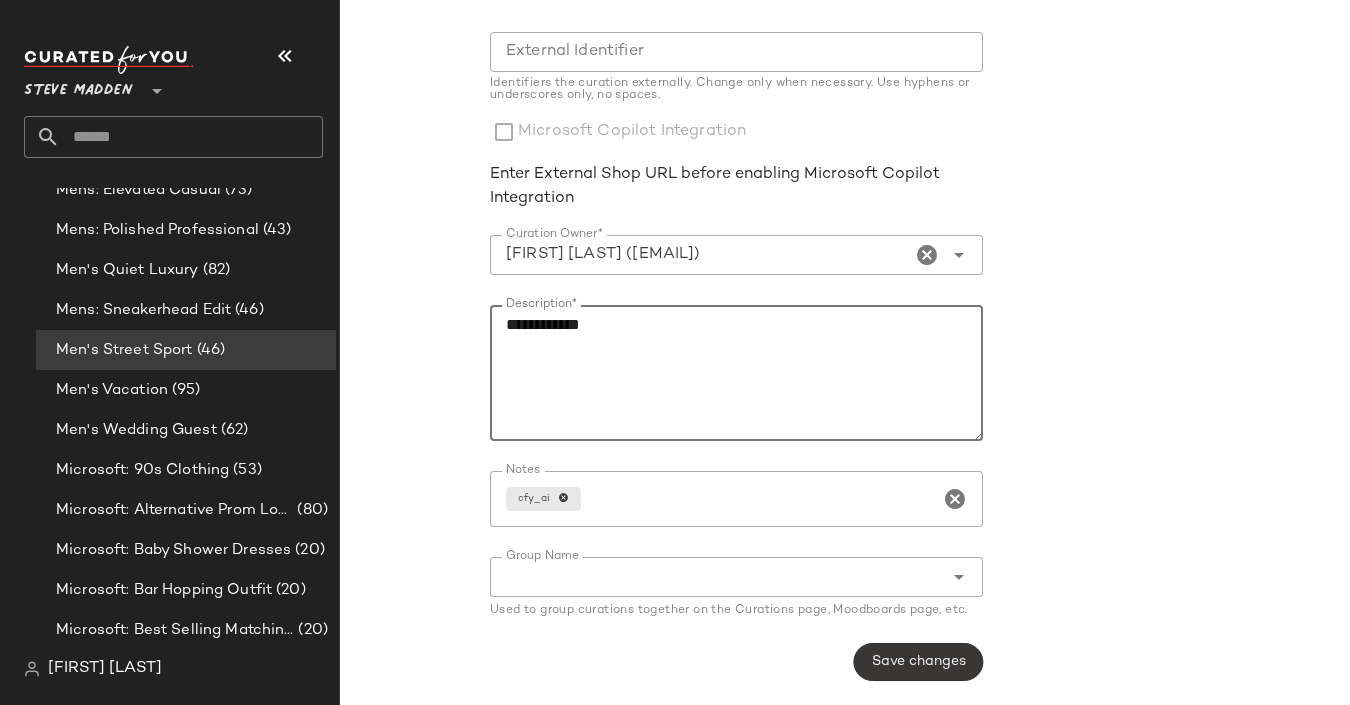 type on "**********" 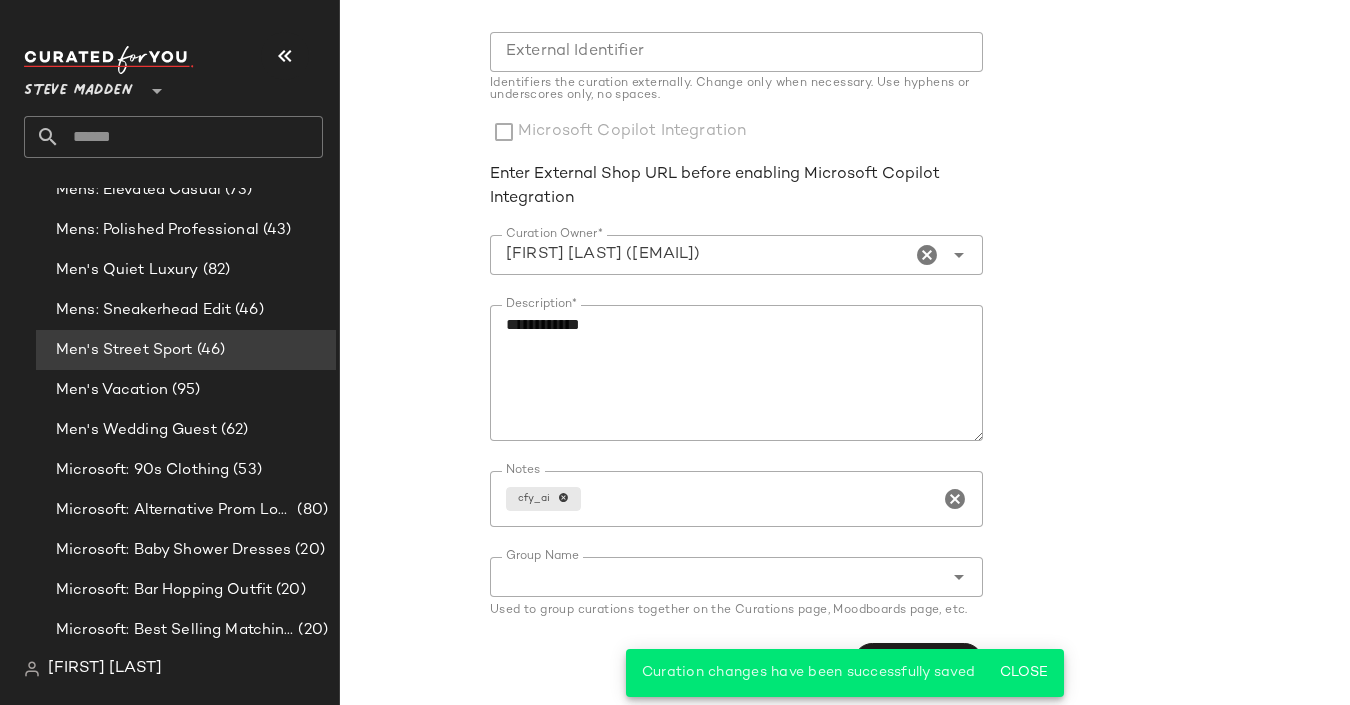 scroll, scrollTop: 0, scrollLeft: 0, axis: both 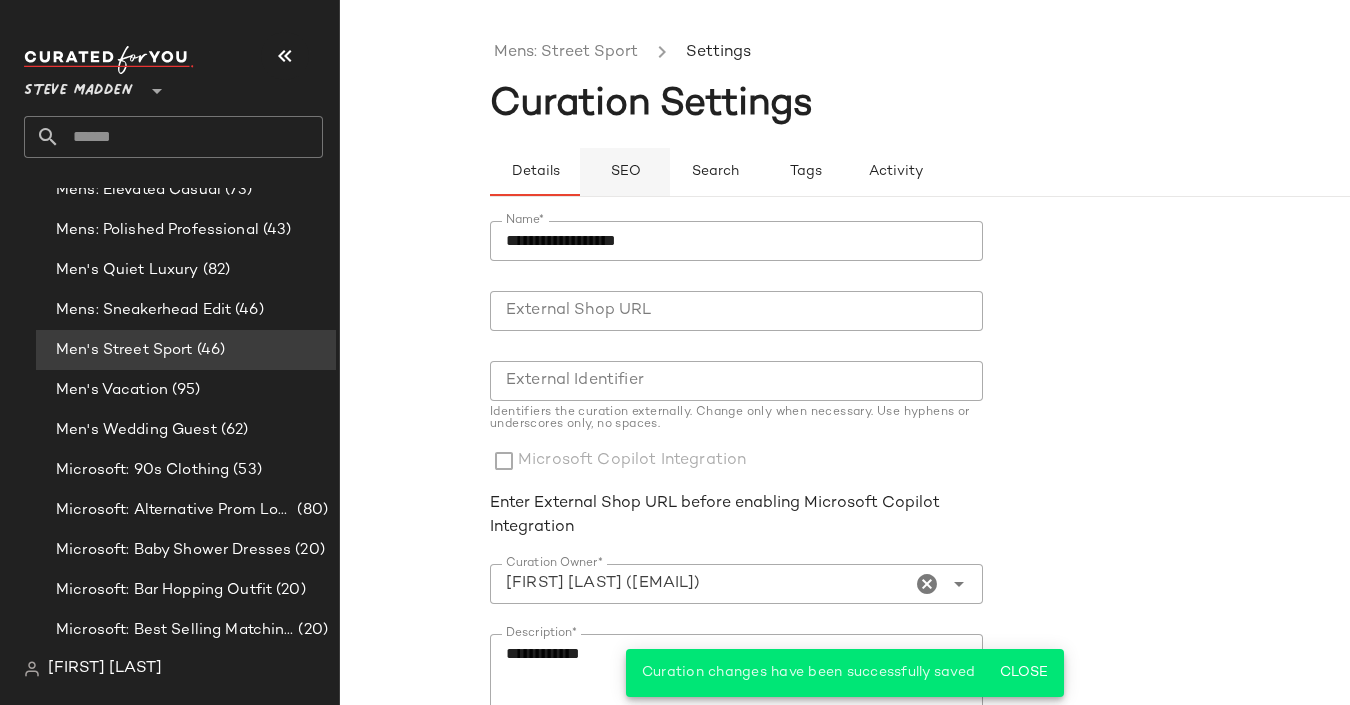 click on "SEO" 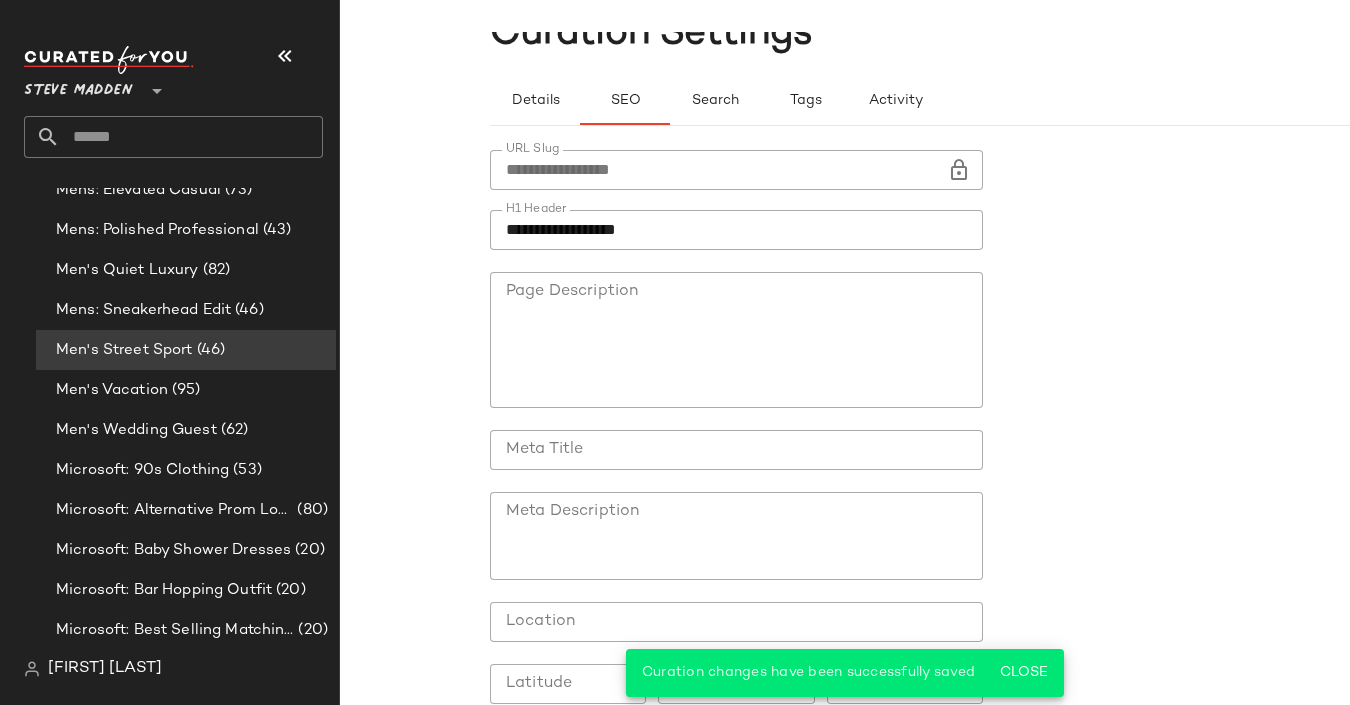 scroll, scrollTop: 88, scrollLeft: 0, axis: vertical 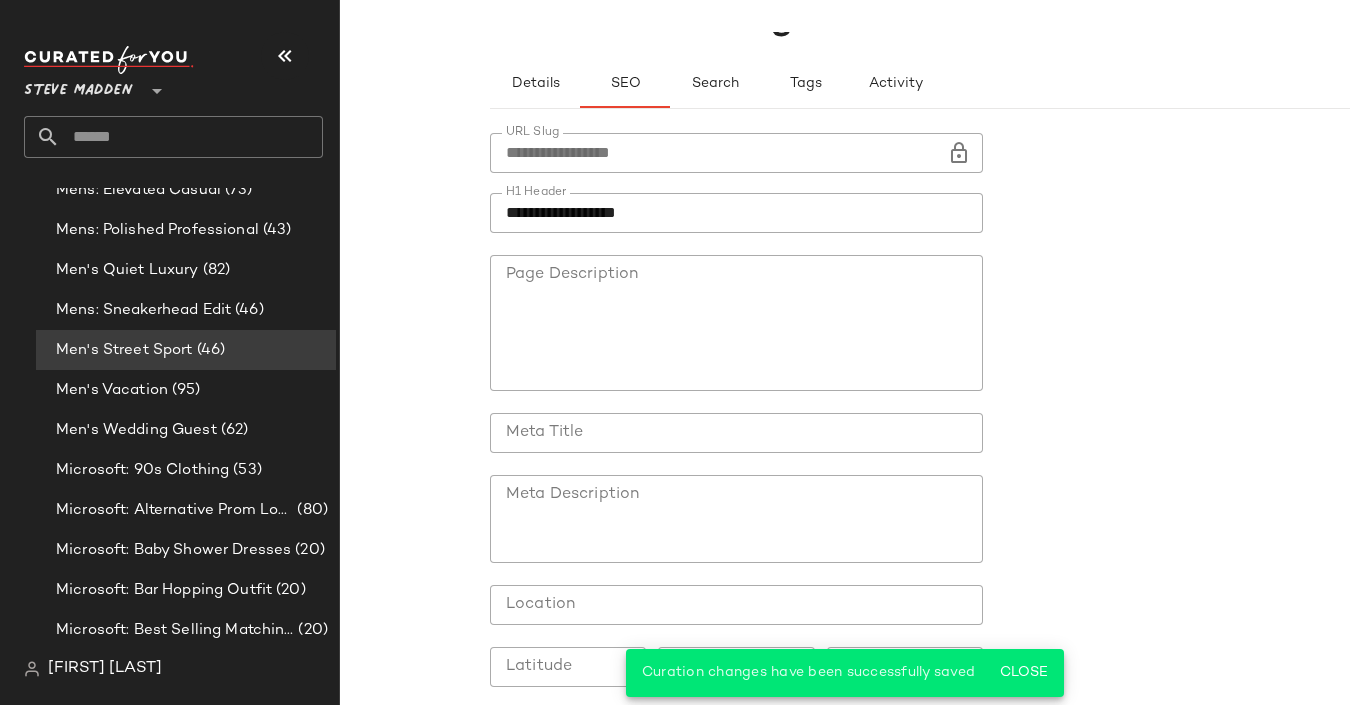 click on "**********" 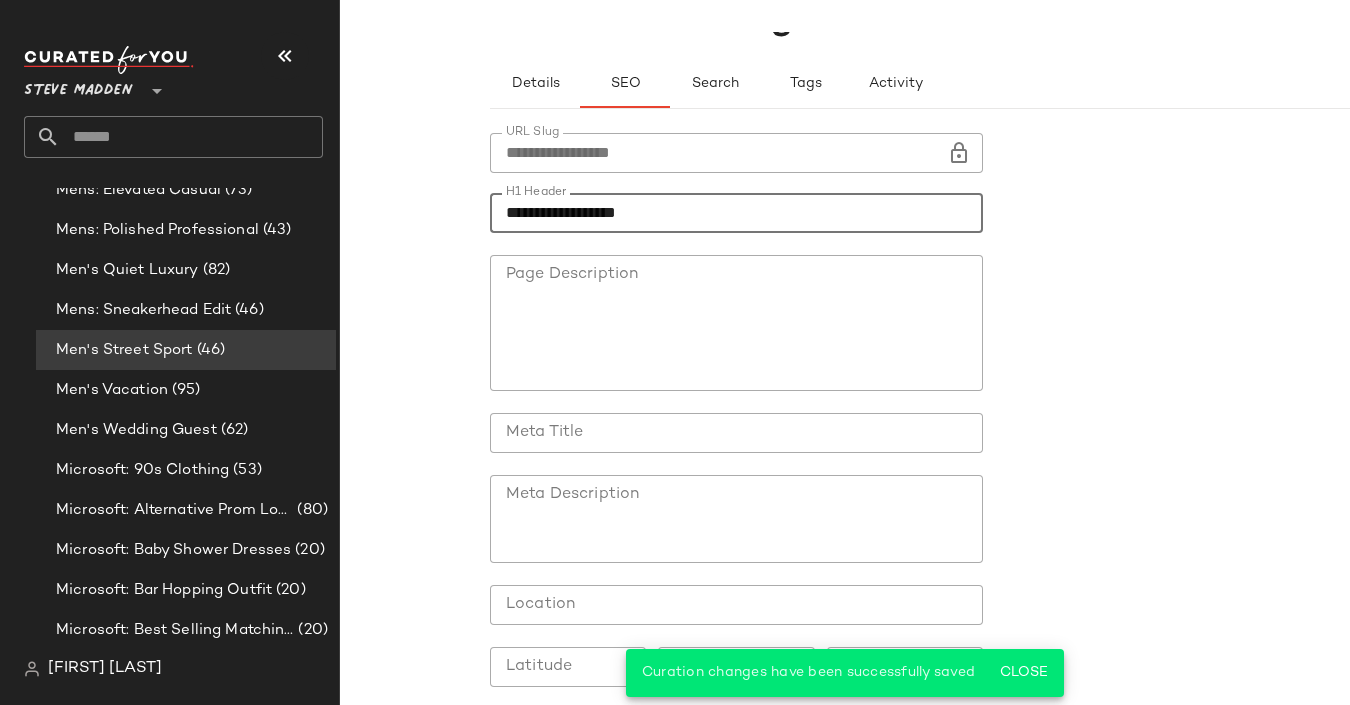 click on "**********" 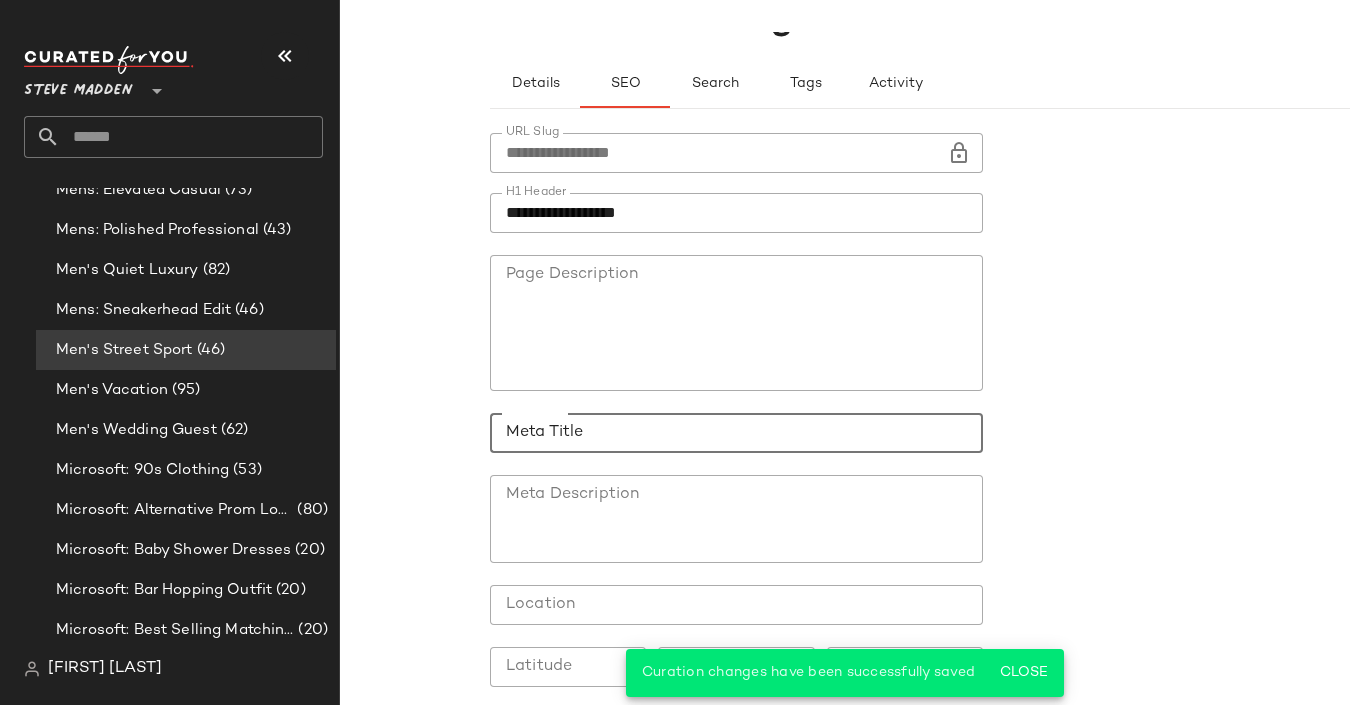 click on "Meta Title" 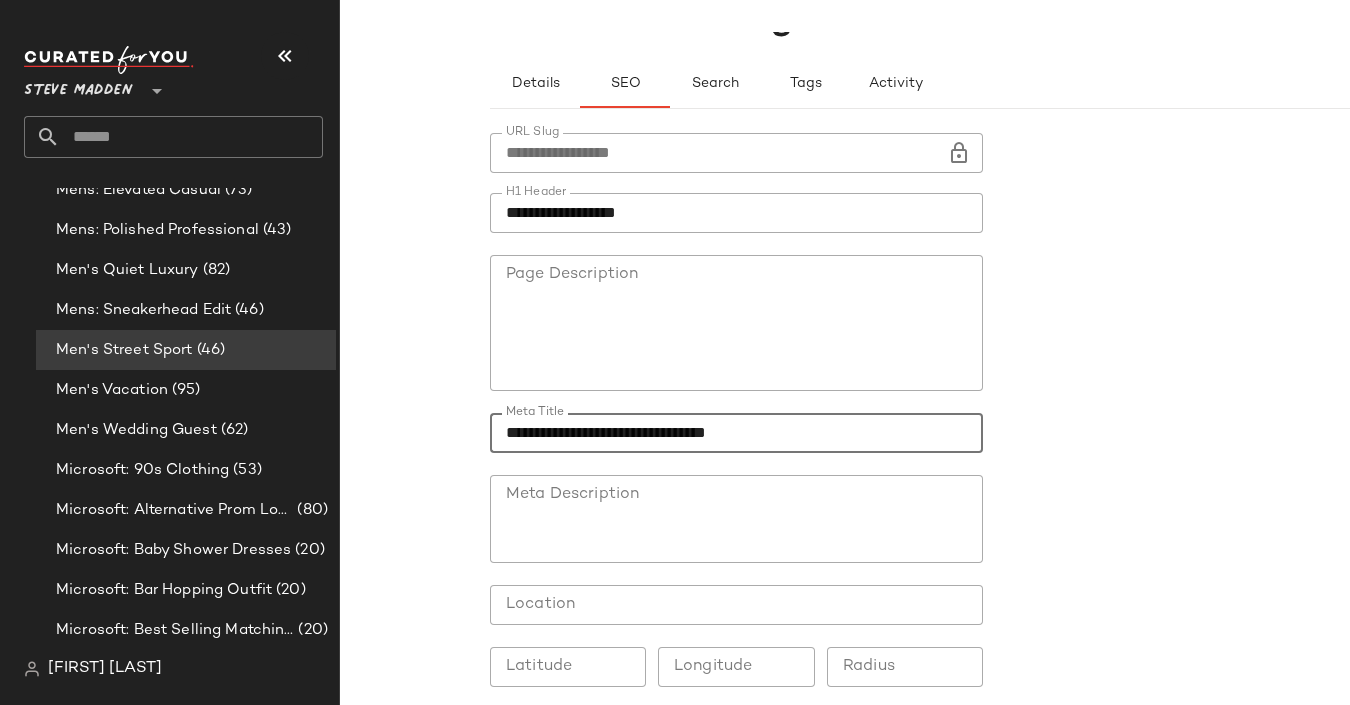 type on "**********" 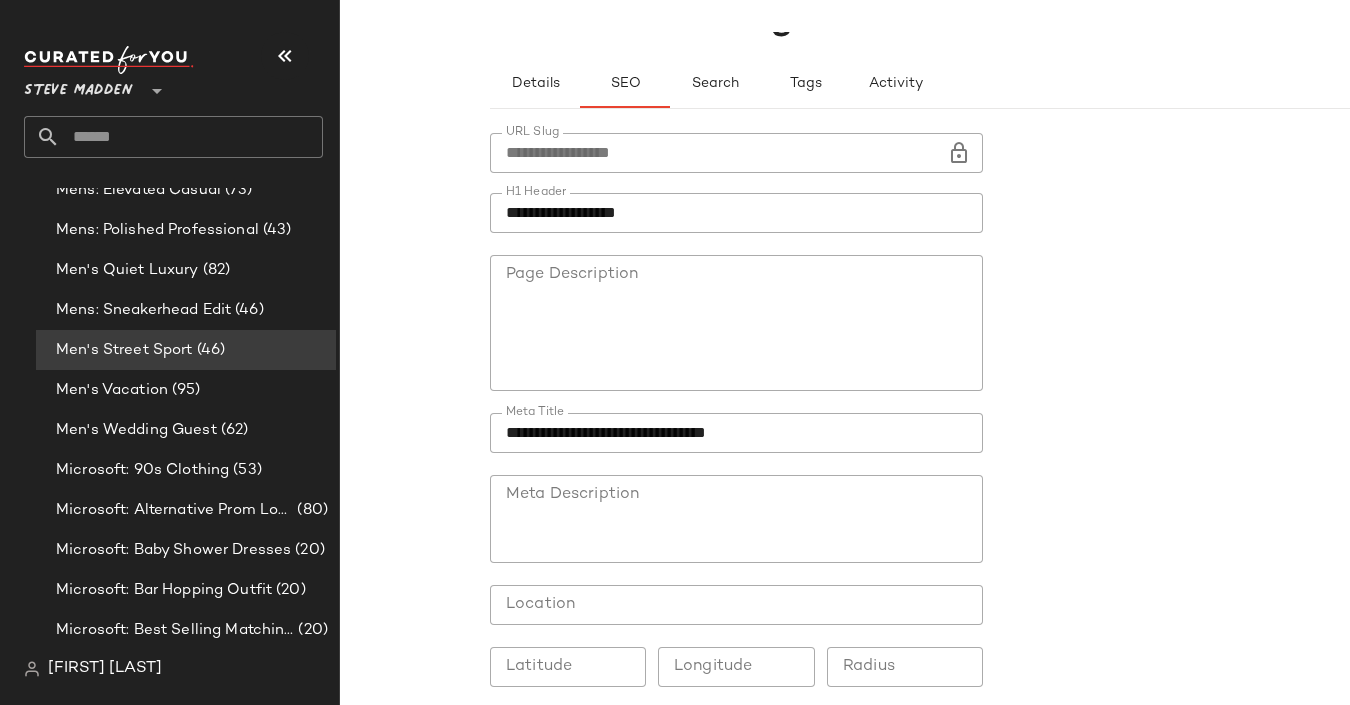 click on "**********" 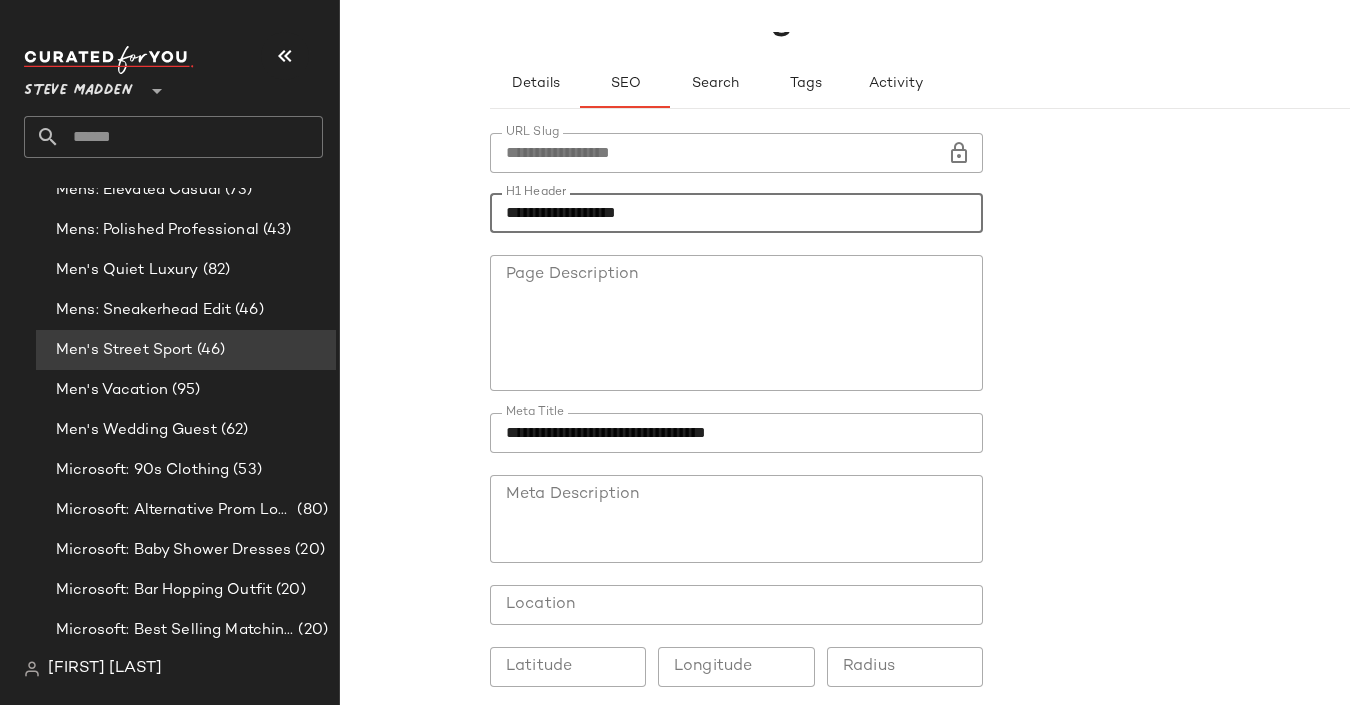 click on "**********" 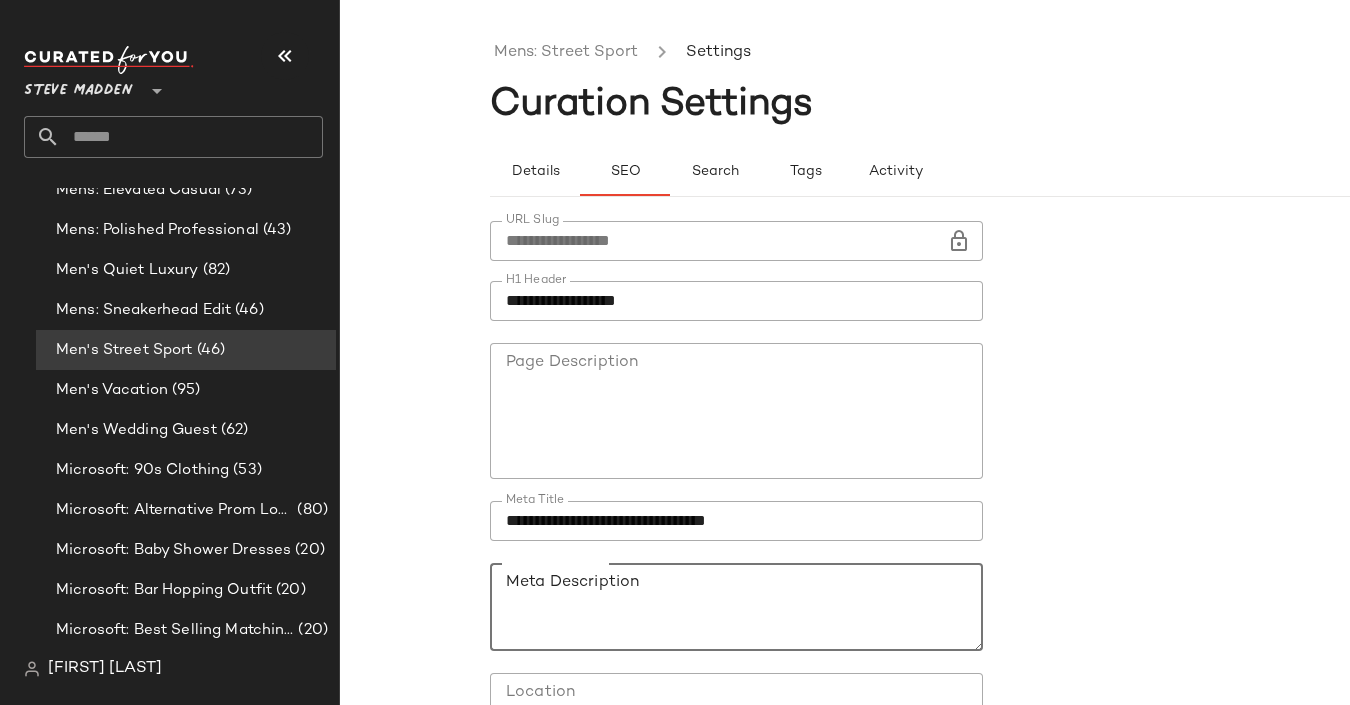 click on "Meta Description" 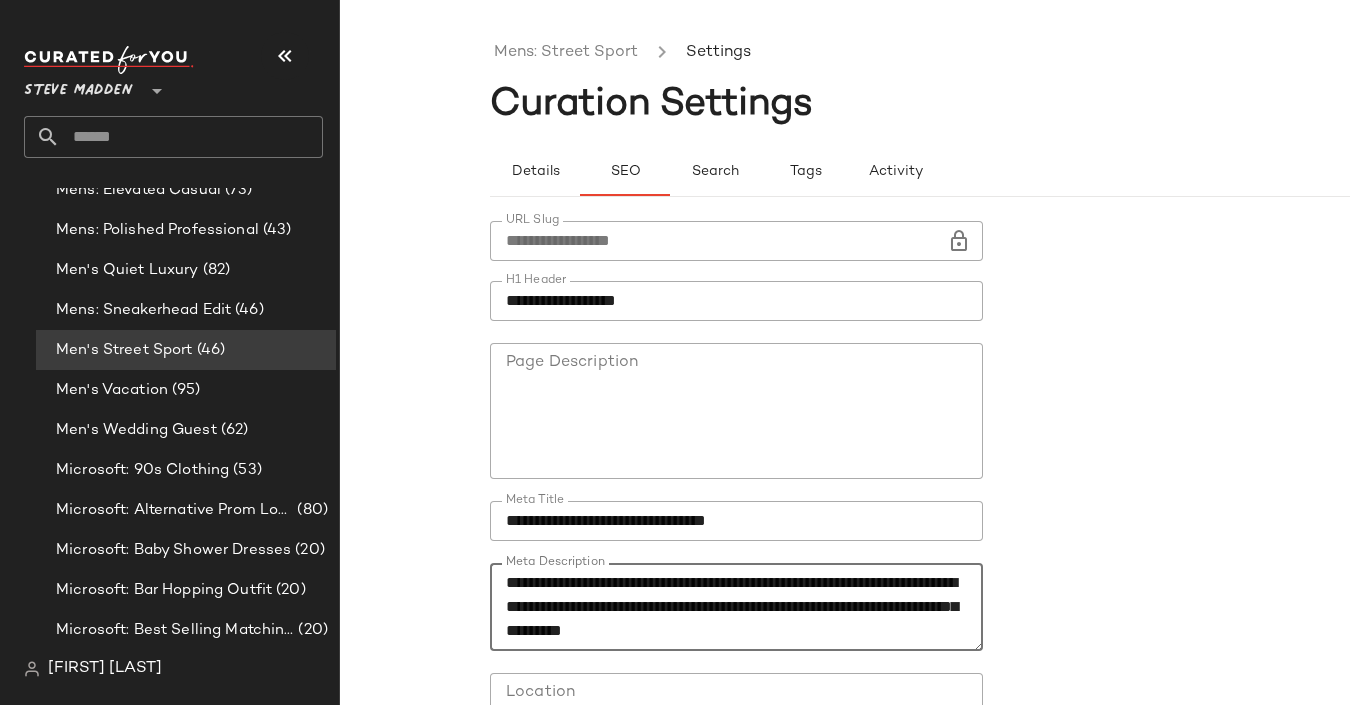 scroll, scrollTop: 177, scrollLeft: 0, axis: vertical 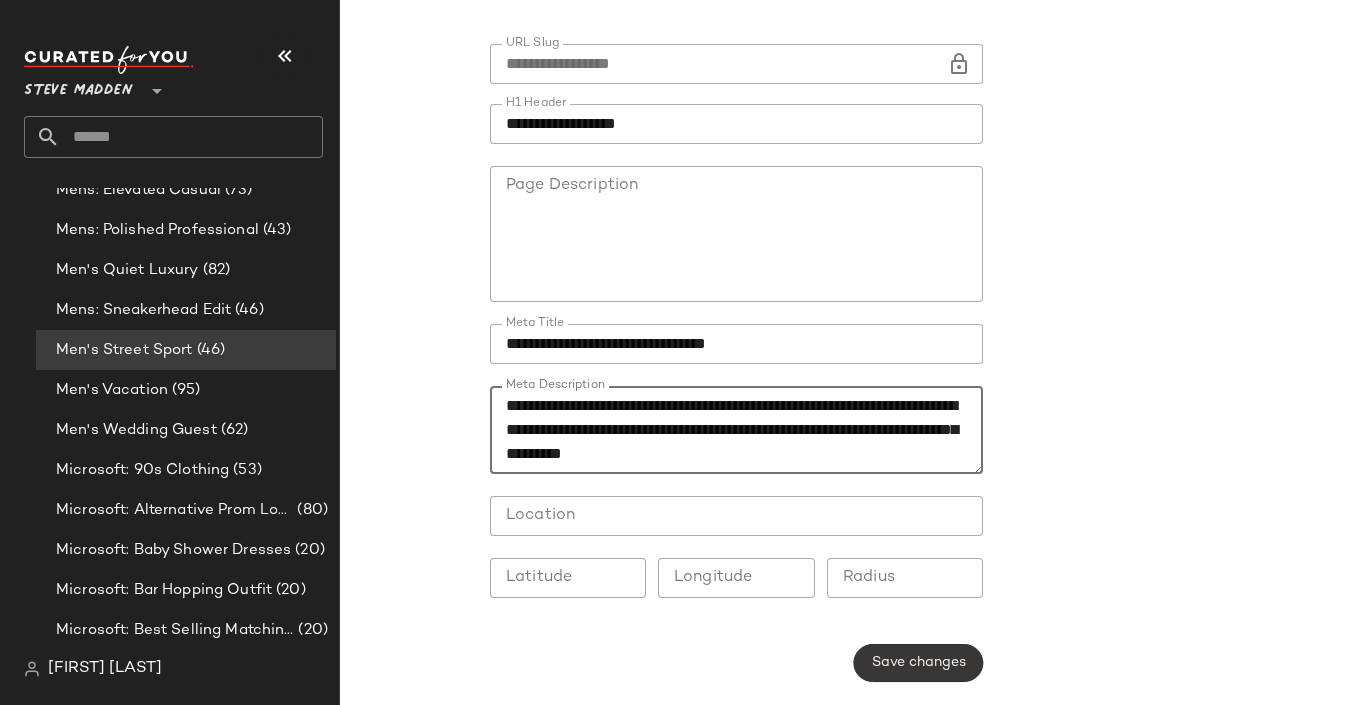 type on "**********" 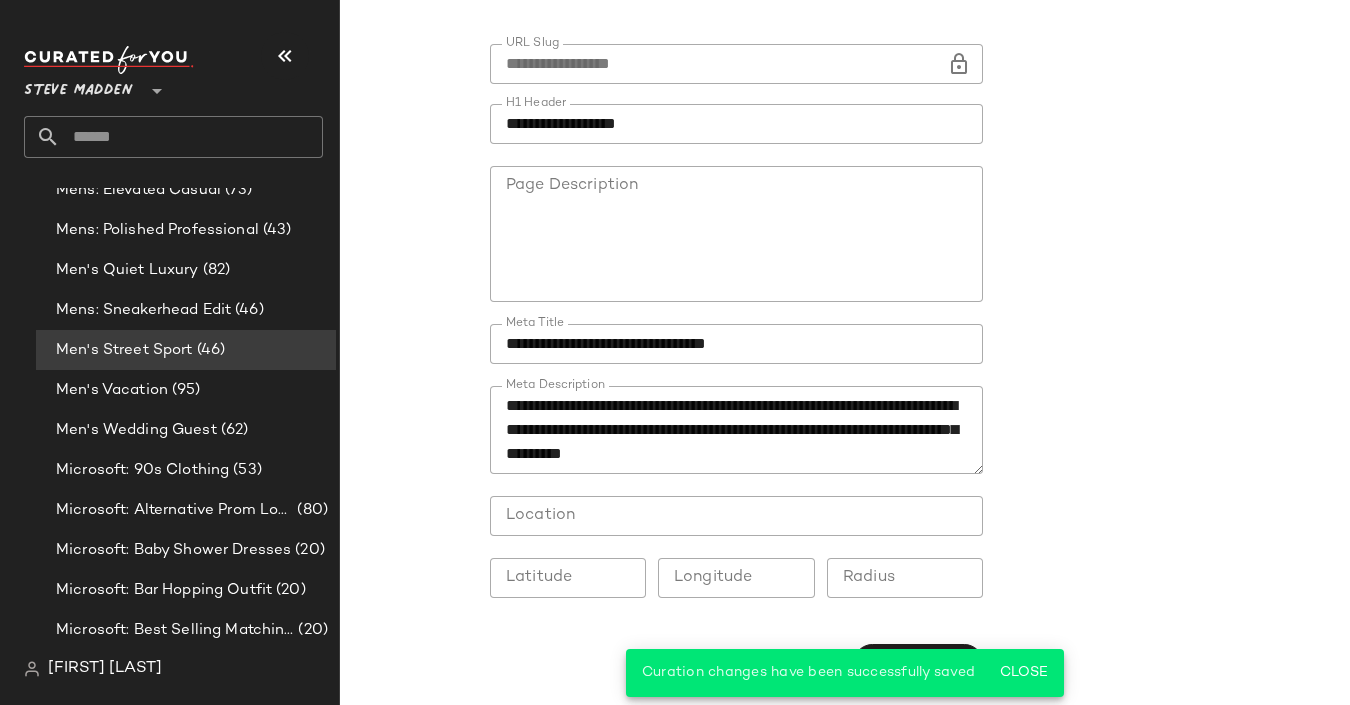 scroll, scrollTop: 0, scrollLeft: 0, axis: both 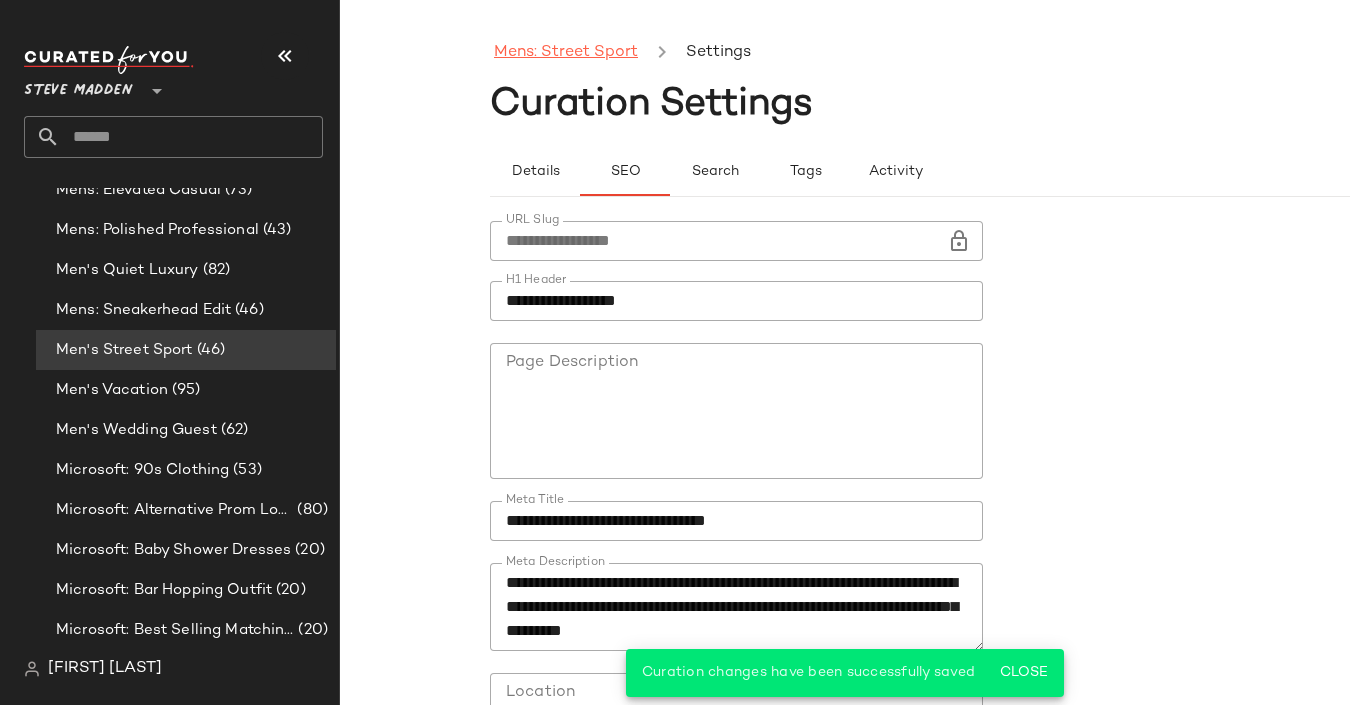 click on "Mens: Street Sport" at bounding box center [566, 53] 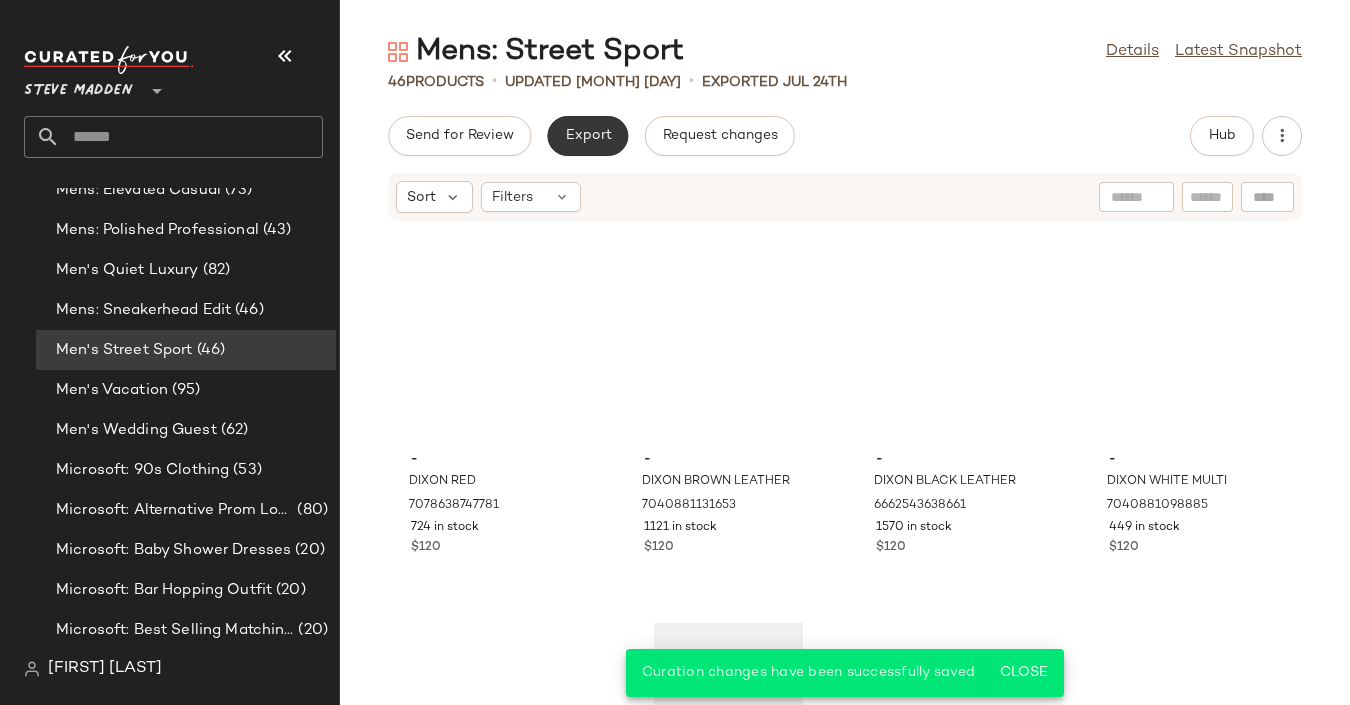 click on "Export" 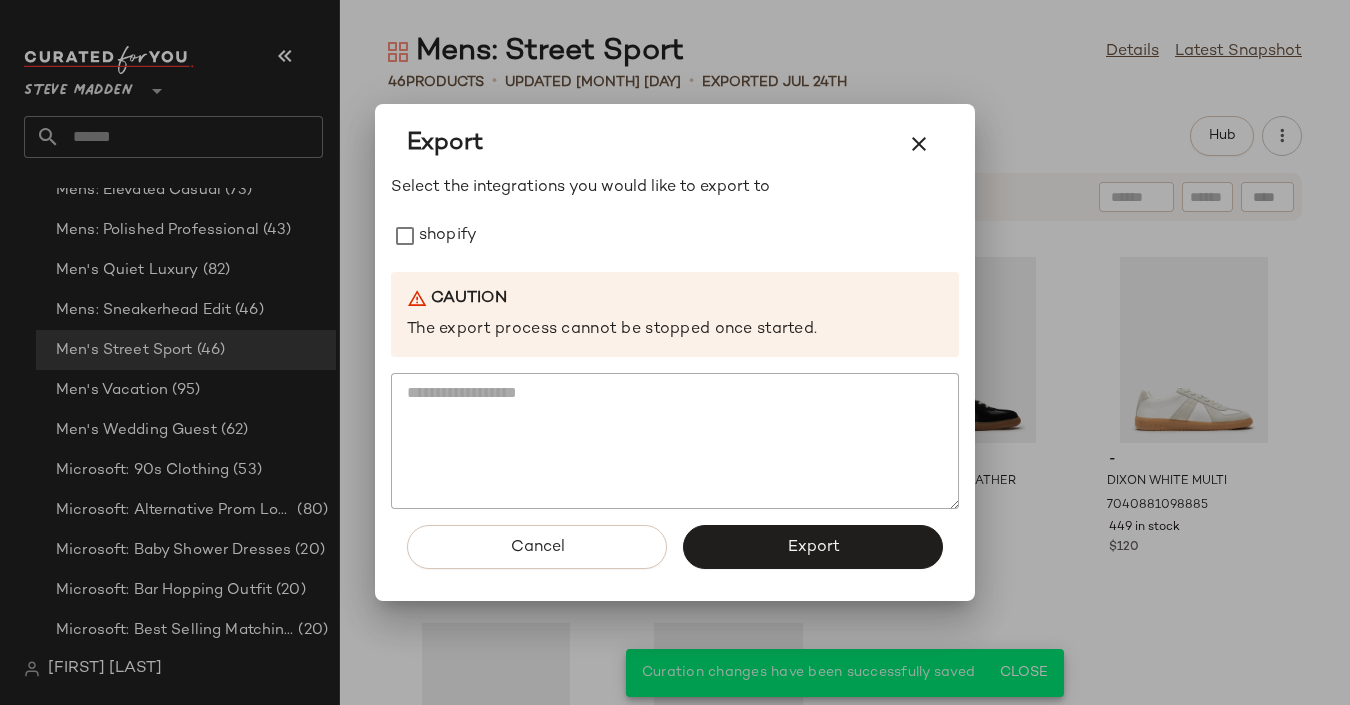 drag, startPoint x: 439, startPoint y: 229, endPoint x: 510, endPoint y: 281, distance: 88.005684 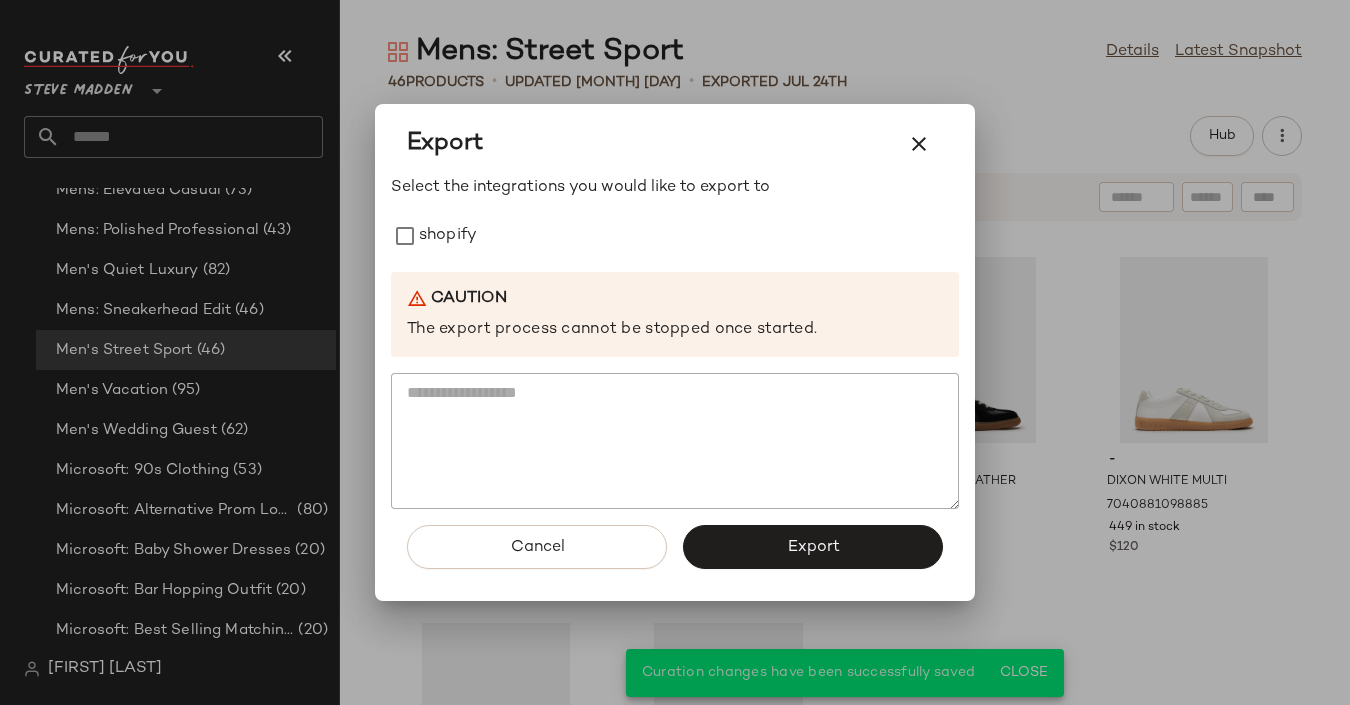 click on "shopify" at bounding box center (448, 236) 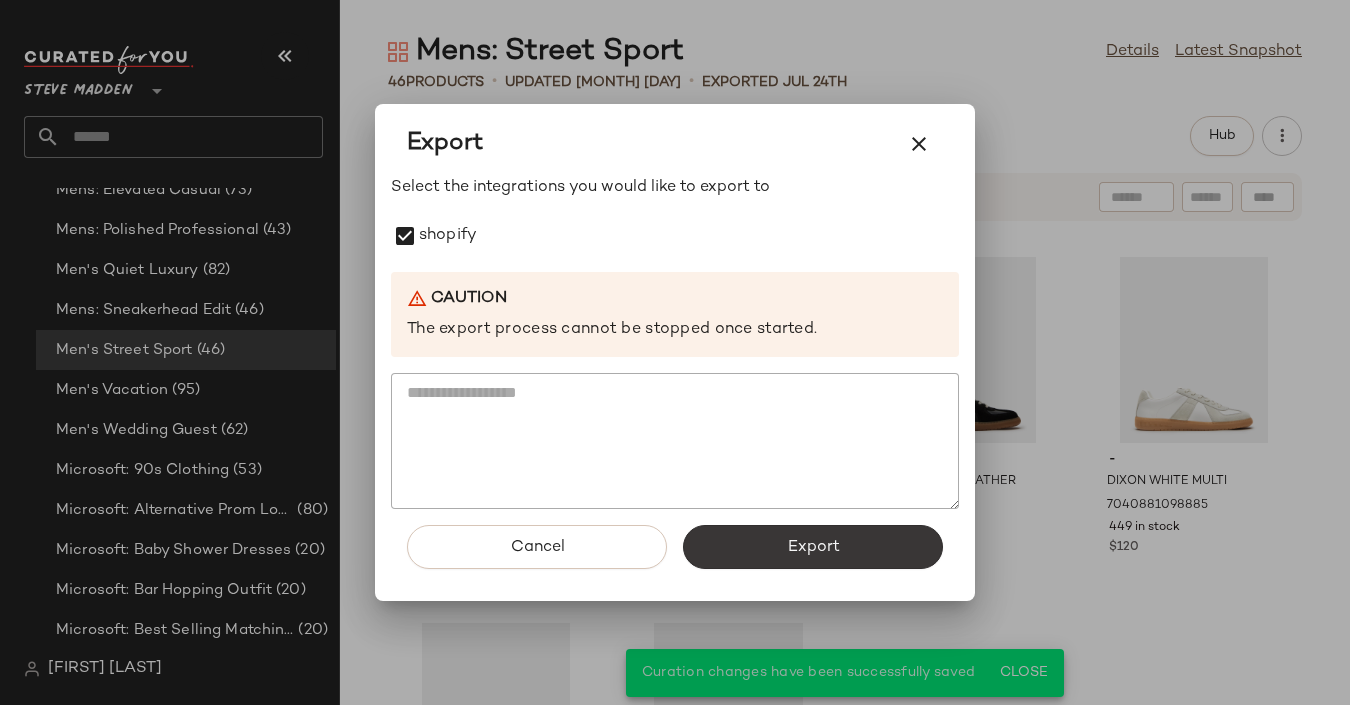 click on "Export" at bounding box center (813, 547) 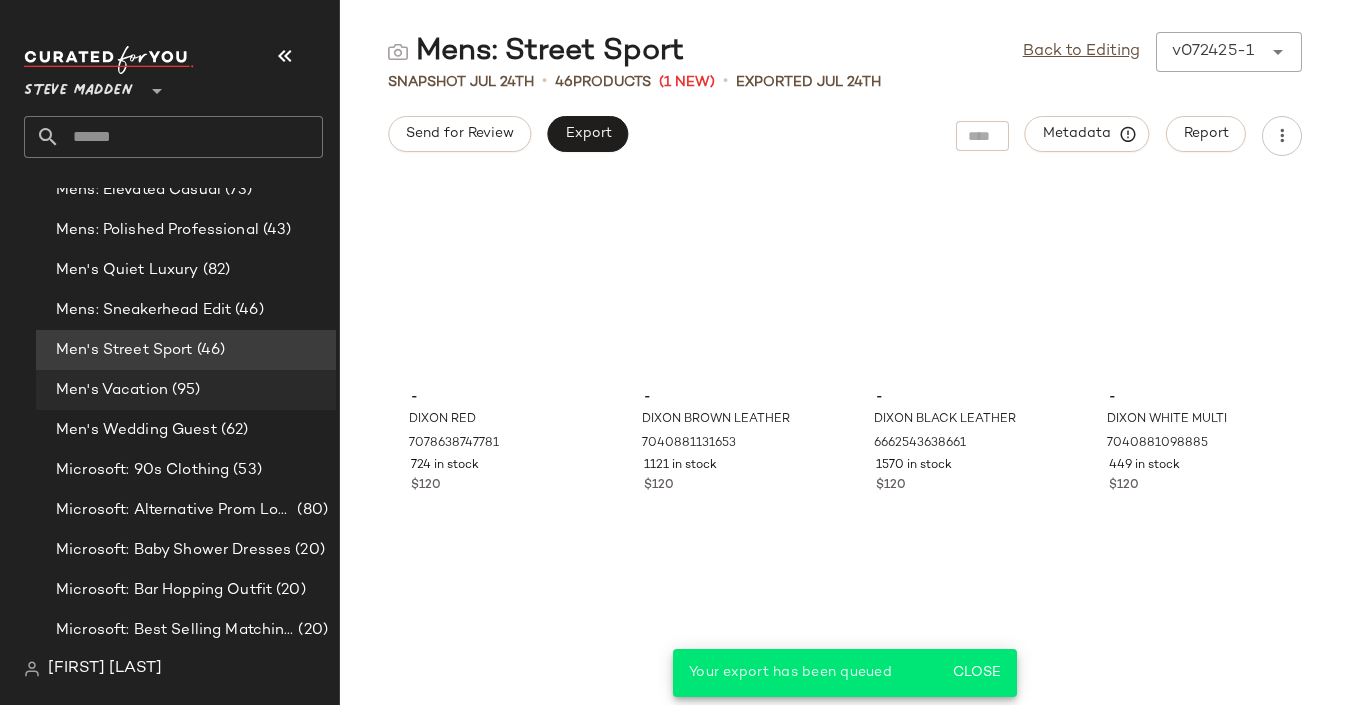 click on "Men's Vacation (95)" 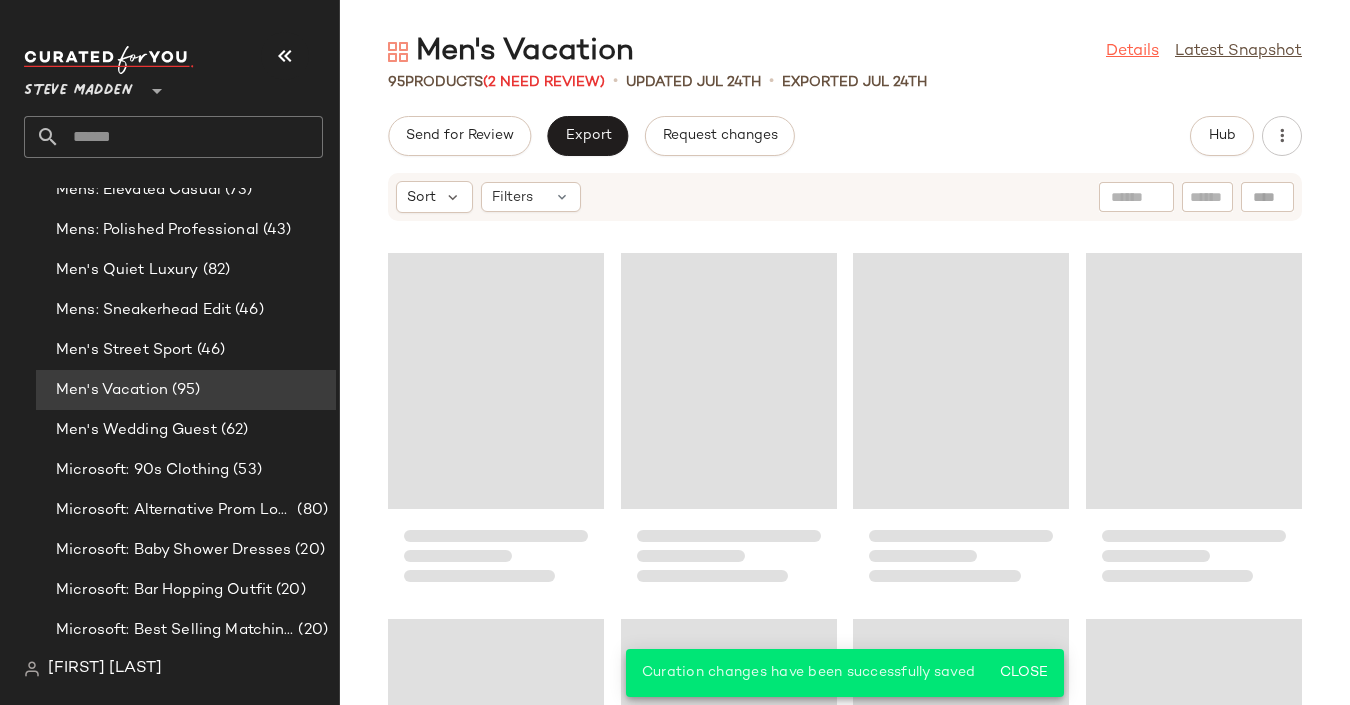 click on "Details" at bounding box center (1132, 52) 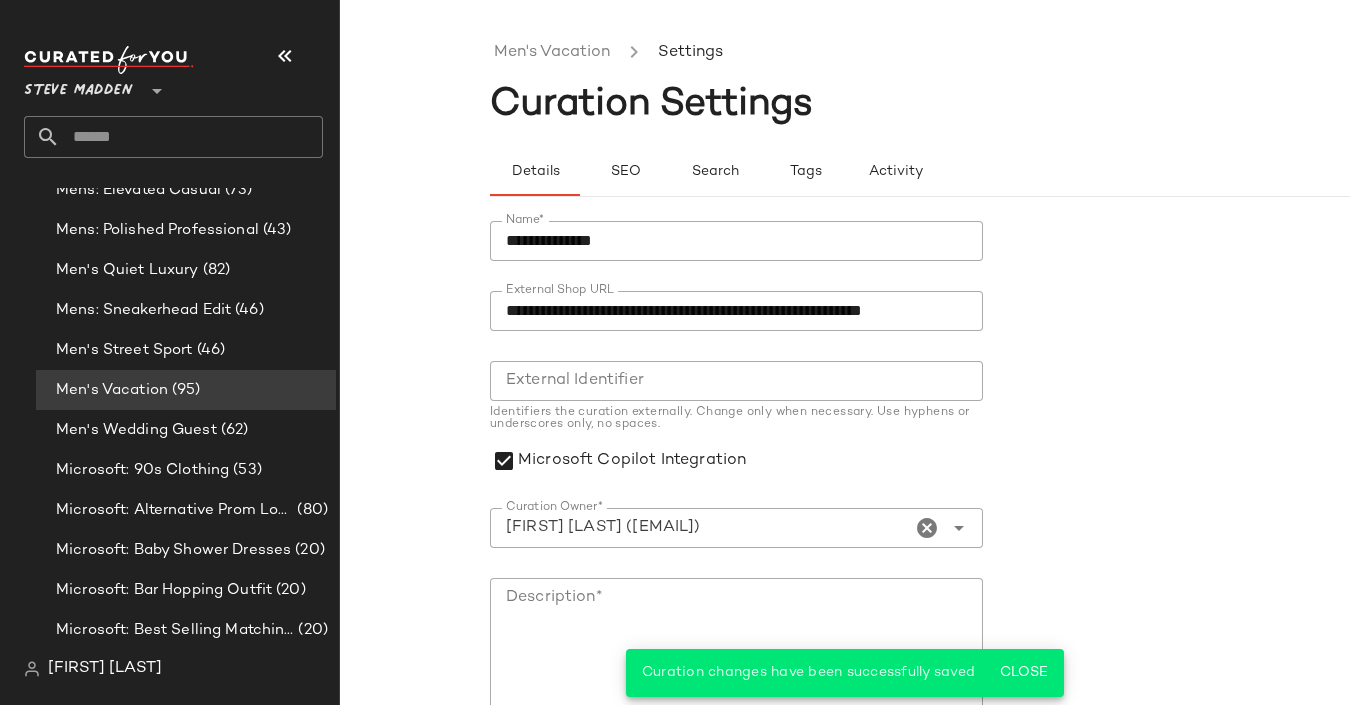 click on "**********" 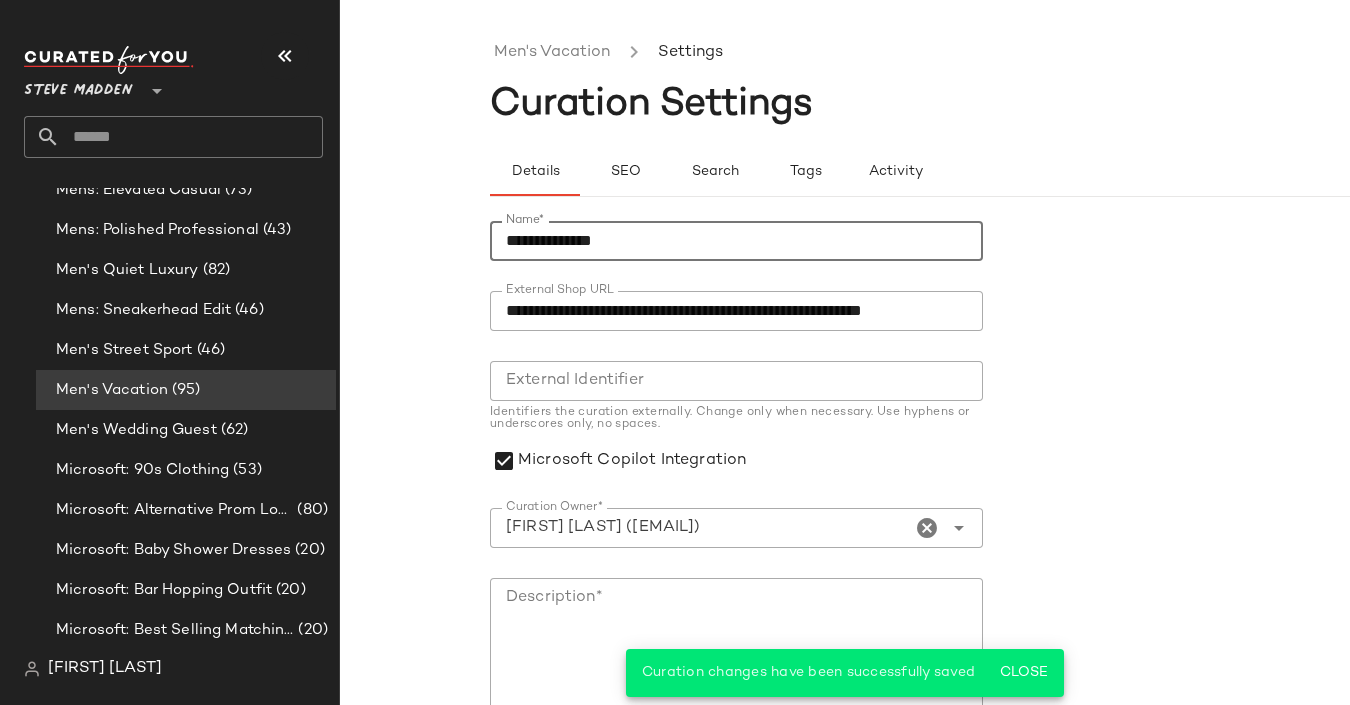 type on "**********" 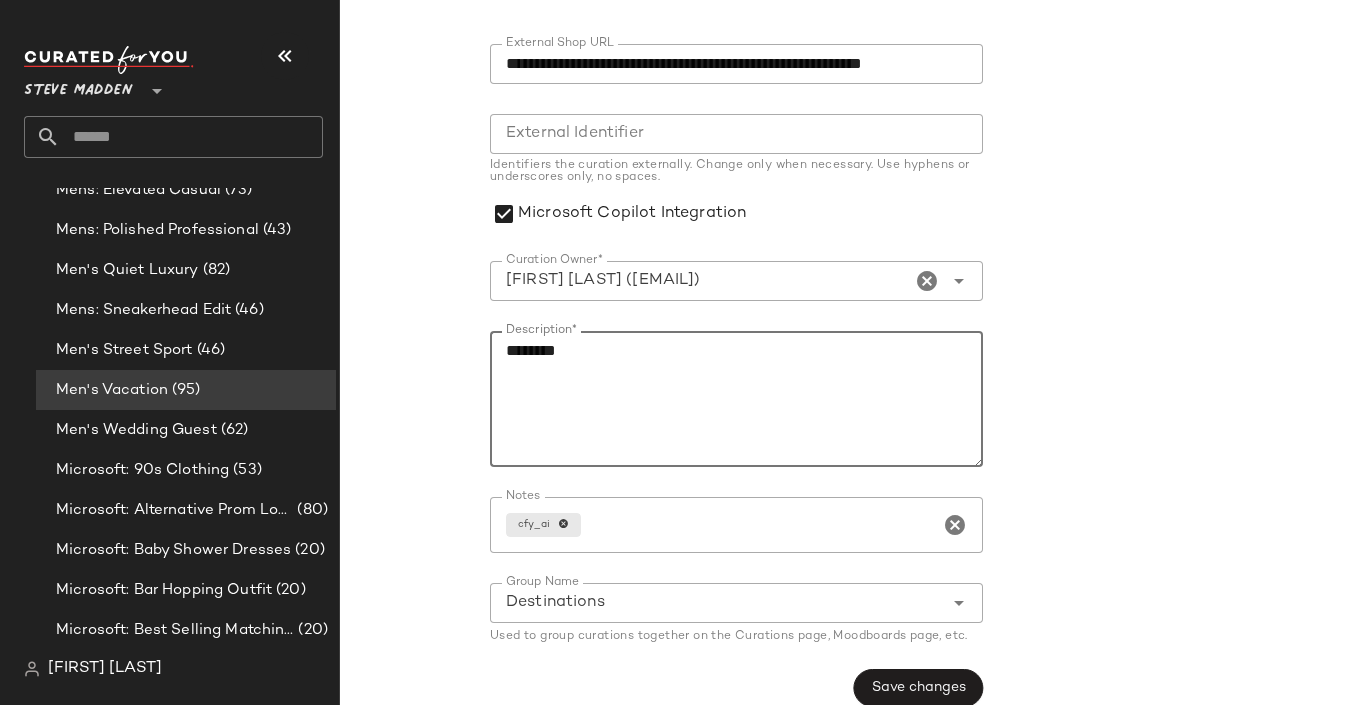 scroll, scrollTop: 280, scrollLeft: 0, axis: vertical 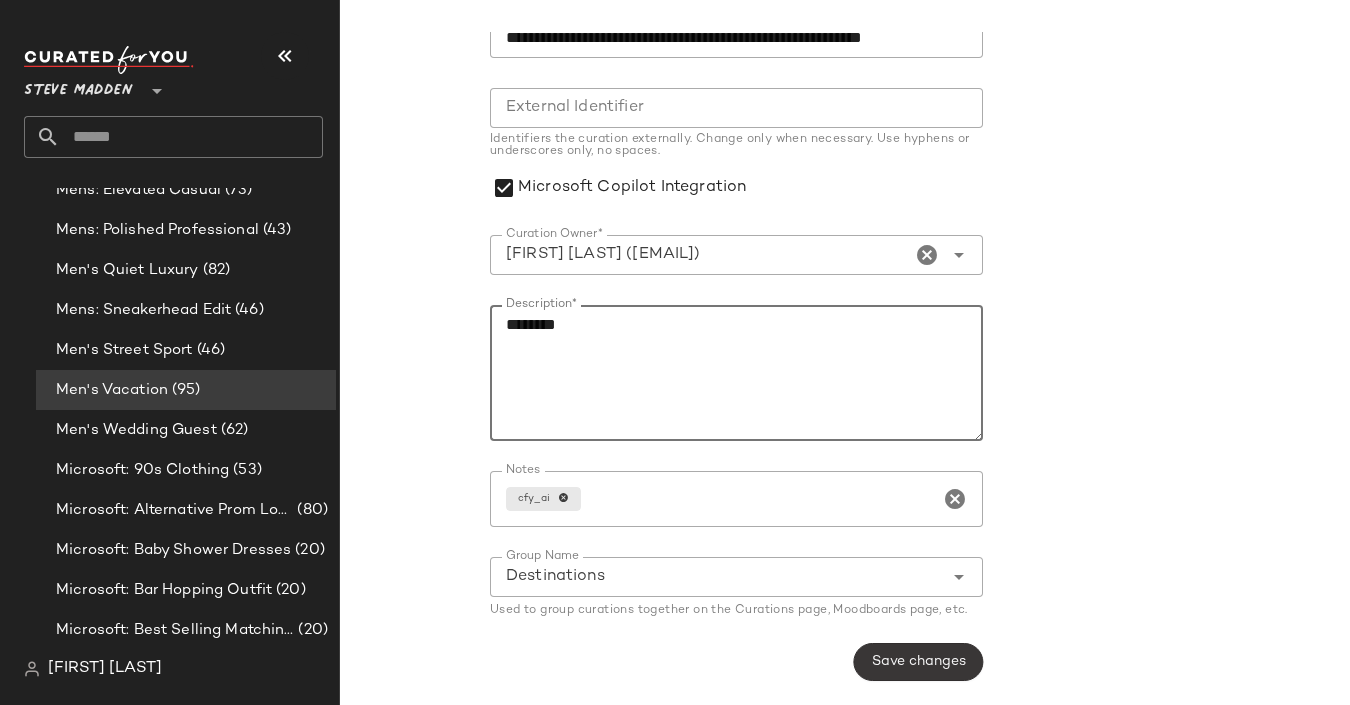 type on "********" 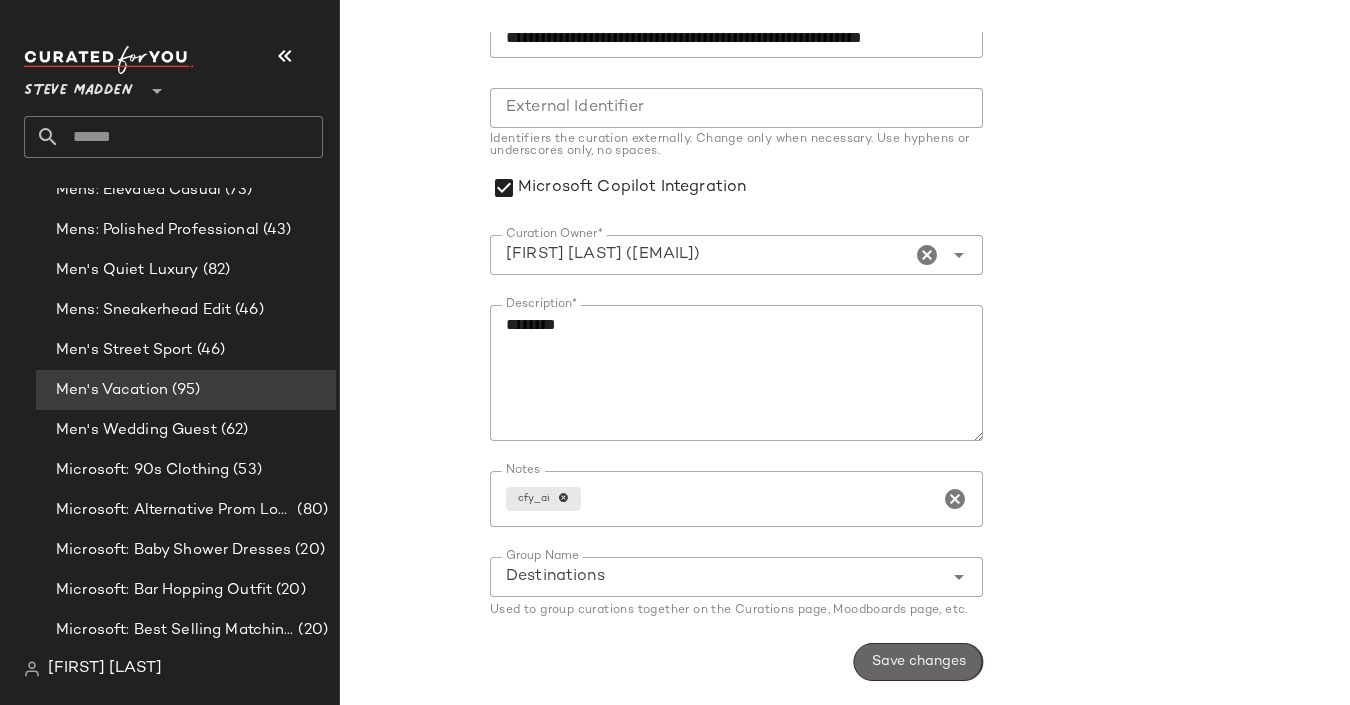 click on "Save changes" 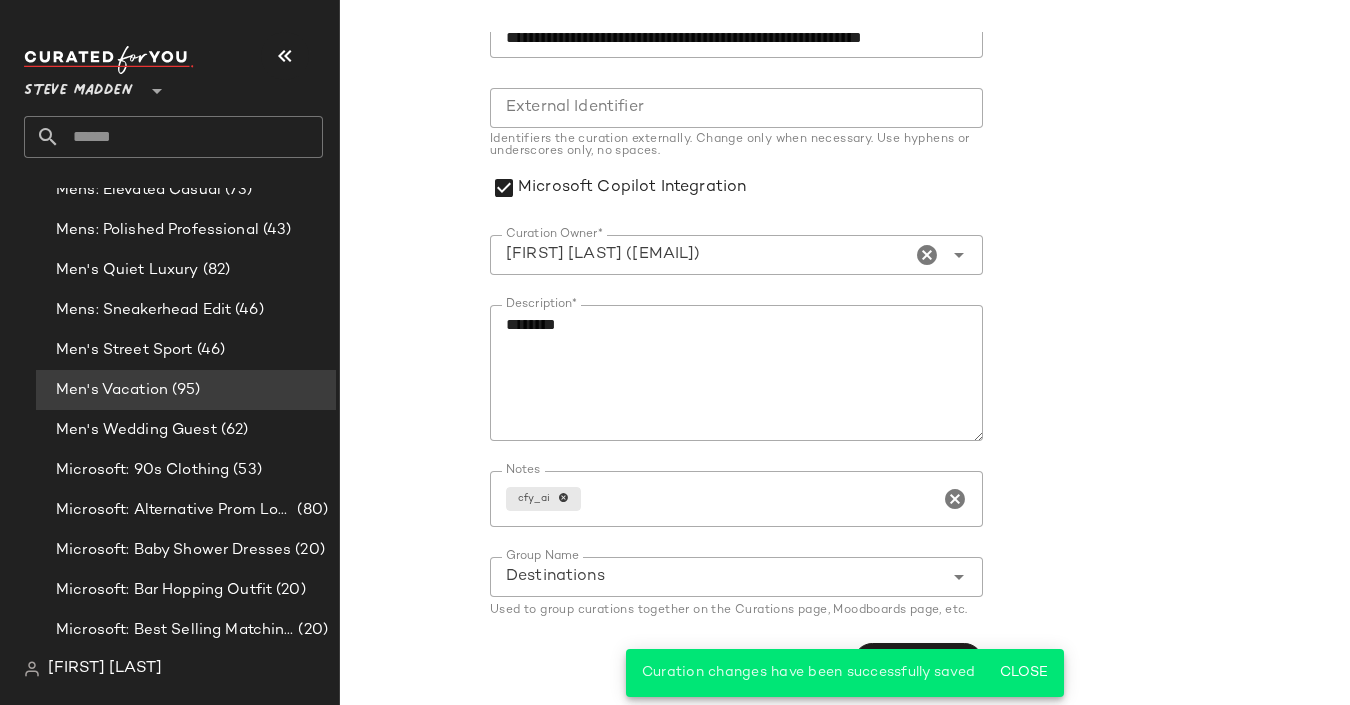 scroll, scrollTop: 0, scrollLeft: 0, axis: both 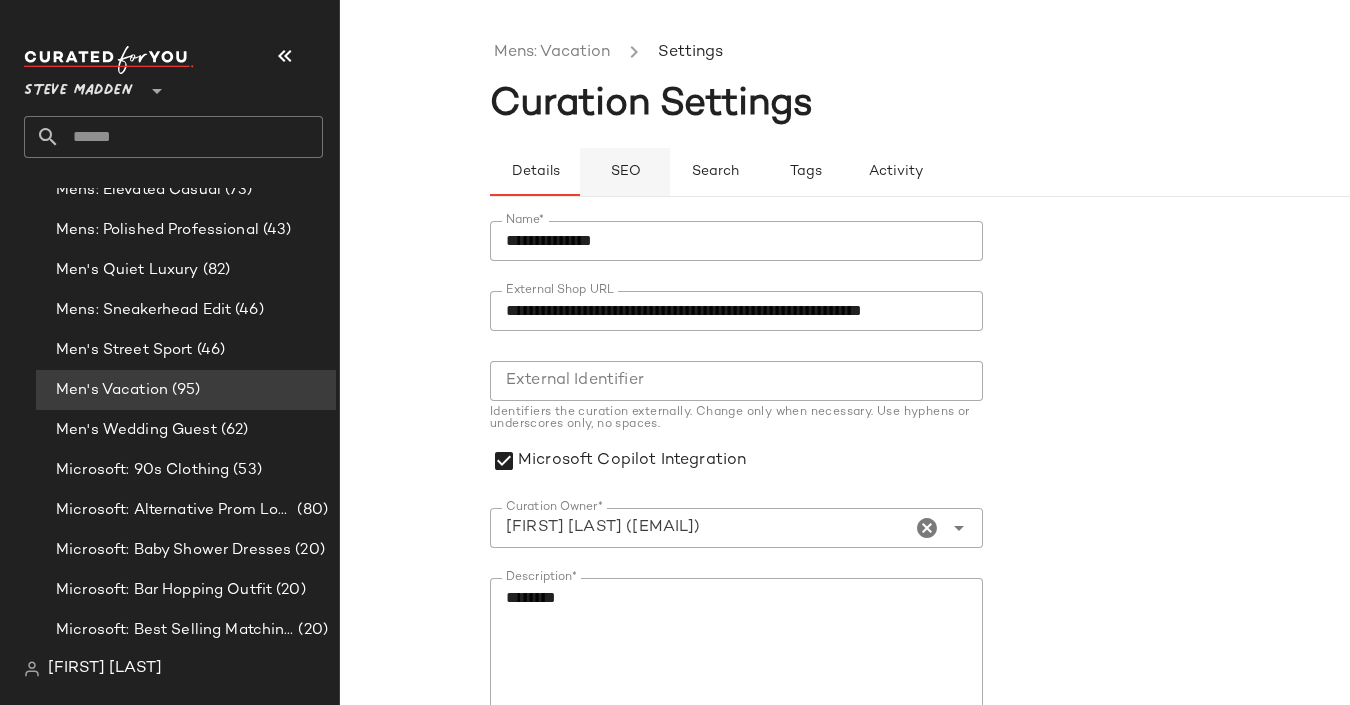click on "SEO" 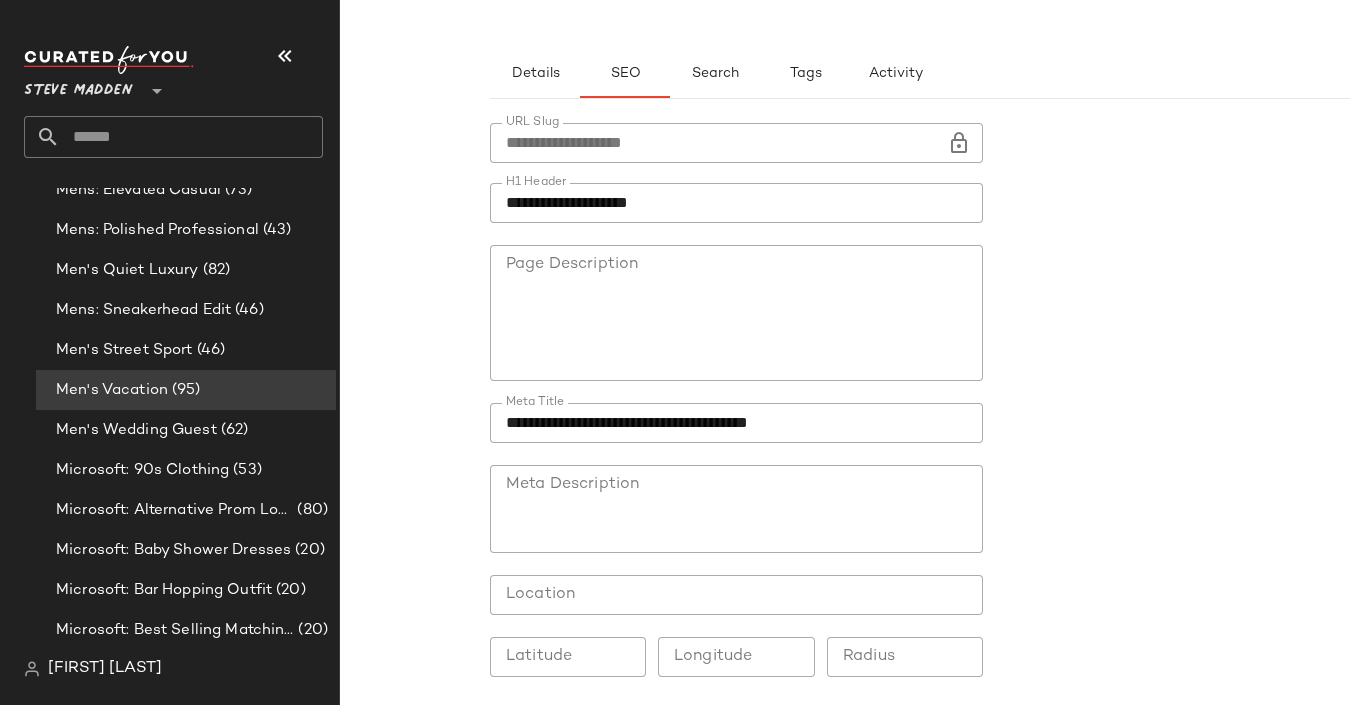 scroll, scrollTop: 110, scrollLeft: 0, axis: vertical 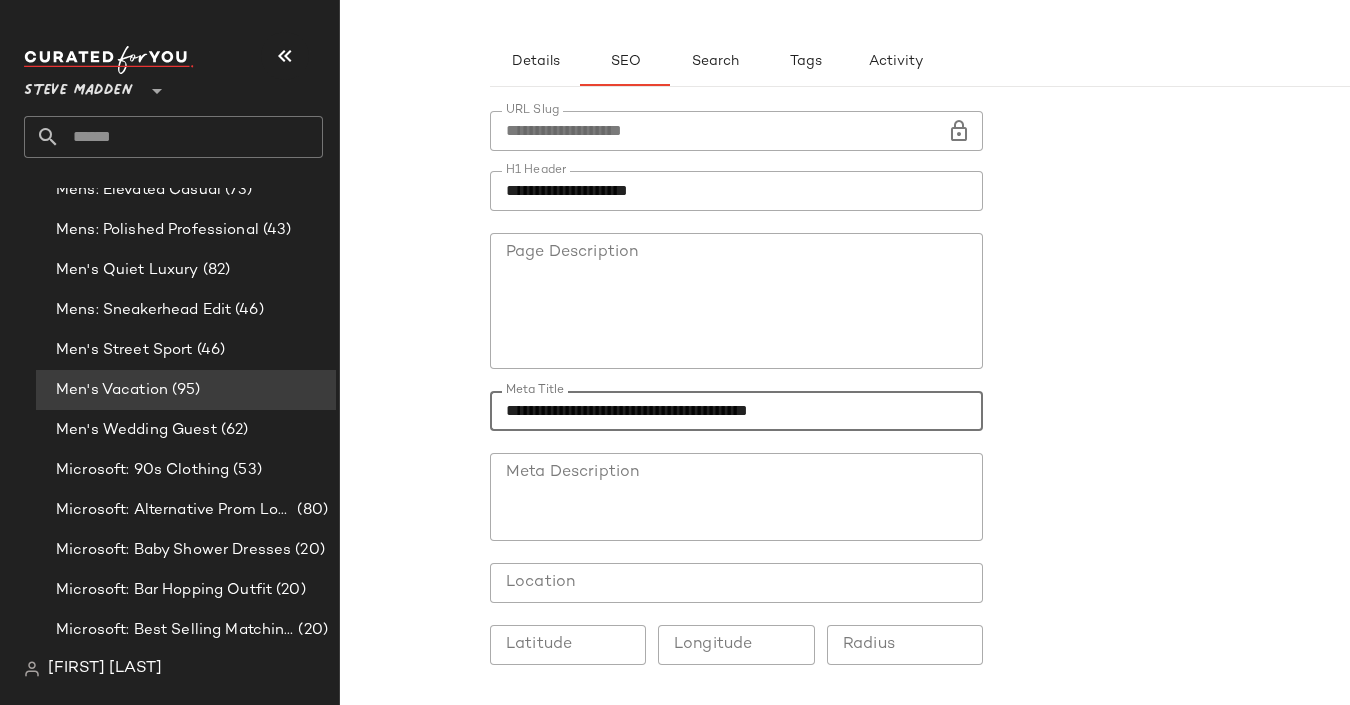 drag, startPoint x: 675, startPoint y: 413, endPoint x: 452, endPoint y: 413, distance: 223 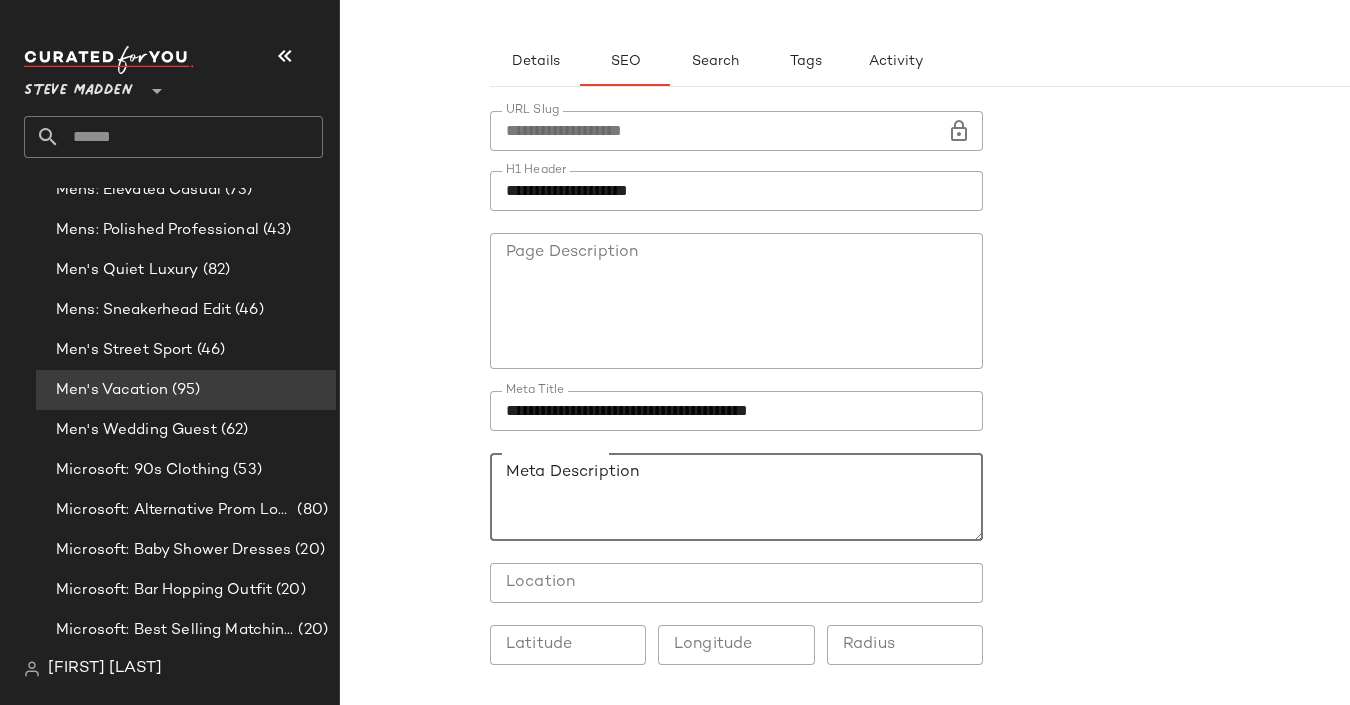 paste on "**********" 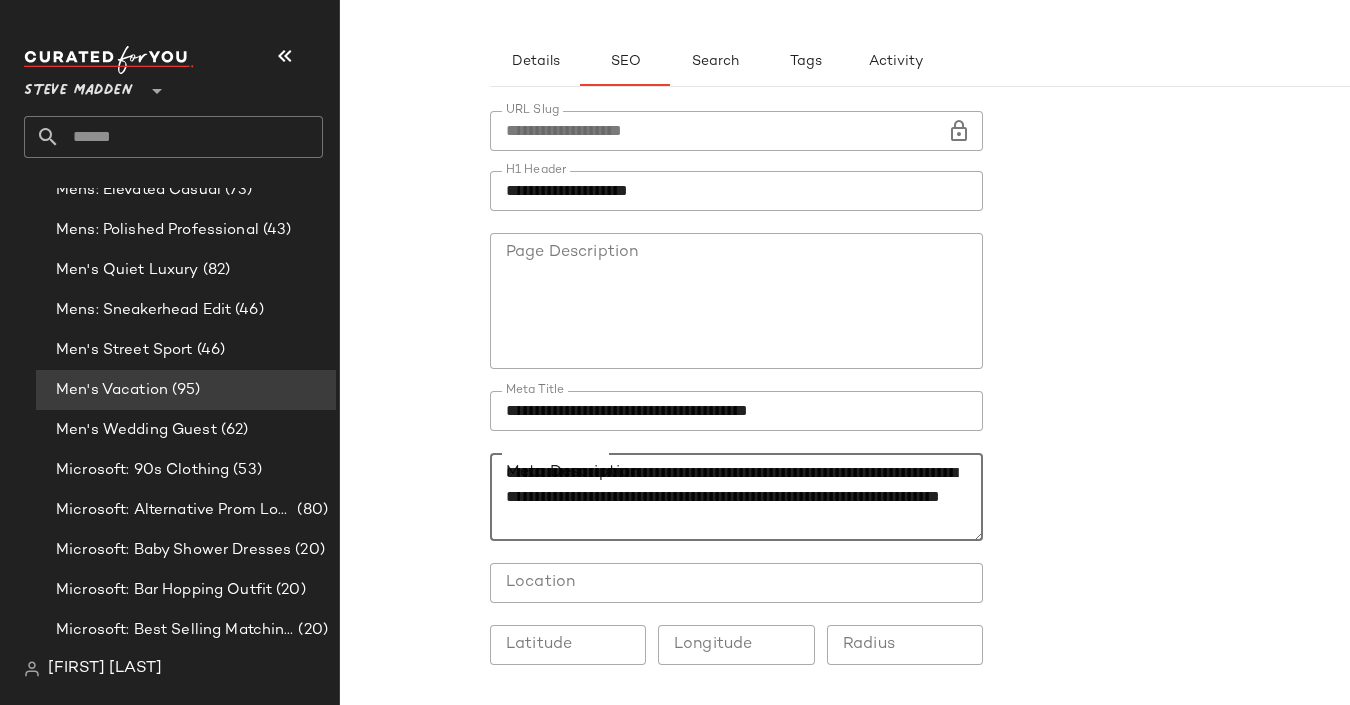scroll, scrollTop: 253, scrollLeft: 0, axis: vertical 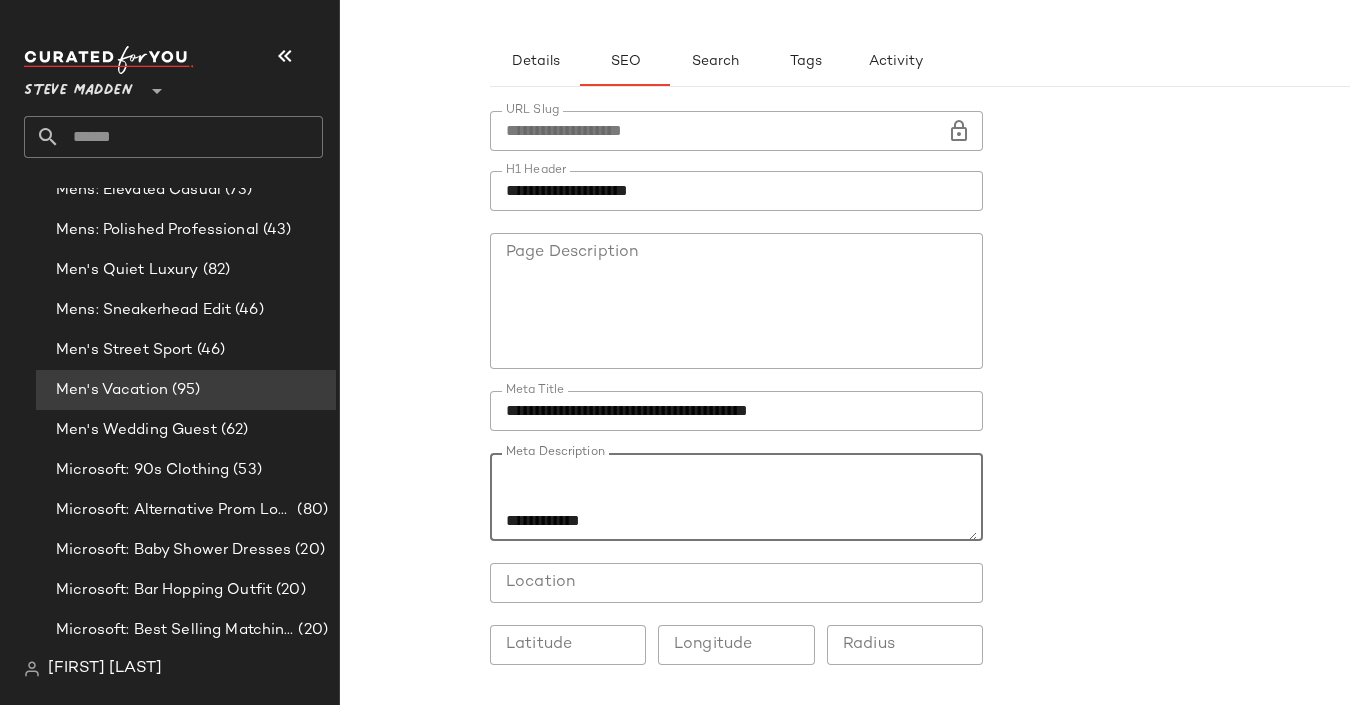 drag, startPoint x: 608, startPoint y: 511, endPoint x: 532, endPoint y: 504, distance: 76.321686 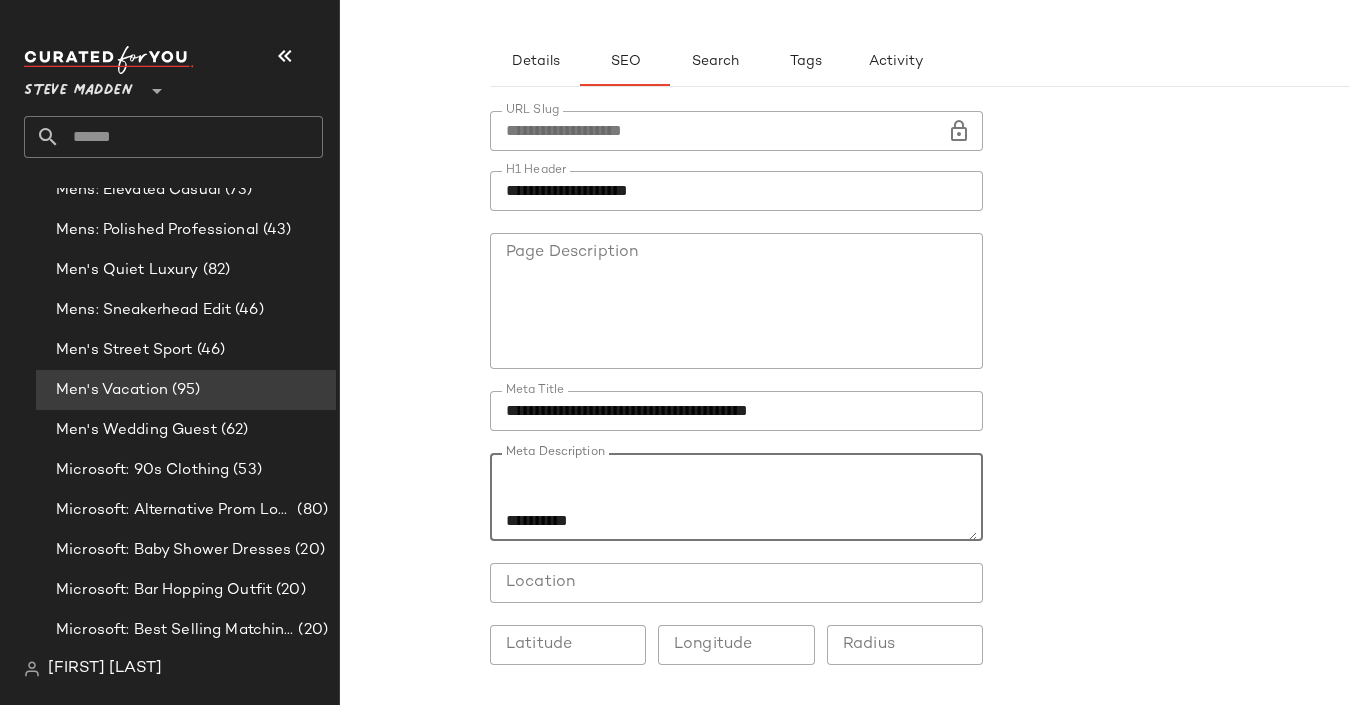 scroll, scrollTop: 157, scrollLeft: 0, axis: vertical 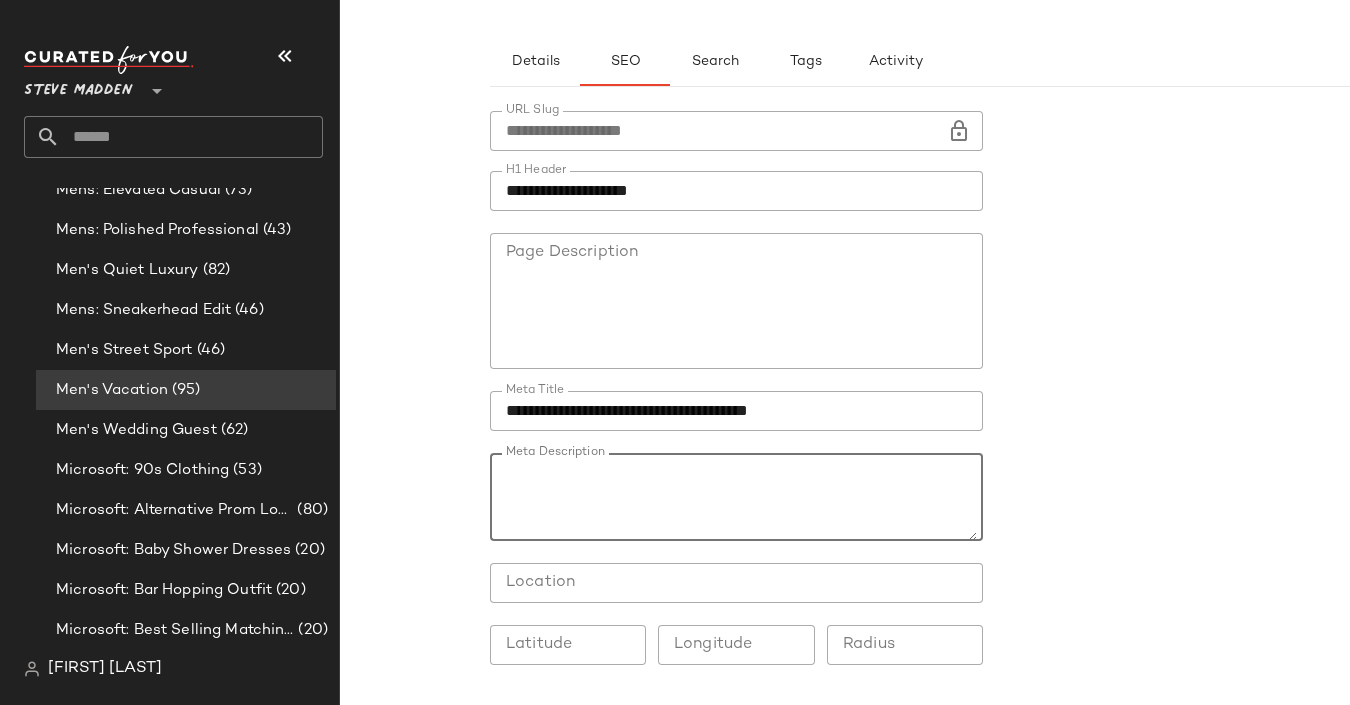drag, startPoint x: 612, startPoint y: 532, endPoint x: 495, endPoint y: 494, distance: 123.01626 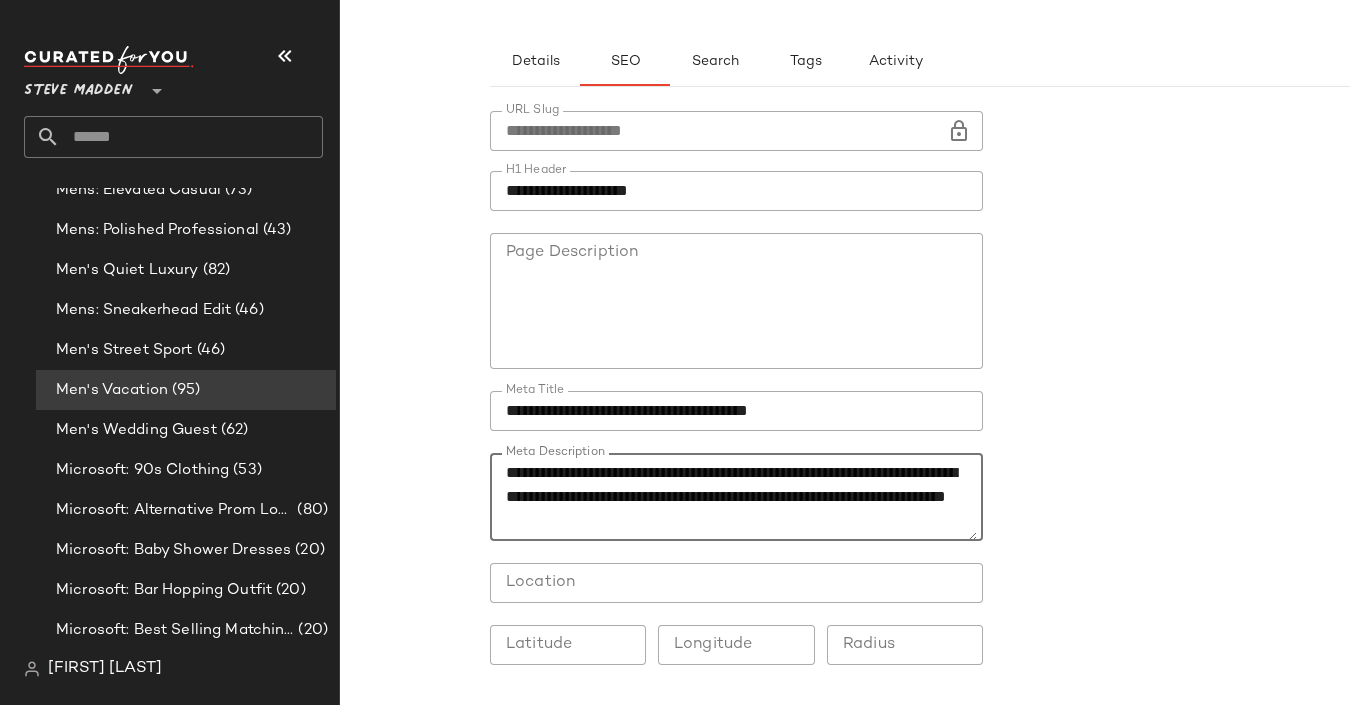 scroll, scrollTop: 24, scrollLeft: 0, axis: vertical 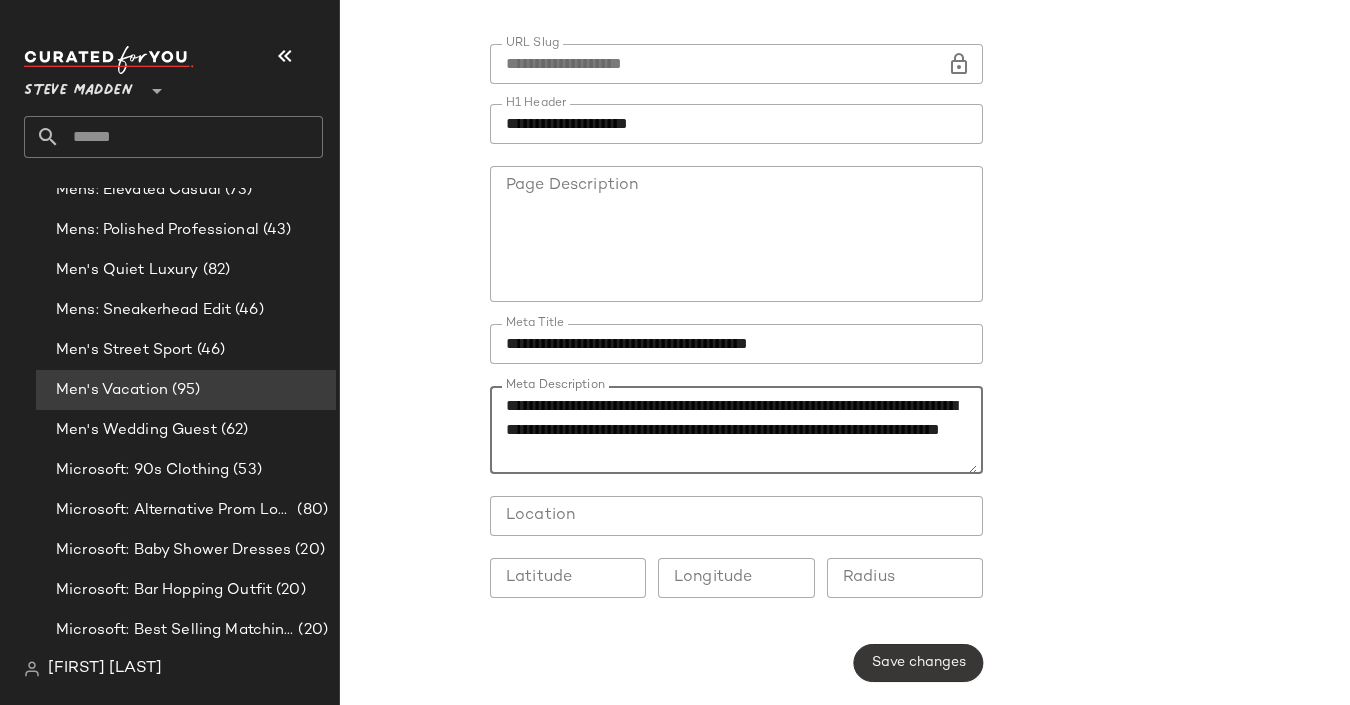type on "**********" 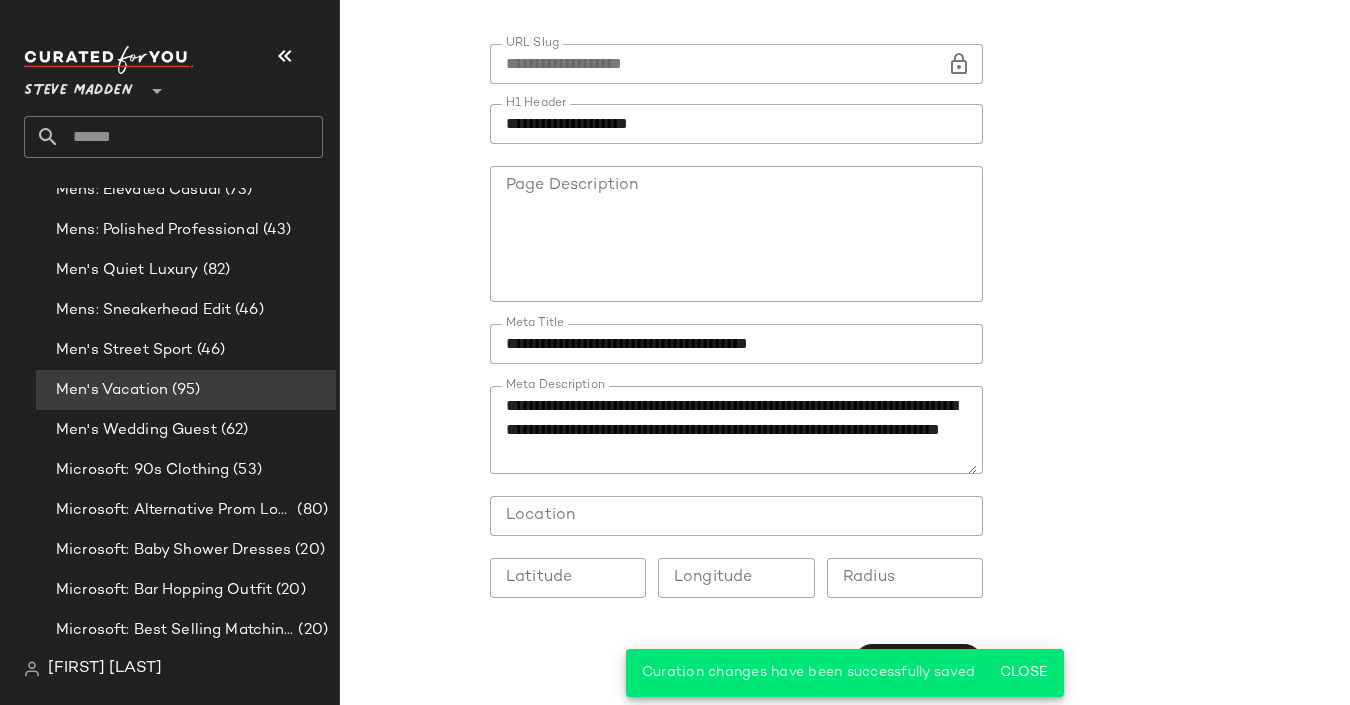 scroll, scrollTop: 0, scrollLeft: 0, axis: both 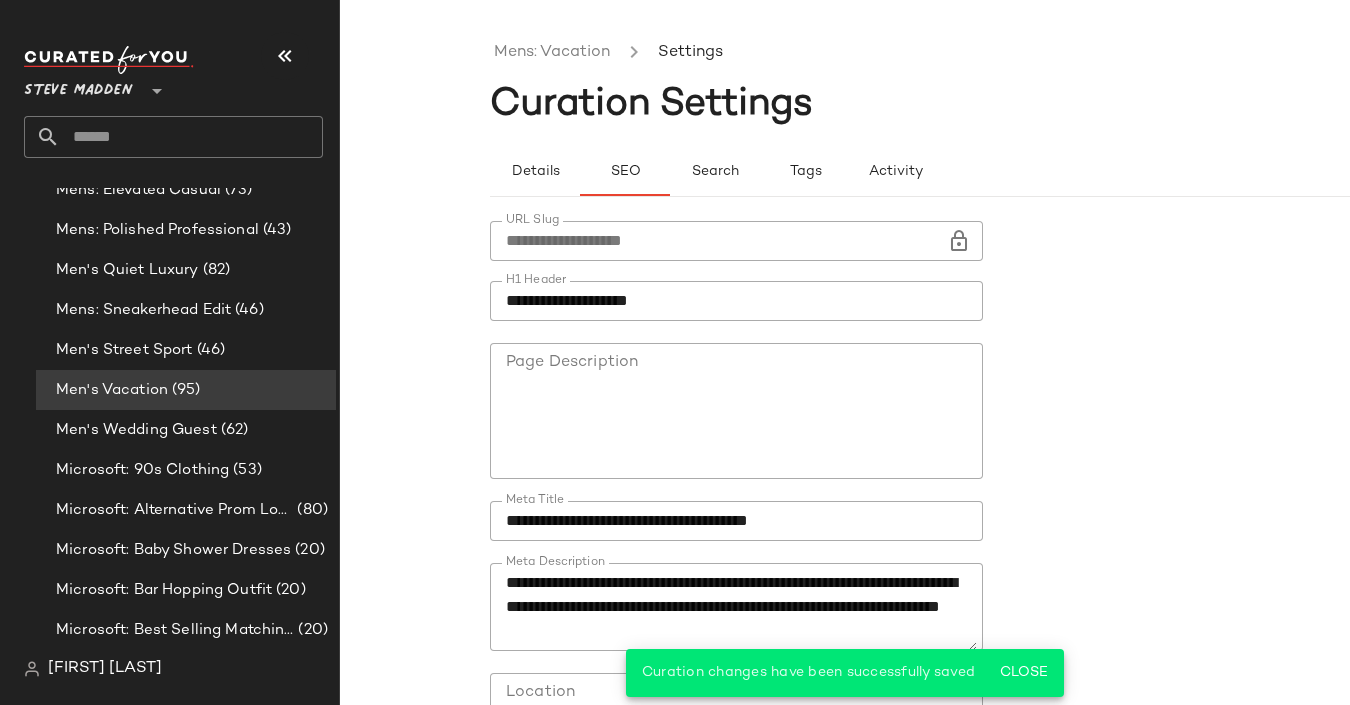click on "Mens: Vacation Settings" at bounding box center [995, 53] 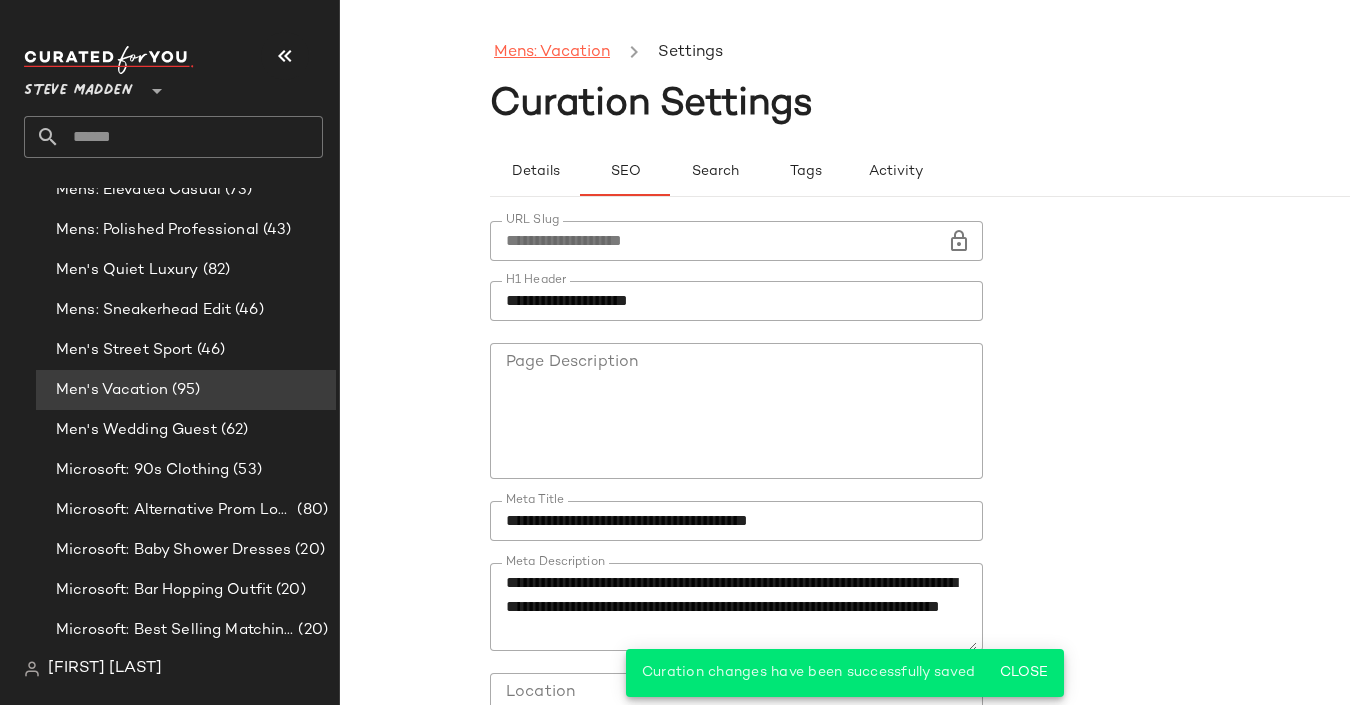 click on "Mens: Vacation" at bounding box center [552, 53] 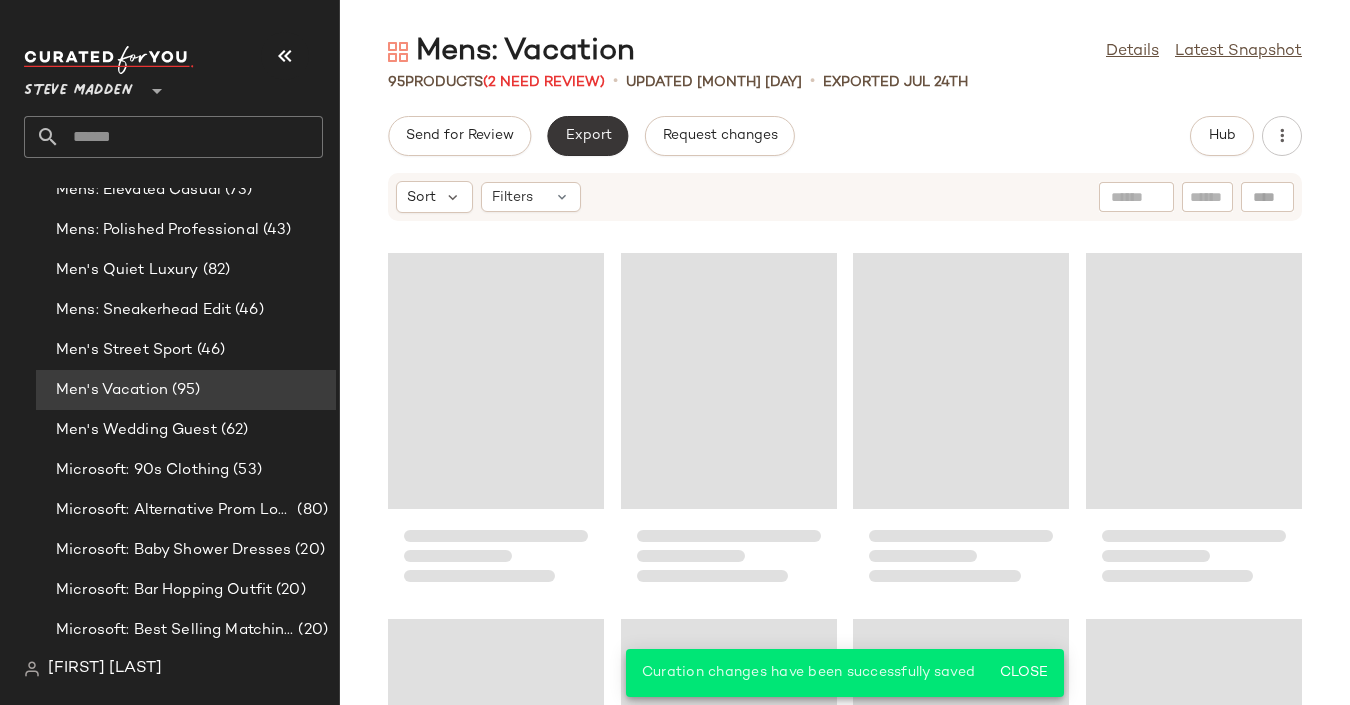 click on "Export" 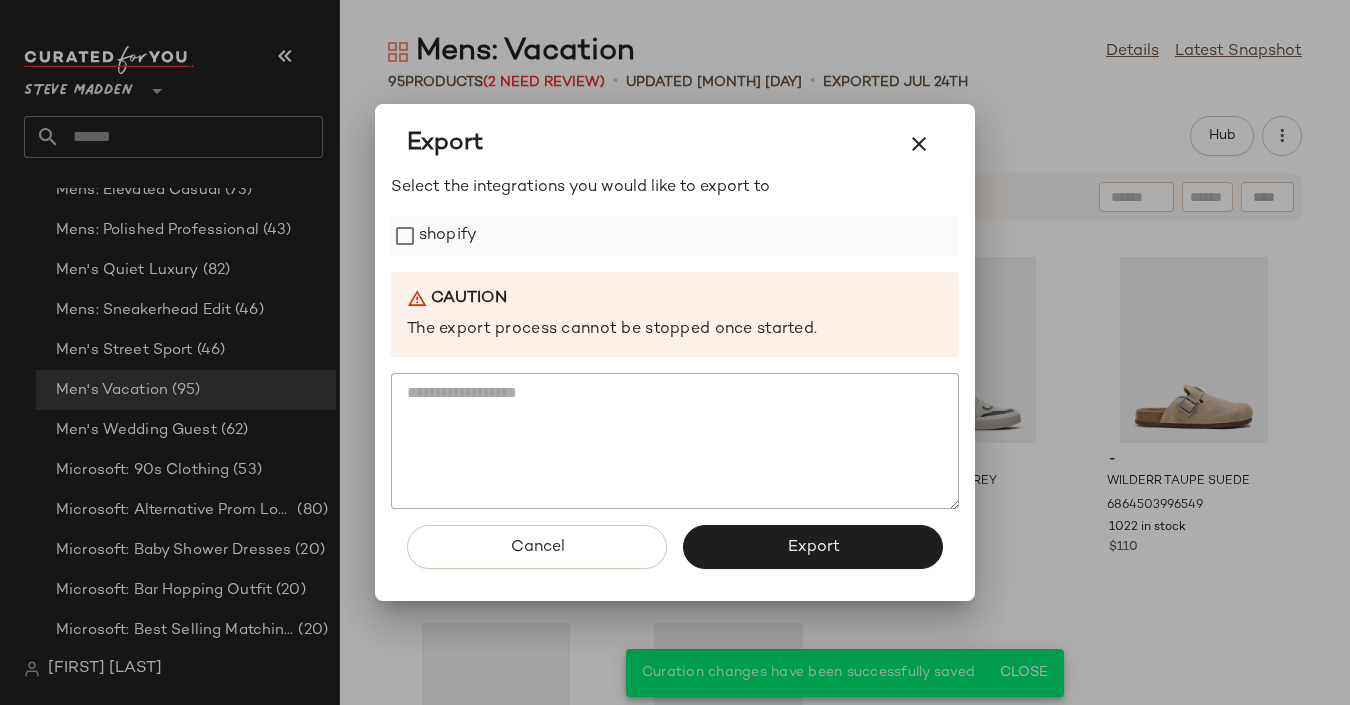 click on "shopify" at bounding box center [448, 236] 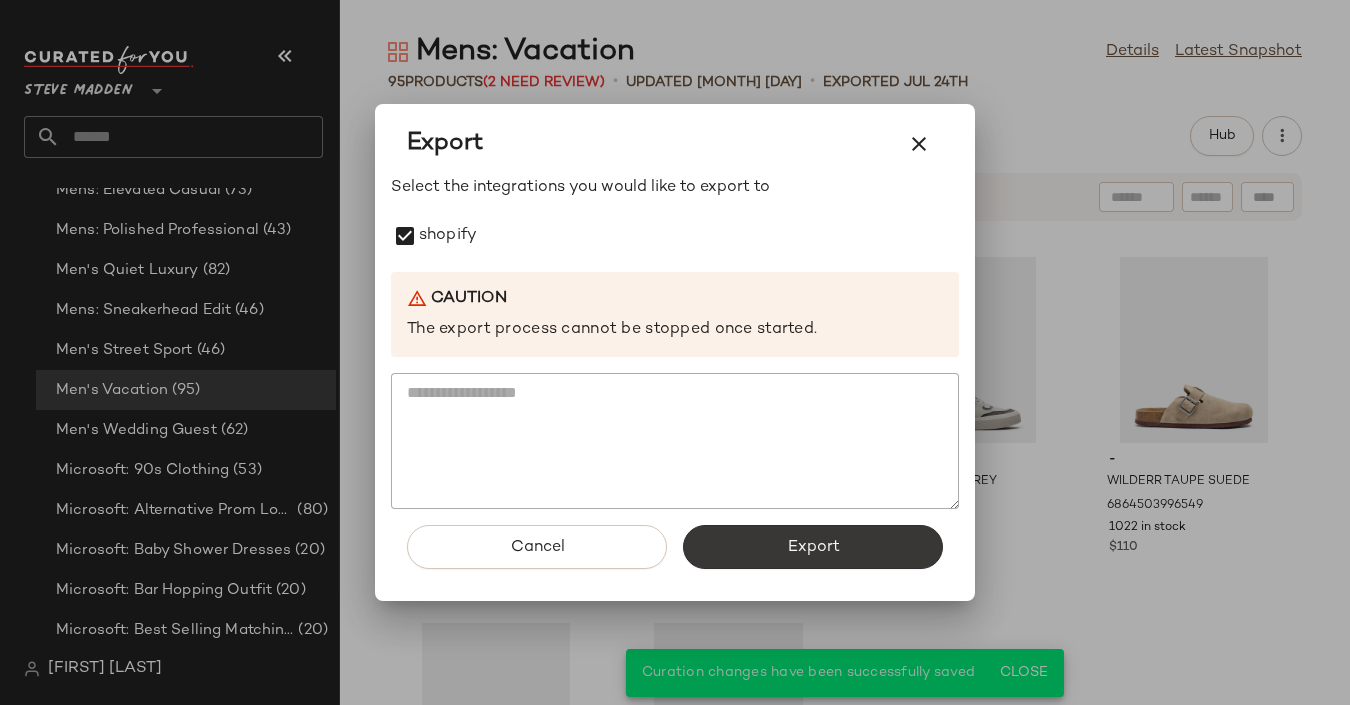 click on "Export" at bounding box center (813, 547) 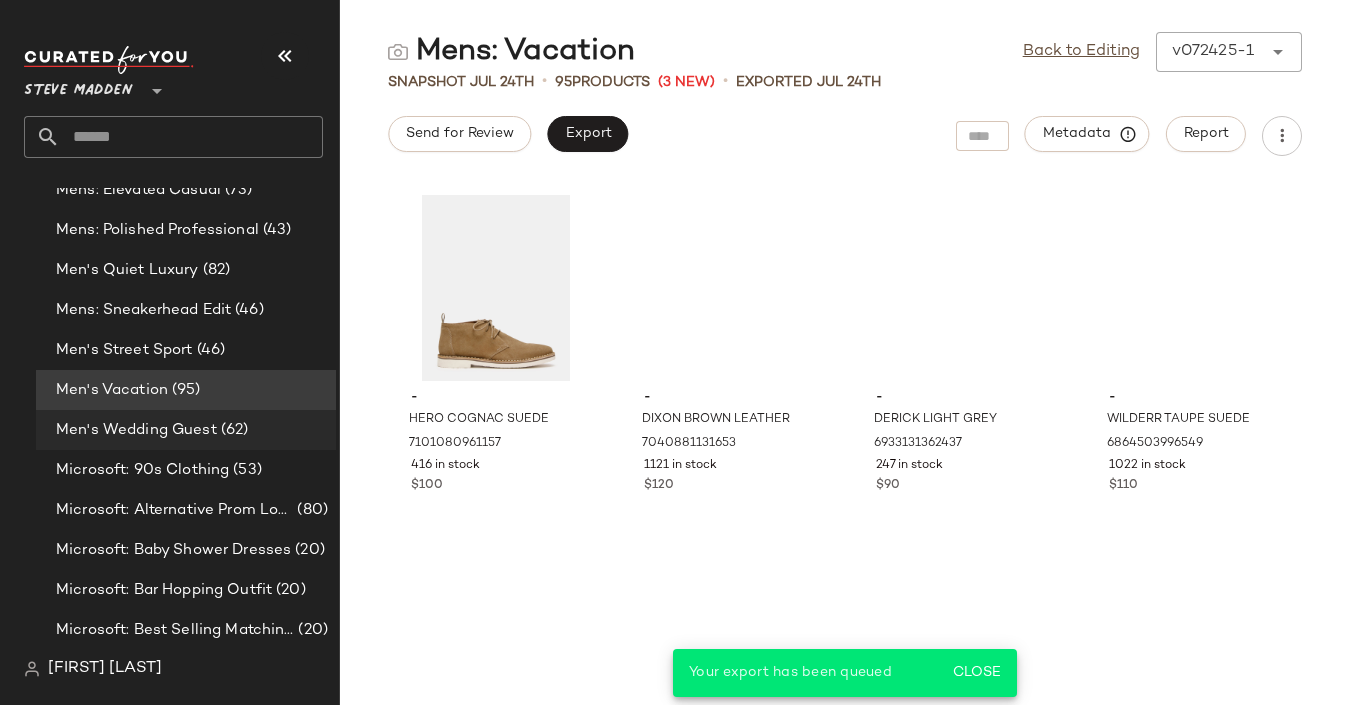 click on "Men's Wedding Guest" at bounding box center (136, 430) 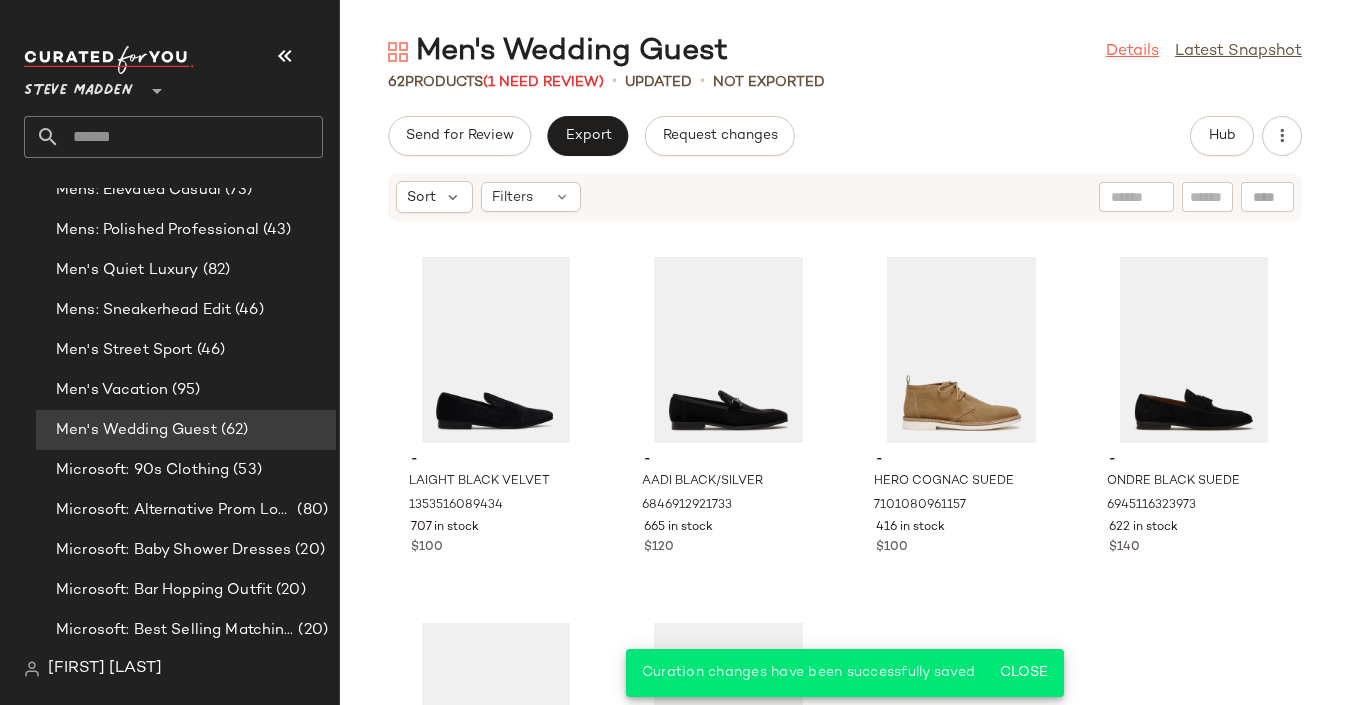 click on "Details" at bounding box center (1132, 52) 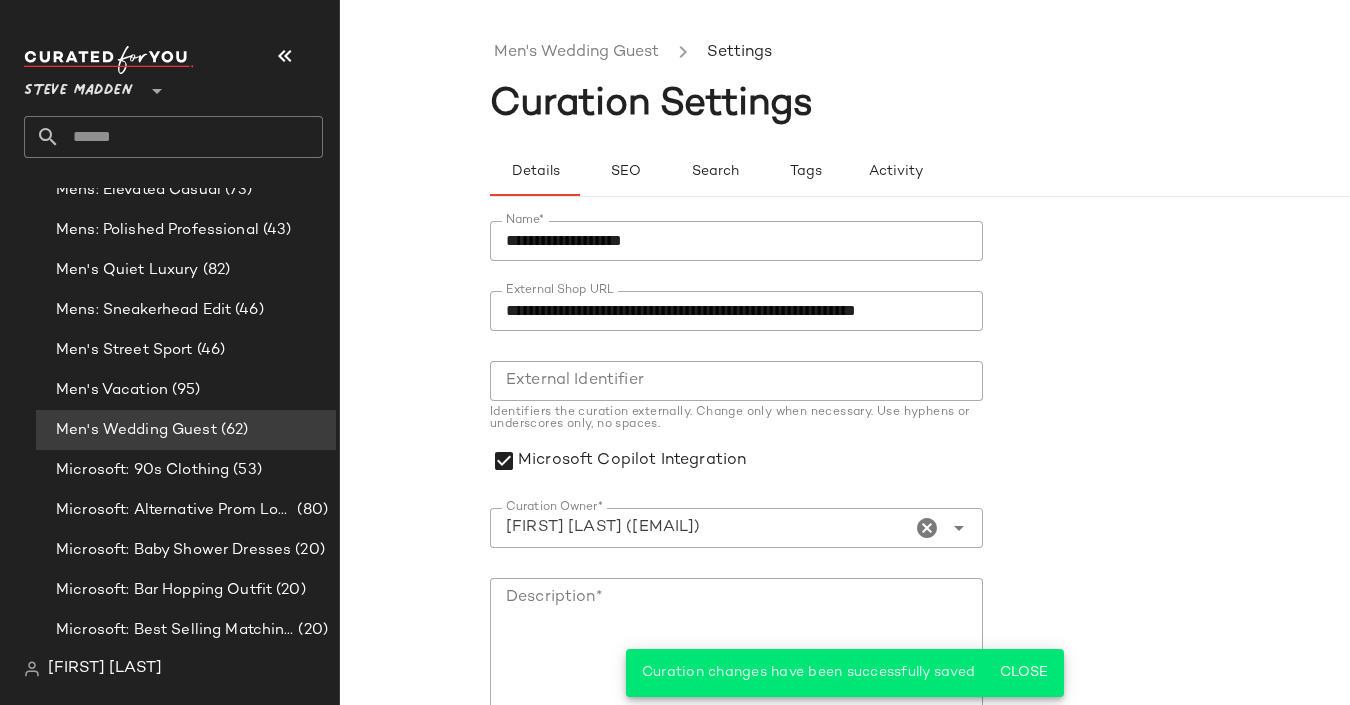 click on "**********" 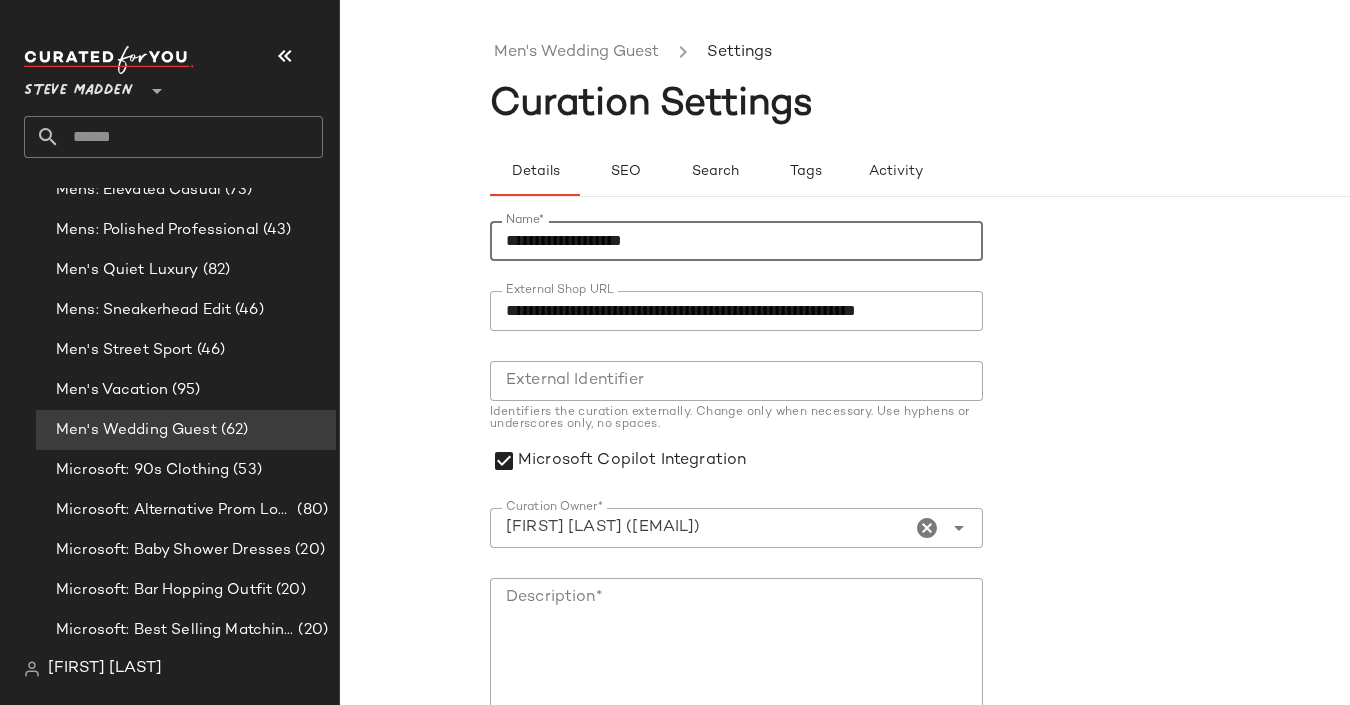 click on "**********" 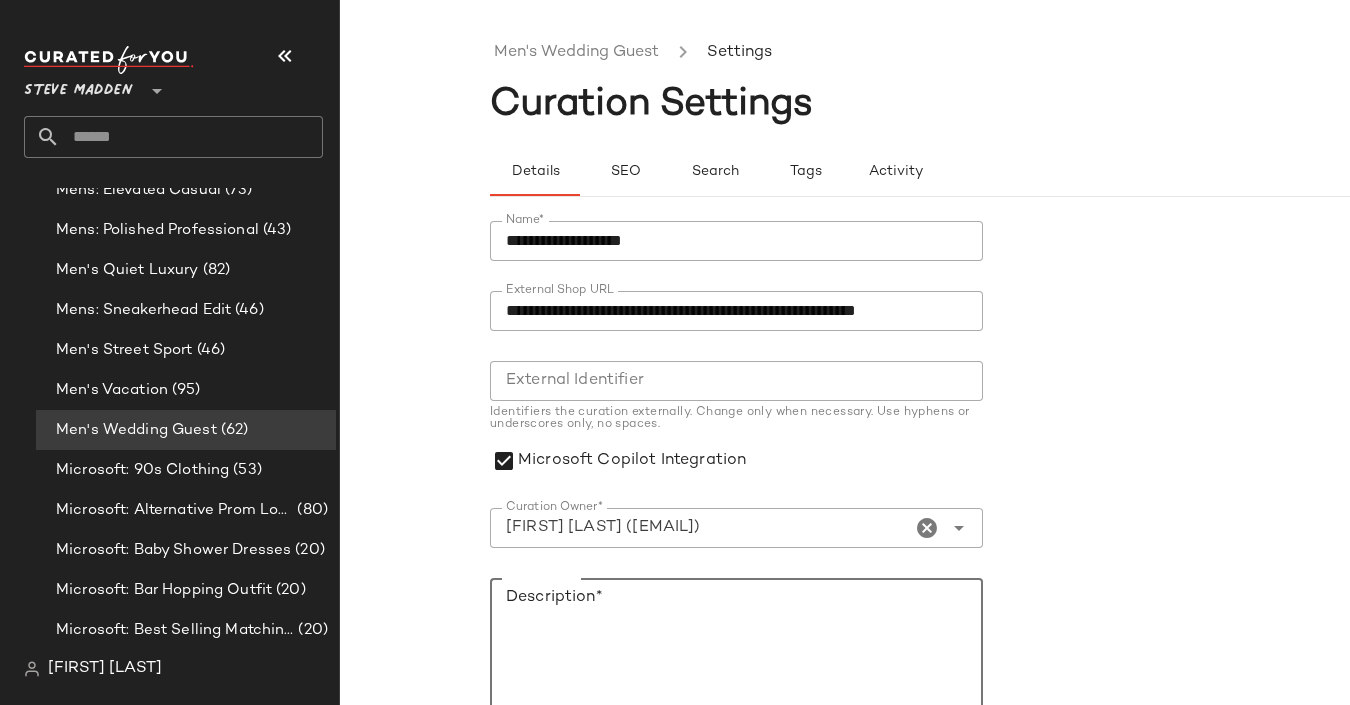 click on "Description*" 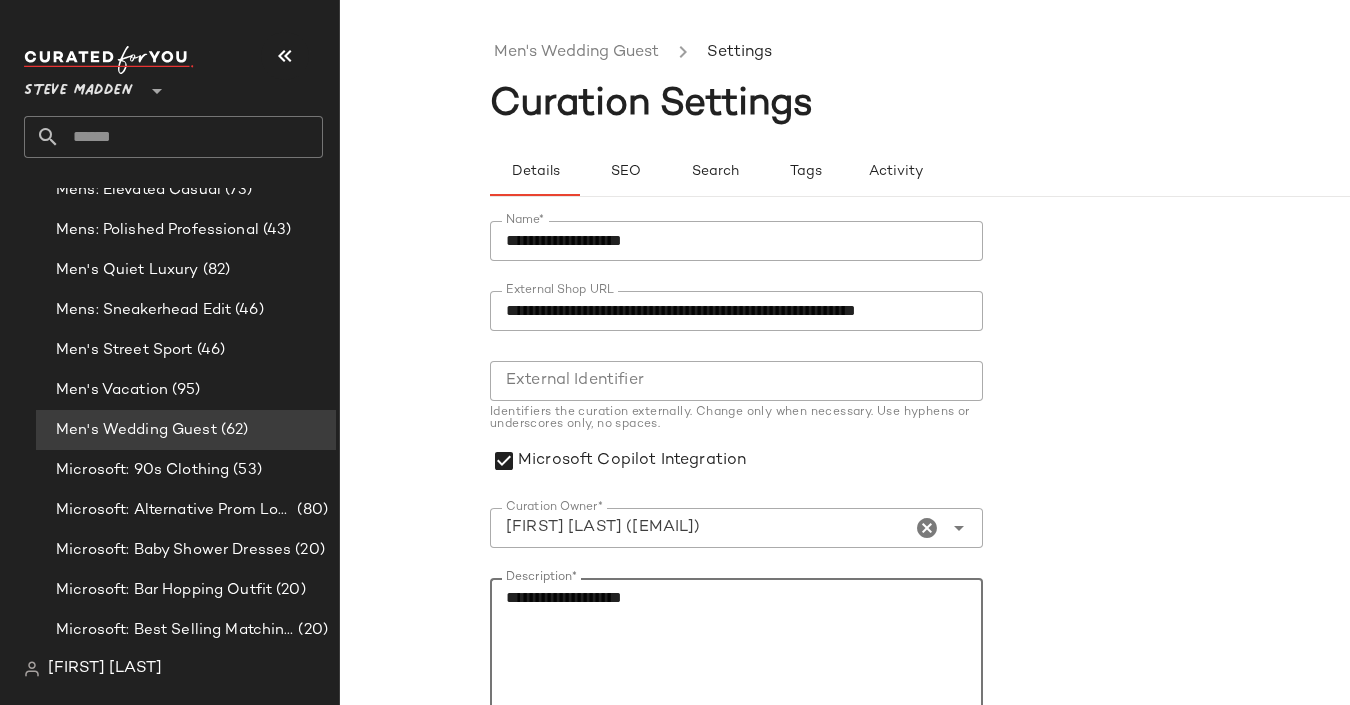 scroll, scrollTop: 280, scrollLeft: 0, axis: vertical 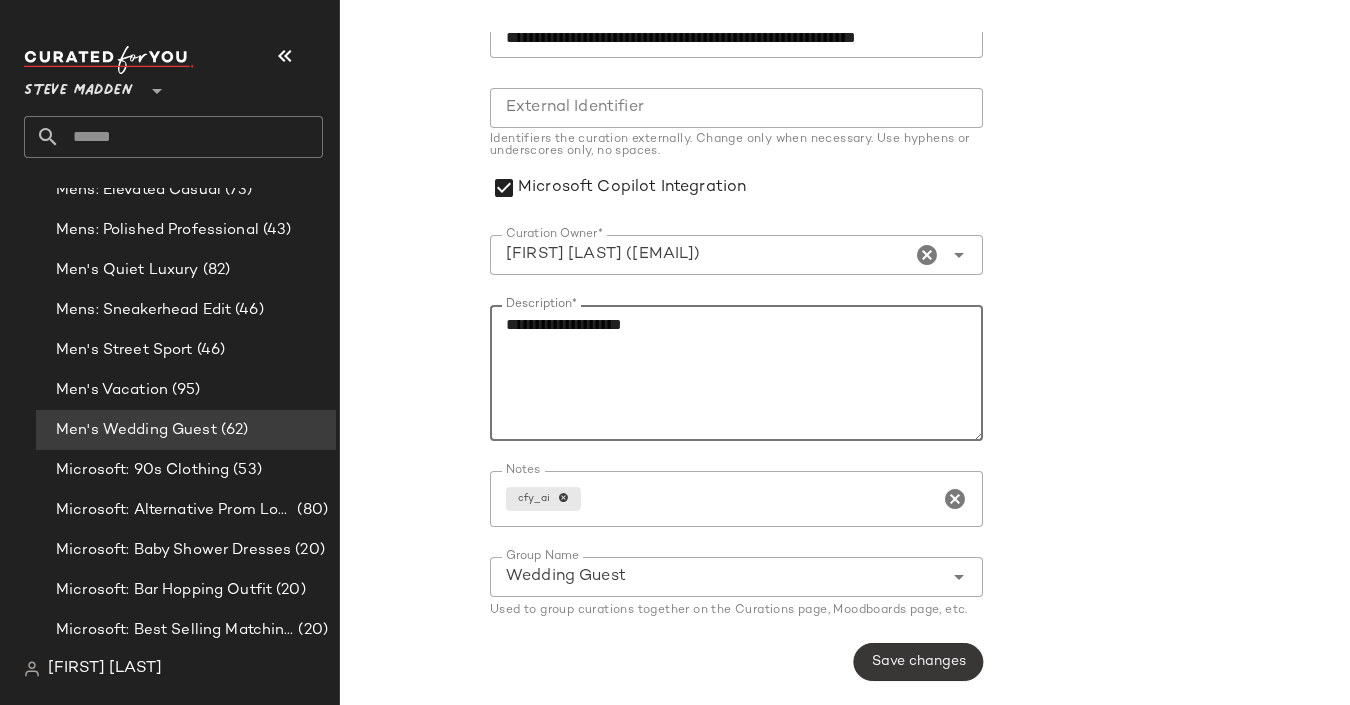 type on "**********" 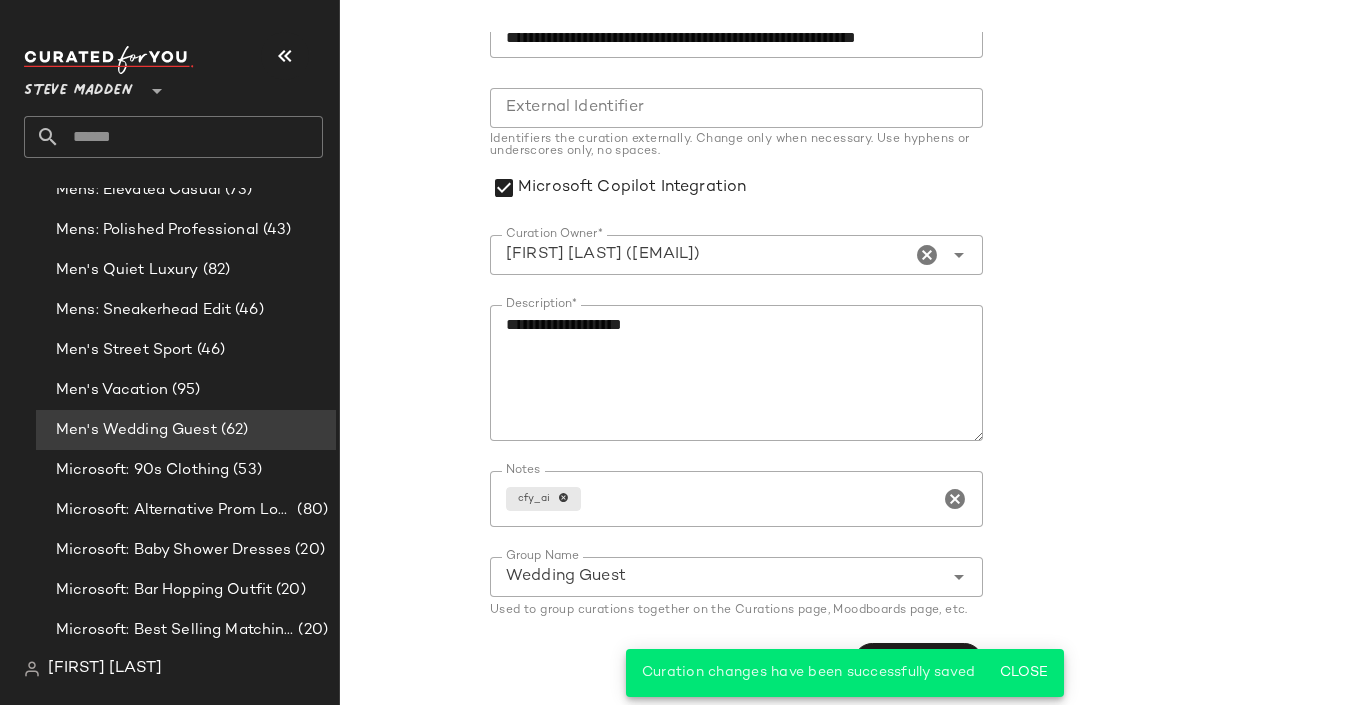 scroll, scrollTop: 0, scrollLeft: 0, axis: both 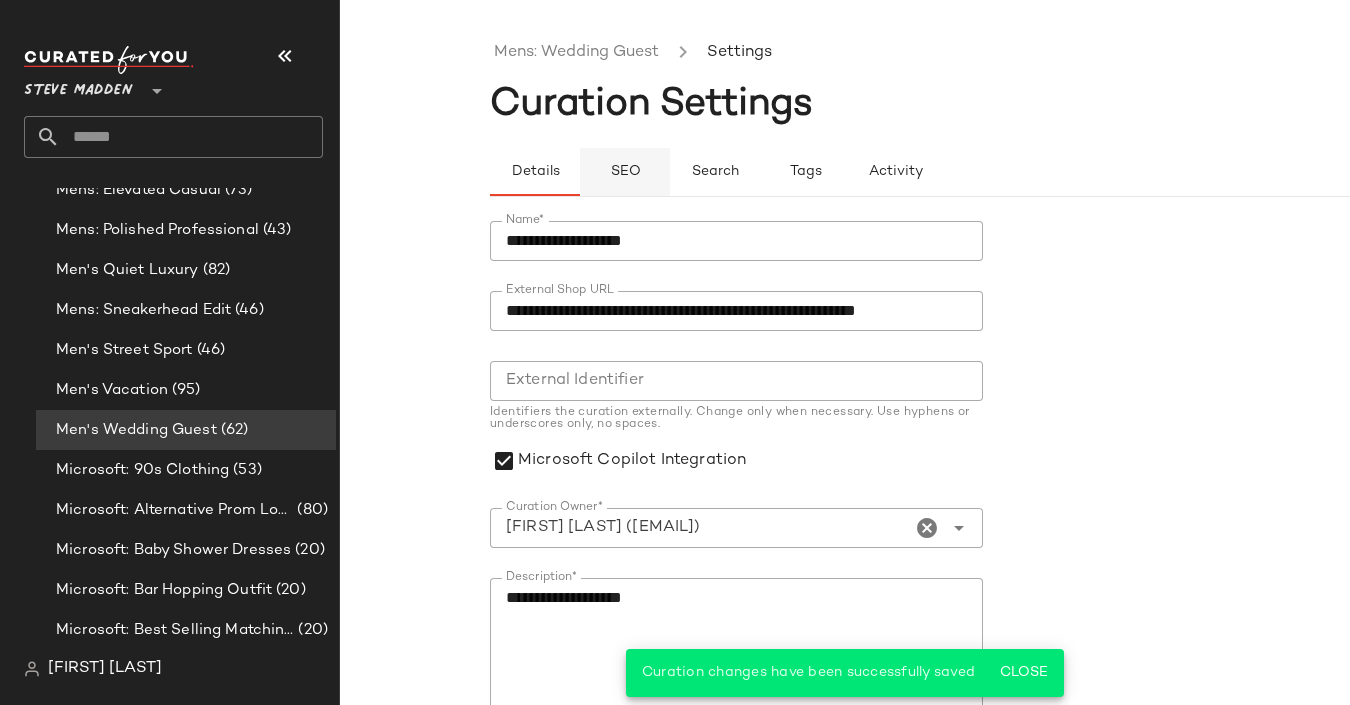 click on "SEO" 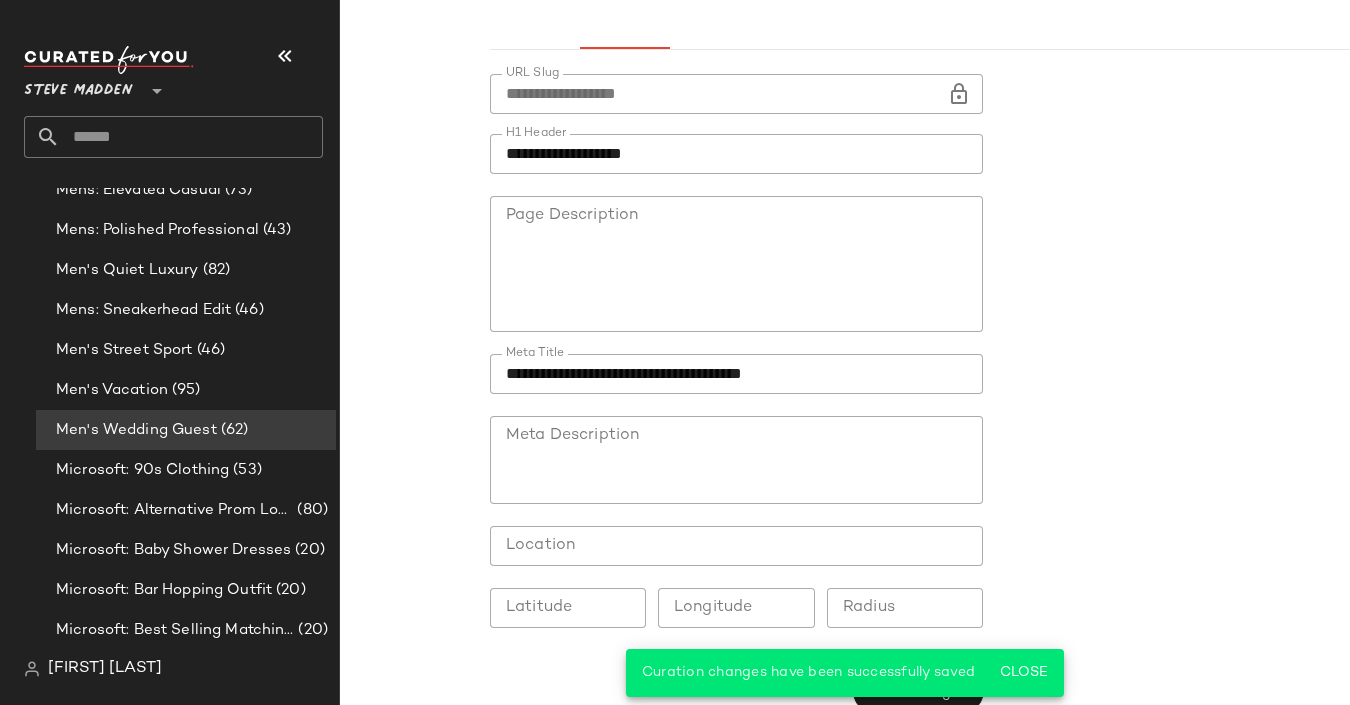 scroll, scrollTop: 177, scrollLeft: 0, axis: vertical 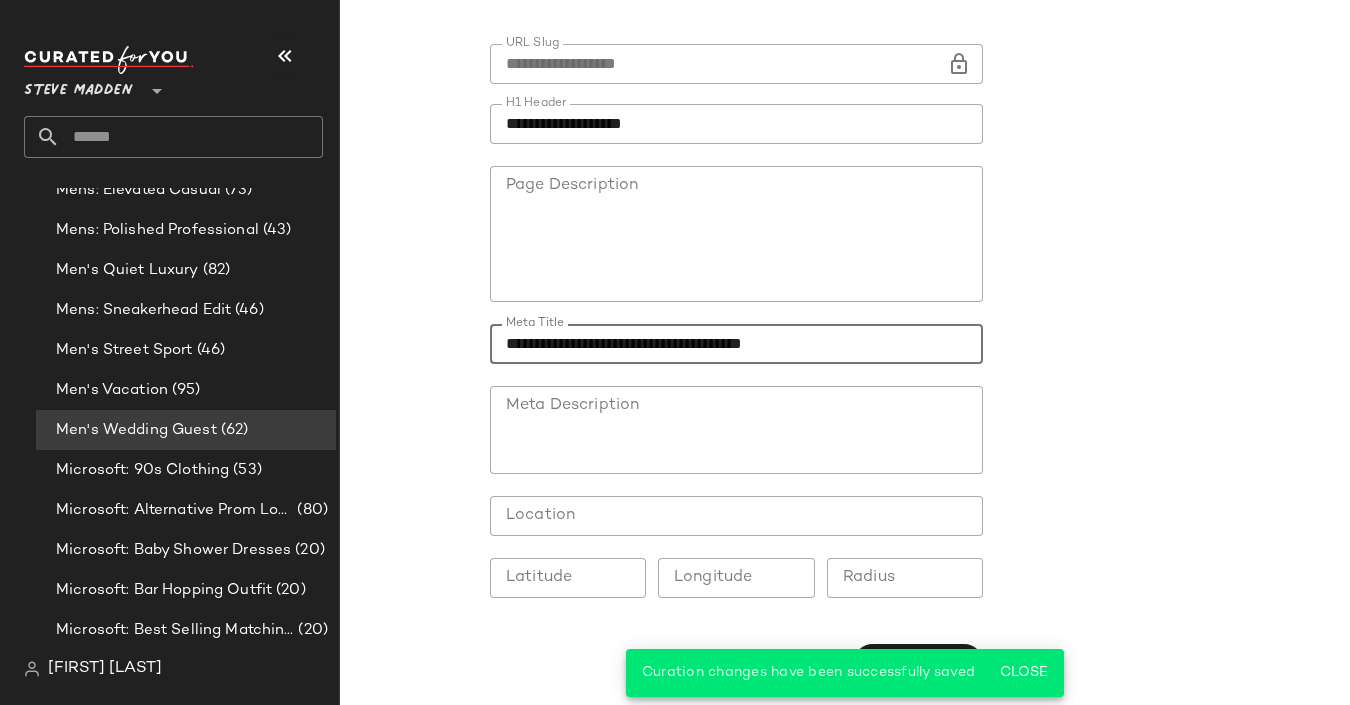 drag, startPoint x: 675, startPoint y: 344, endPoint x: 455, endPoint y: 343, distance: 220.00227 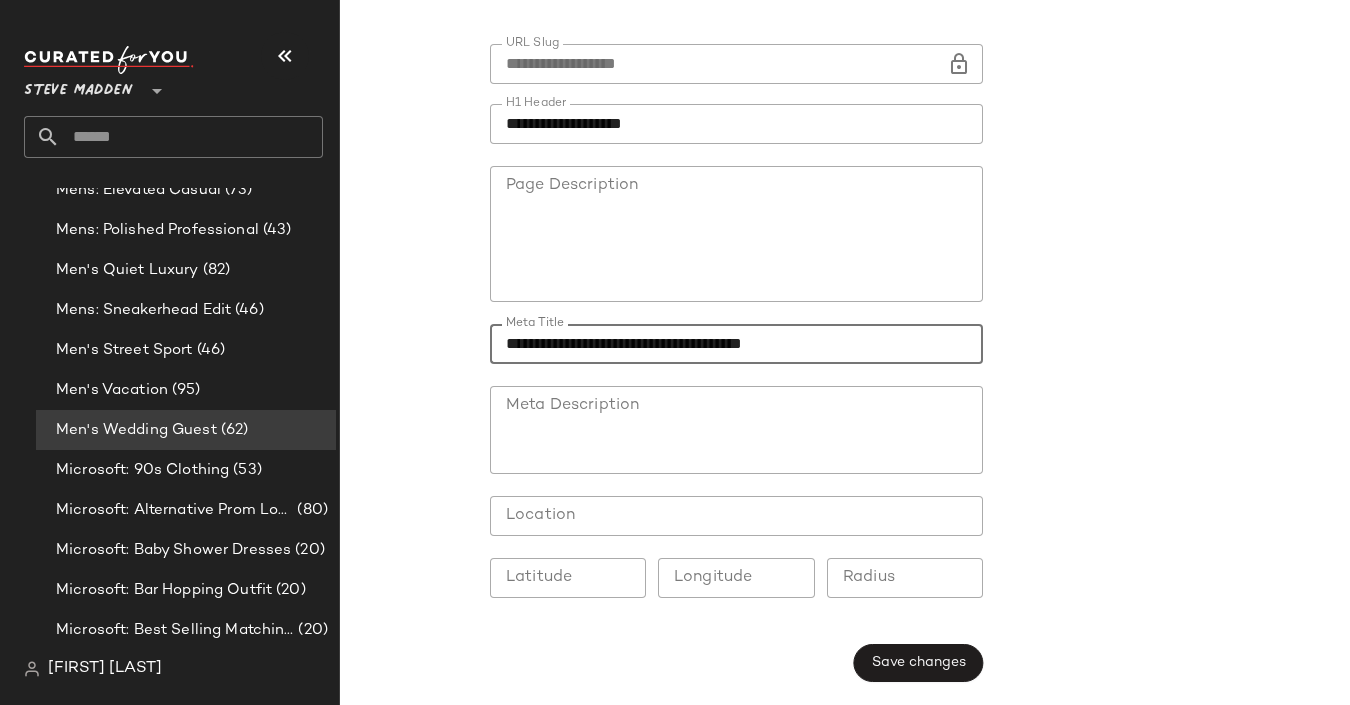 click on "Meta Description" 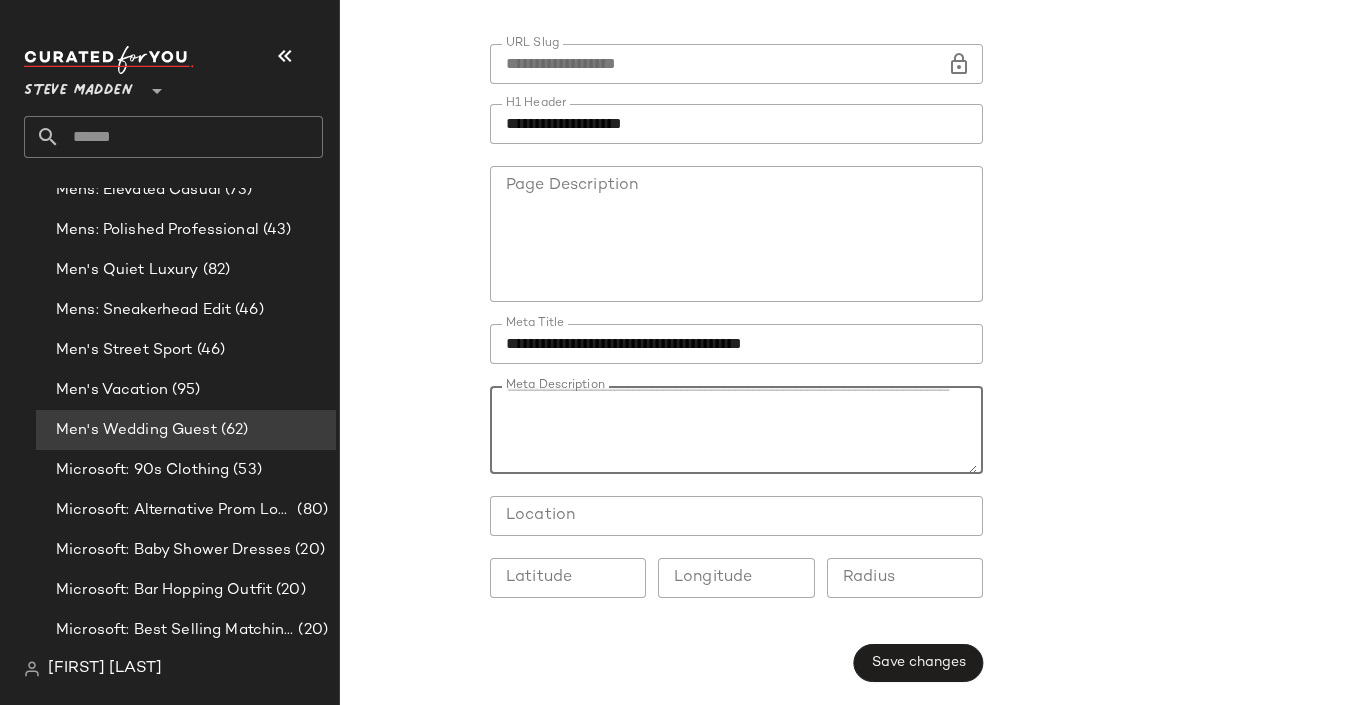 scroll, scrollTop: 0, scrollLeft: 0, axis: both 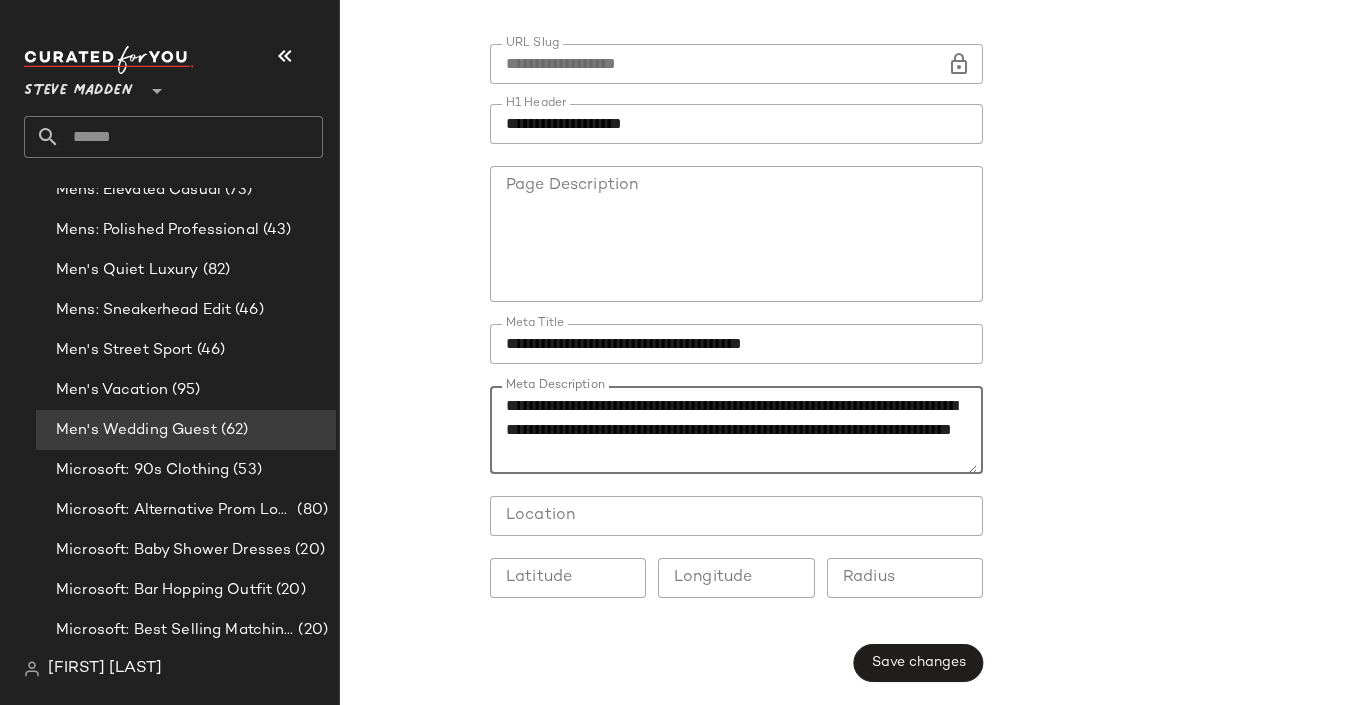 drag, startPoint x: 705, startPoint y: 447, endPoint x: 552, endPoint y: 454, distance: 153.16005 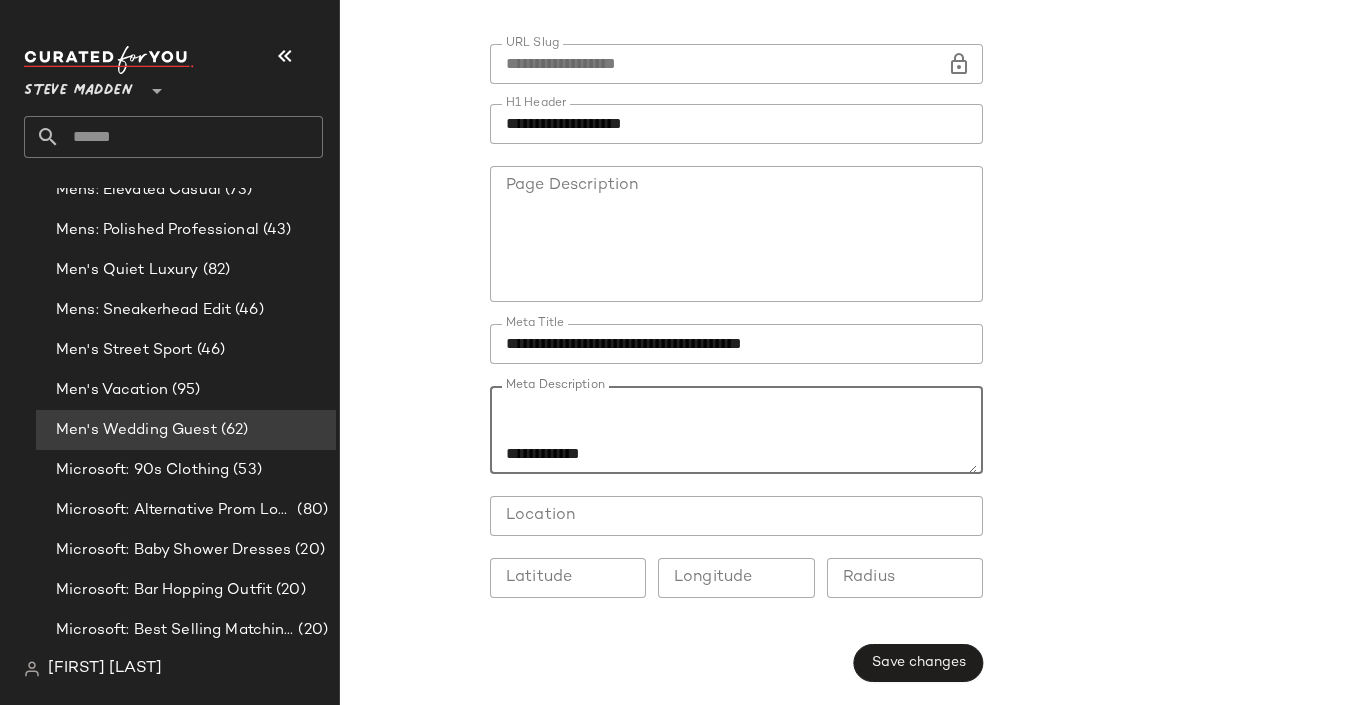 scroll, scrollTop: 0, scrollLeft: 0, axis: both 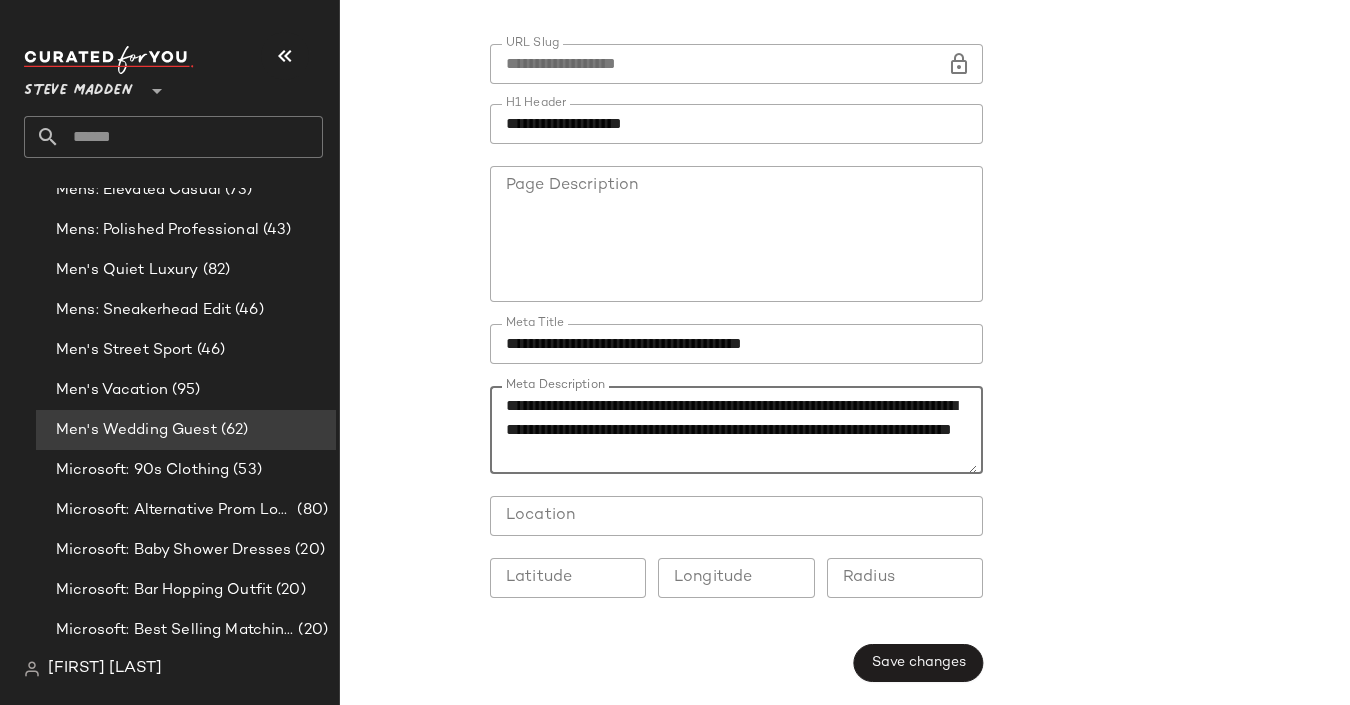 drag, startPoint x: 843, startPoint y: 456, endPoint x: 902, endPoint y: 450, distance: 59.3043 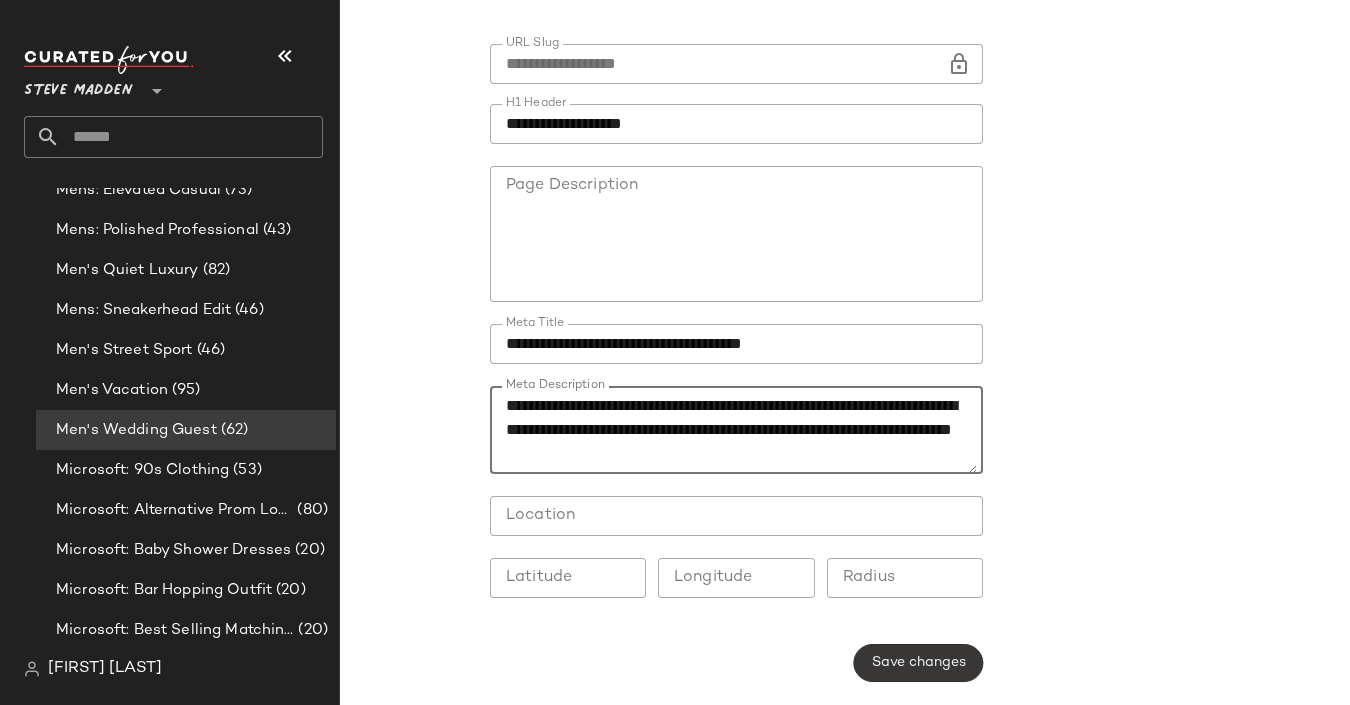 type on "**********" 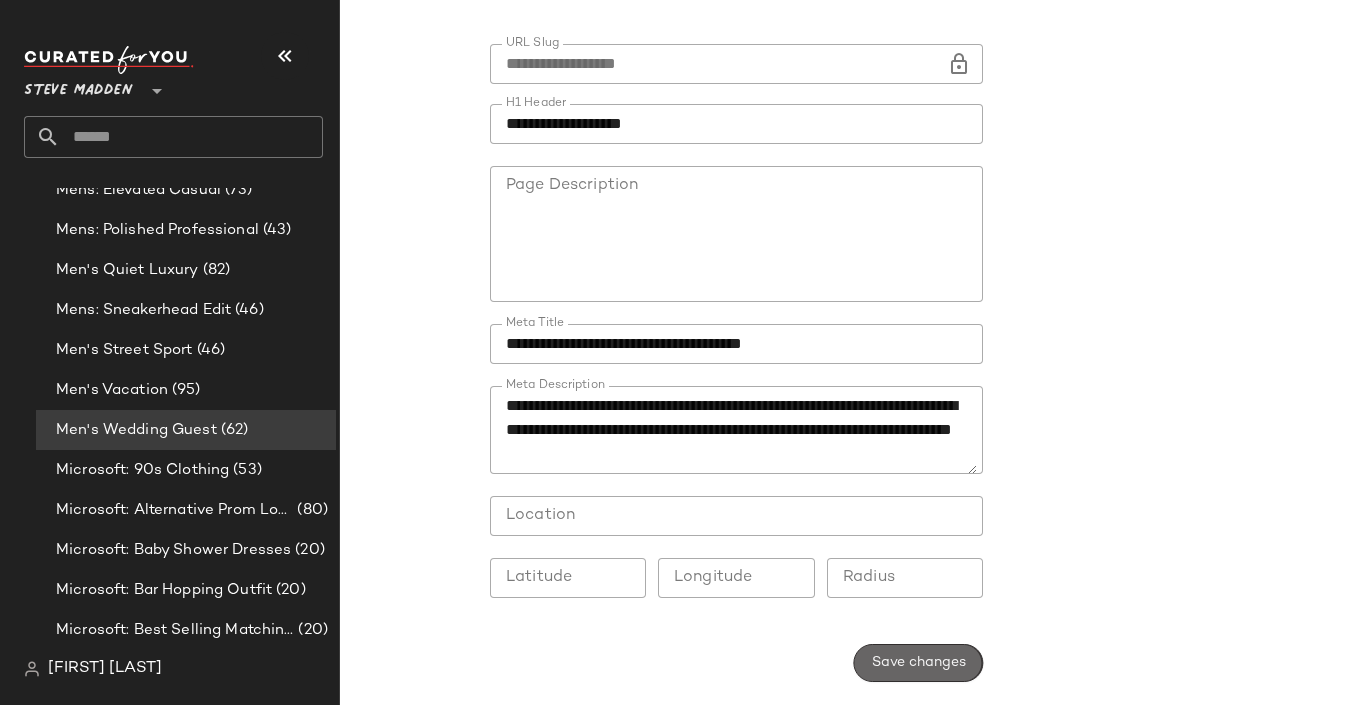 click on "Save changes" at bounding box center (918, 663) 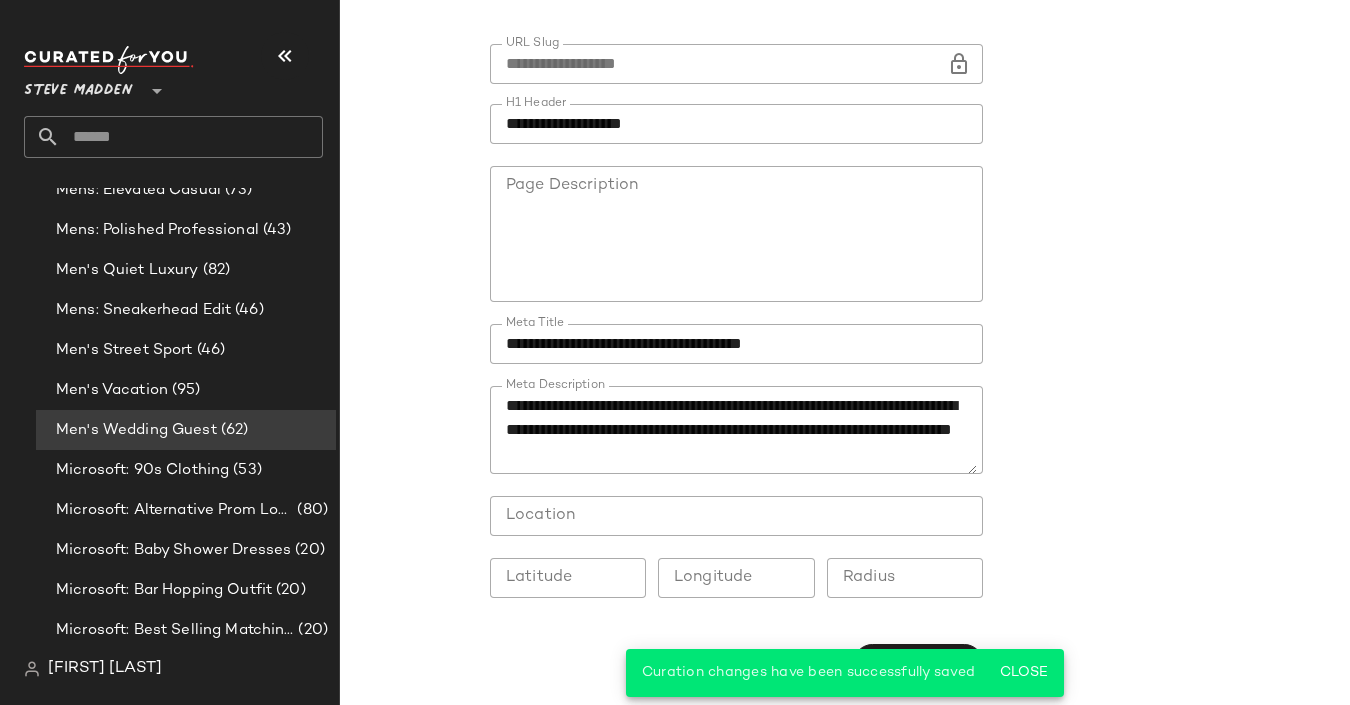 scroll, scrollTop: 0, scrollLeft: 0, axis: both 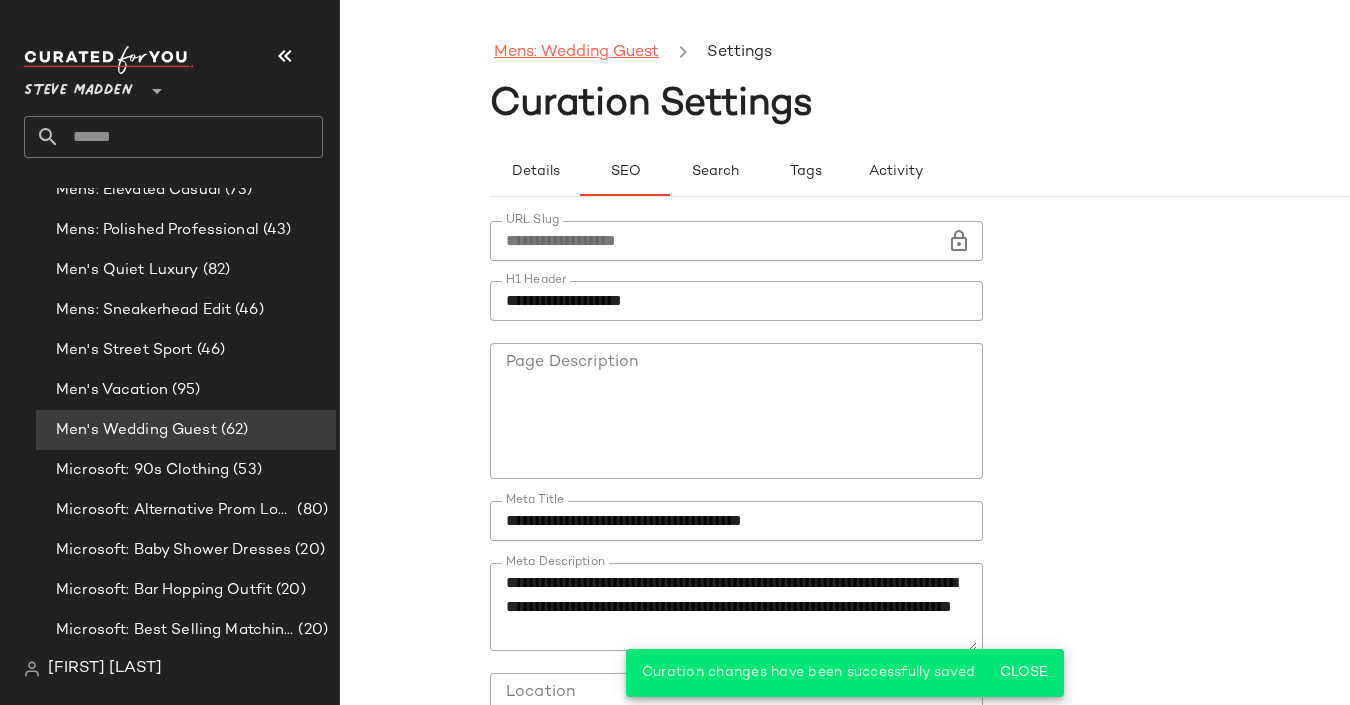 click on "Mens: Wedding Guest" at bounding box center [576, 53] 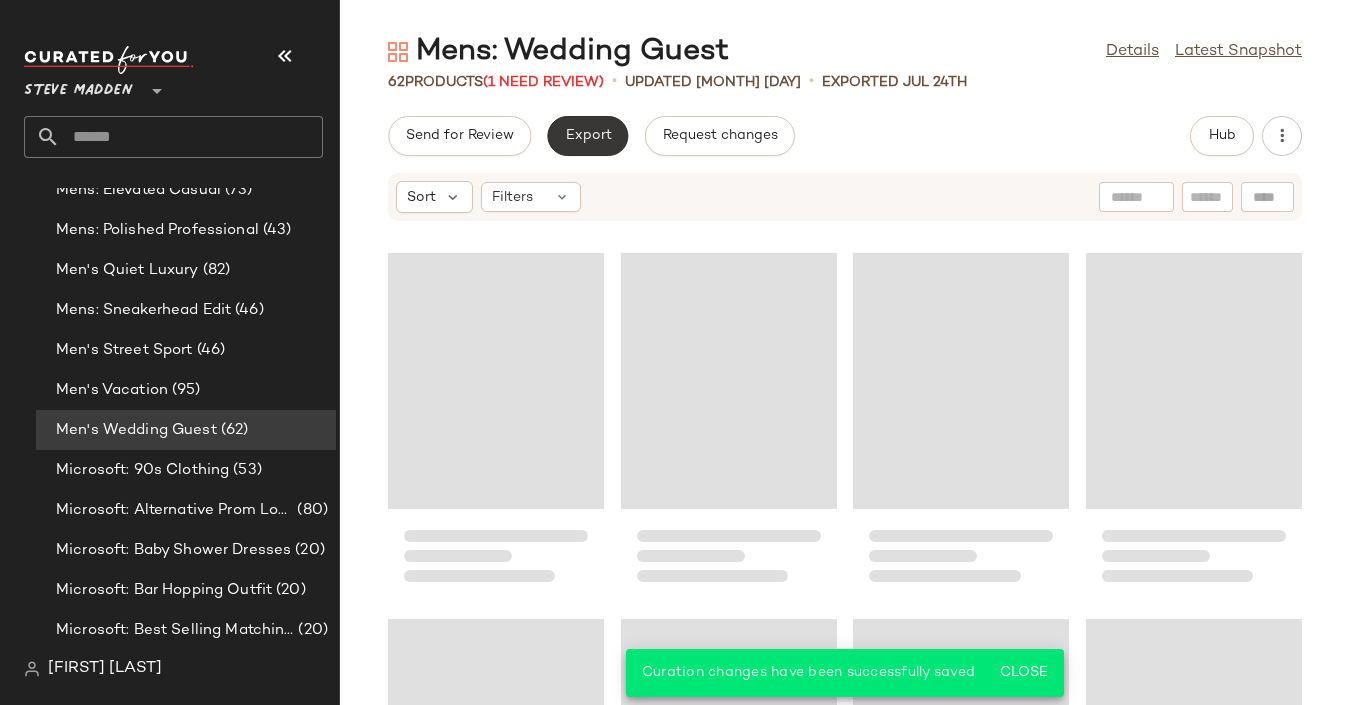 click on "Export" 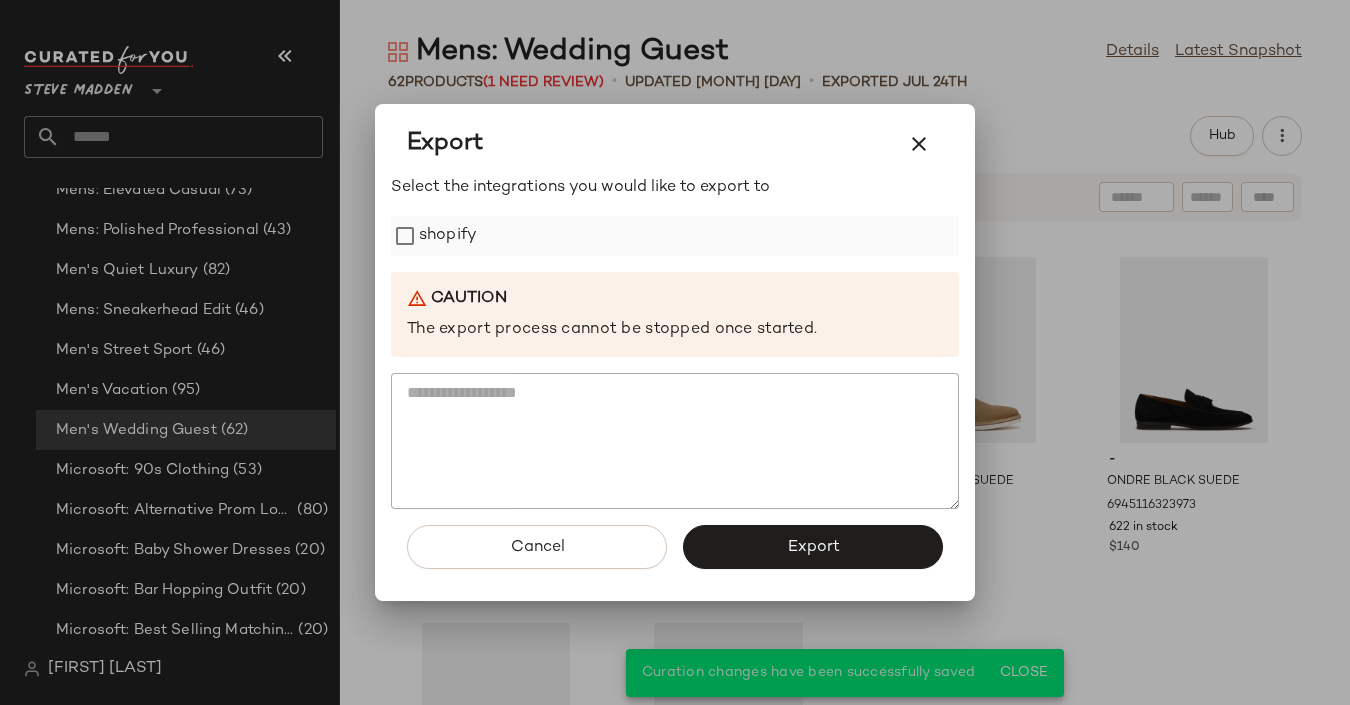 click on "shopify" at bounding box center (448, 236) 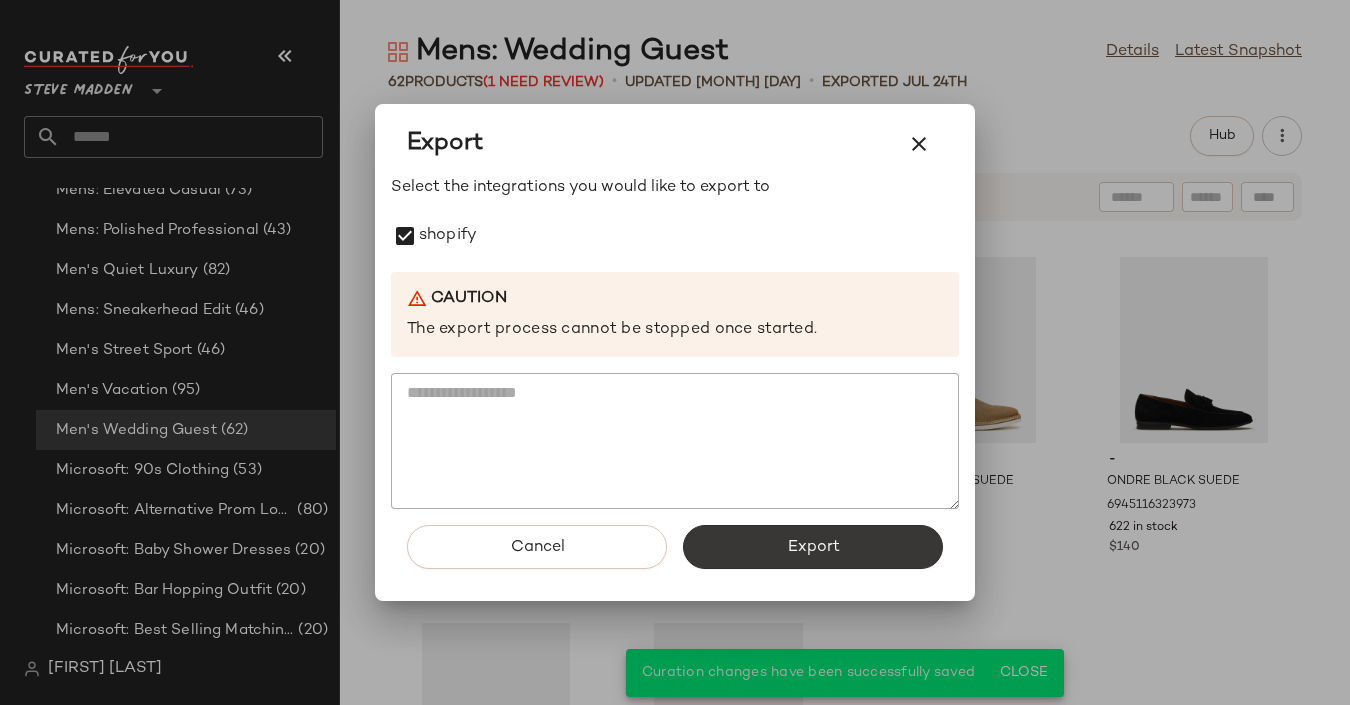 click on "Export" 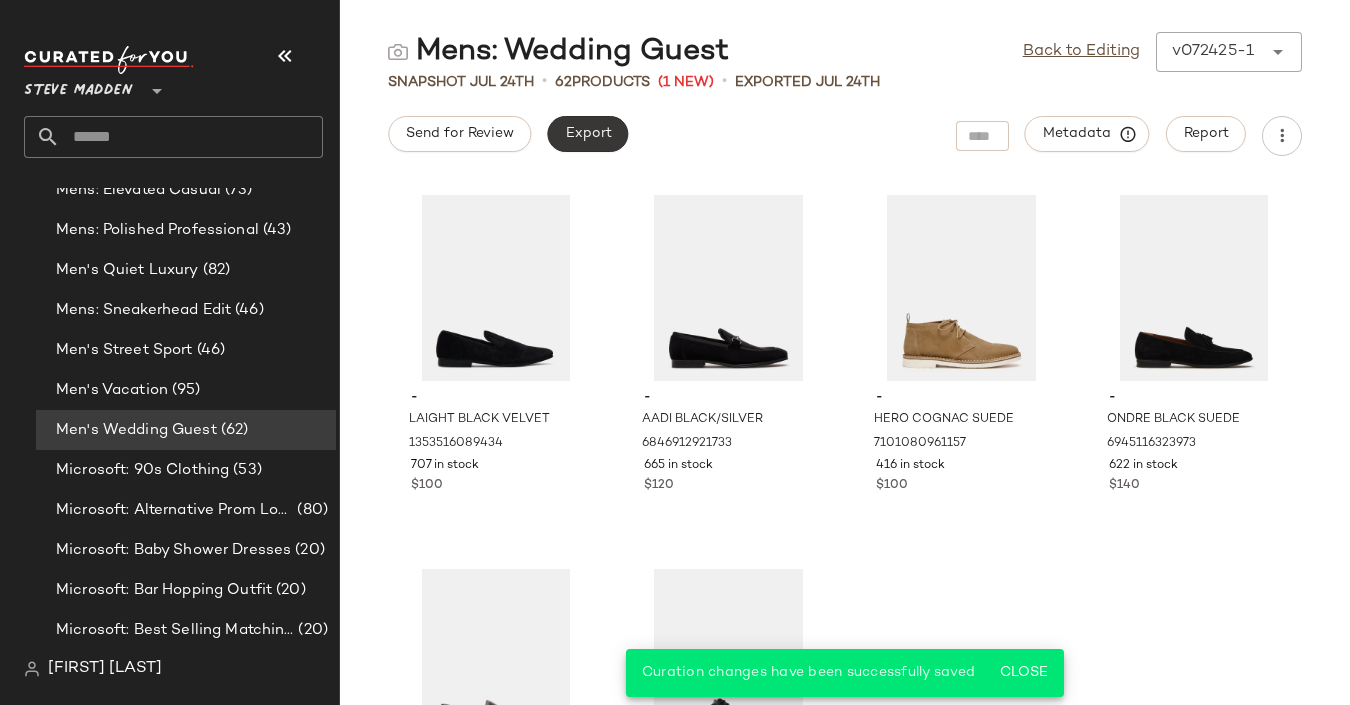 click on "Export" 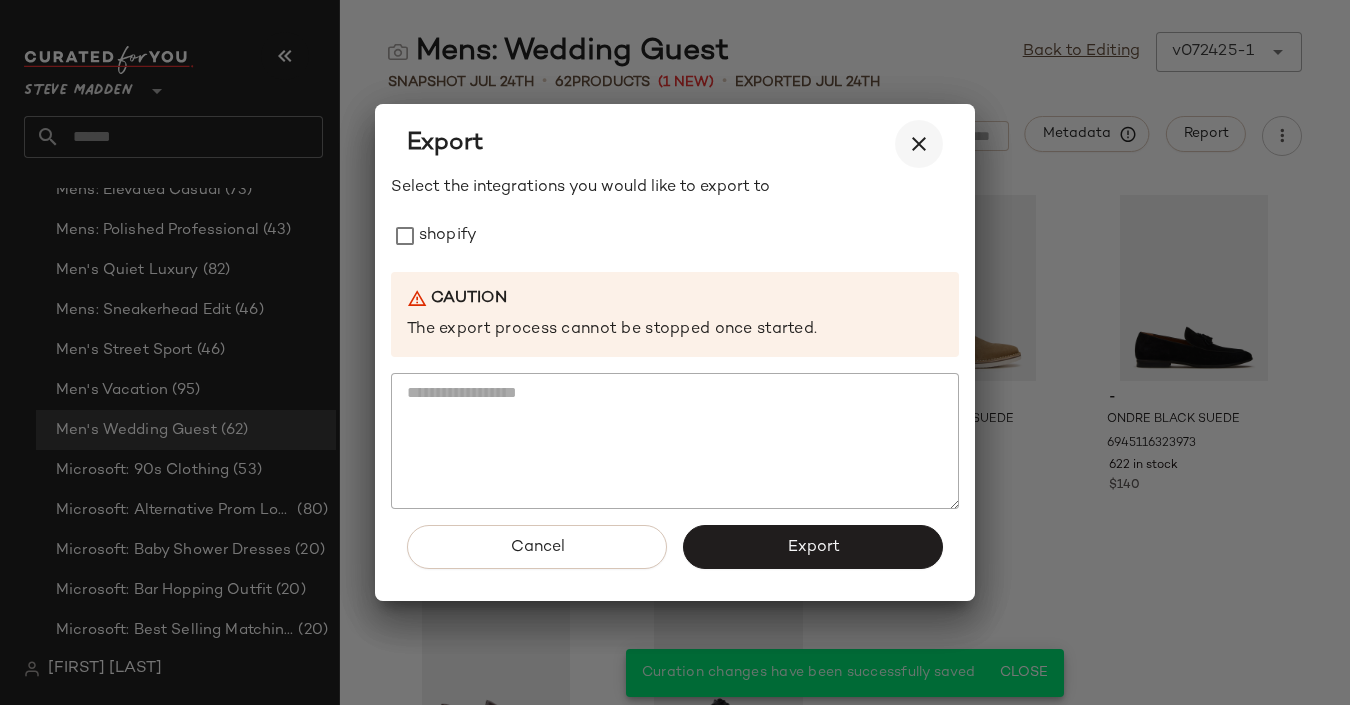 click at bounding box center (919, 144) 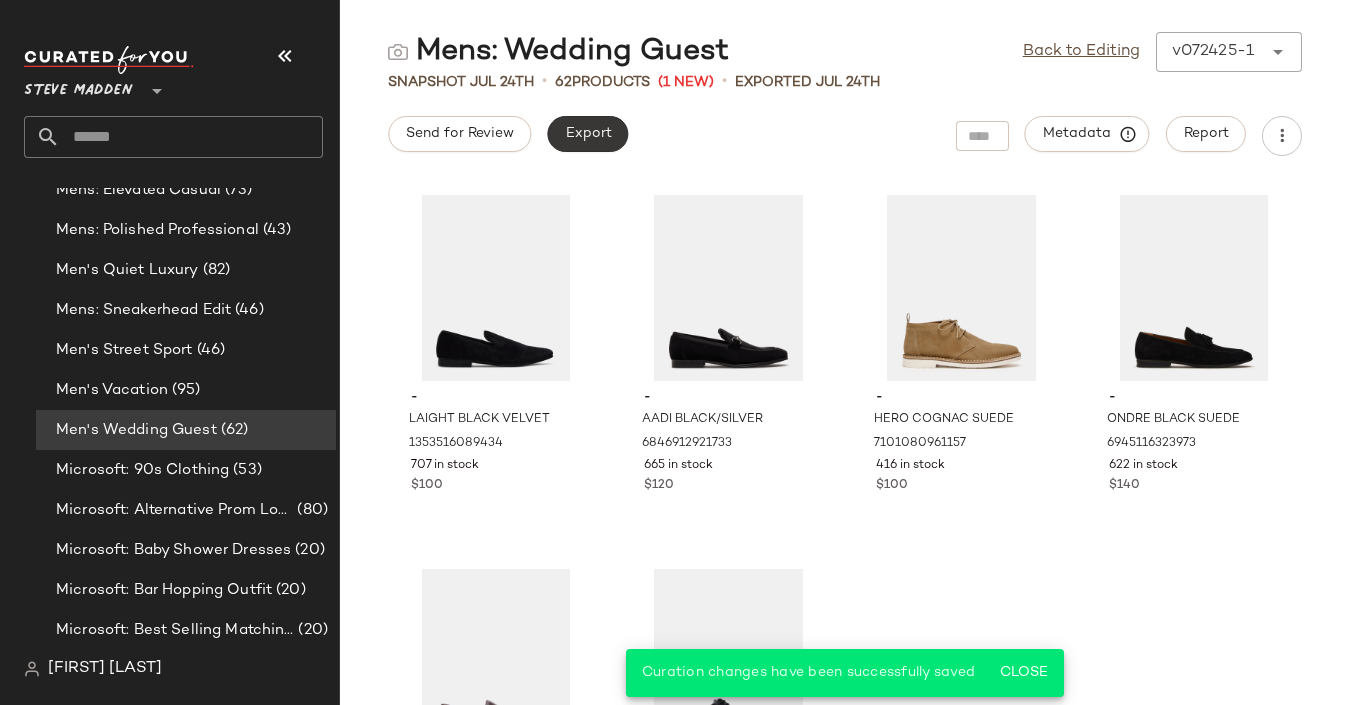 click on "Export" at bounding box center [587, 134] 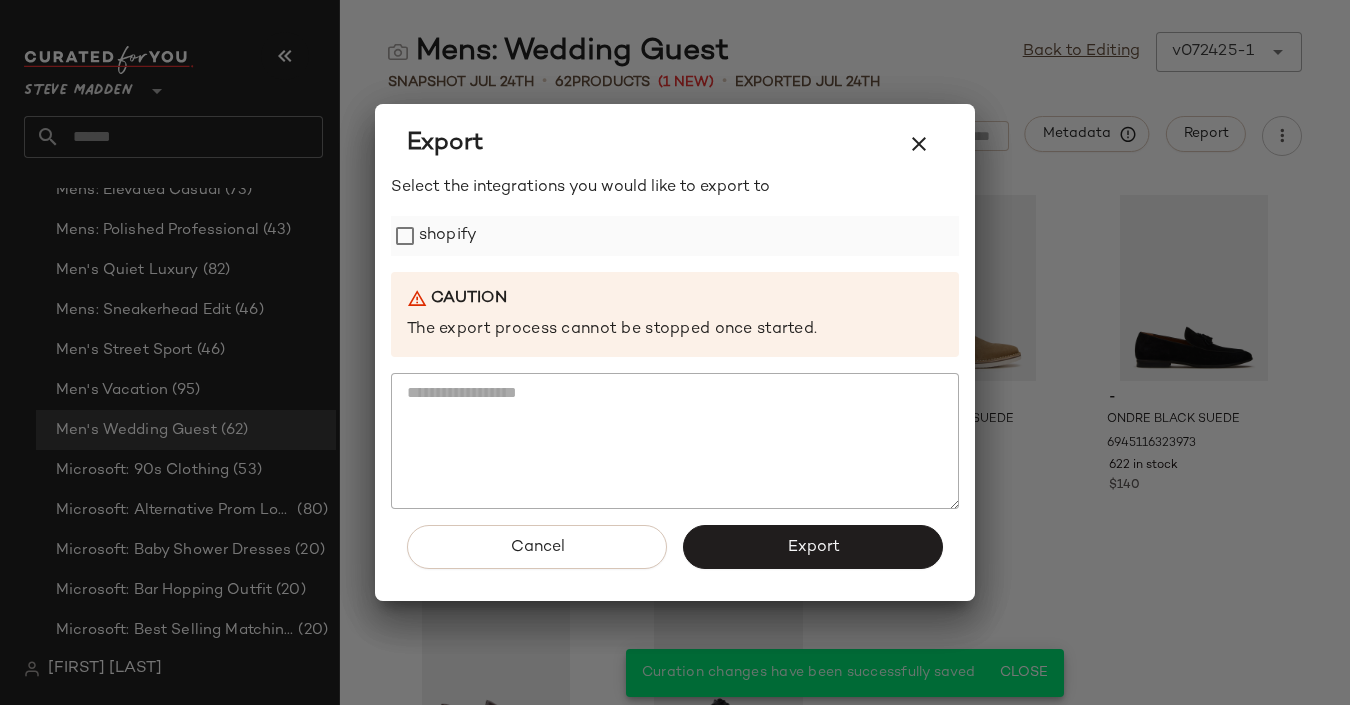 click on "shopify" at bounding box center (448, 236) 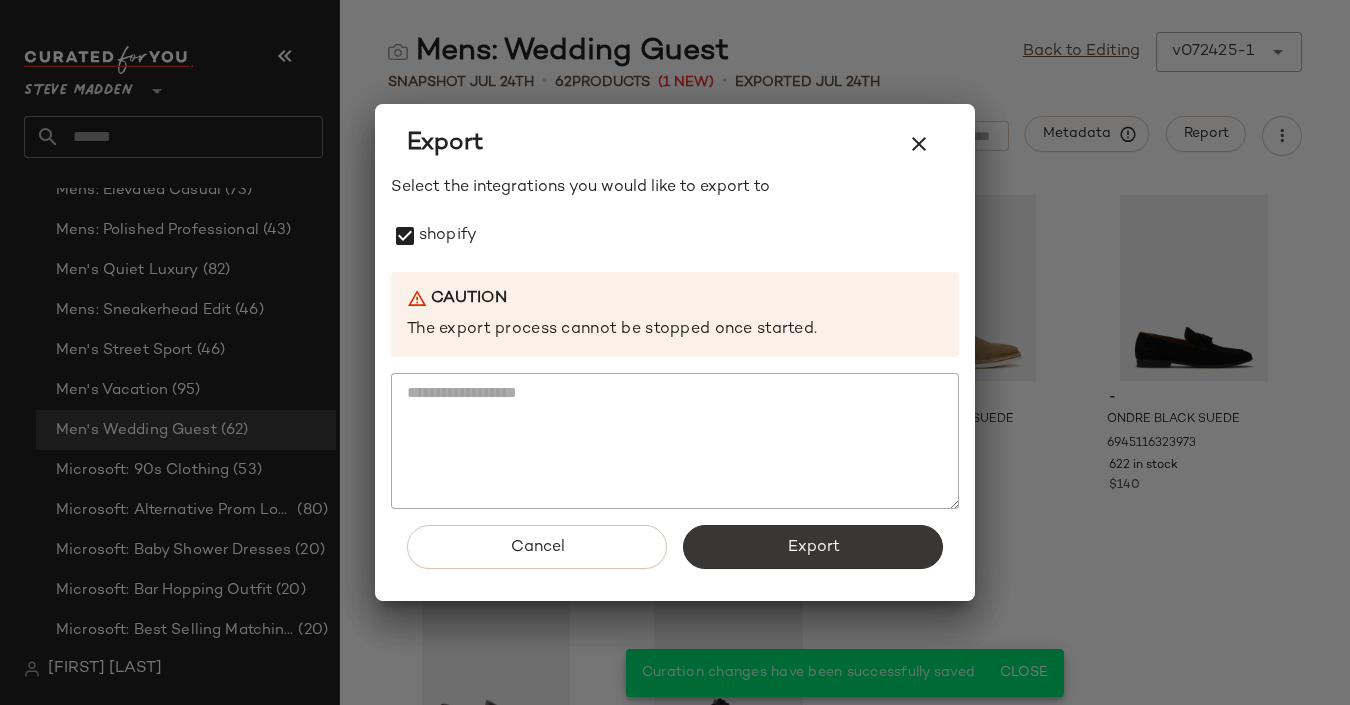 click on "Export" at bounding box center [813, 547] 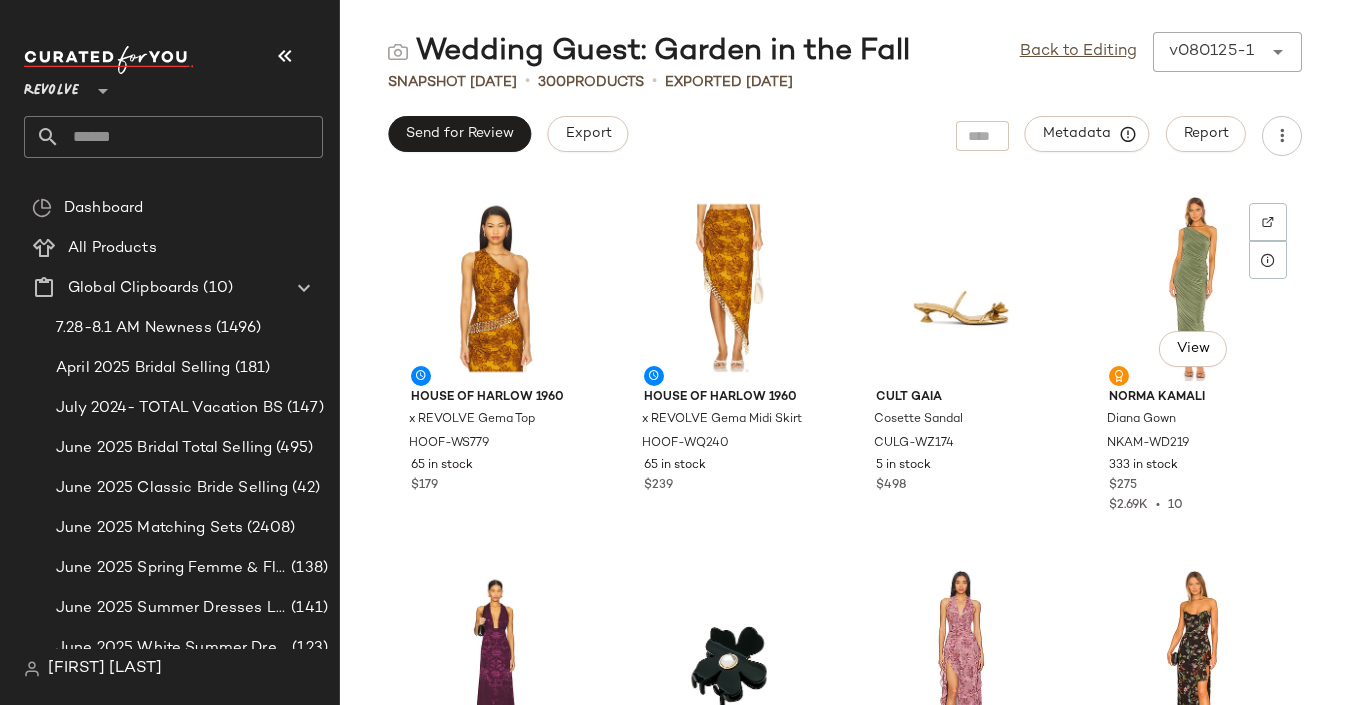 scroll, scrollTop: 0, scrollLeft: 0, axis: both 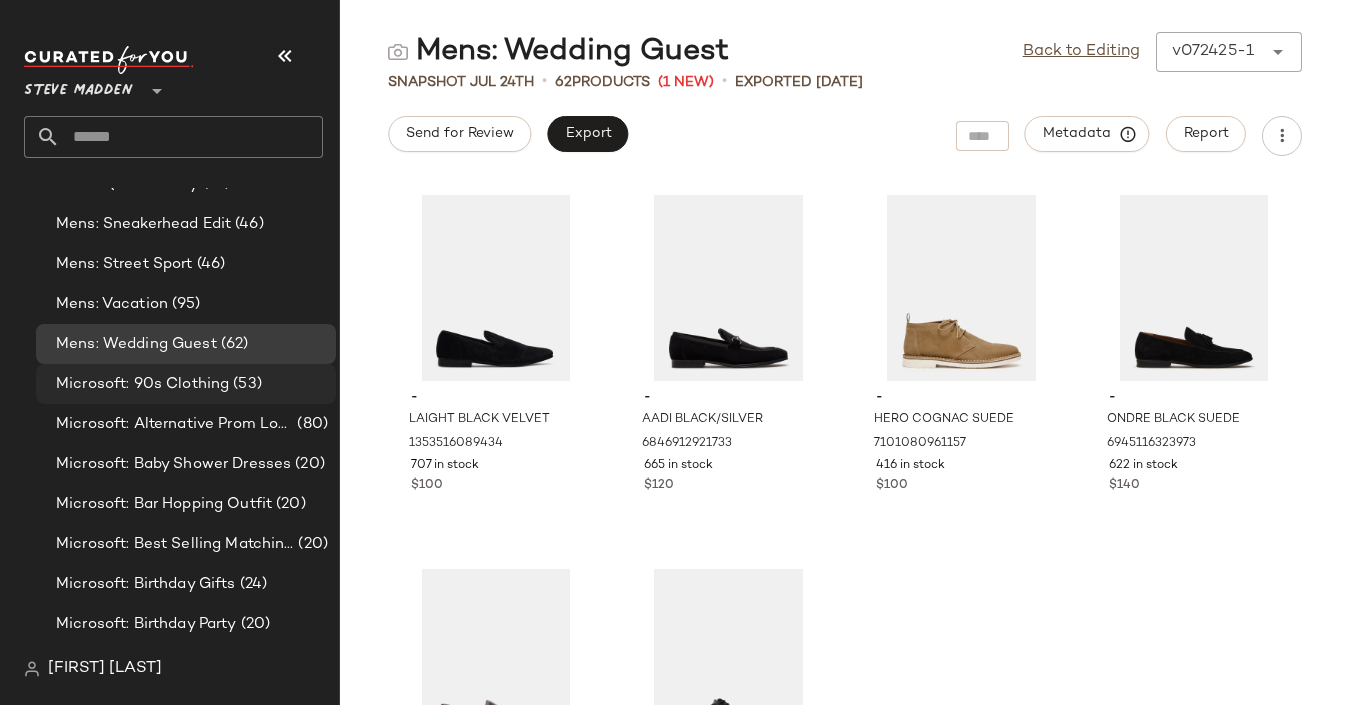click on "Microsoft: 90s Clothing" at bounding box center [142, 384] 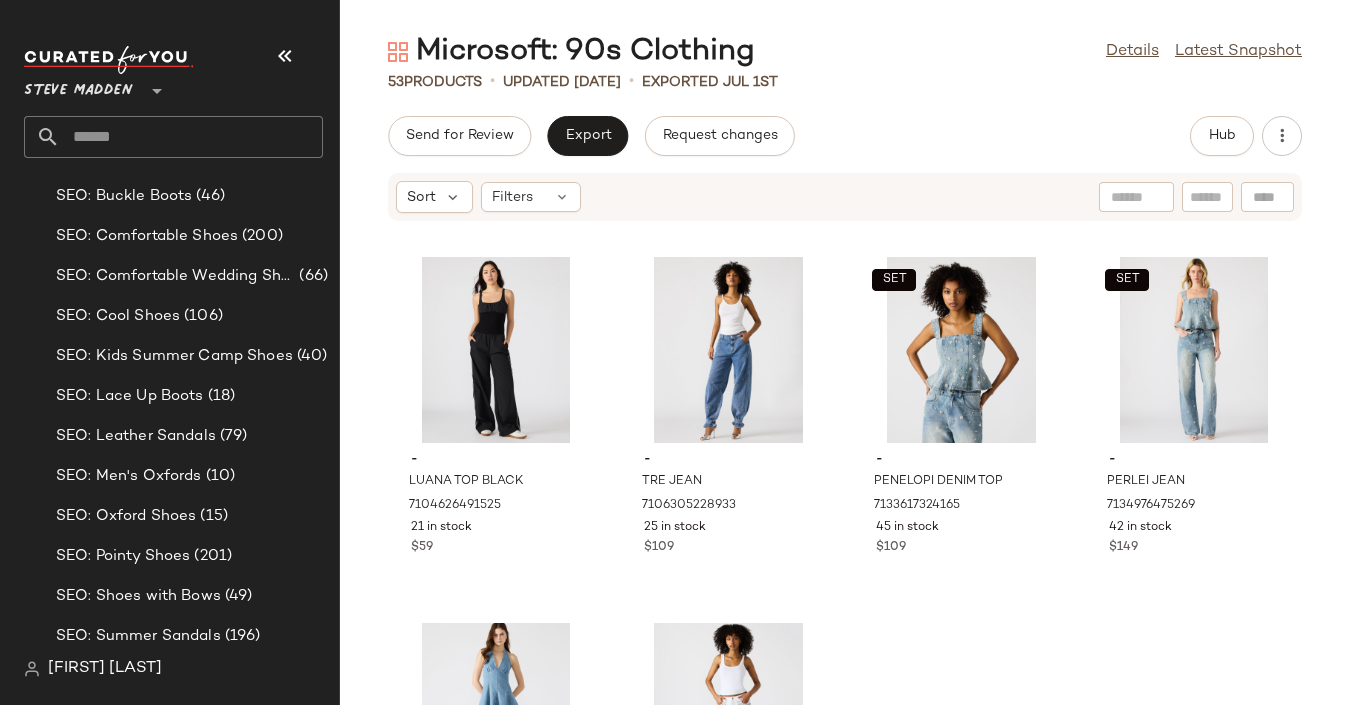 scroll, scrollTop: 11048, scrollLeft: 0, axis: vertical 